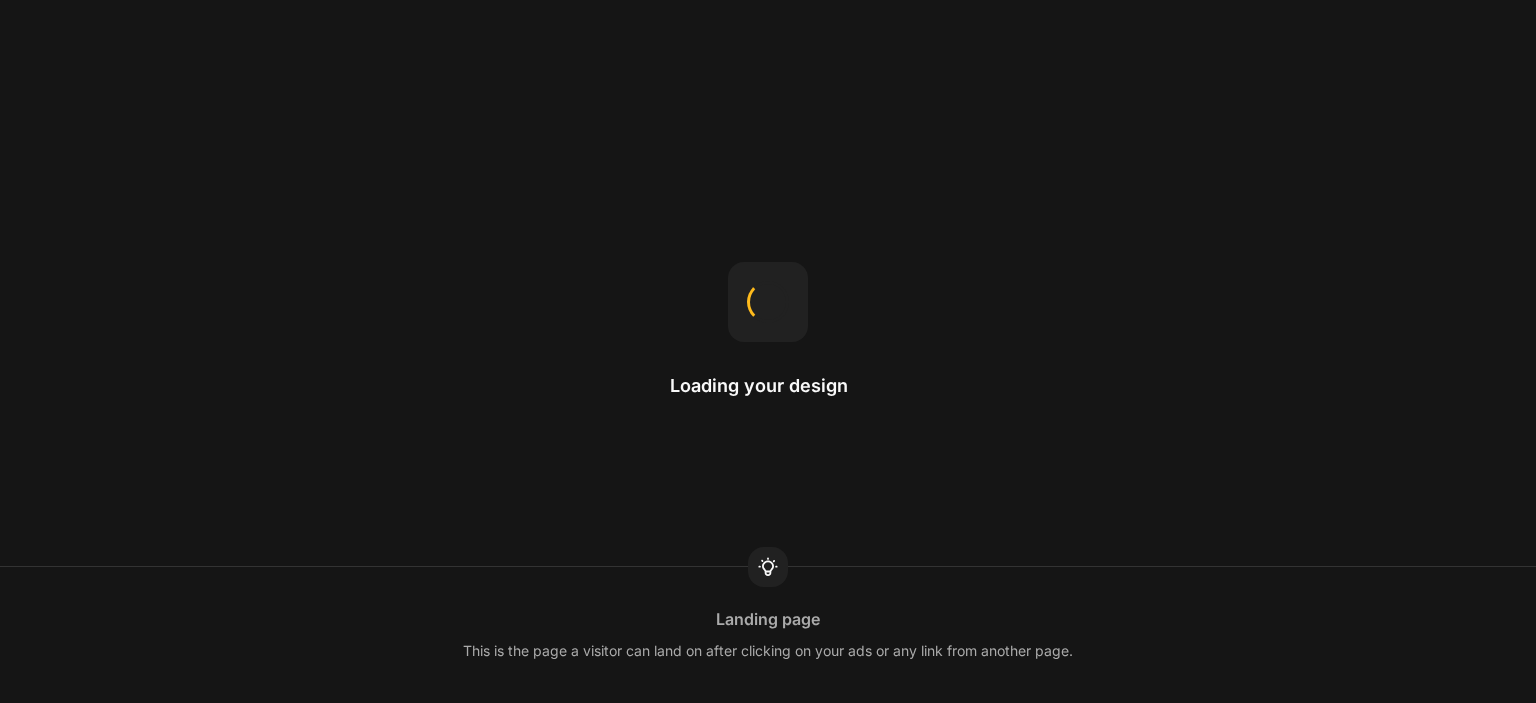 scroll, scrollTop: 0, scrollLeft: 0, axis: both 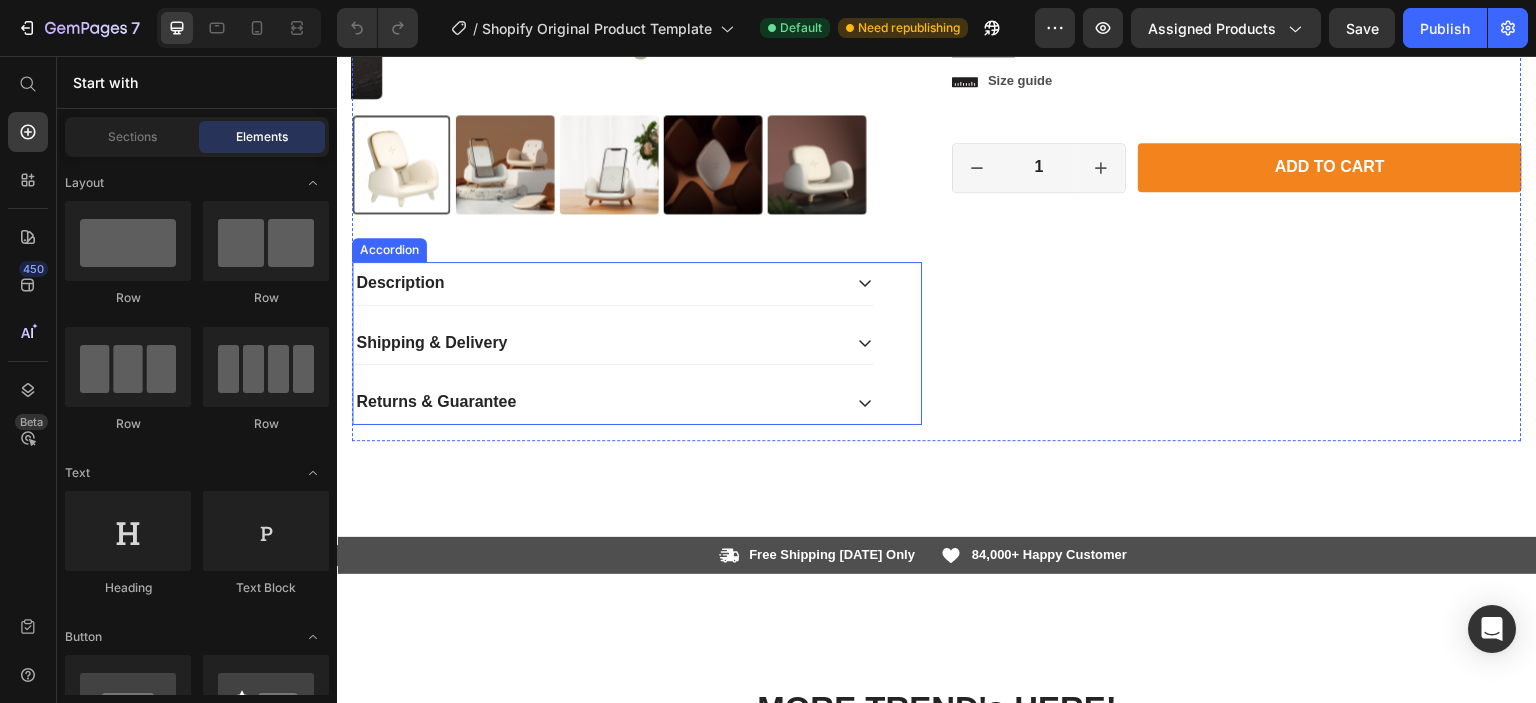 click on "Description" at bounding box center (613, 283) 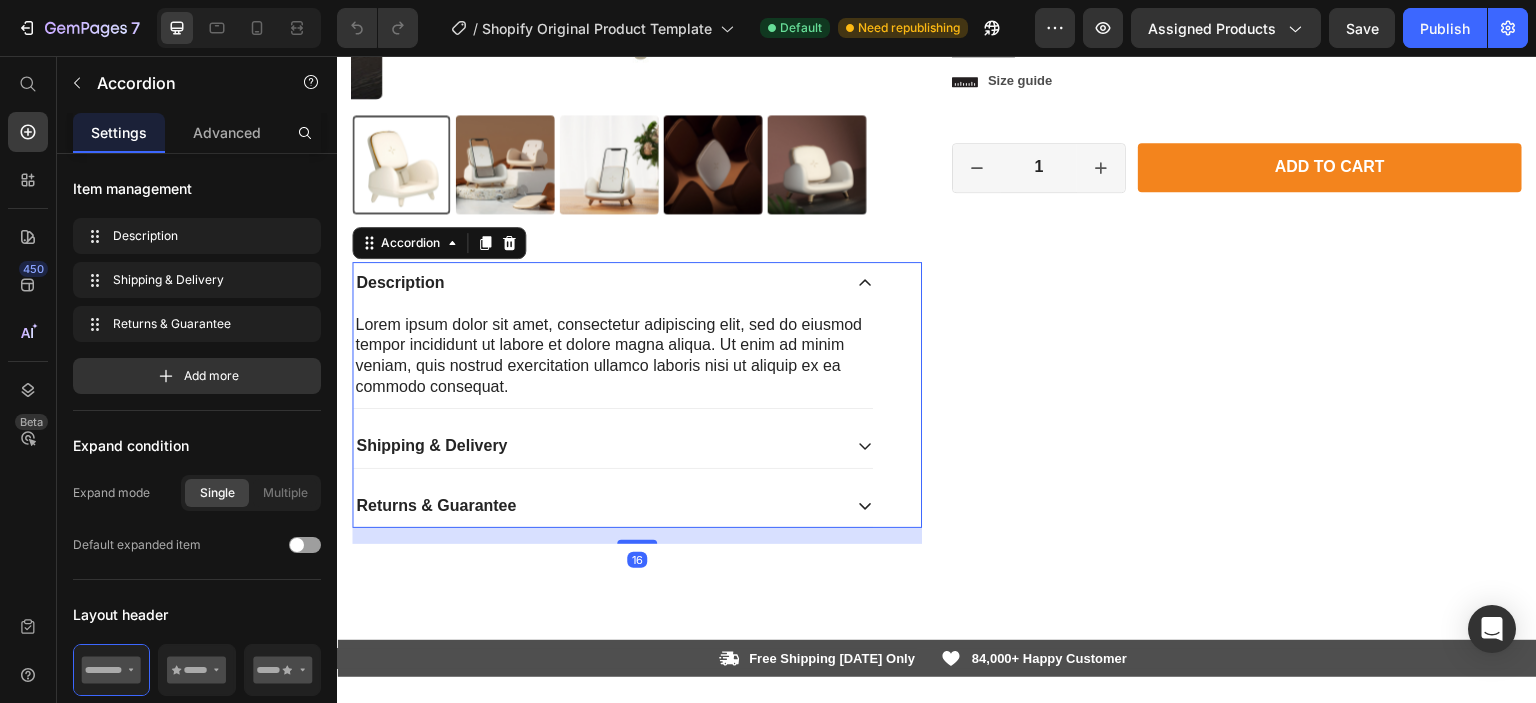 click 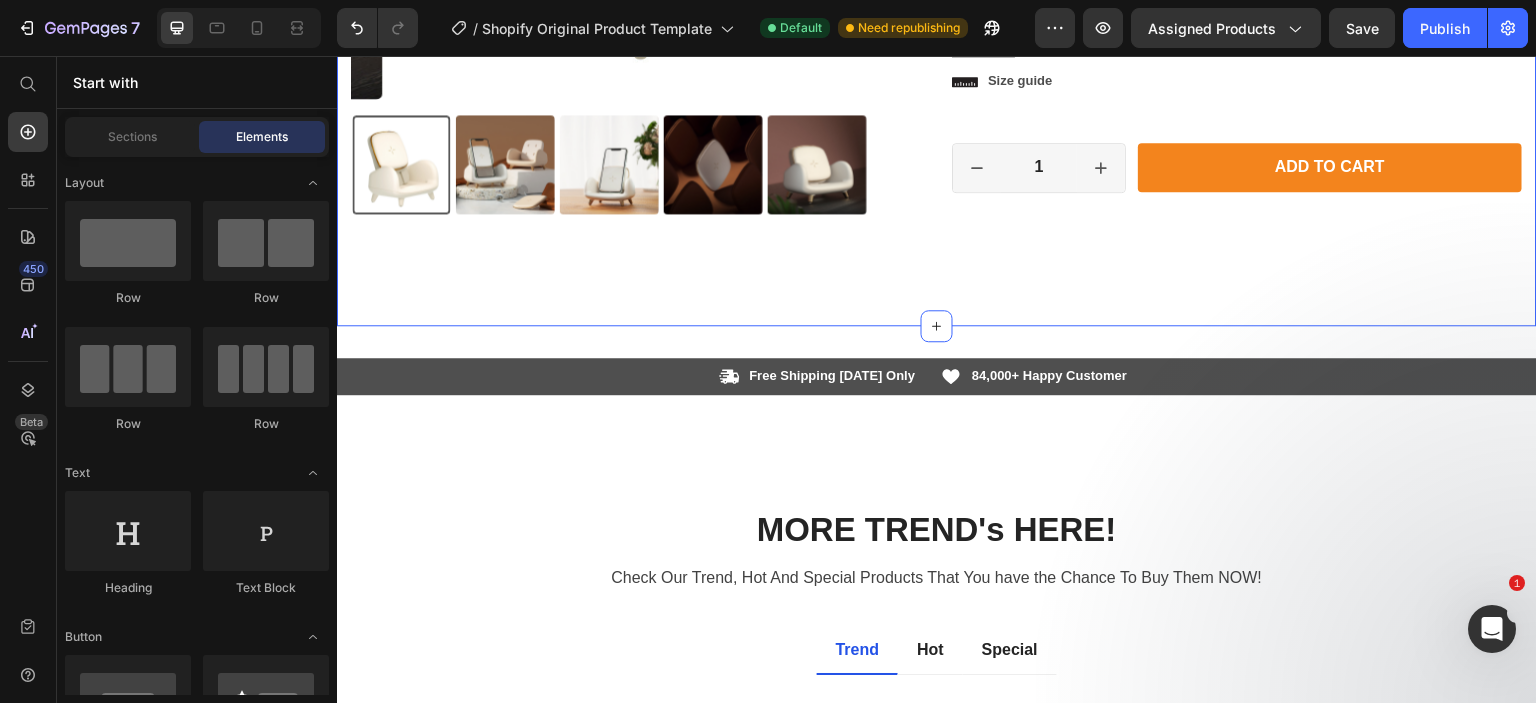 scroll, scrollTop: 0, scrollLeft: 0, axis: both 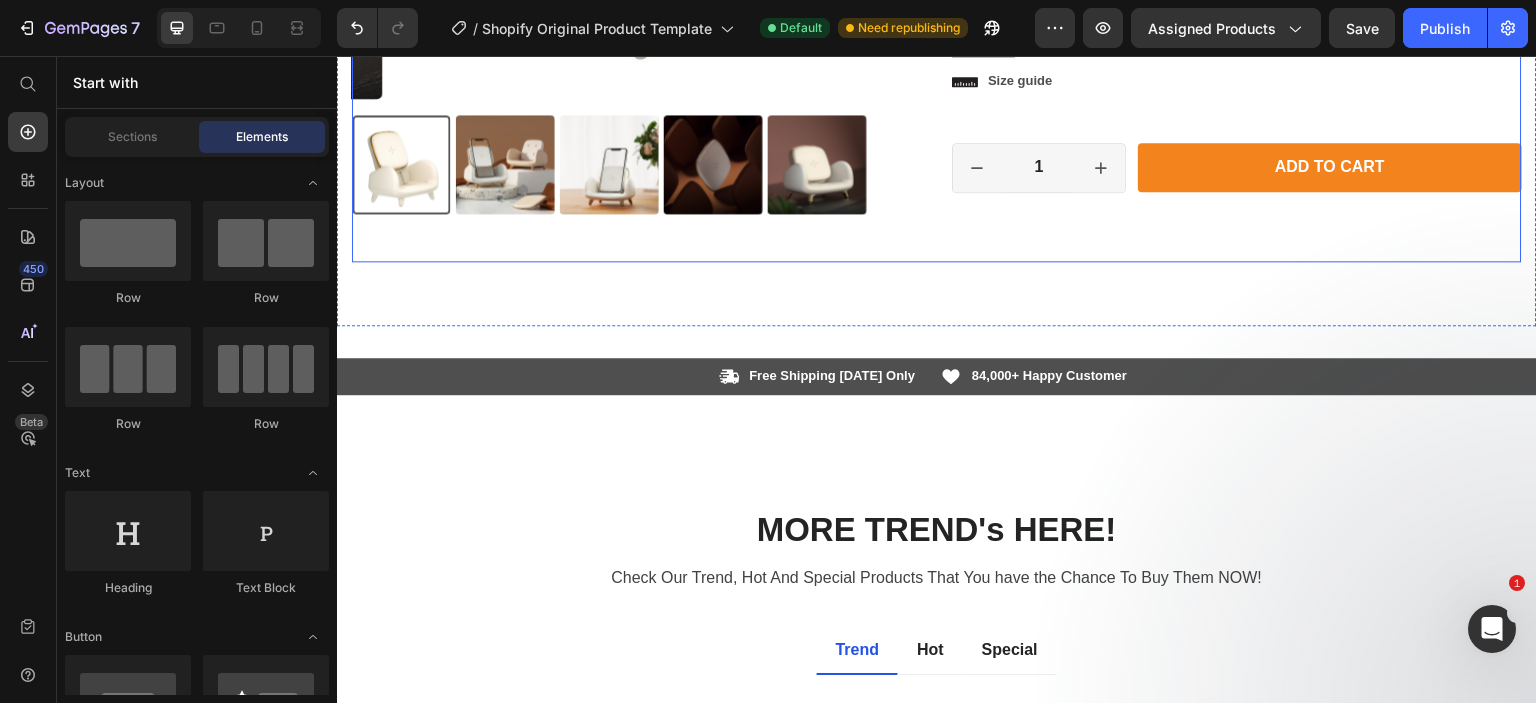 click on "Icon Icon Icon Icon
Icon Icon List 2,500+ Verified Reviews! Text Block Row 0% off Product Badge Sofa Chair Wireless Fast Charger Product Title Icon Icon Icon Icon
Icon Icon List 2,500+ Verified Reviews! Text Block Row
Icon Worldwide  free  shipping Text Block Row $33.39 Product Price $0.00 Product Price 0% off Product Badge Row Color: White White White White Electrical outlet: USB USB USB USB Product Variants & Swatches White USB USB USB Product Variants & Swatches
Icon Size guide Text Block Row 1 Product Quantity Row Add to cart Add to Cart Row Row" at bounding box center (1237, -81) 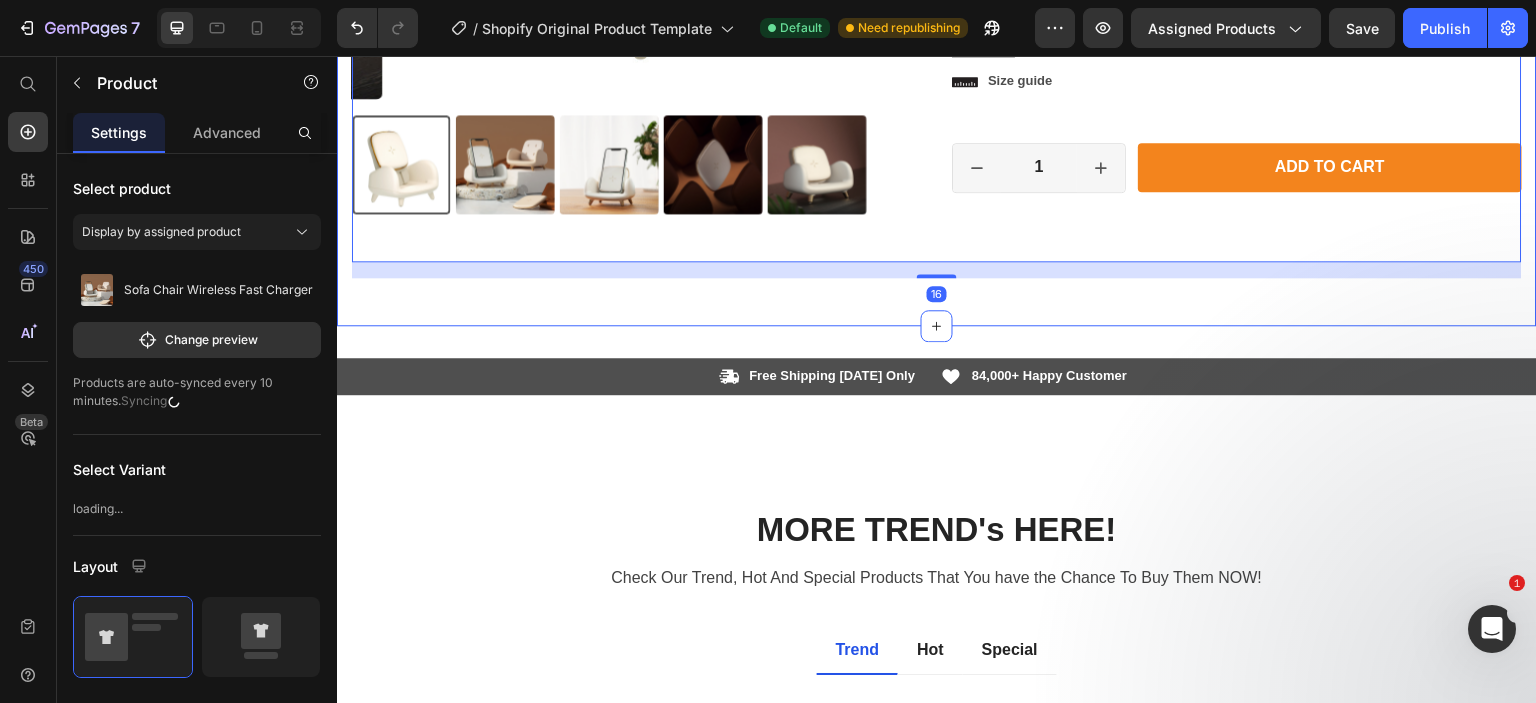 click on "Product Images Icon Icon Icon Icon
Icon Icon List 2,500+ Verified Reviews! Text Block Row 0% off Product Badge Sofa Chair Wireless Fast Charger Product Title Icon Icon Icon Icon
Icon Icon List 2,500+ Verified Reviews! Text Block Row
Icon Worldwide  free  shipping Text Block Row $33.39 Product Price $0.00 Product Price 0% off Product Badge Row Color: White White White White Electrical outlet: USB USB USB USB Product Variants & Swatches White USB USB USB Product Variants & Swatches
Icon Size guide Text Block Row 1 Product Quantity Row Add to cart Add to Cart Row Row Product   16 Section 1" at bounding box center (937, -89) 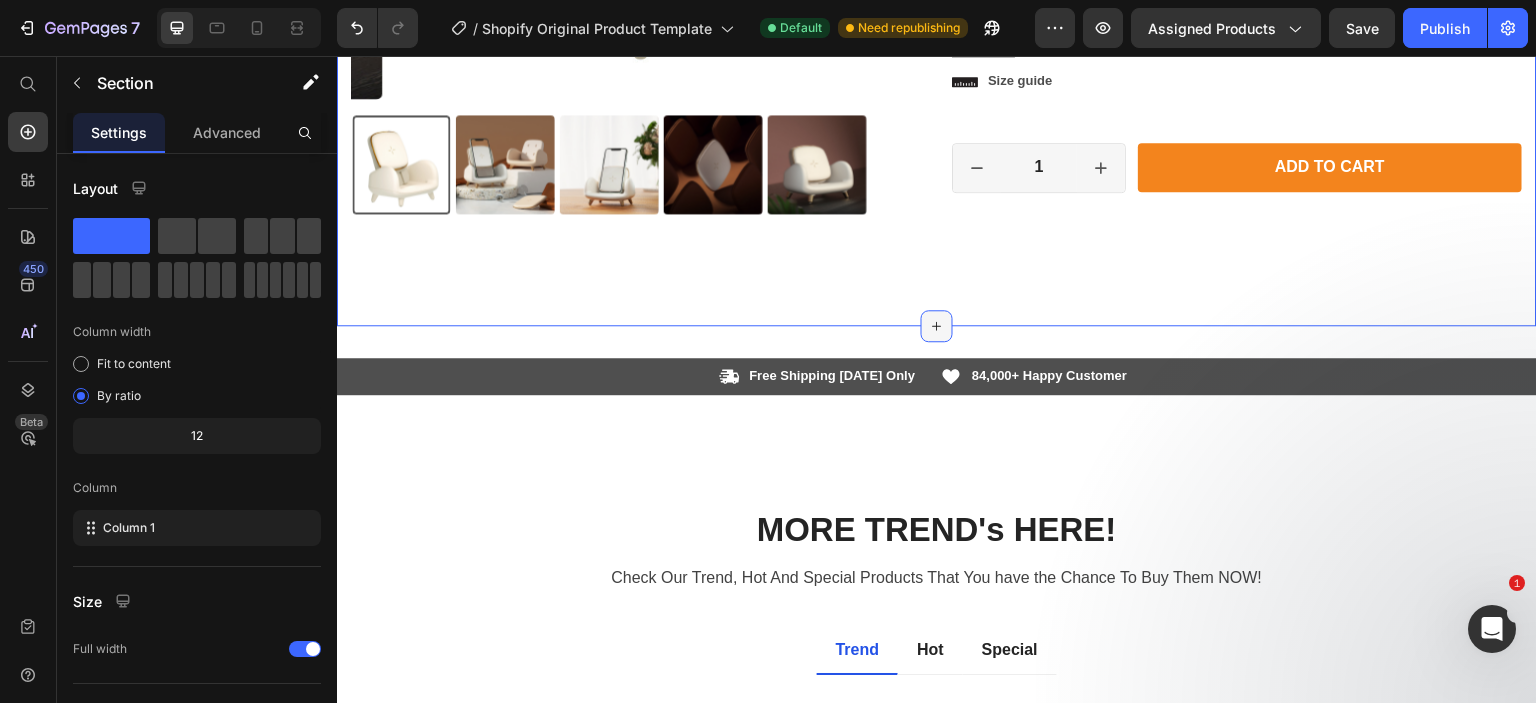 click 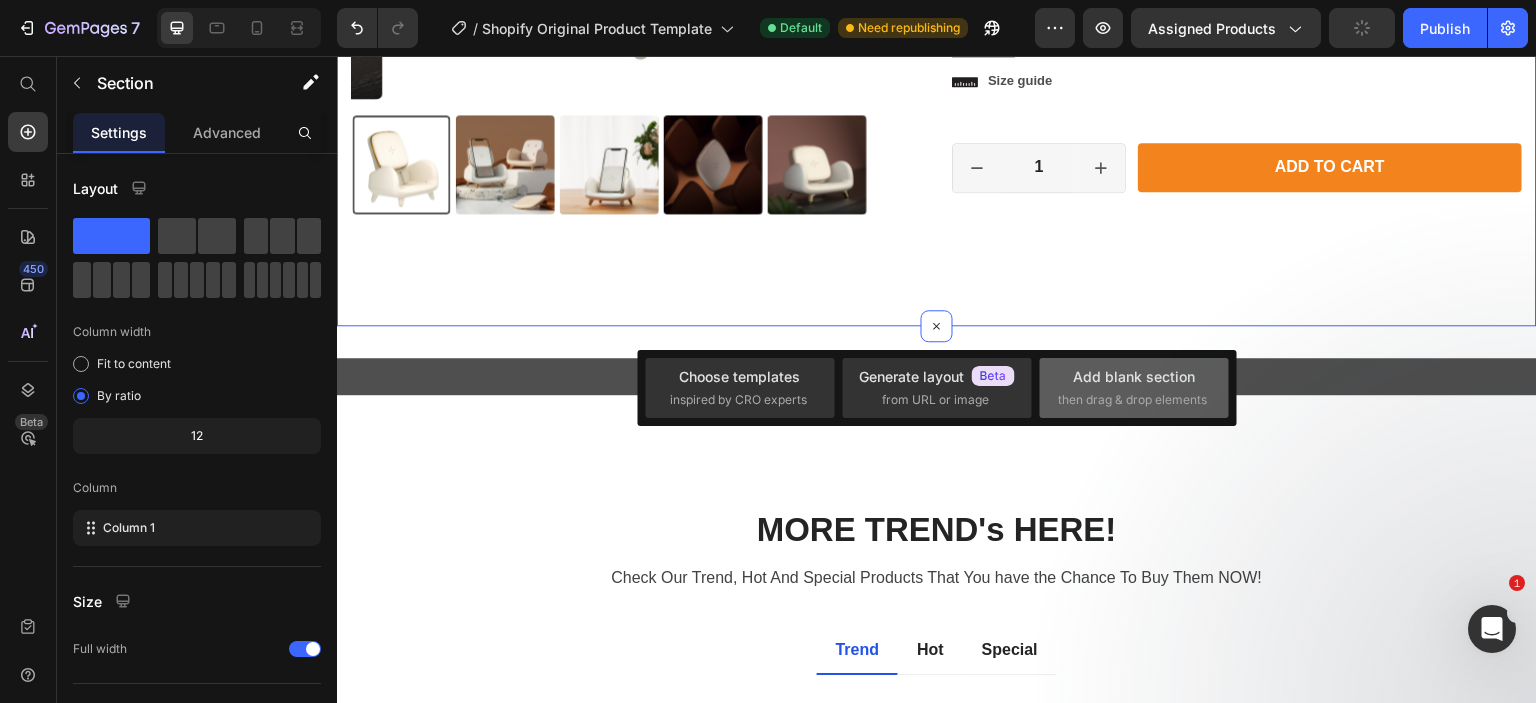 scroll, scrollTop: 0, scrollLeft: 0, axis: both 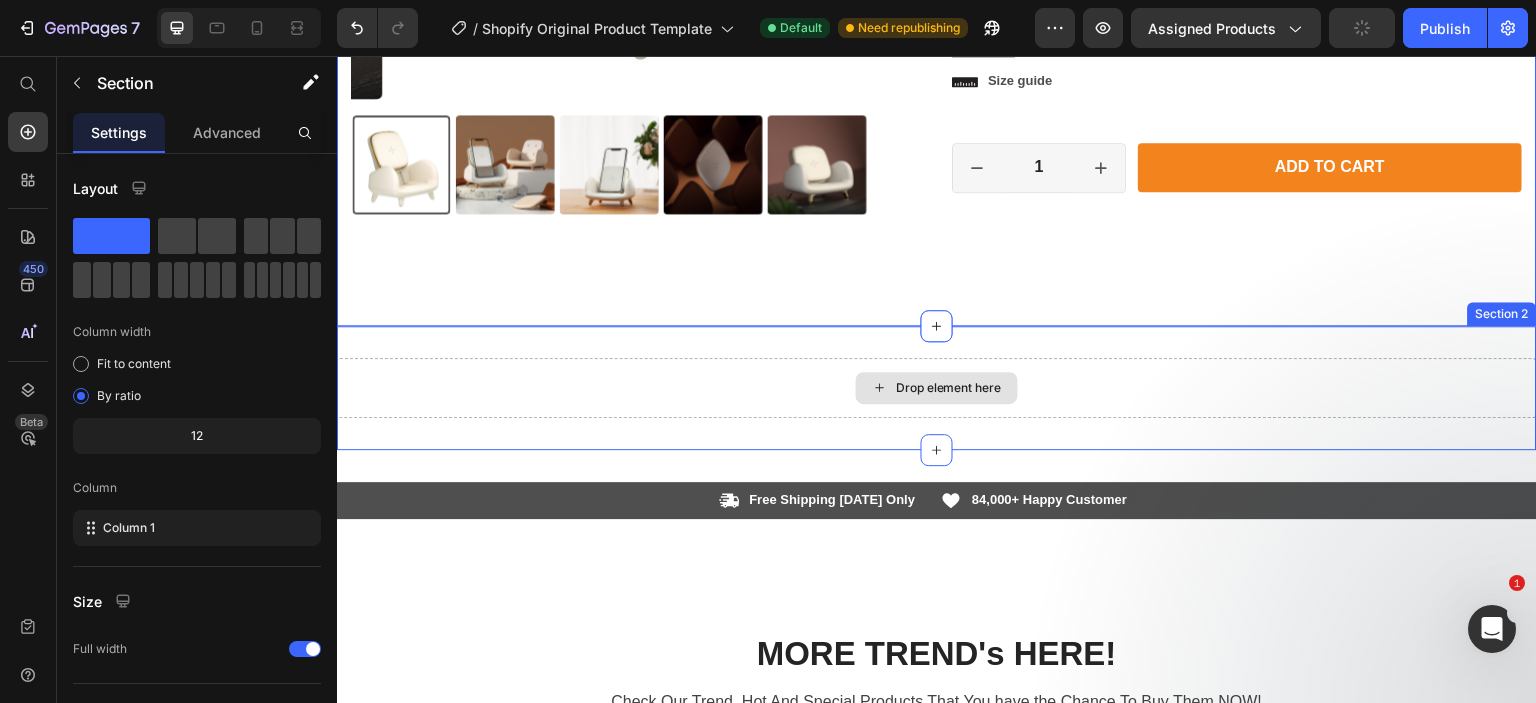 click on "Drop element here" at bounding box center [949, 388] 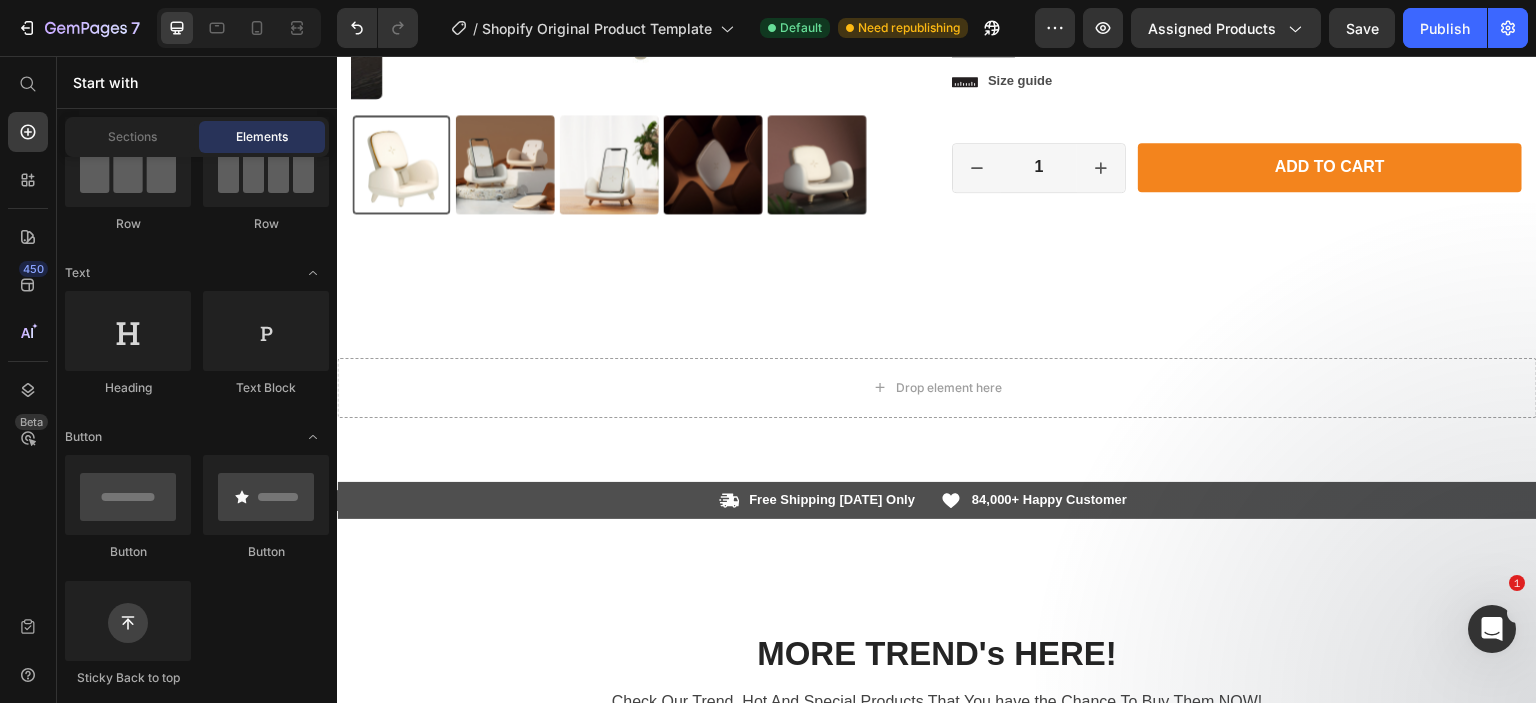 scroll, scrollTop: 0, scrollLeft: 0, axis: both 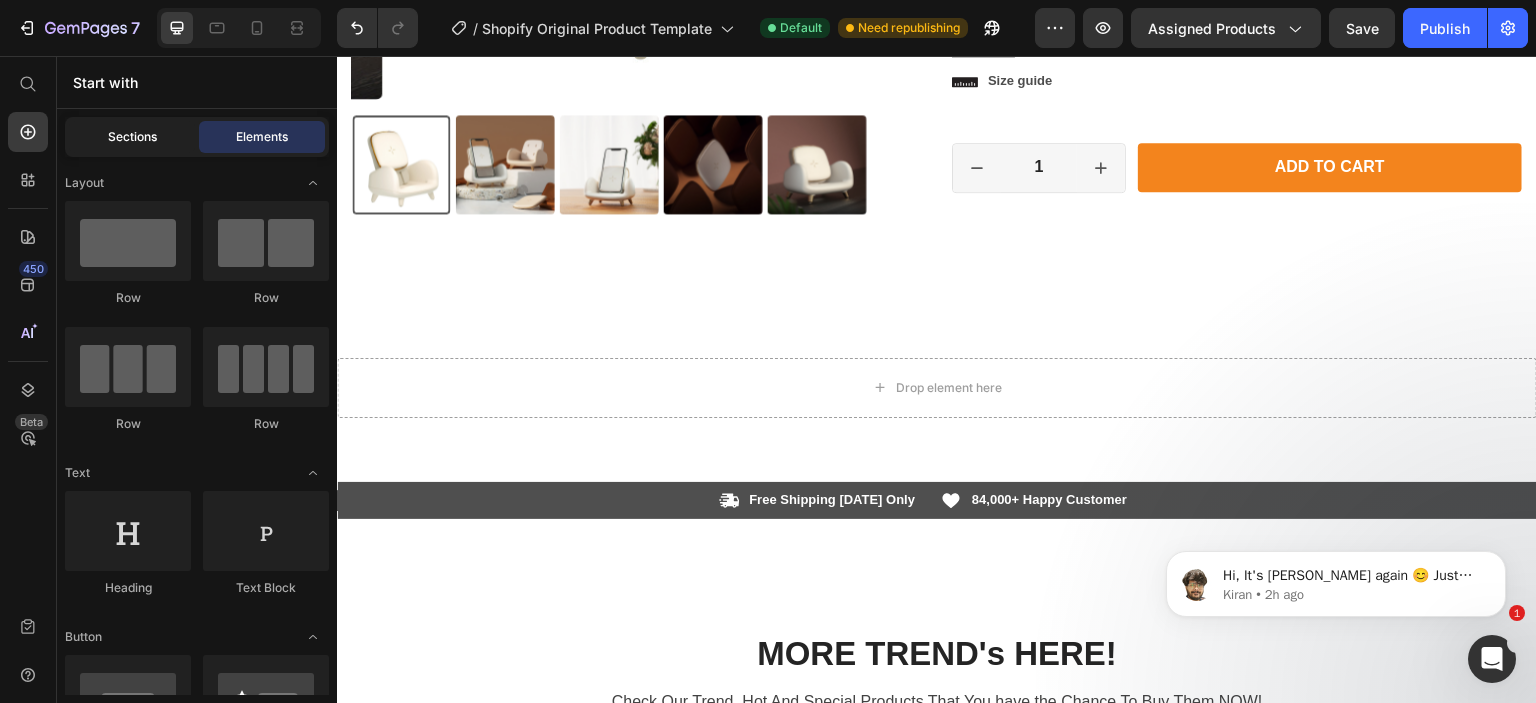 click on "Sections" at bounding box center [132, 137] 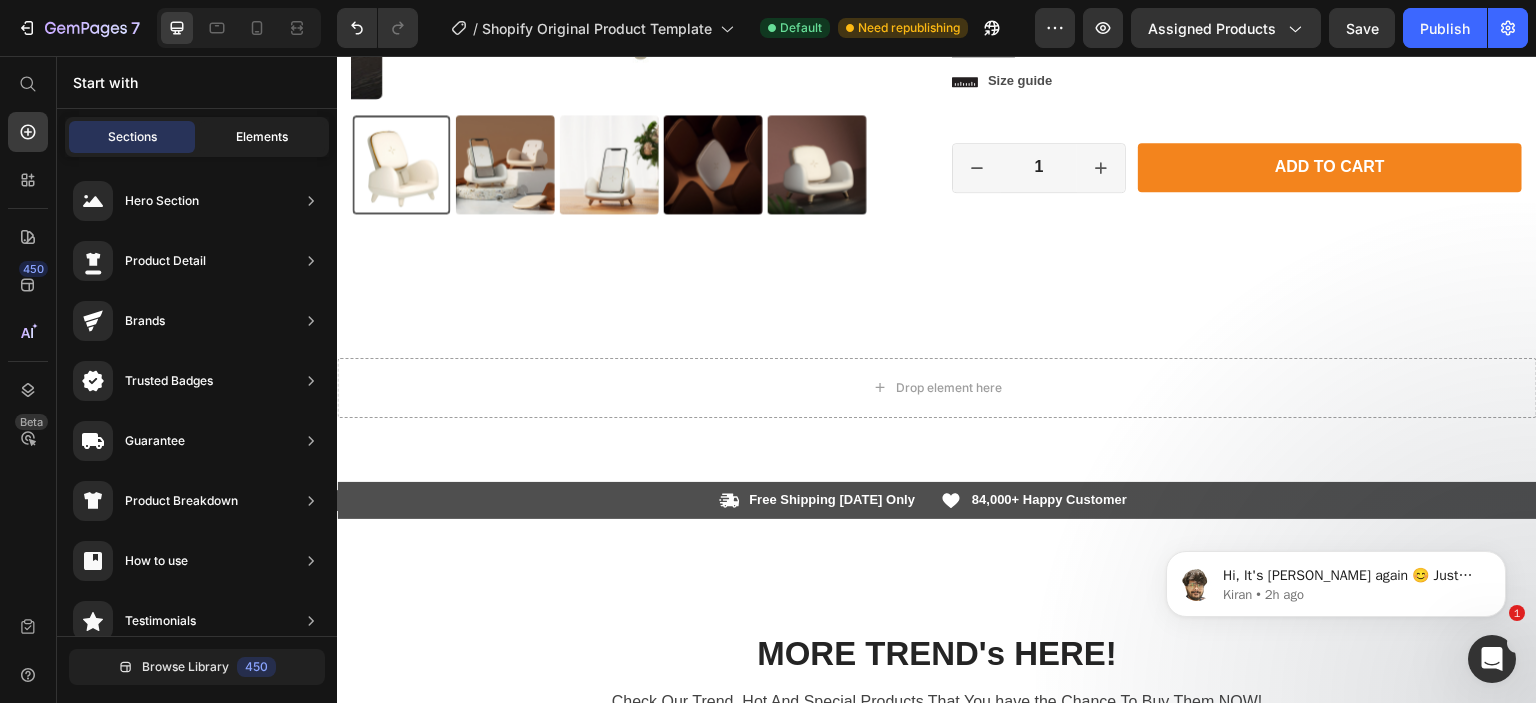 click on "Elements" at bounding box center (262, 137) 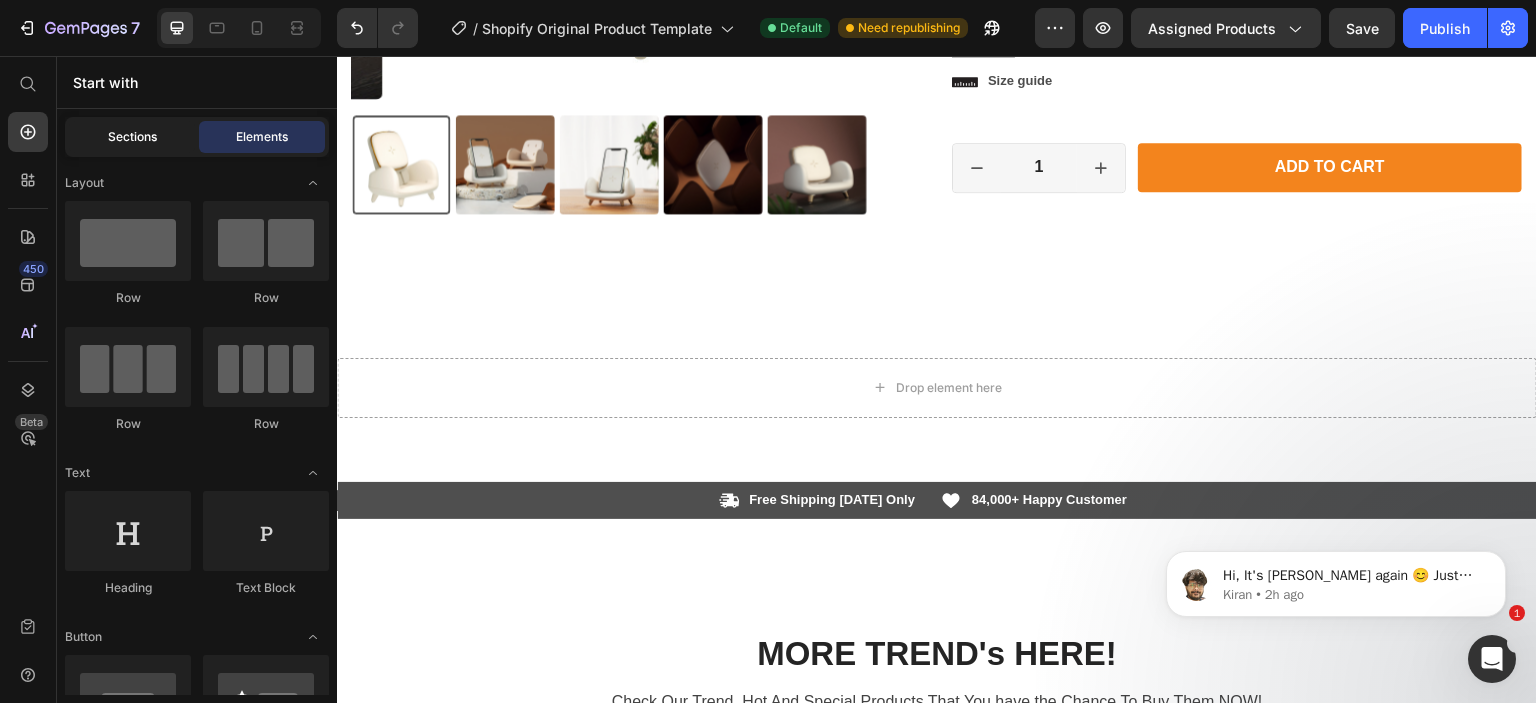 click on "Sections" 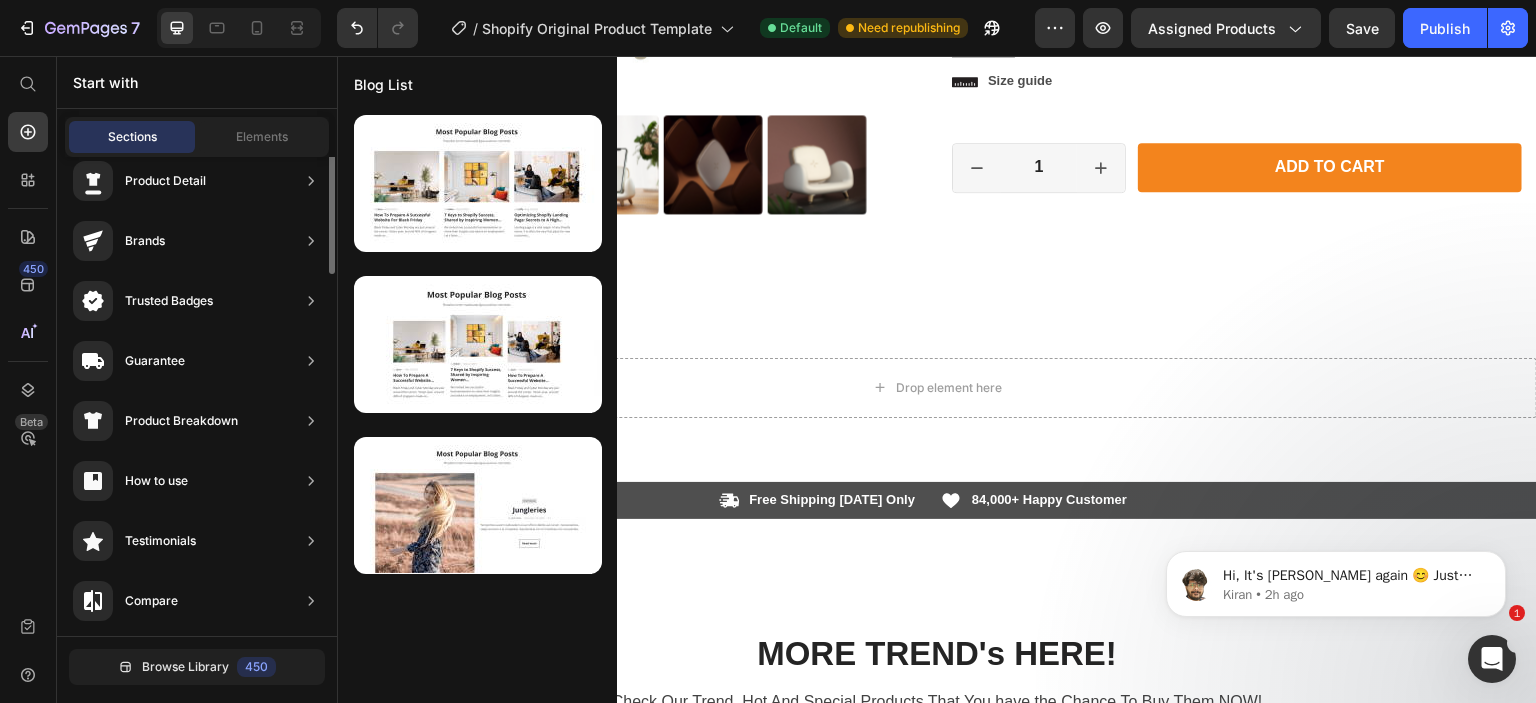 scroll, scrollTop: 0, scrollLeft: 0, axis: both 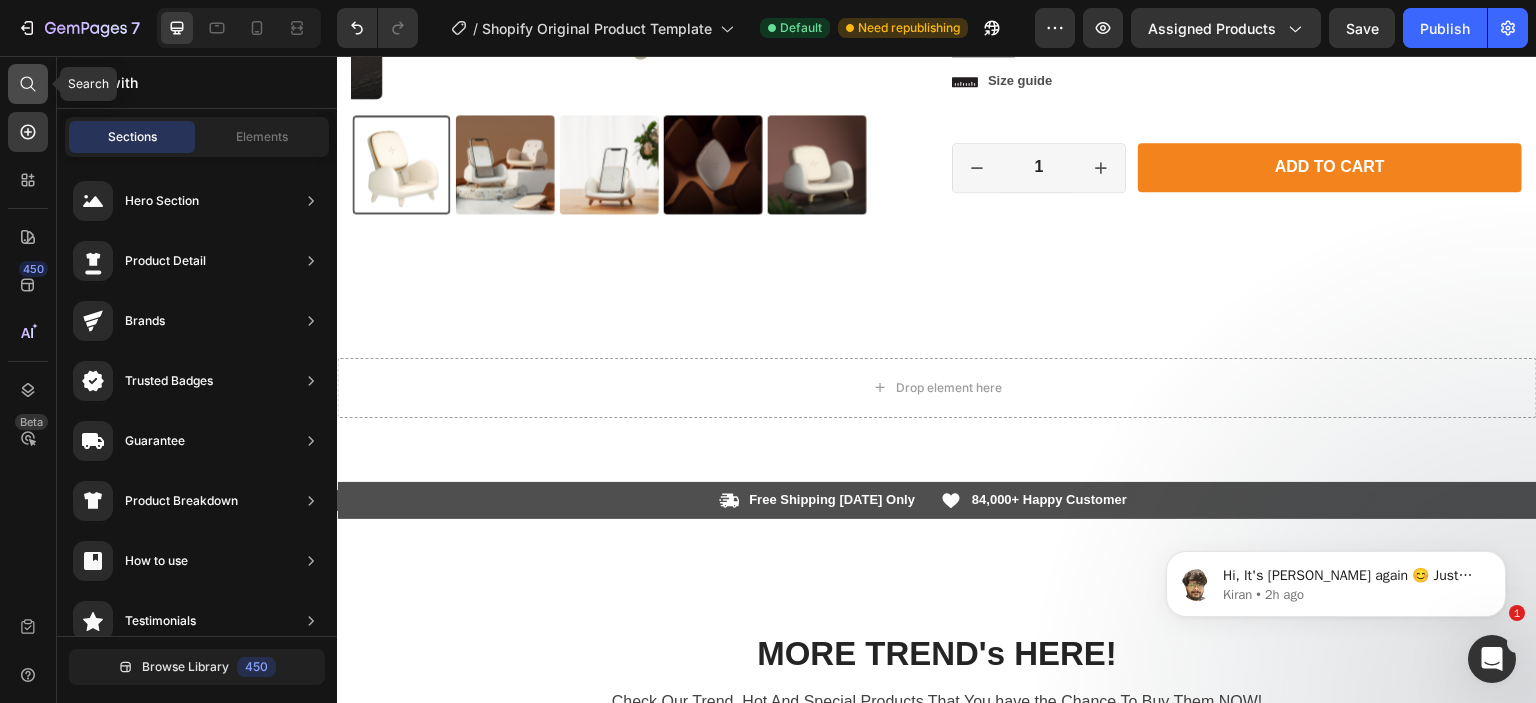 click 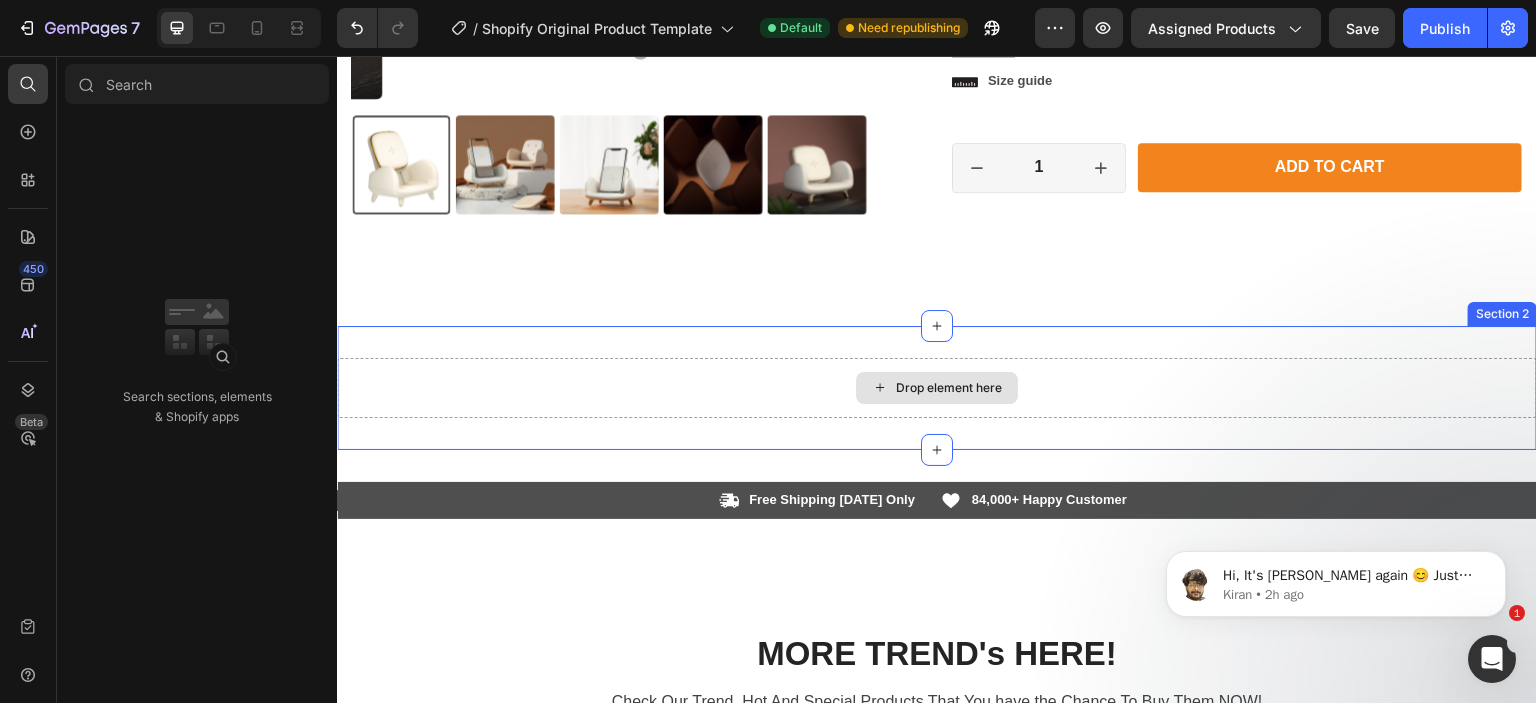 click on "Drop element here" at bounding box center [949, 388] 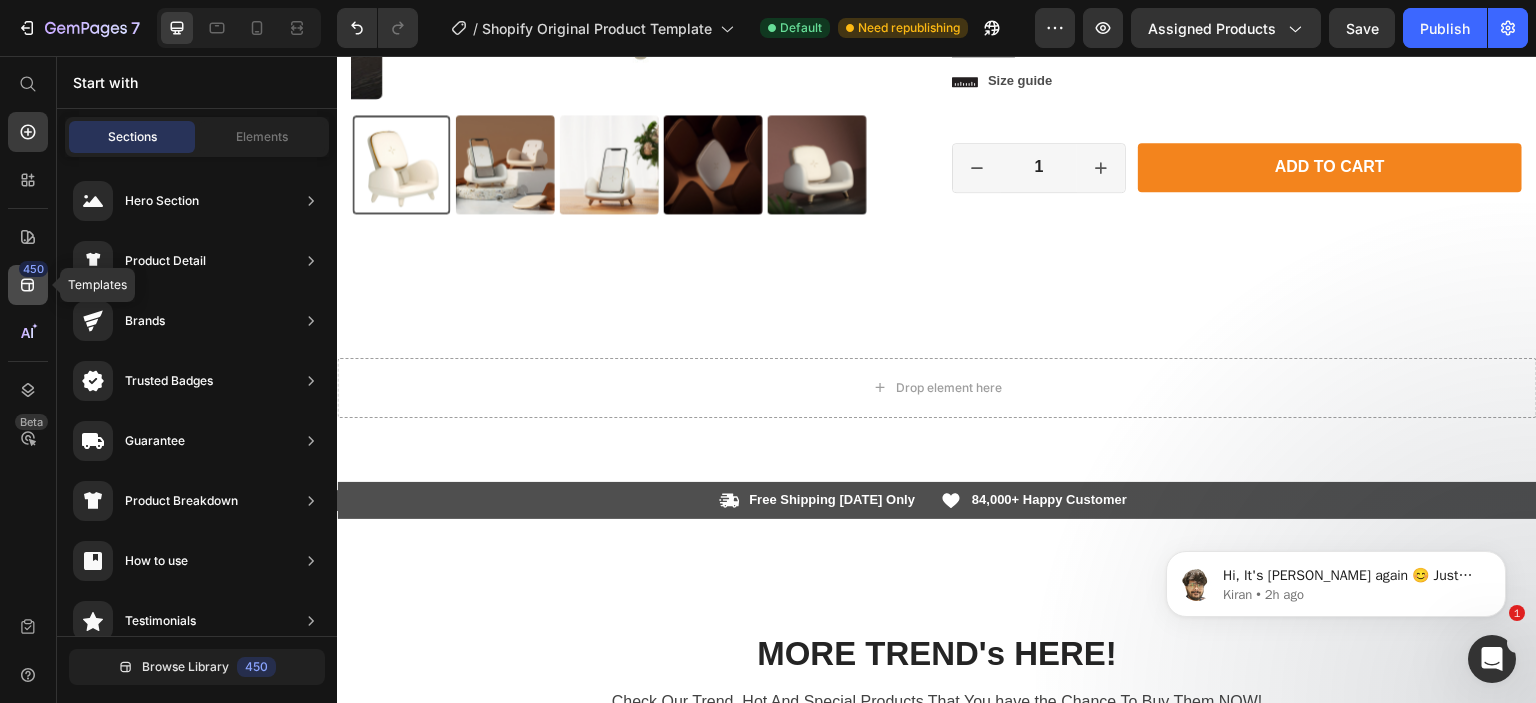 click 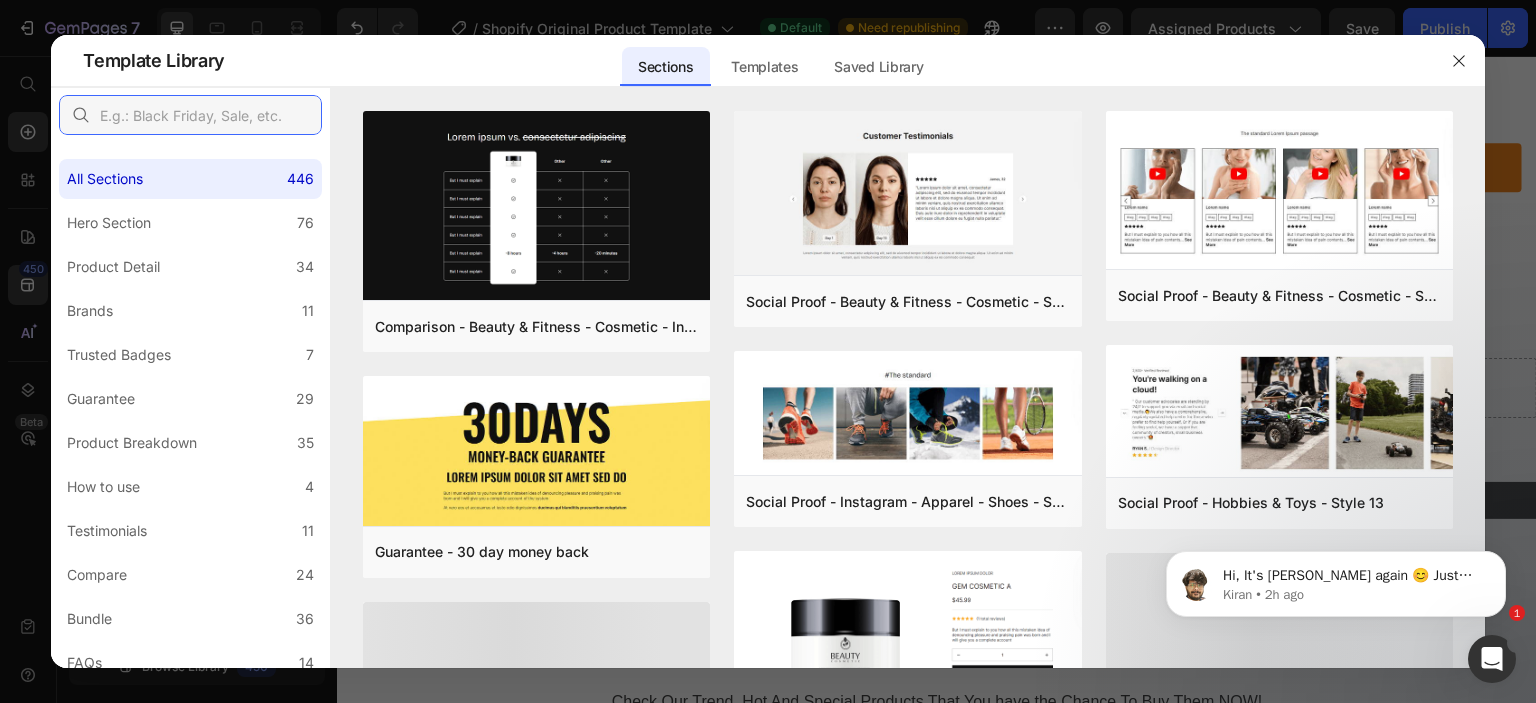 click at bounding box center (190, 115) 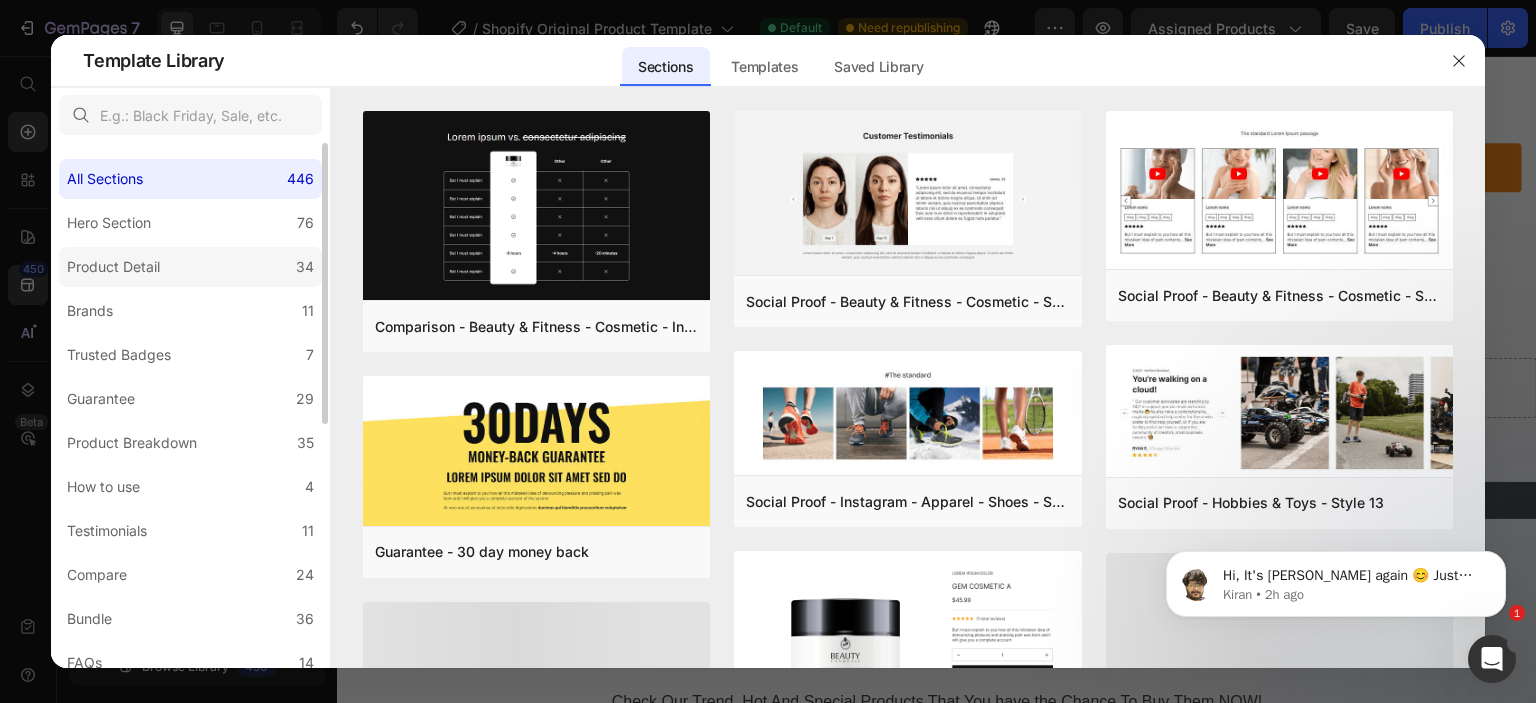 click on "Product Detail 34" 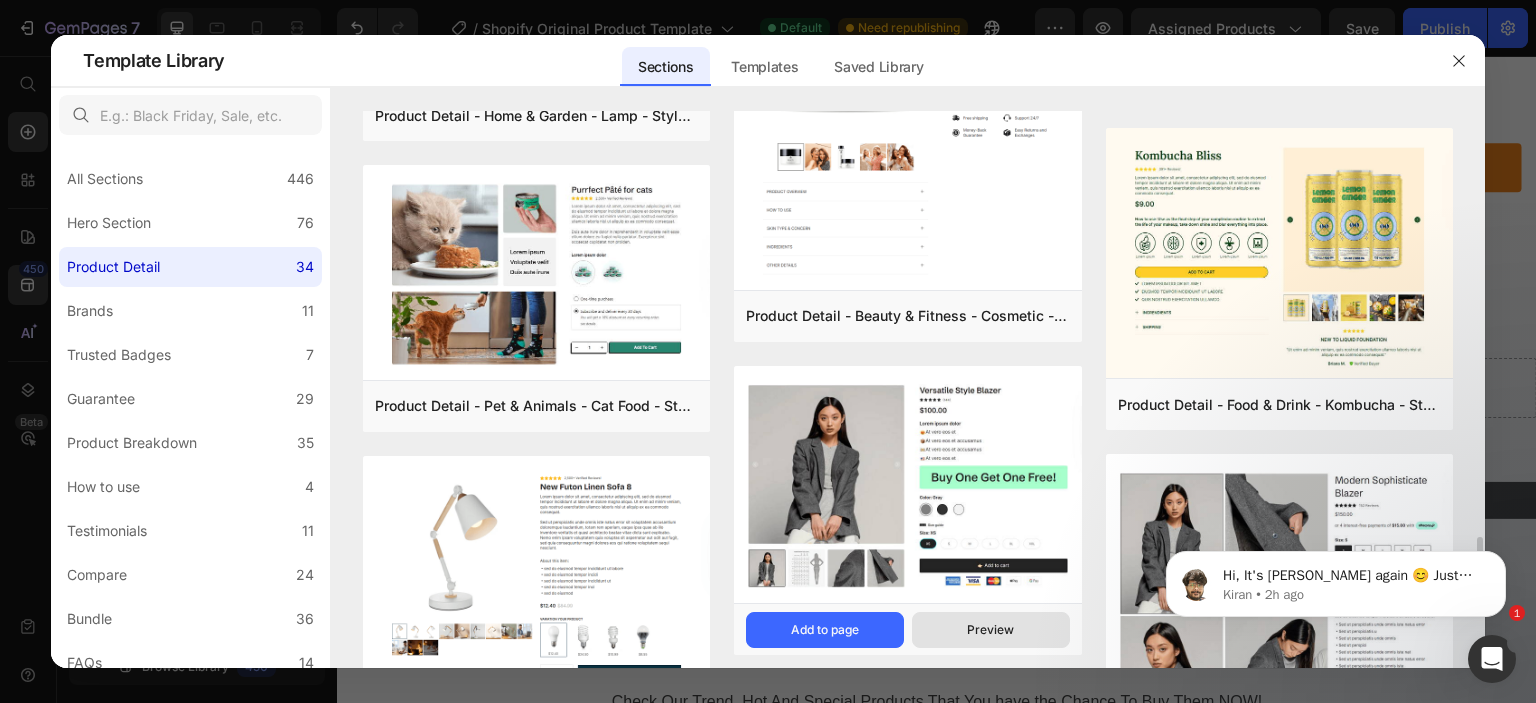 scroll, scrollTop: 2656, scrollLeft: 0, axis: vertical 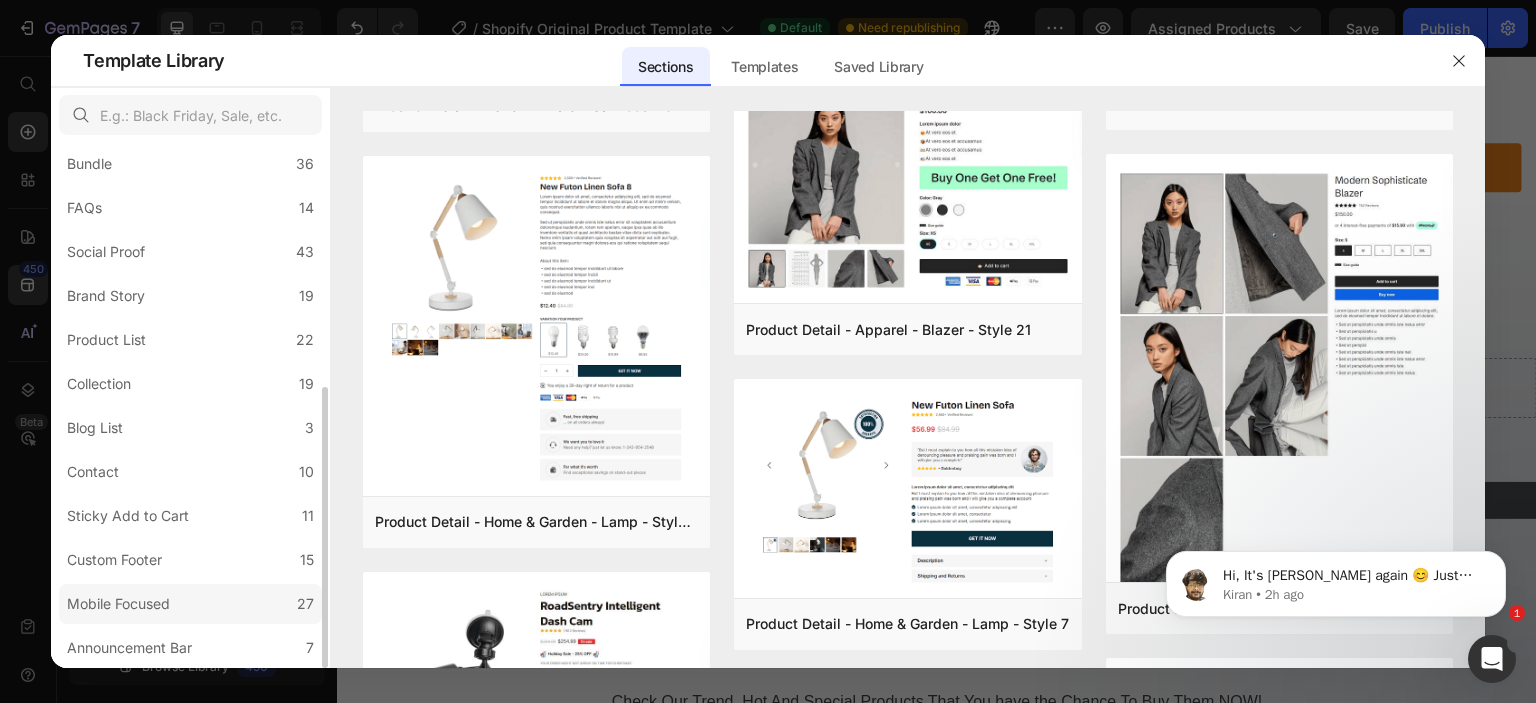 click on "Mobile Focused 27" 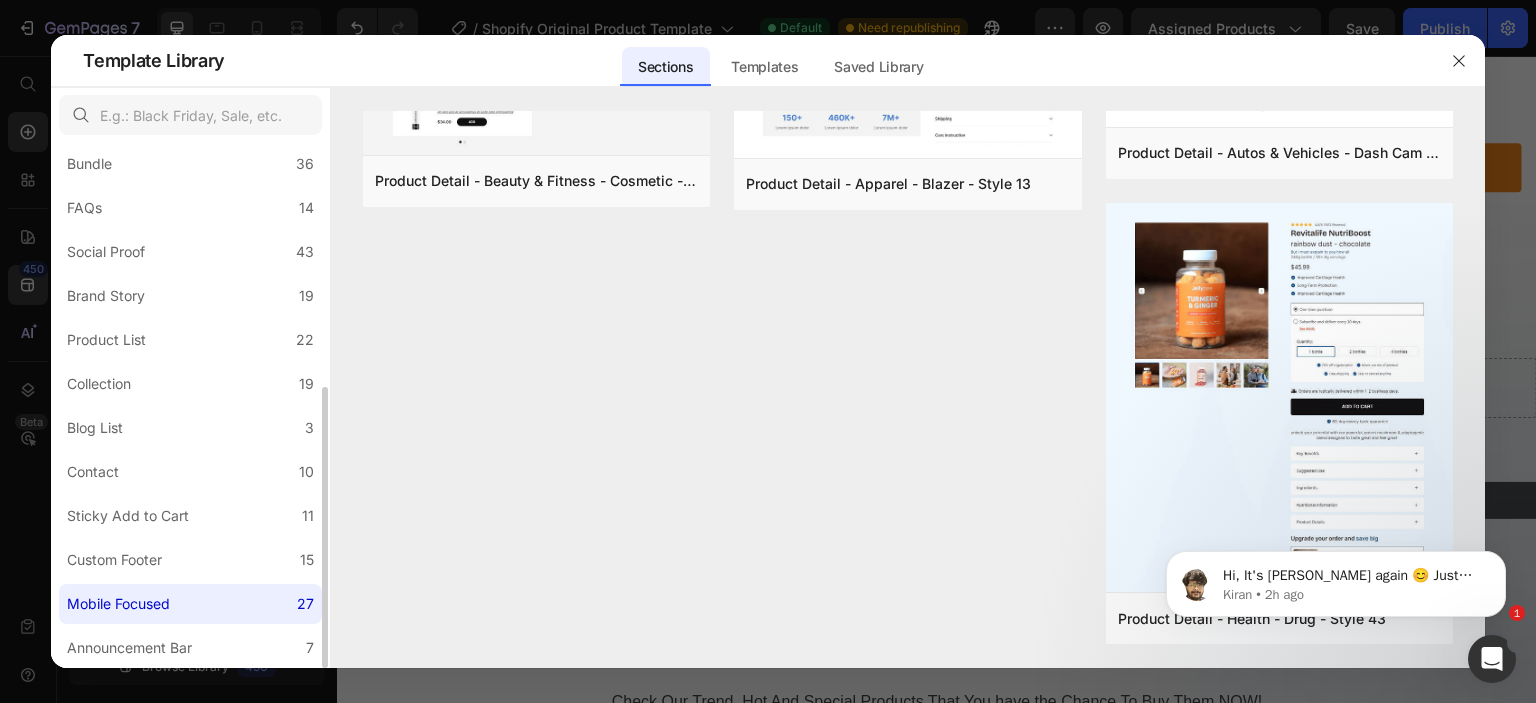 scroll, scrollTop: 0, scrollLeft: 0, axis: both 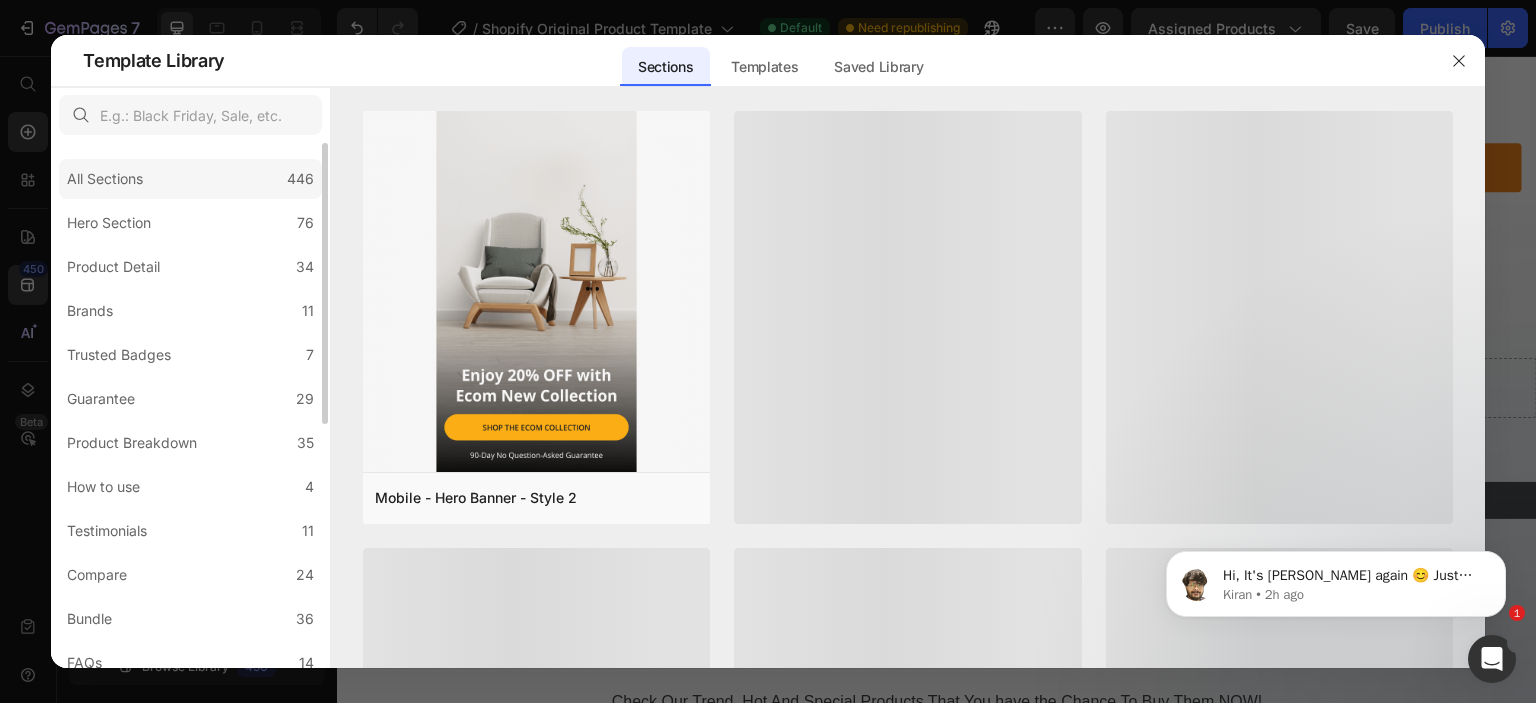 click on "All Sections 446" 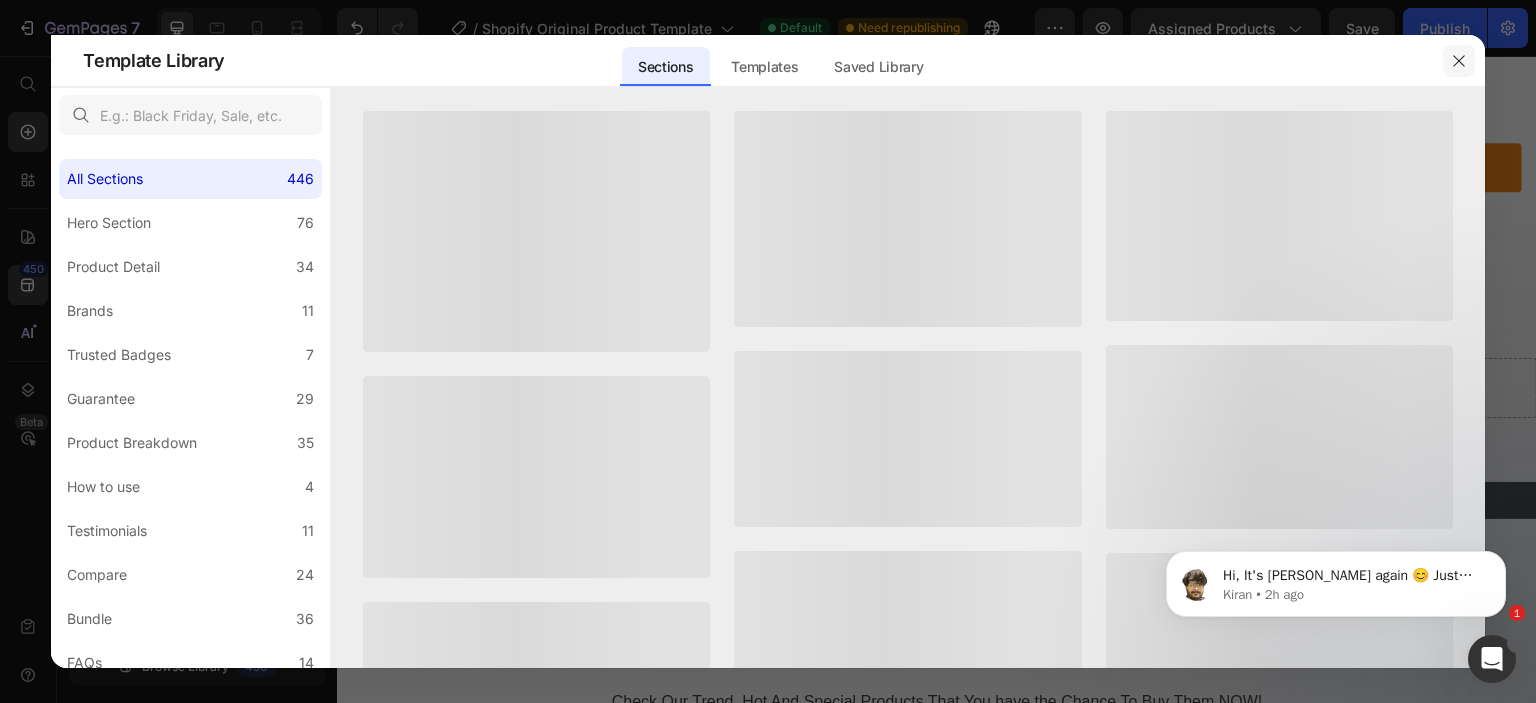 click at bounding box center (1459, 61) 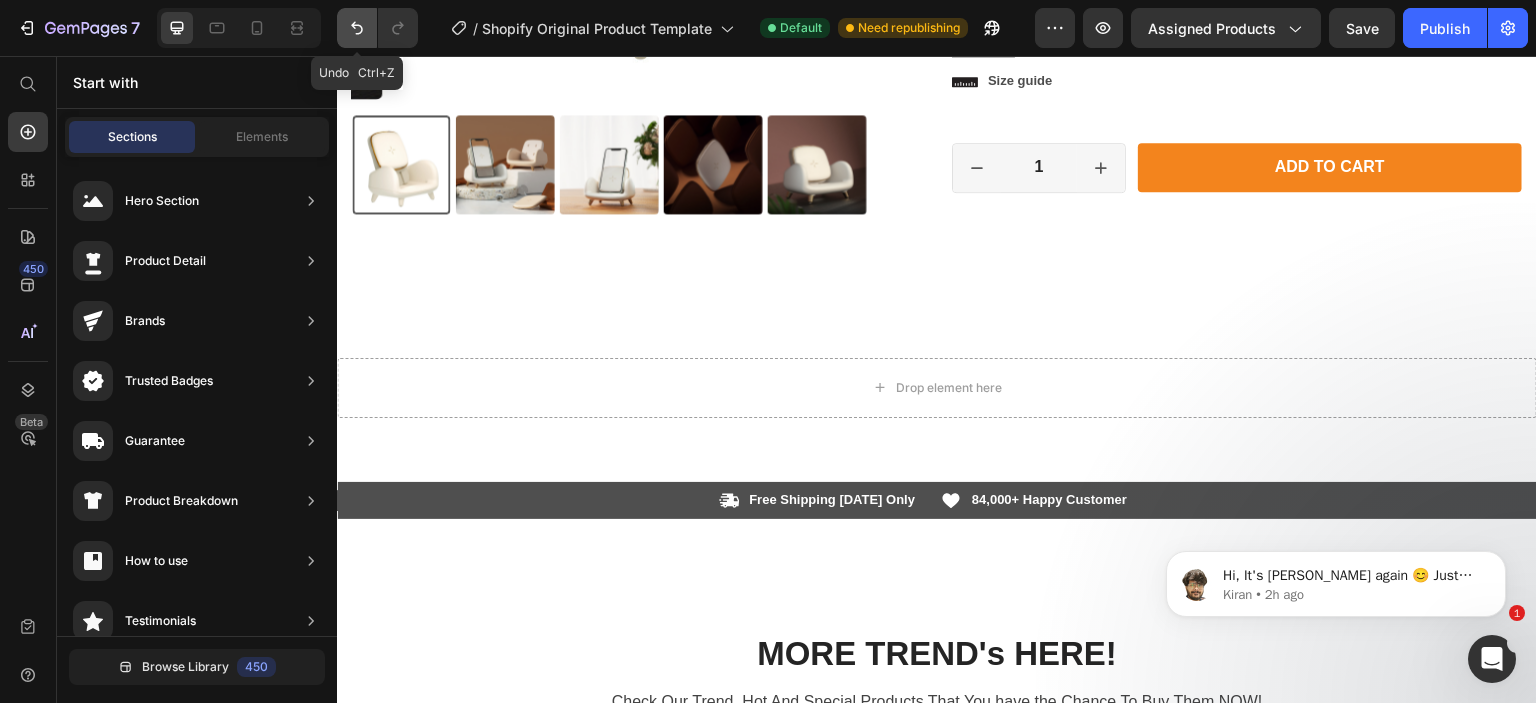 click 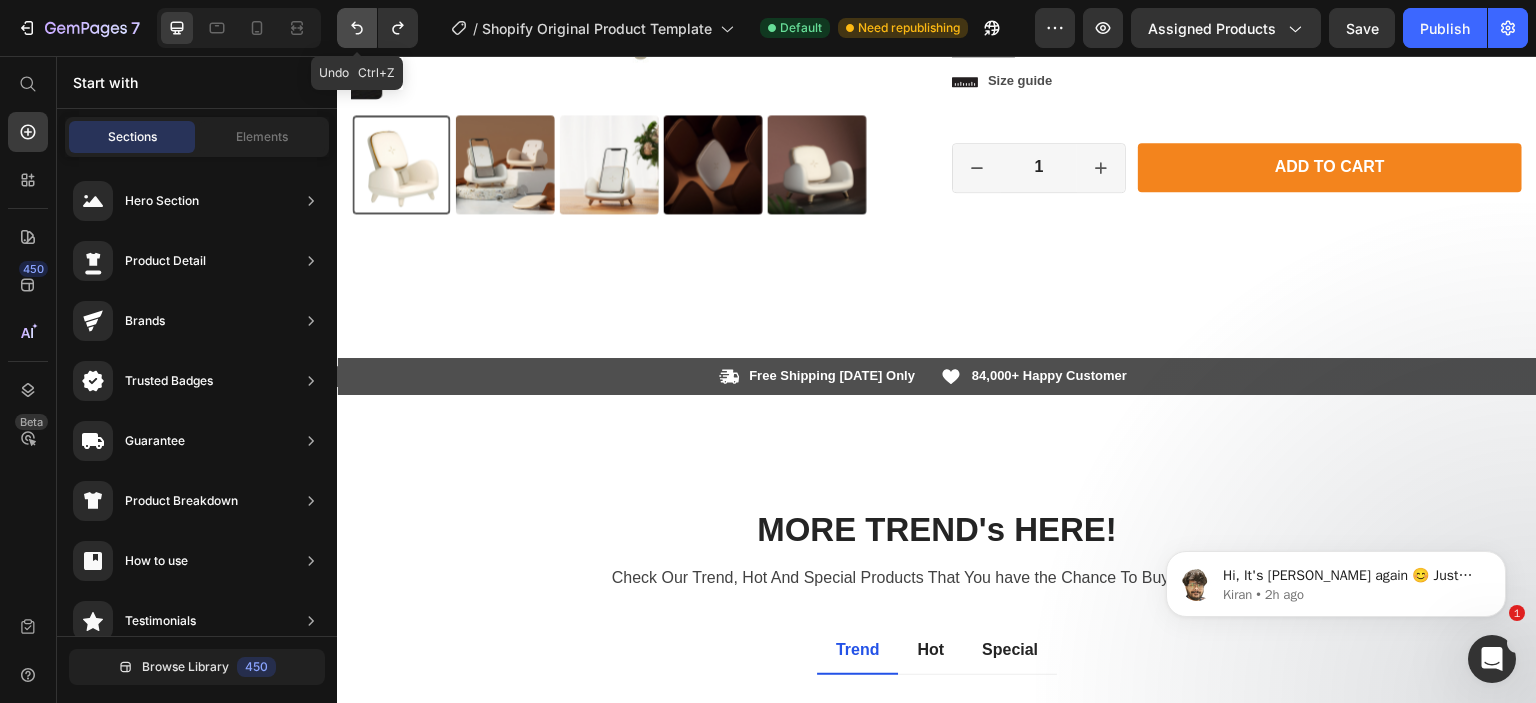click 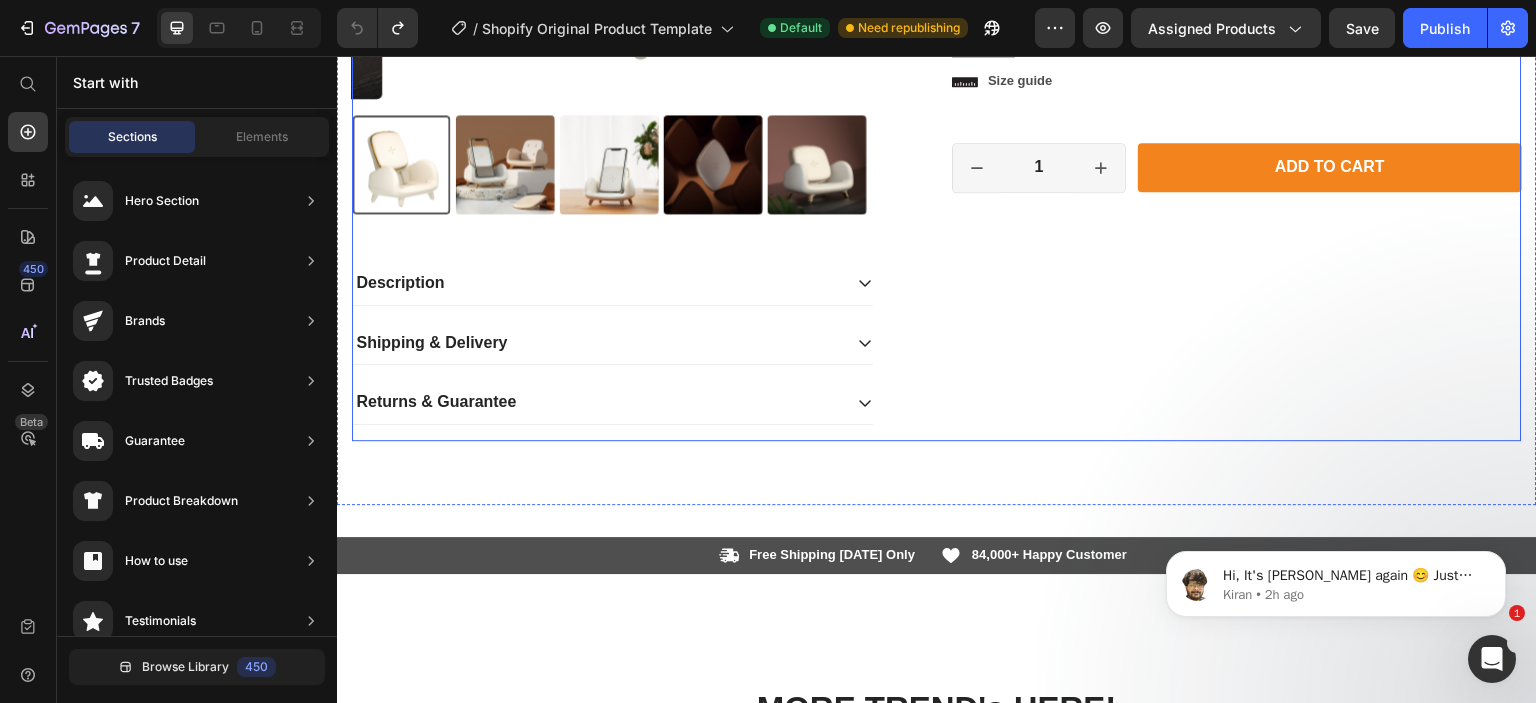 click on "Icon Icon Icon Icon
Icon Icon List 2,500+ Verified Reviews! Text Block Row 0% off Product Badge Sofa Chair Wireless Fast Charger Product Title Icon Icon Icon Icon
Icon Icon List 2,500+ Verified Reviews! Text Block Row
Icon Worldwide  free  shipping Text Block Row $33.39 Product Price $0.00 Product Price 0% off Product Badge Row Color: White White White White Electrical outlet: USB USB USB USB Product Variants & Swatches White USB USB USB Product Variants & Swatches
Icon Size guide Text Block Row 1 Product Quantity Row Add to cart Add to Cart Row Row" at bounding box center (1237, 9) 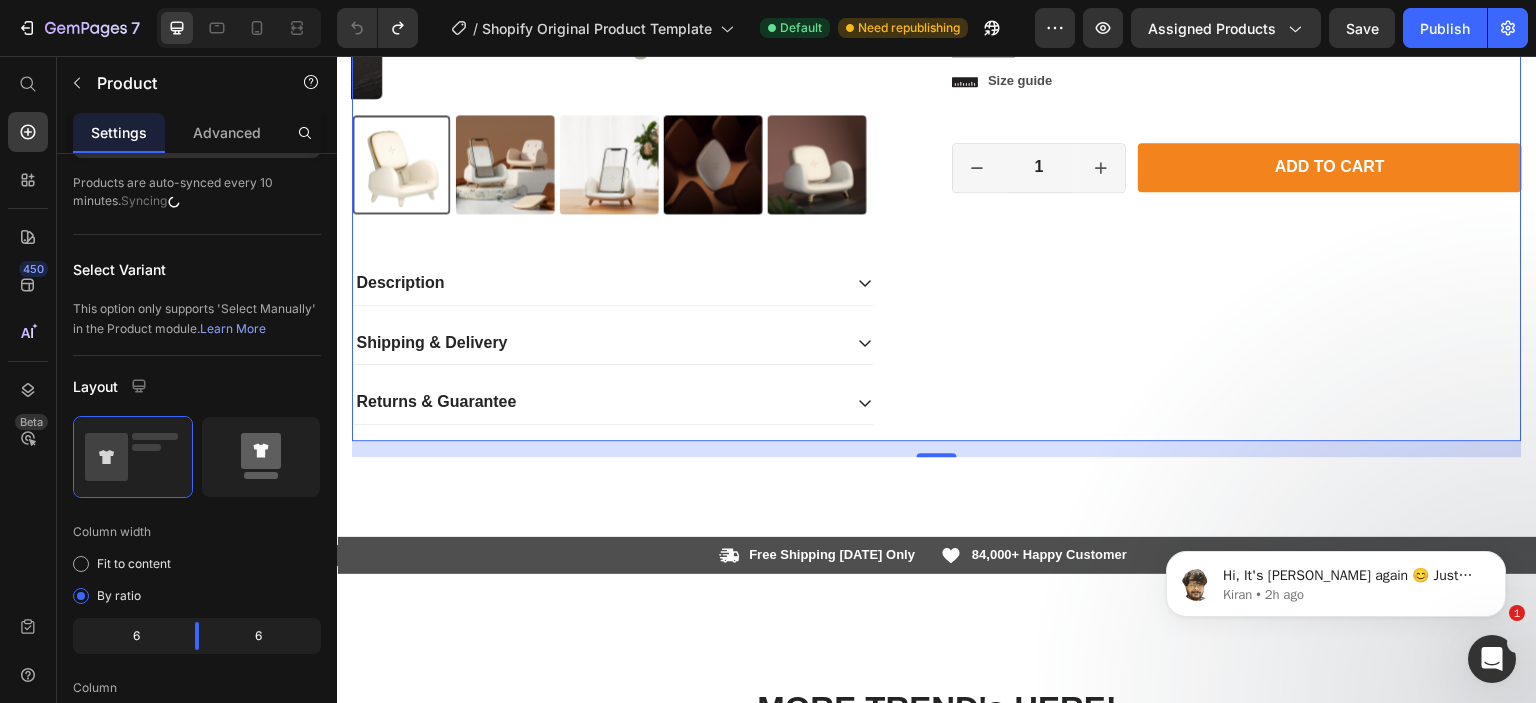 scroll, scrollTop: 600, scrollLeft: 0, axis: vertical 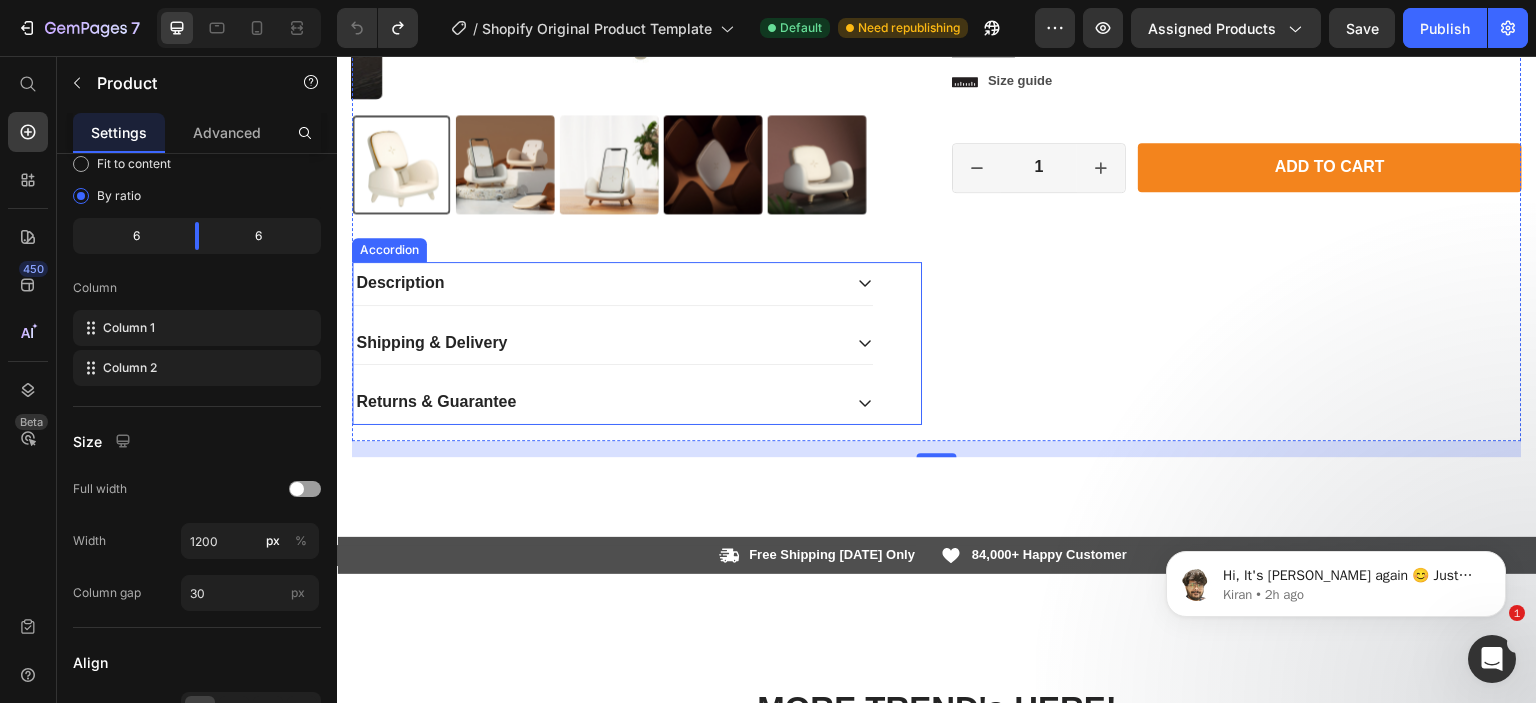 click on "Description
Shipping & Delivery
Returns & Guarantee Accordion" at bounding box center (637, 343) 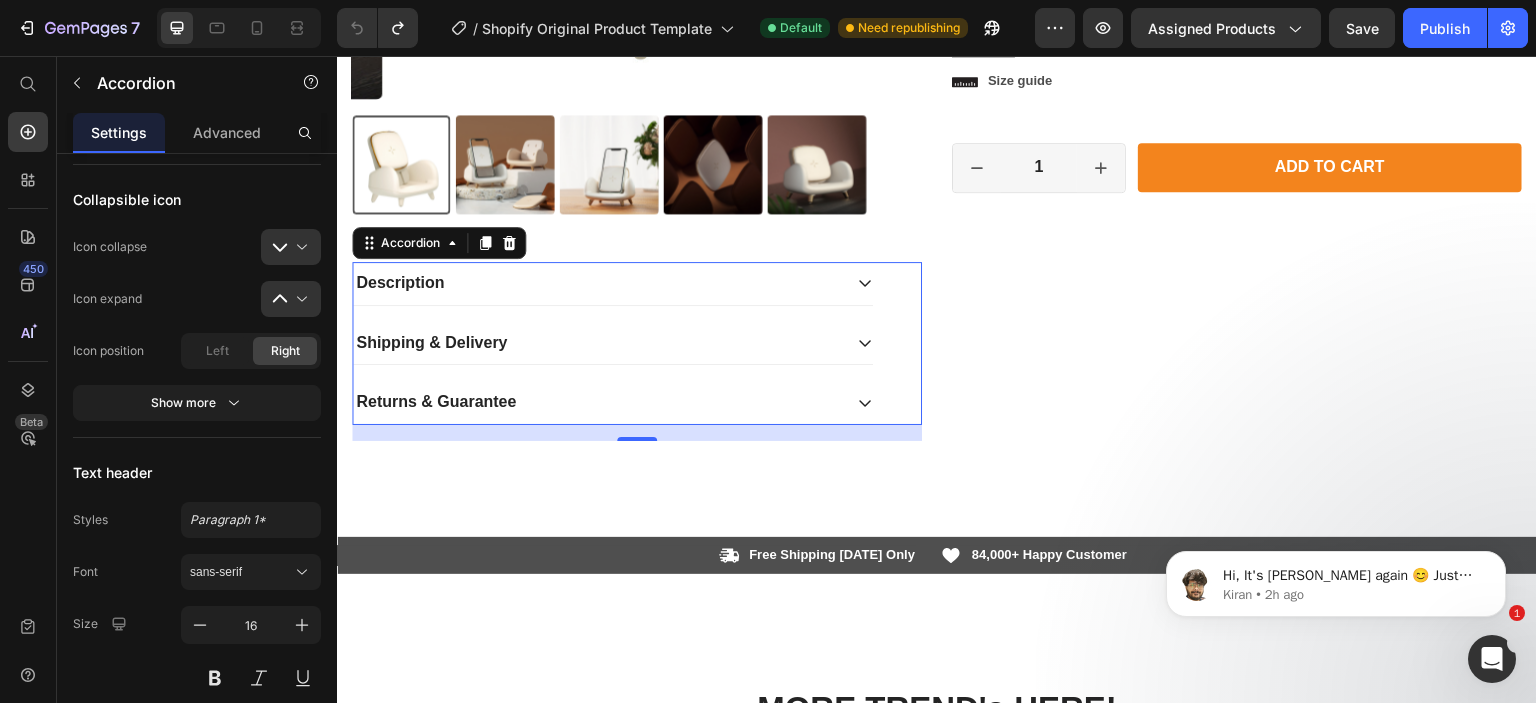 scroll, scrollTop: 0, scrollLeft: 0, axis: both 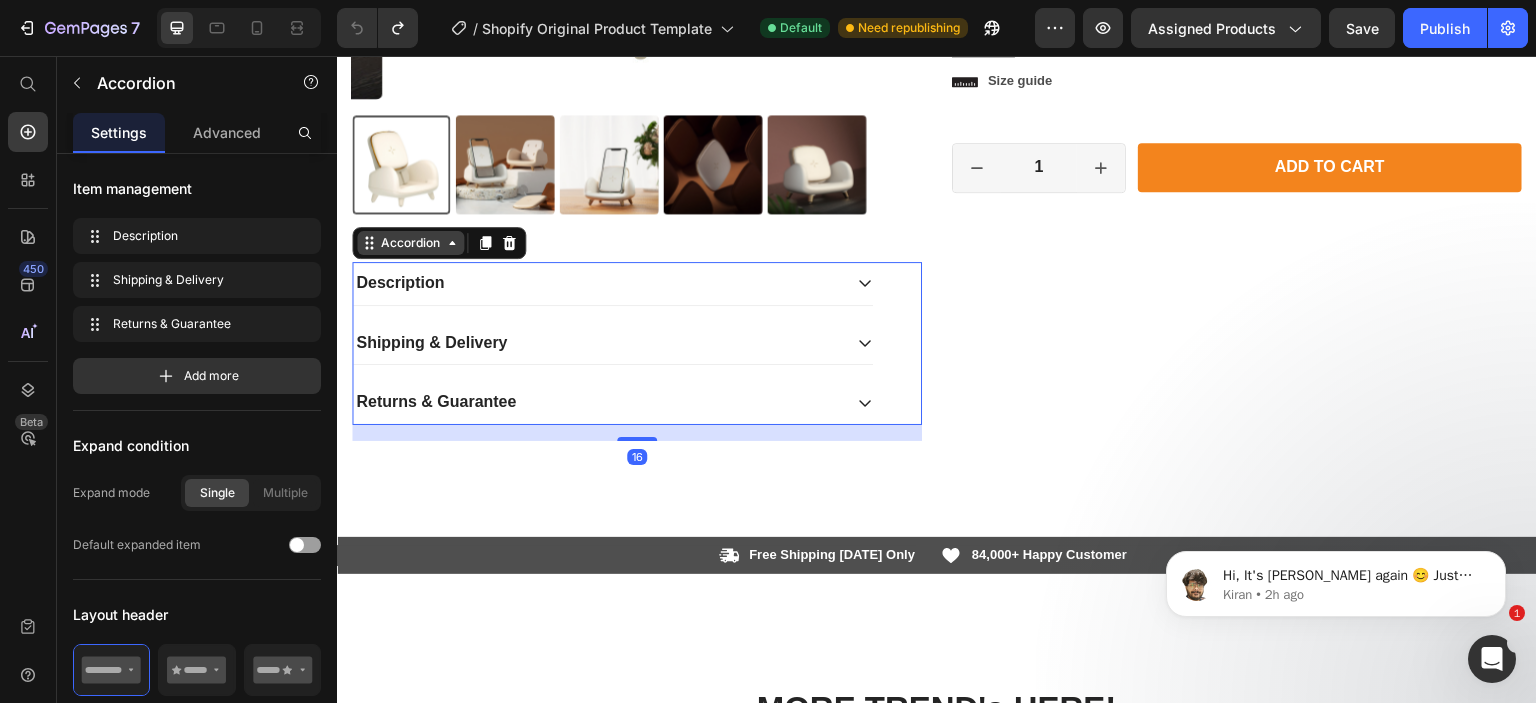 click on "Accordion" at bounding box center (410, 243) 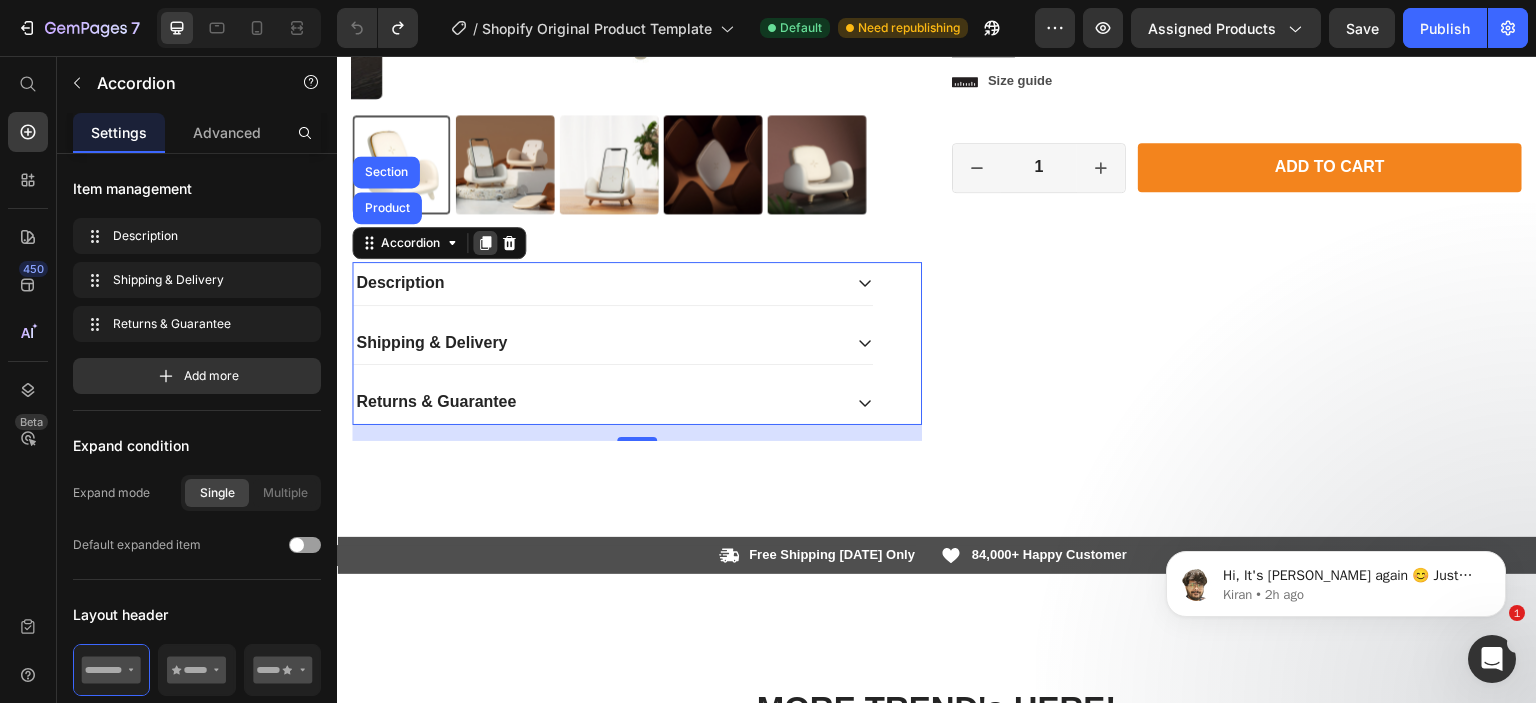 click 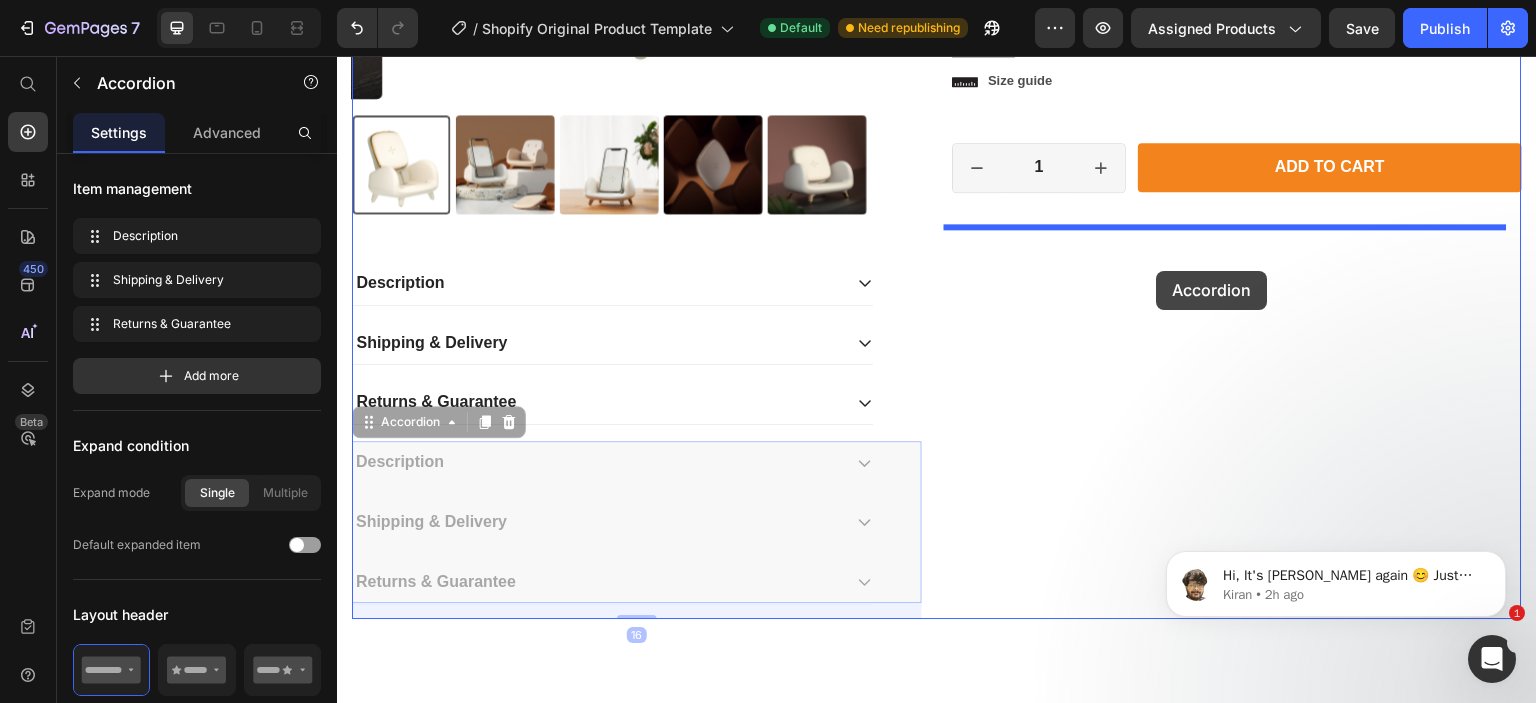 drag, startPoint x: 886, startPoint y: 444, endPoint x: 1157, endPoint y: 271, distance: 321.51205 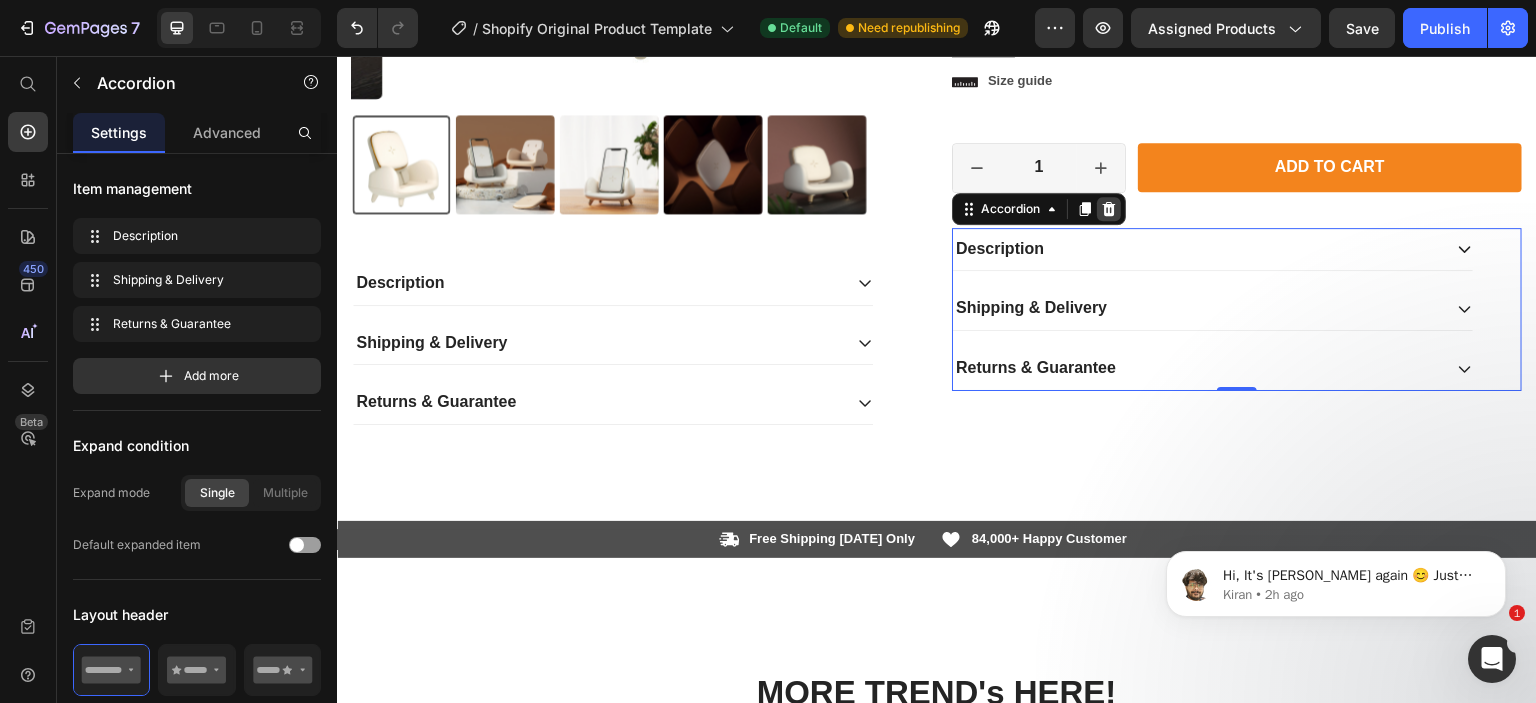 click 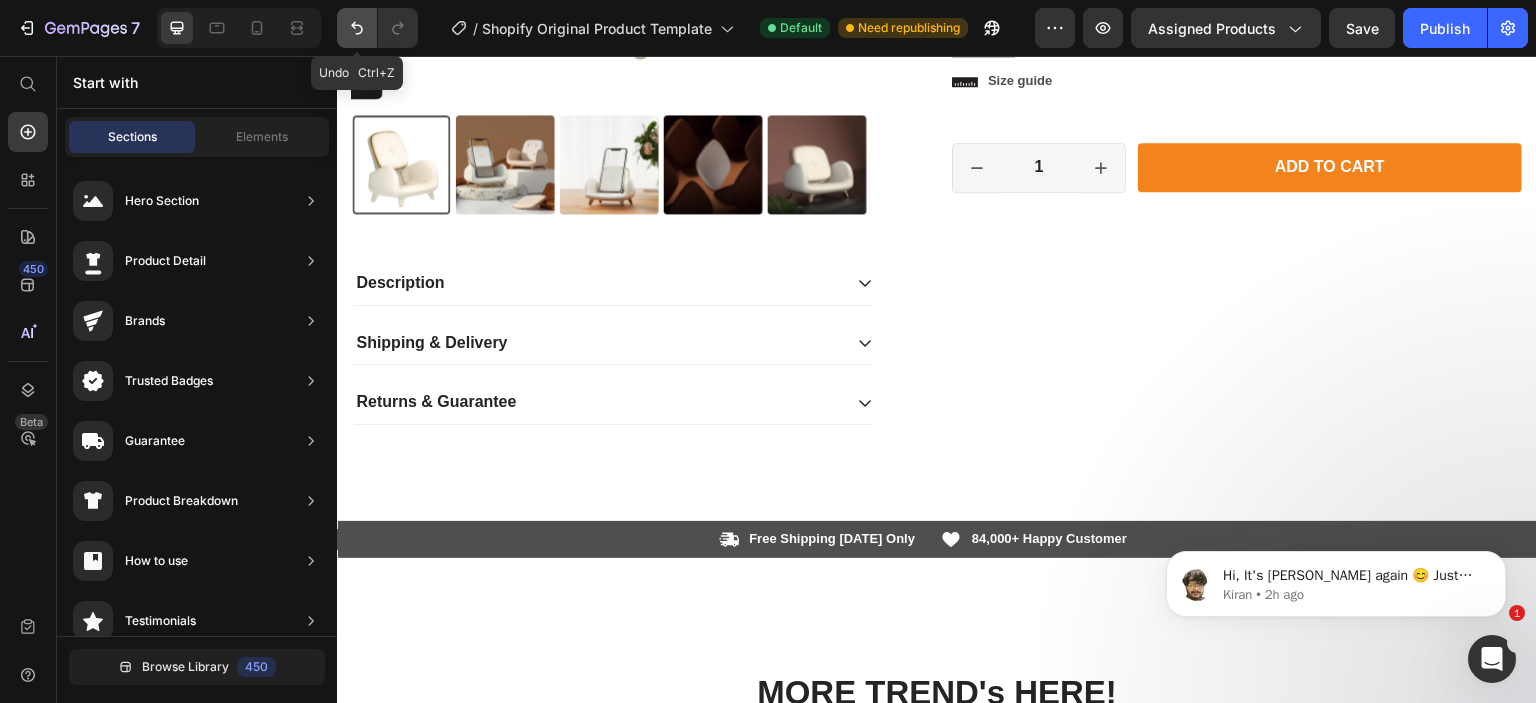 click 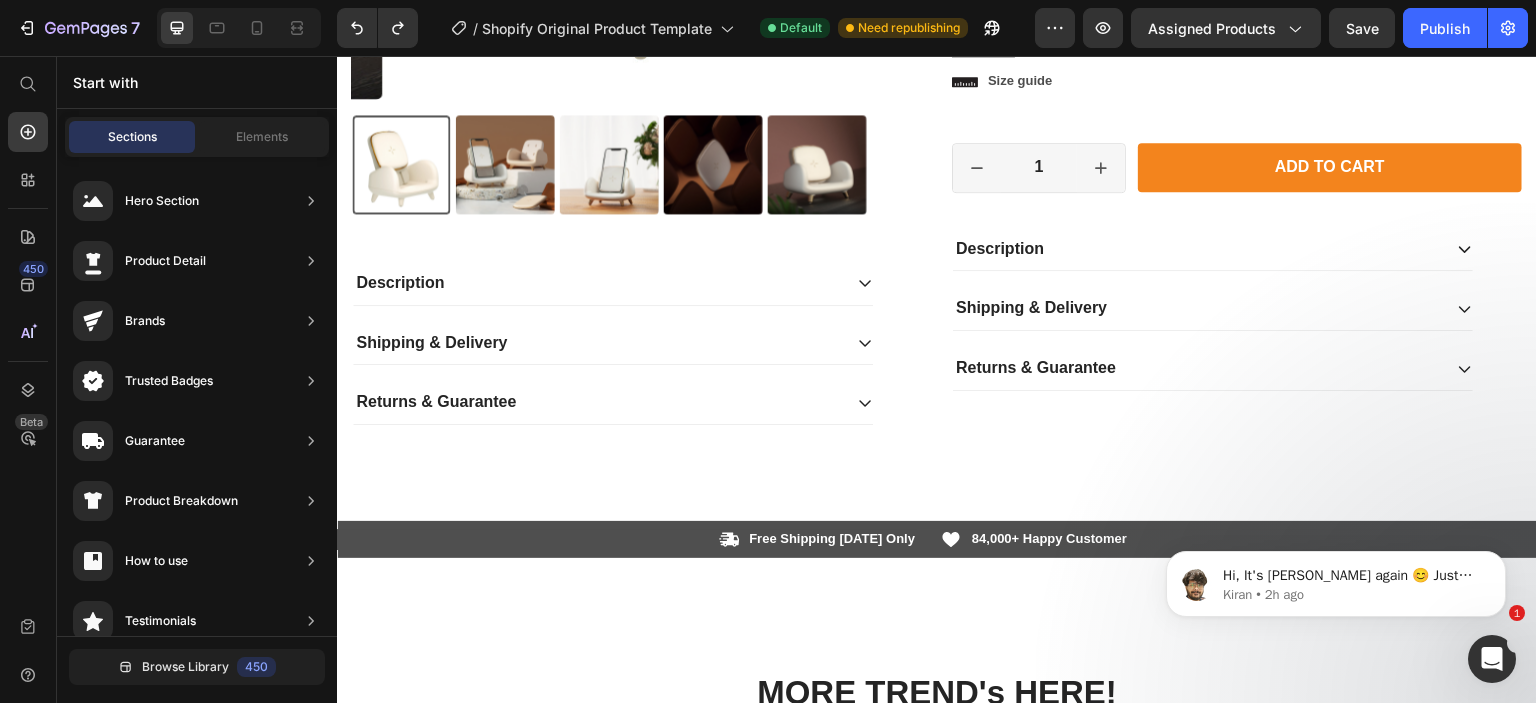 click 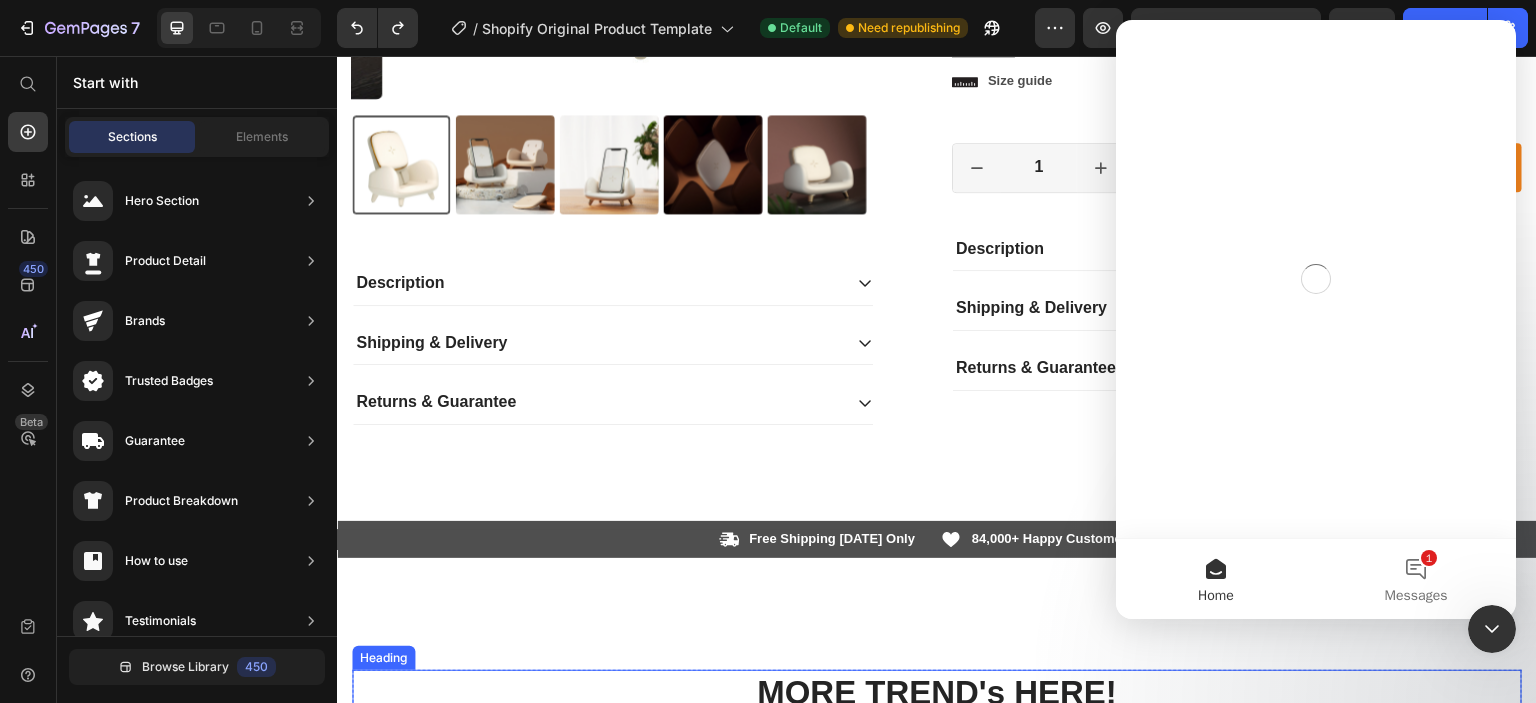 scroll, scrollTop: 0, scrollLeft: 0, axis: both 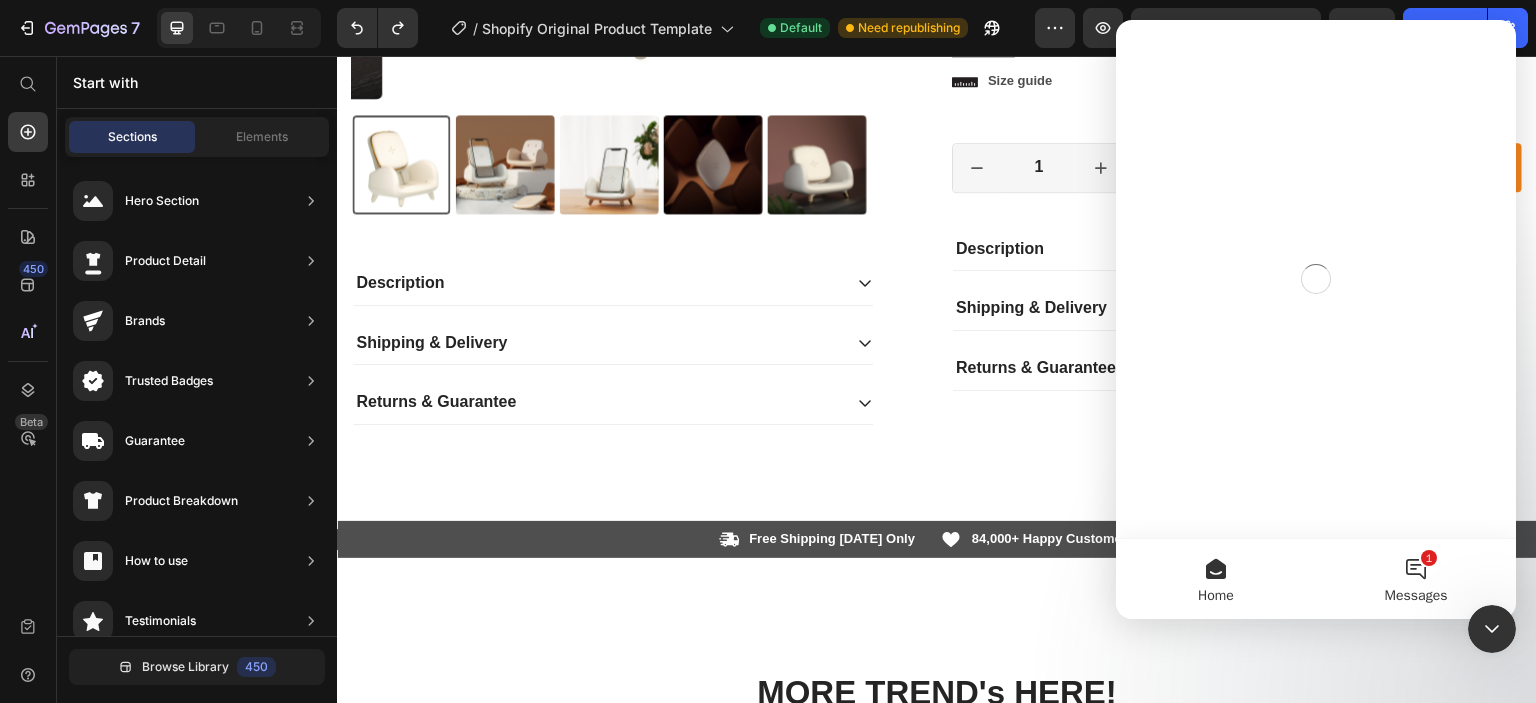 click on "1 Messages" at bounding box center [1416, 579] 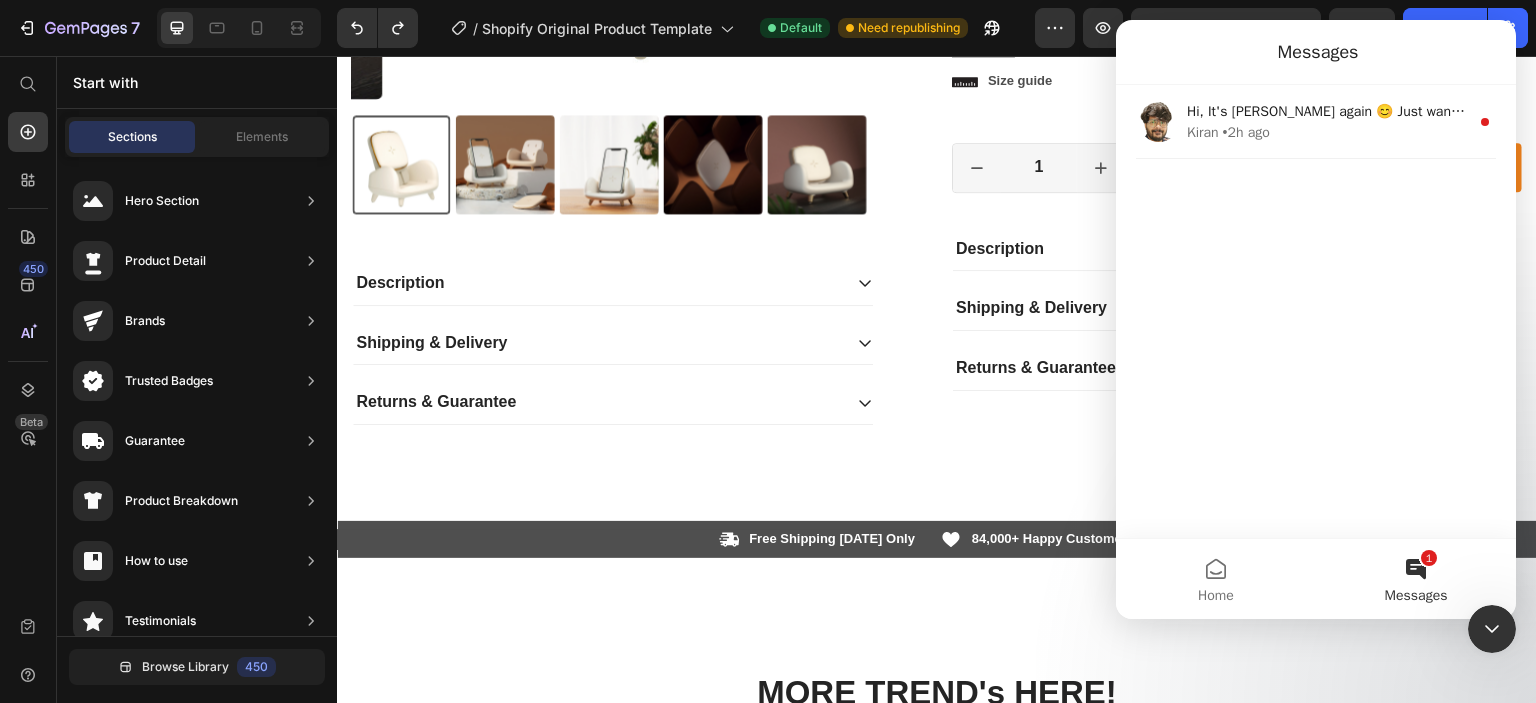 scroll, scrollTop: 100, scrollLeft: 0, axis: vertical 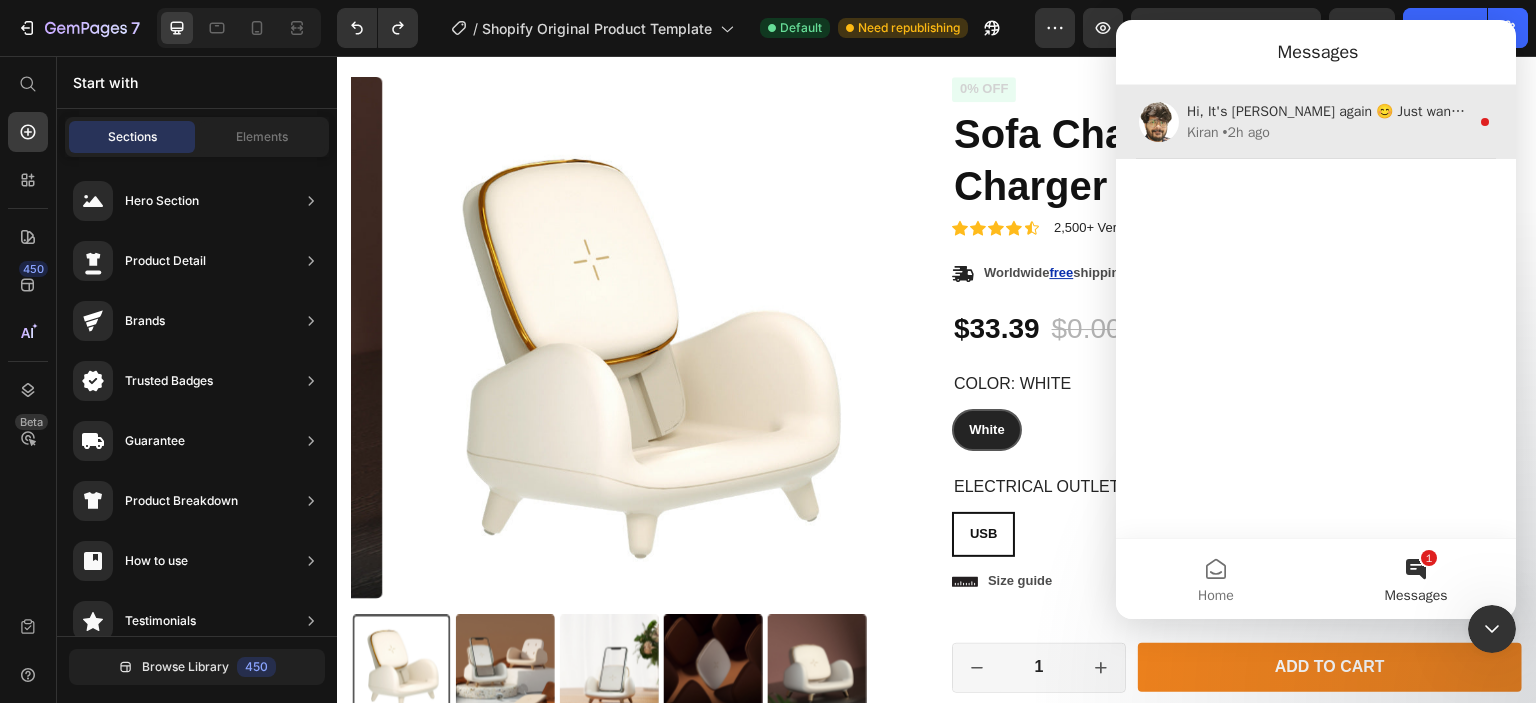 click on "Kiran •  2h ago" at bounding box center (1328, 132) 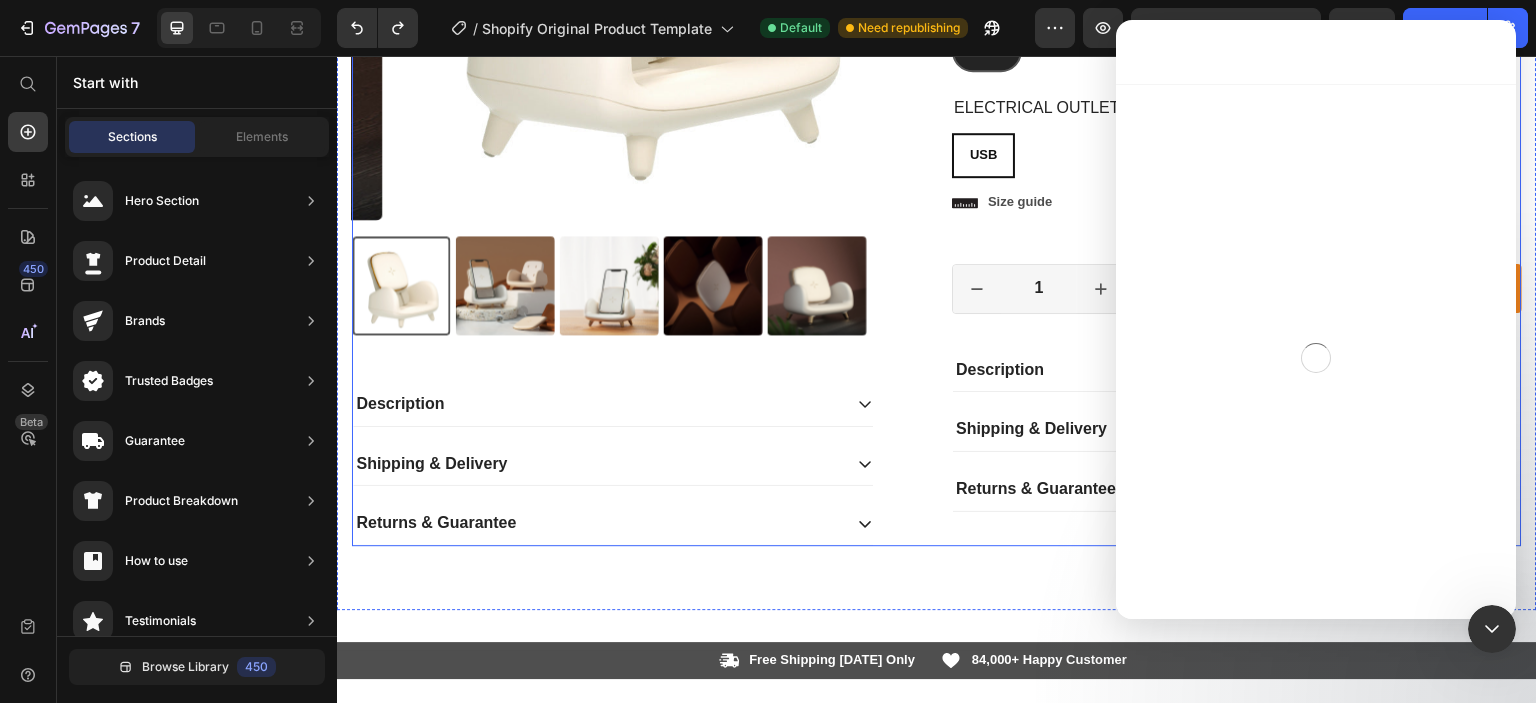 scroll, scrollTop: 500, scrollLeft: 0, axis: vertical 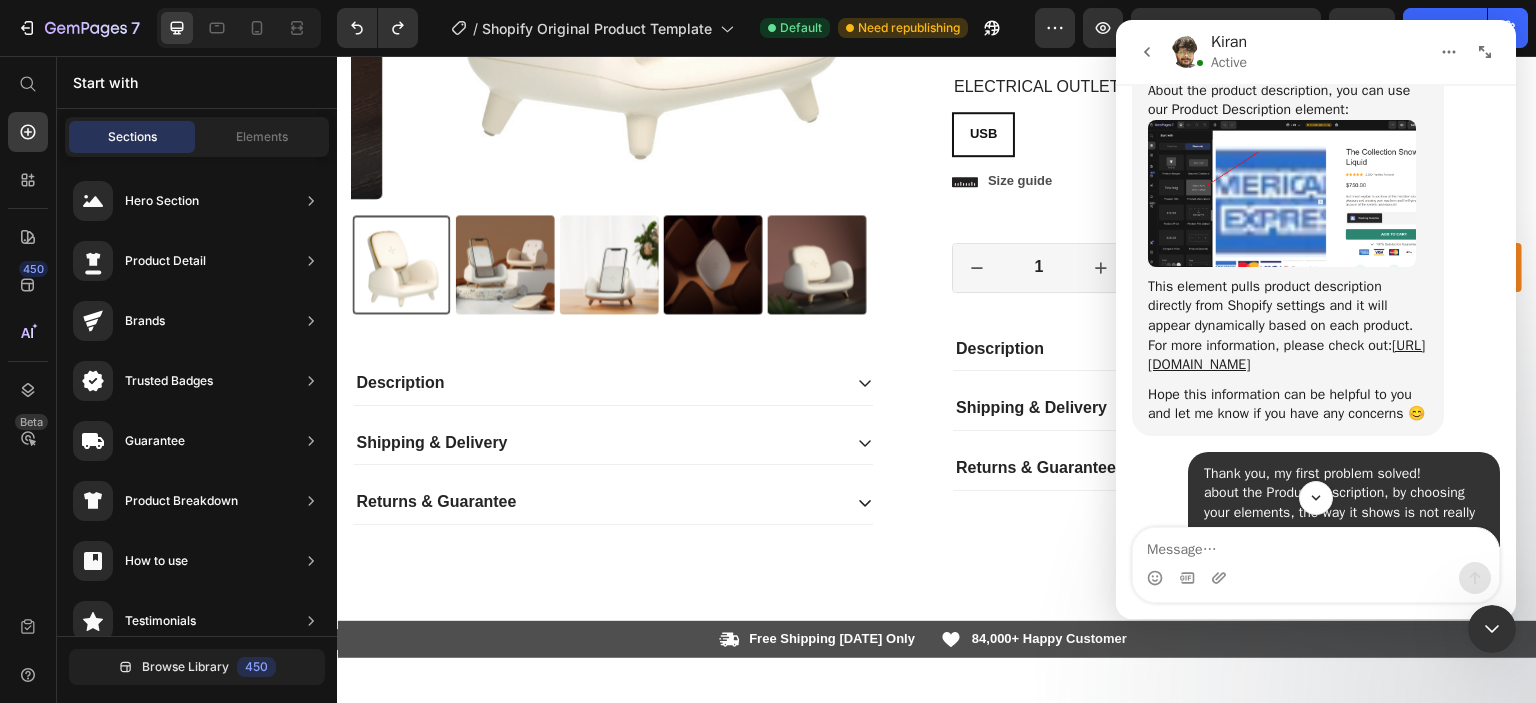 click at bounding box center [1282, 193] 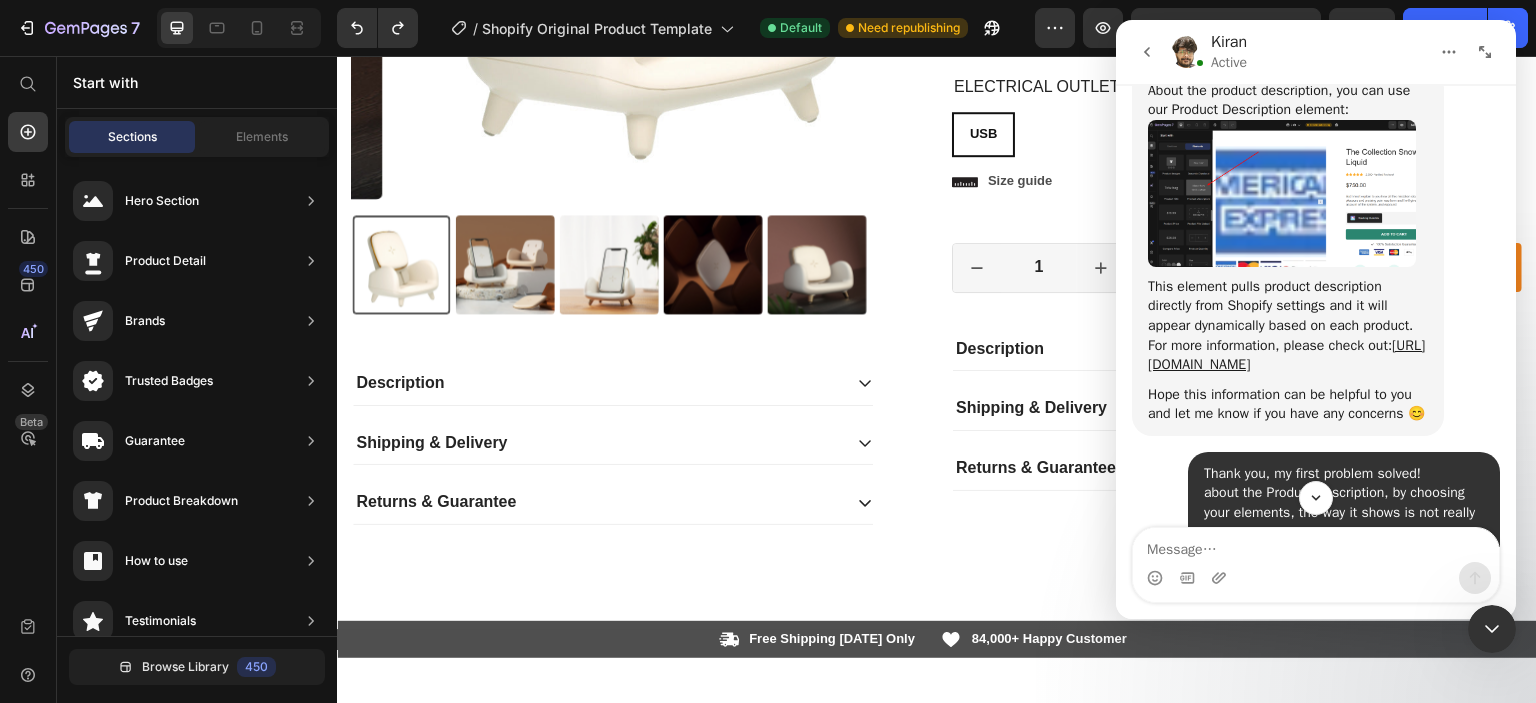 scroll, scrollTop: 0, scrollLeft: 0, axis: both 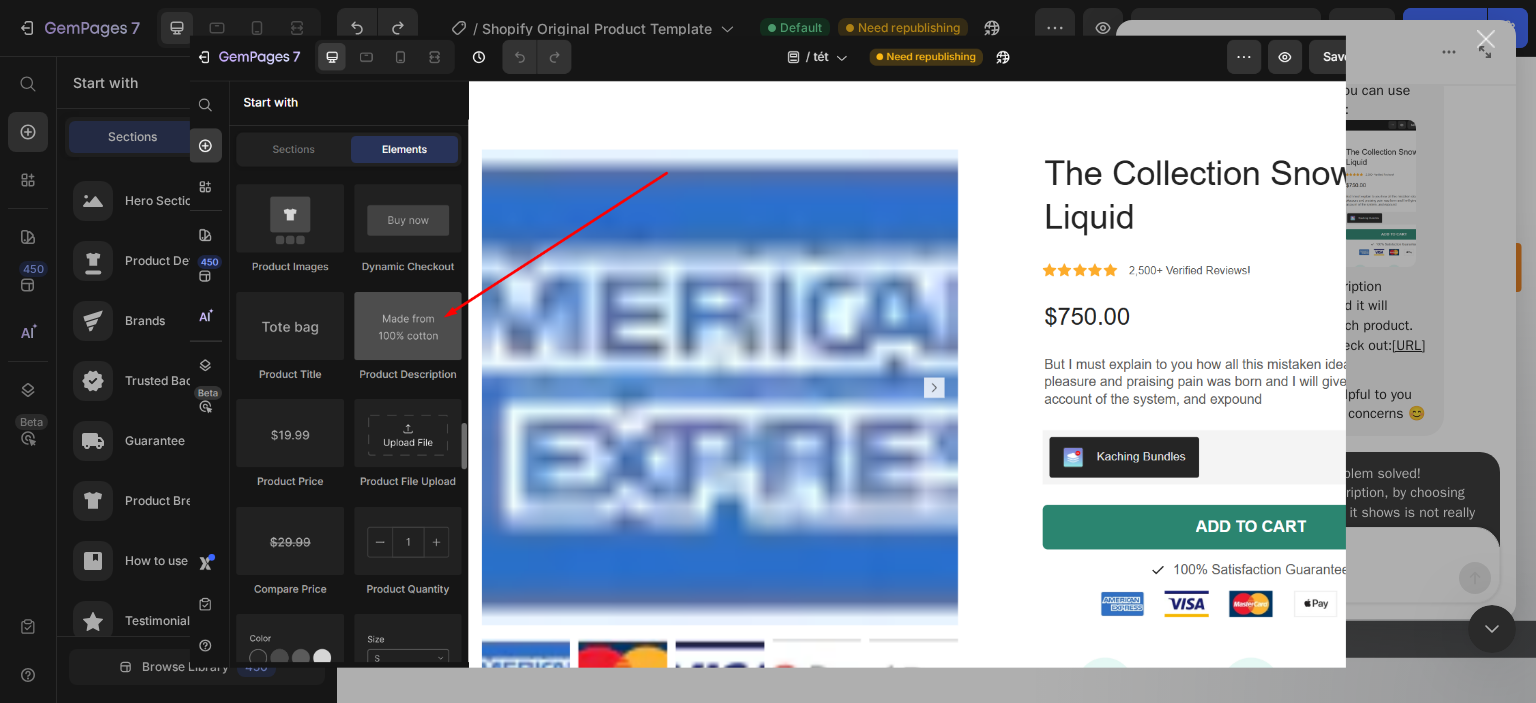 click at bounding box center (768, 351) 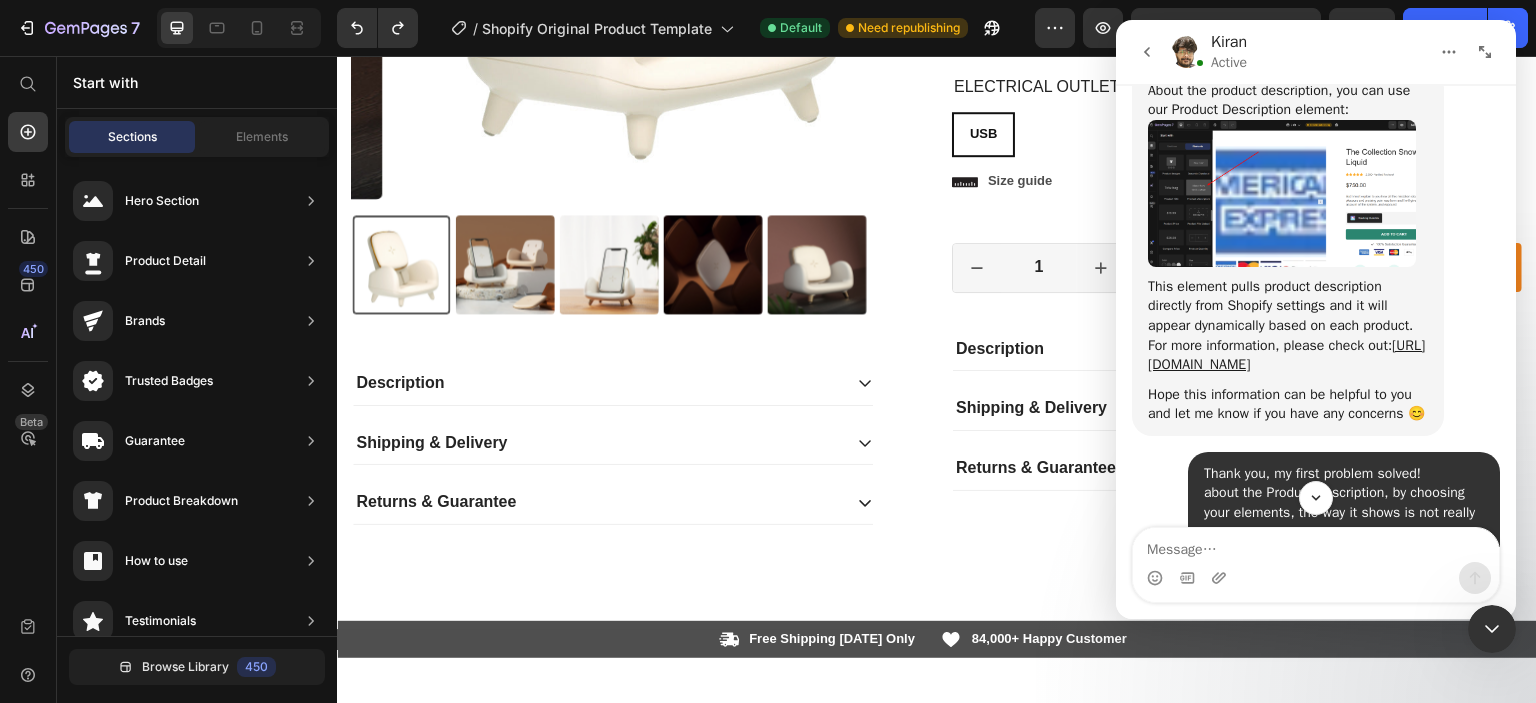 click 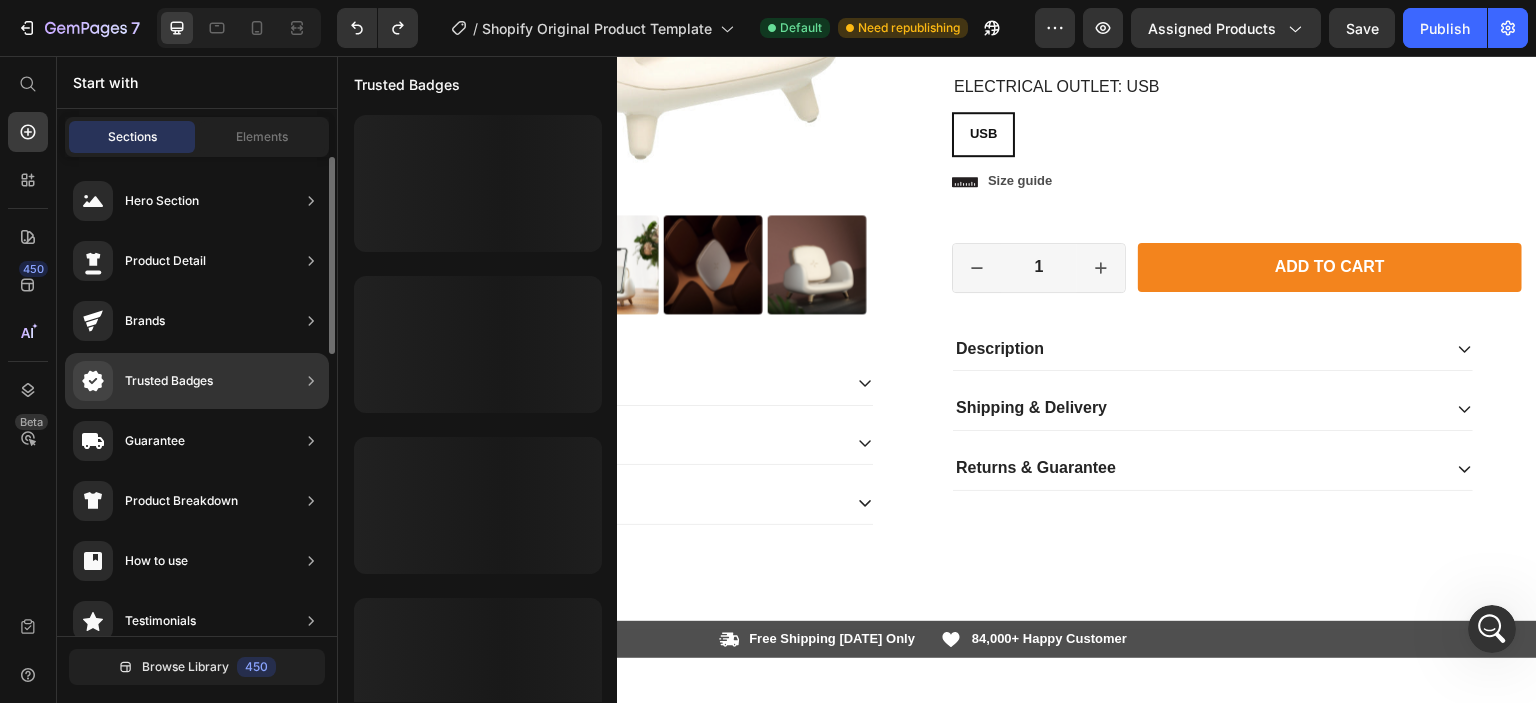 scroll, scrollTop: 0, scrollLeft: 0, axis: both 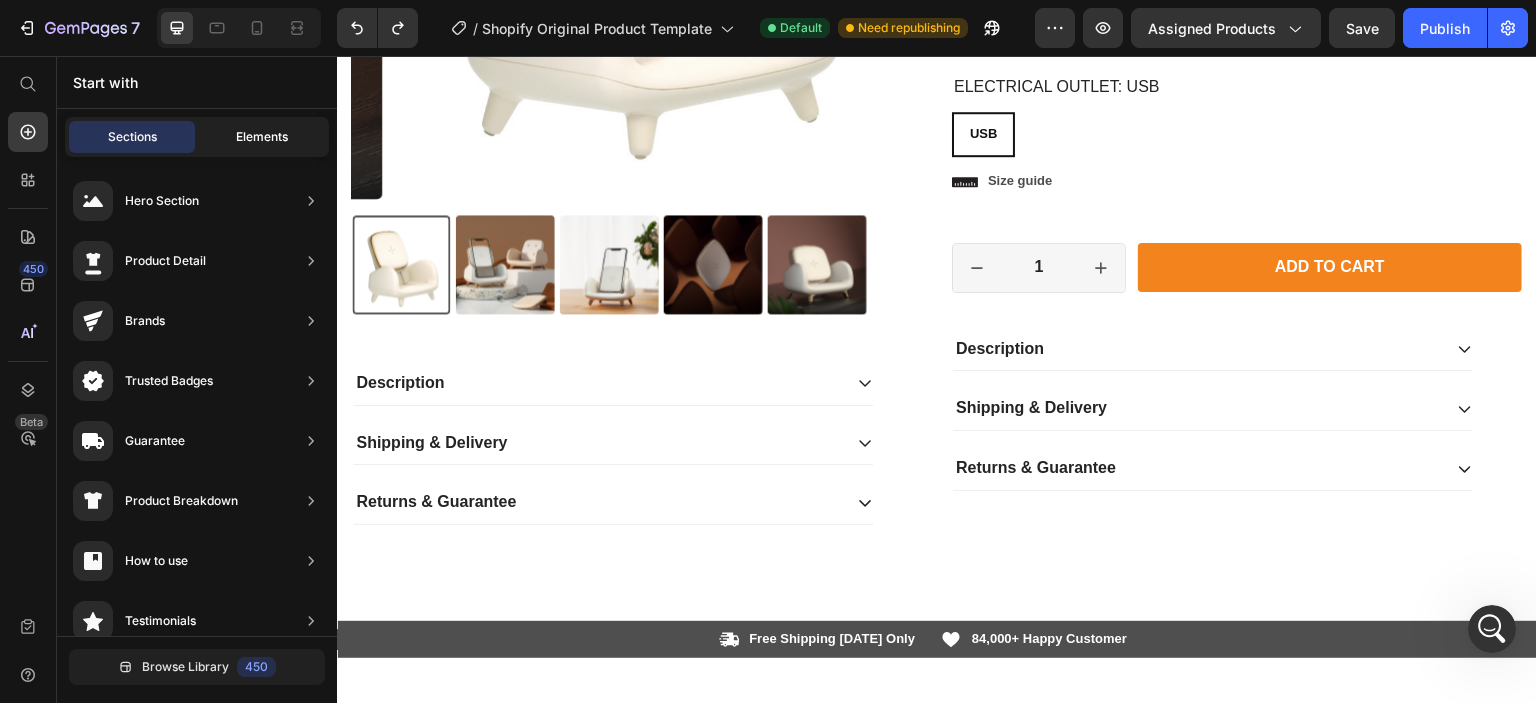click on "Elements" 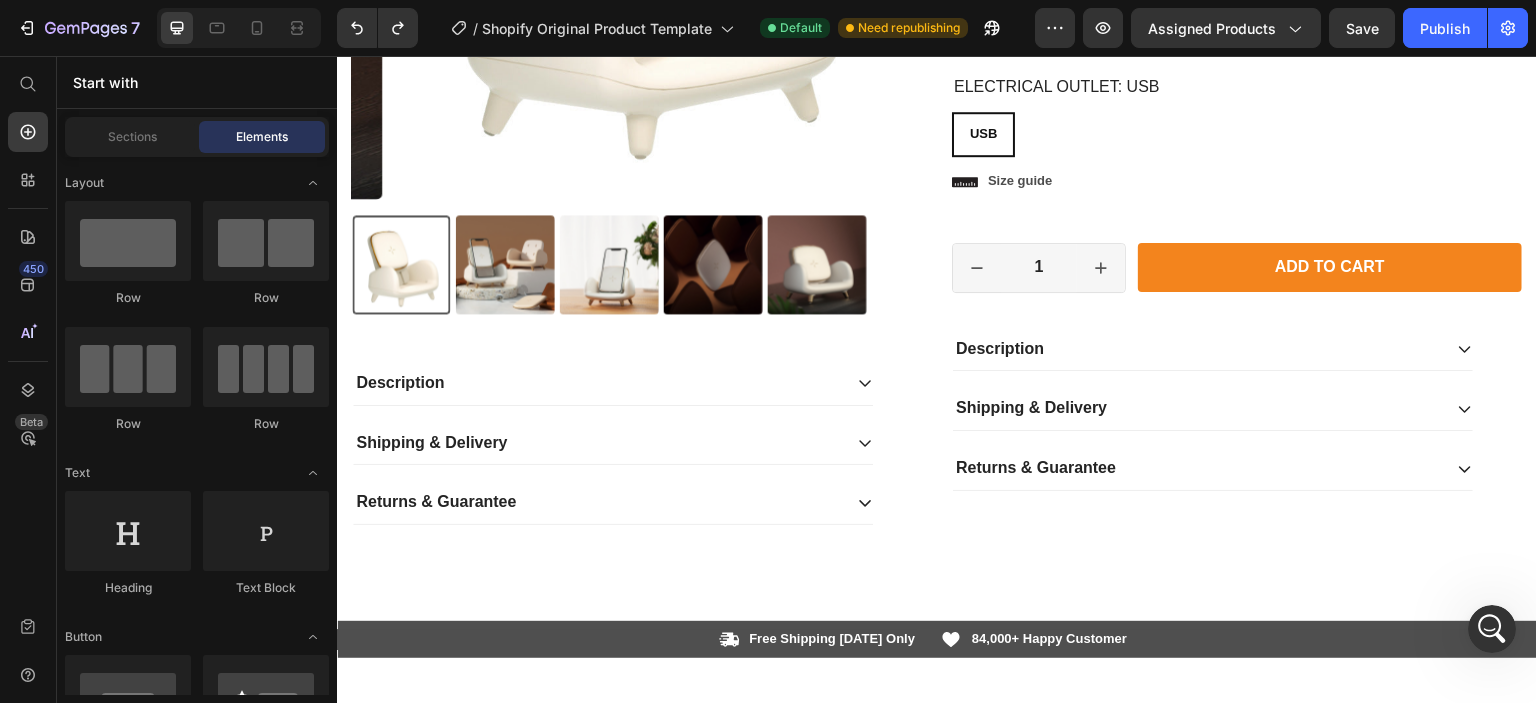scroll, scrollTop: 5840, scrollLeft: 0, axis: vertical 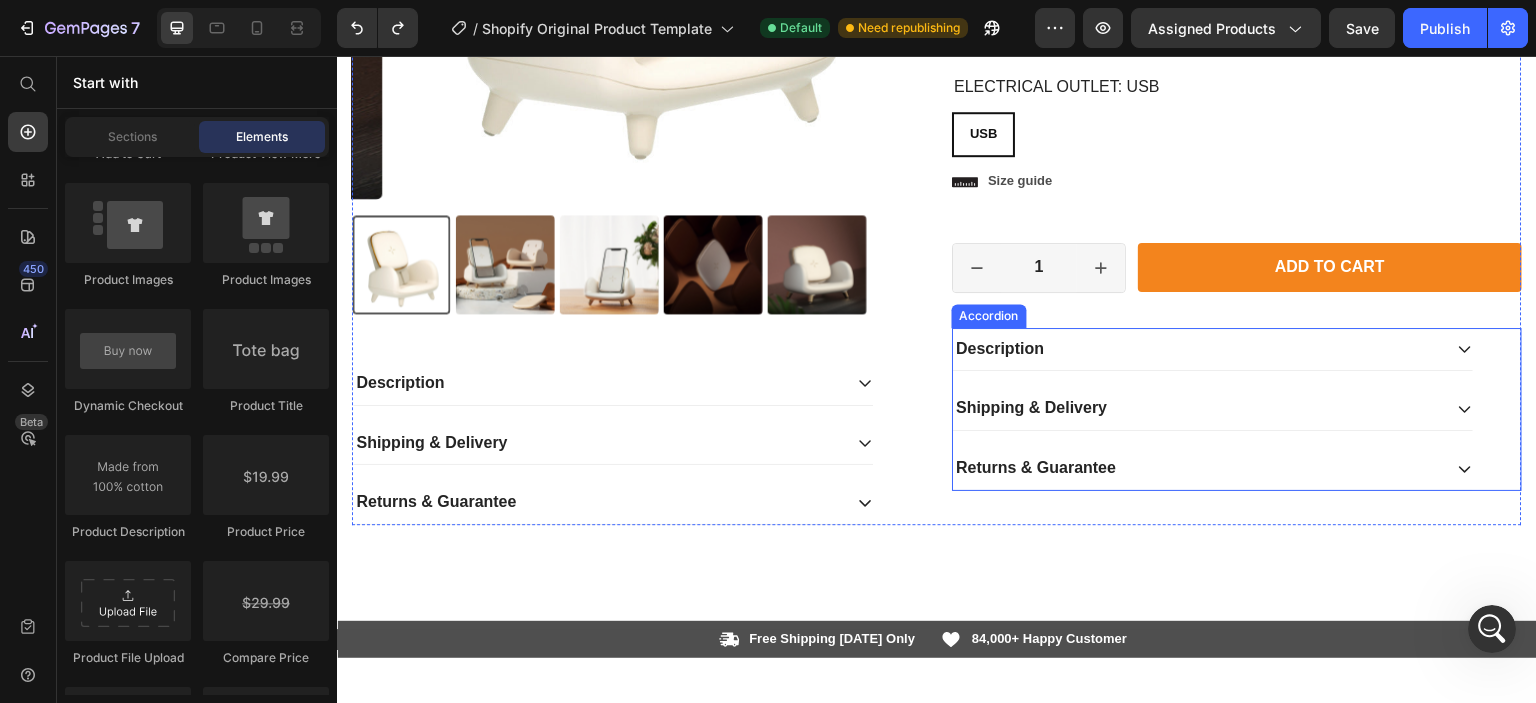 click on "Description" at bounding box center (1197, 349) 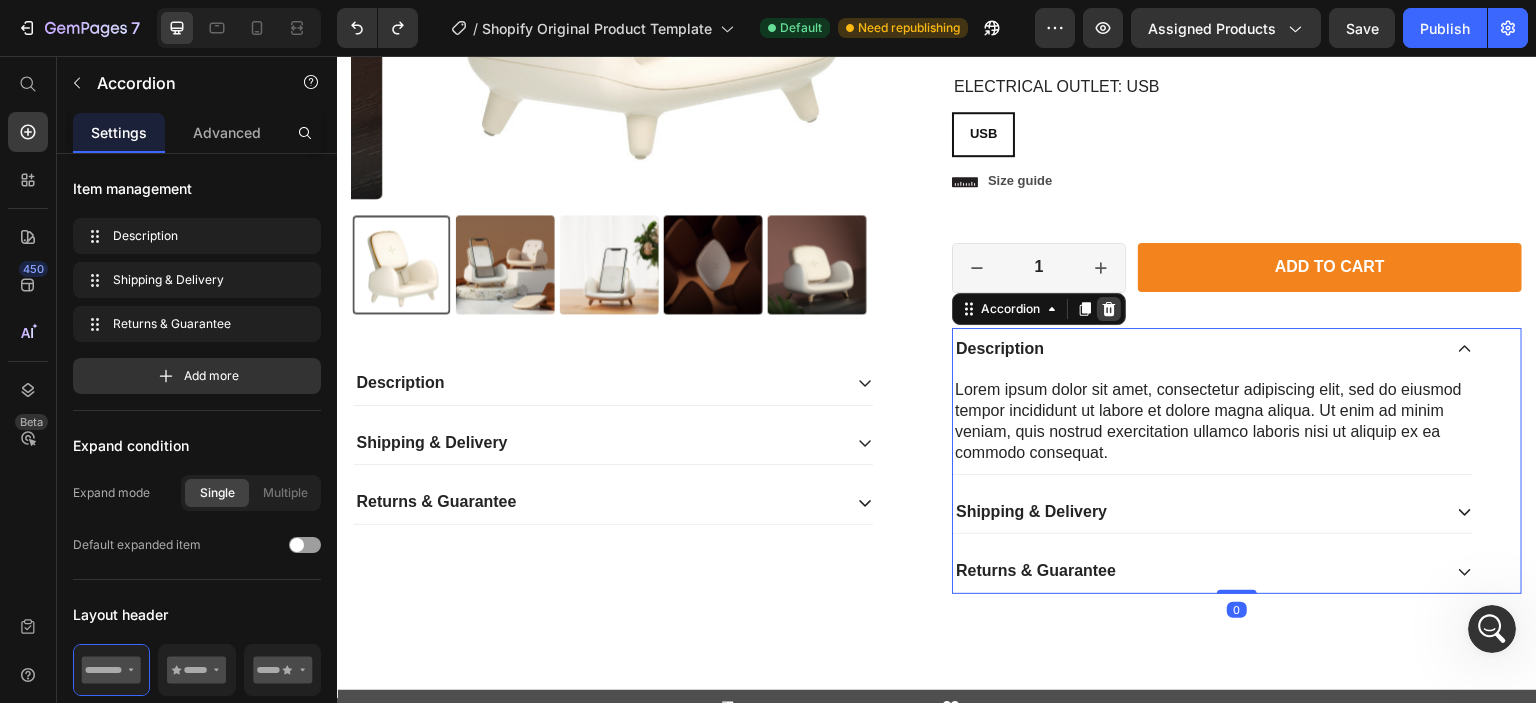 click 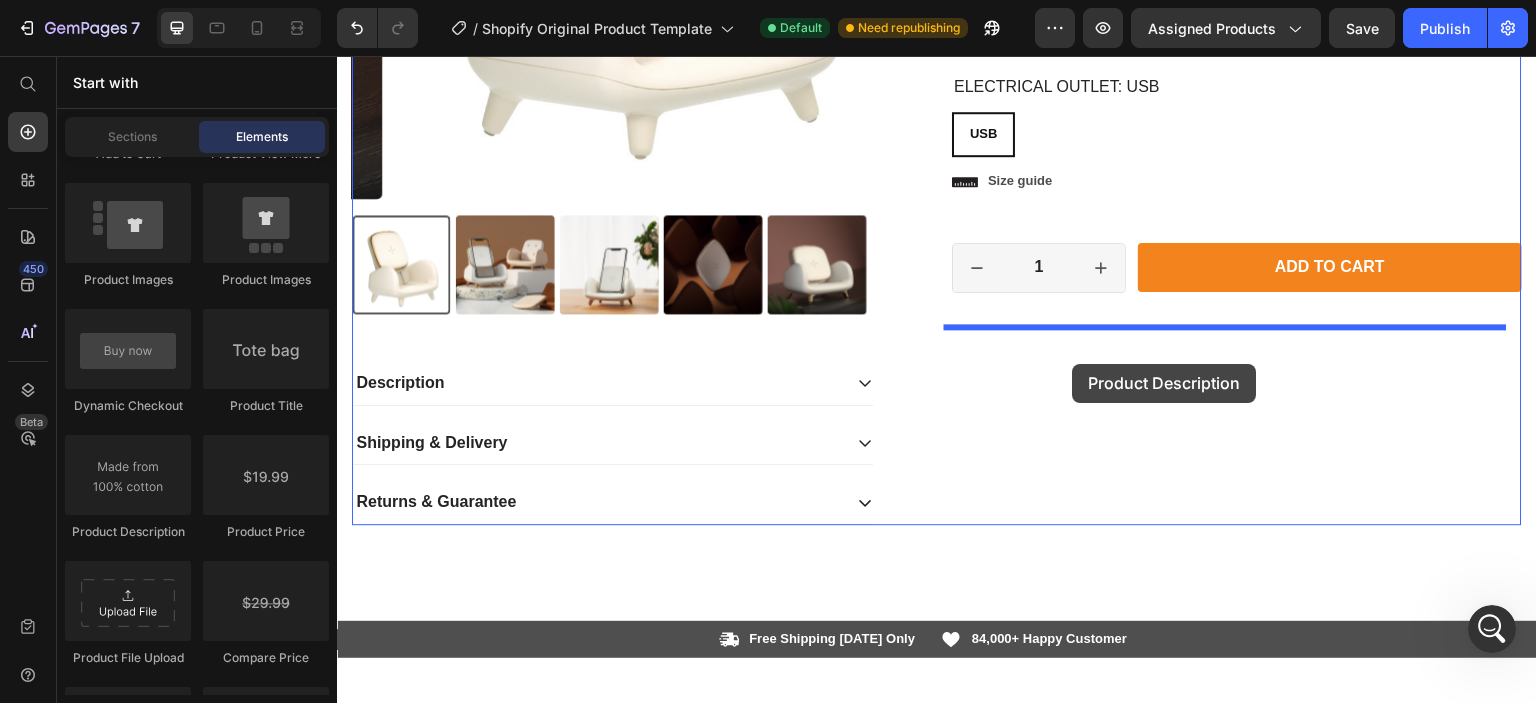 drag, startPoint x: 460, startPoint y: 523, endPoint x: 1073, endPoint y: 364, distance: 633.2851 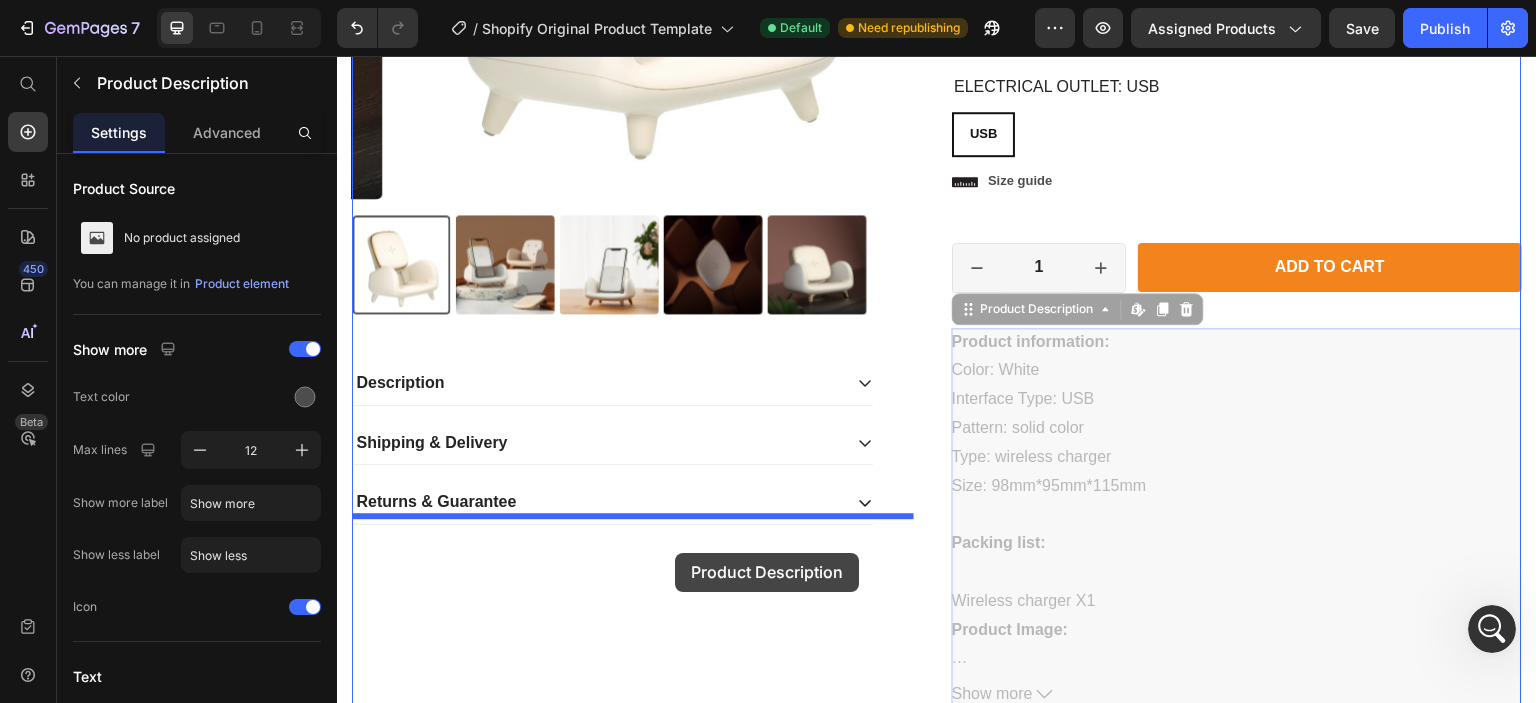 drag, startPoint x: 1160, startPoint y: 346, endPoint x: 675, endPoint y: 553, distance: 527.3272 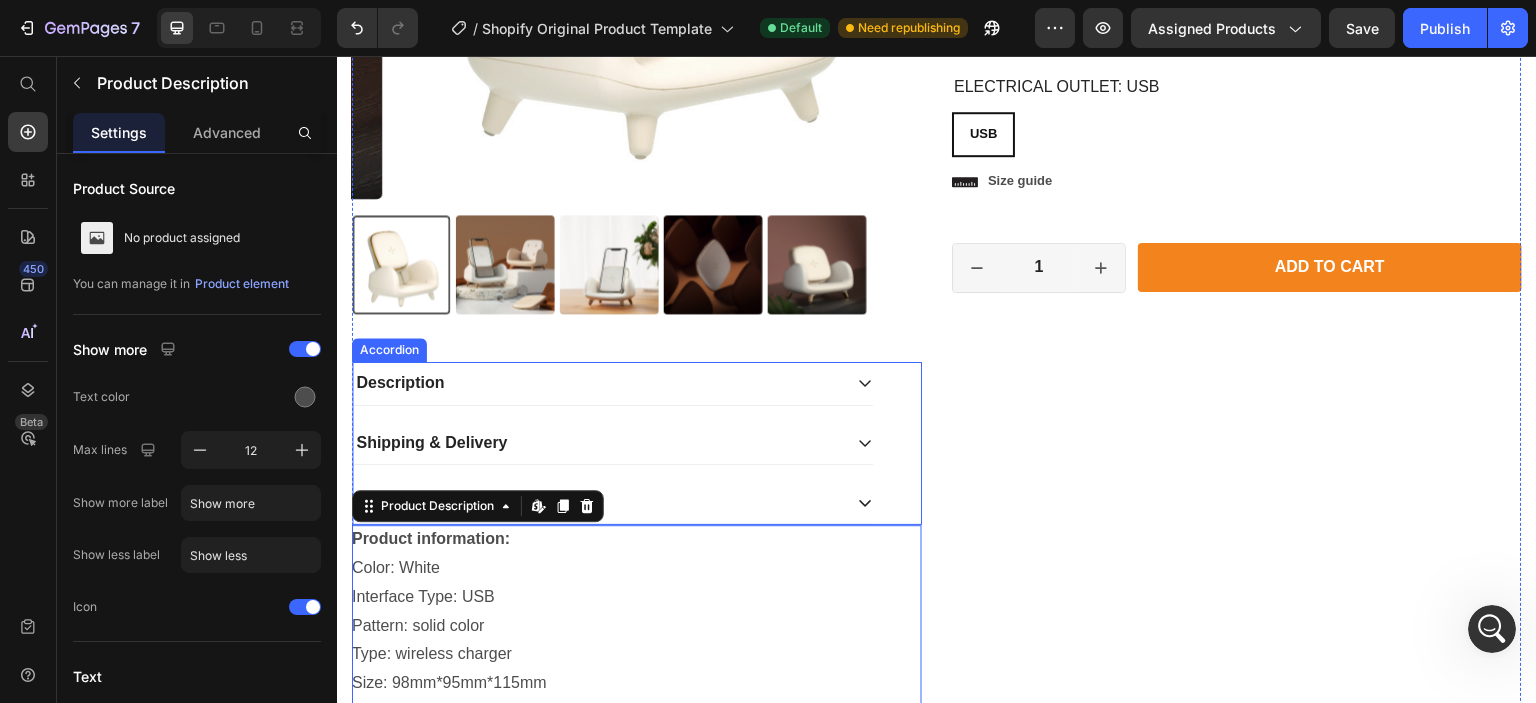 click on "Description" at bounding box center [613, 383] 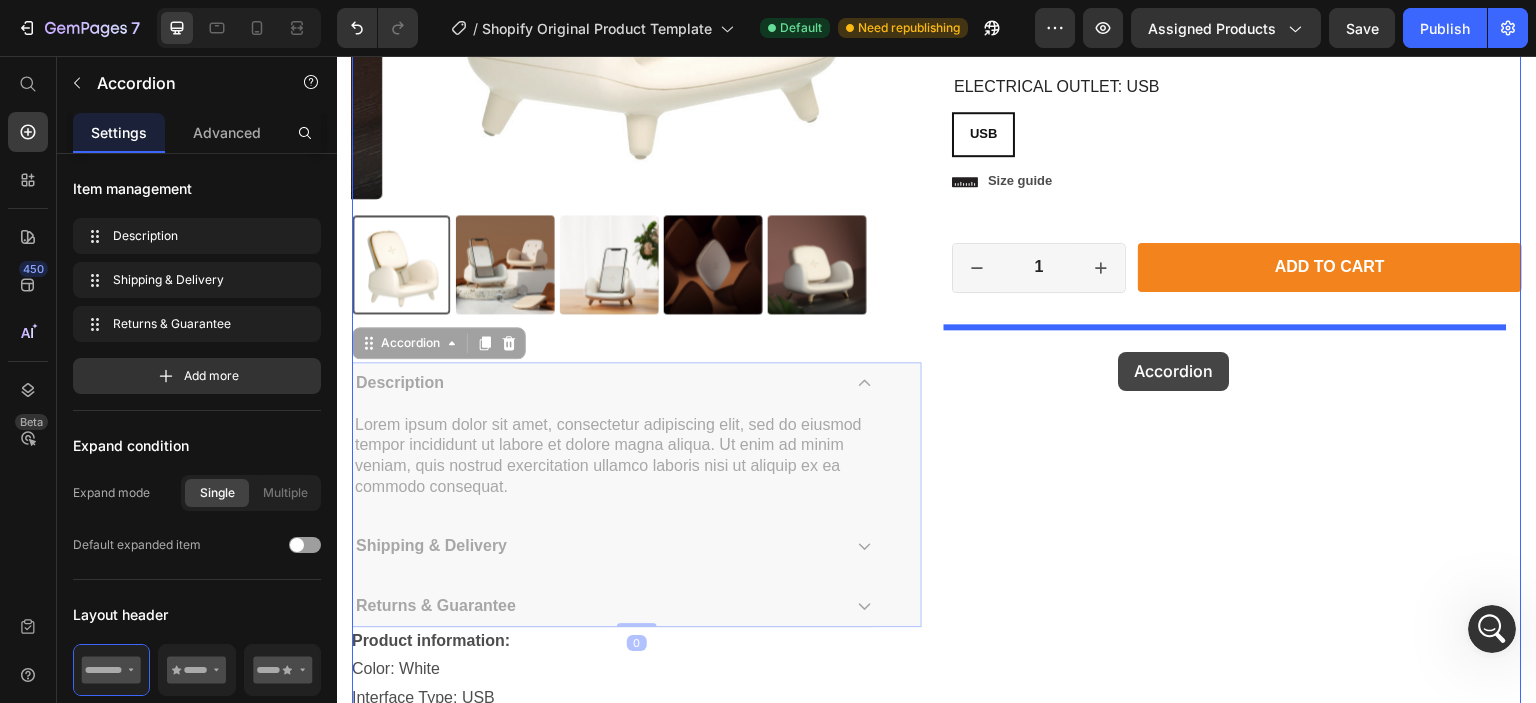 drag, startPoint x: 613, startPoint y: 362, endPoint x: 1119, endPoint y: 352, distance: 506.09882 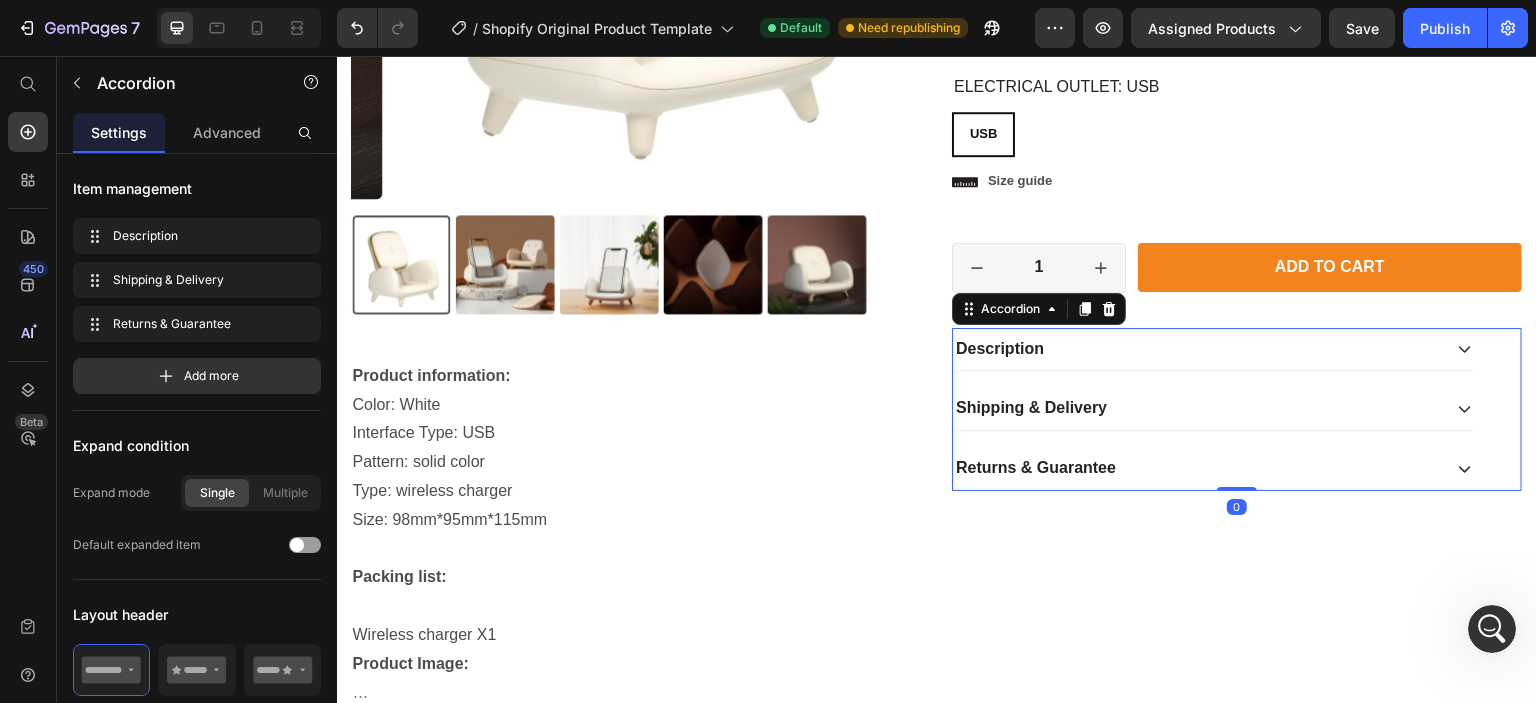 scroll, scrollTop: 5892, scrollLeft: 0, axis: vertical 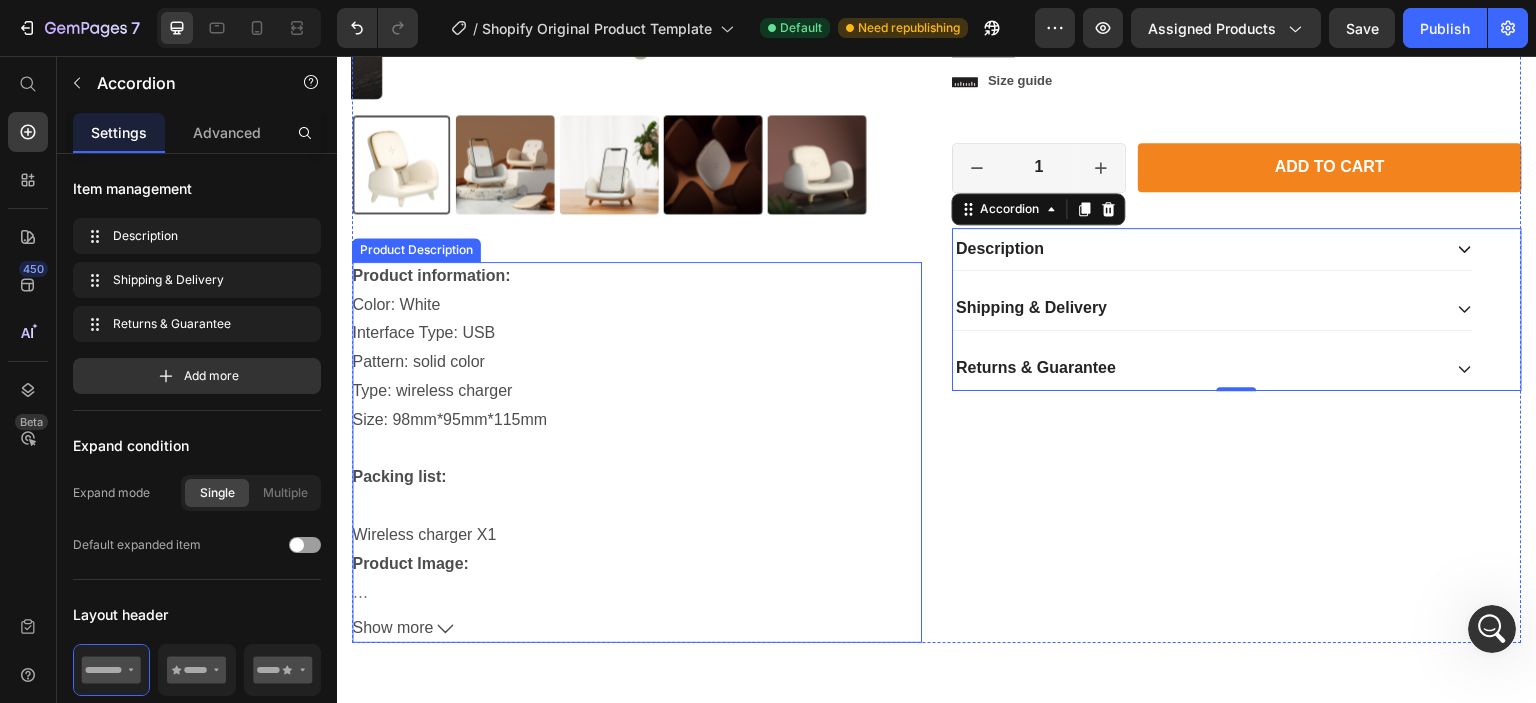 click on "Product information:
Color: White
Interface Type: USB
Pattern: solid color
Type: wireless charger
Size: 98mm*95mm*115mm
Packing list:
Wireless charger X1
Product Image:" at bounding box center [637, 430] 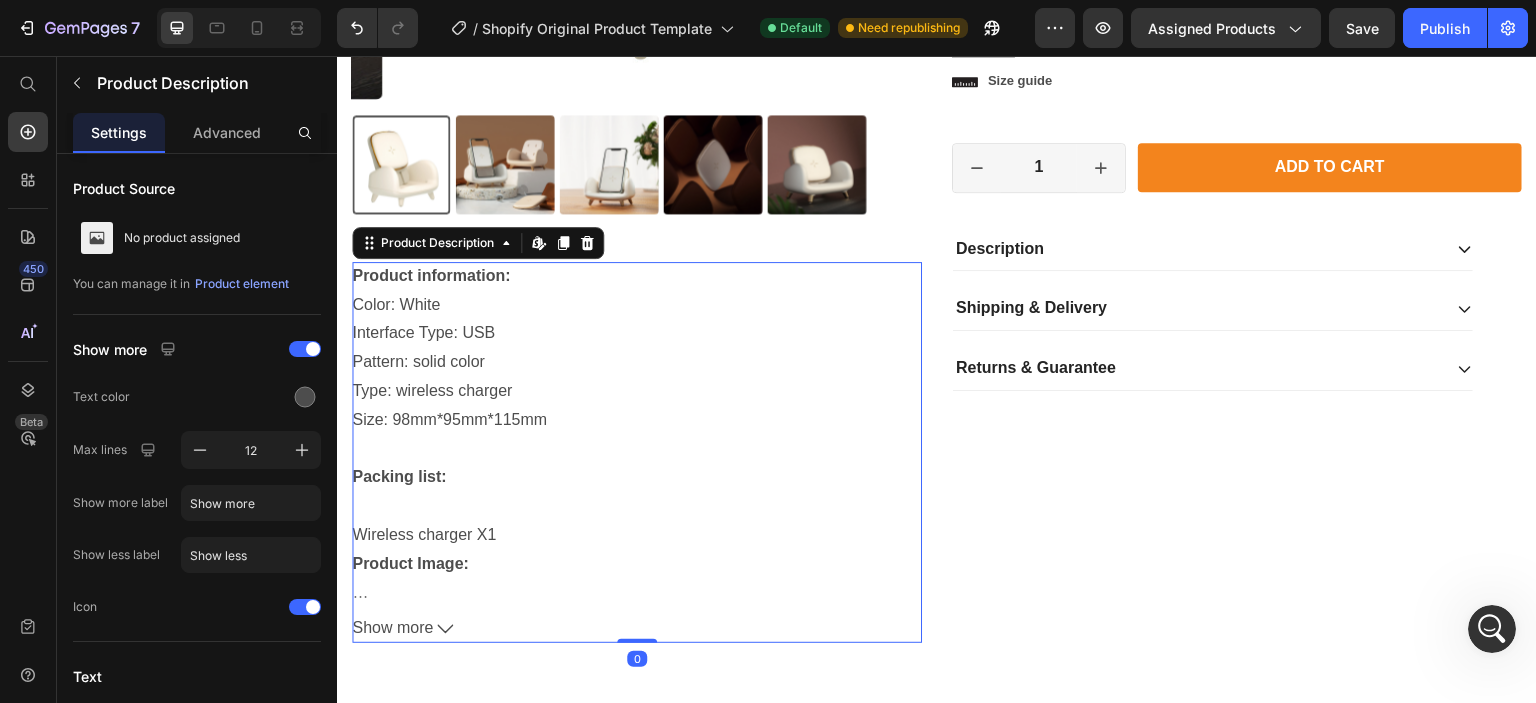 click on "Product information:
Color: White
Interface Type: USB
Pattern: solid color
Type: wireless charger
Size: 98mm*95mm*115mm
Packing list:
Wireless charger X1
Product Image:" at bounding box center [637, 430] 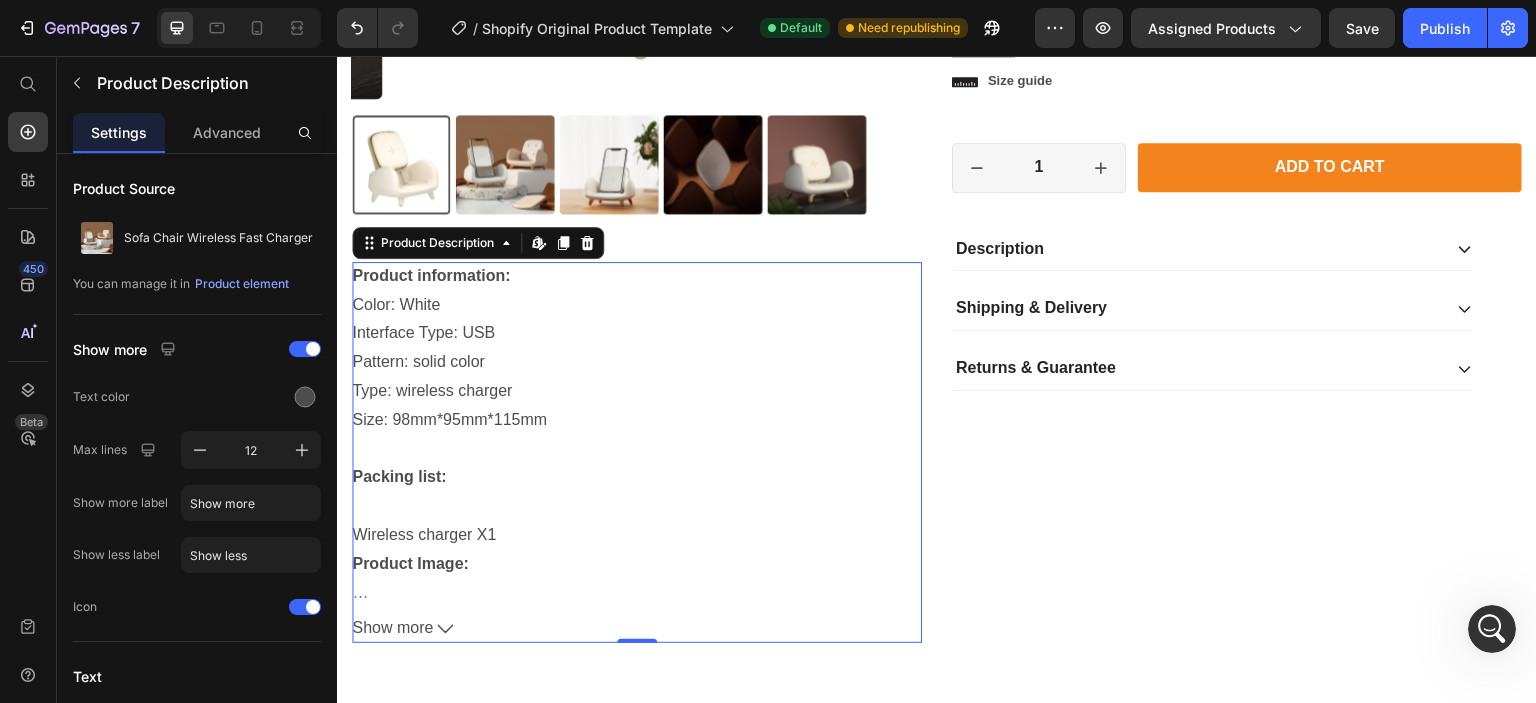 click 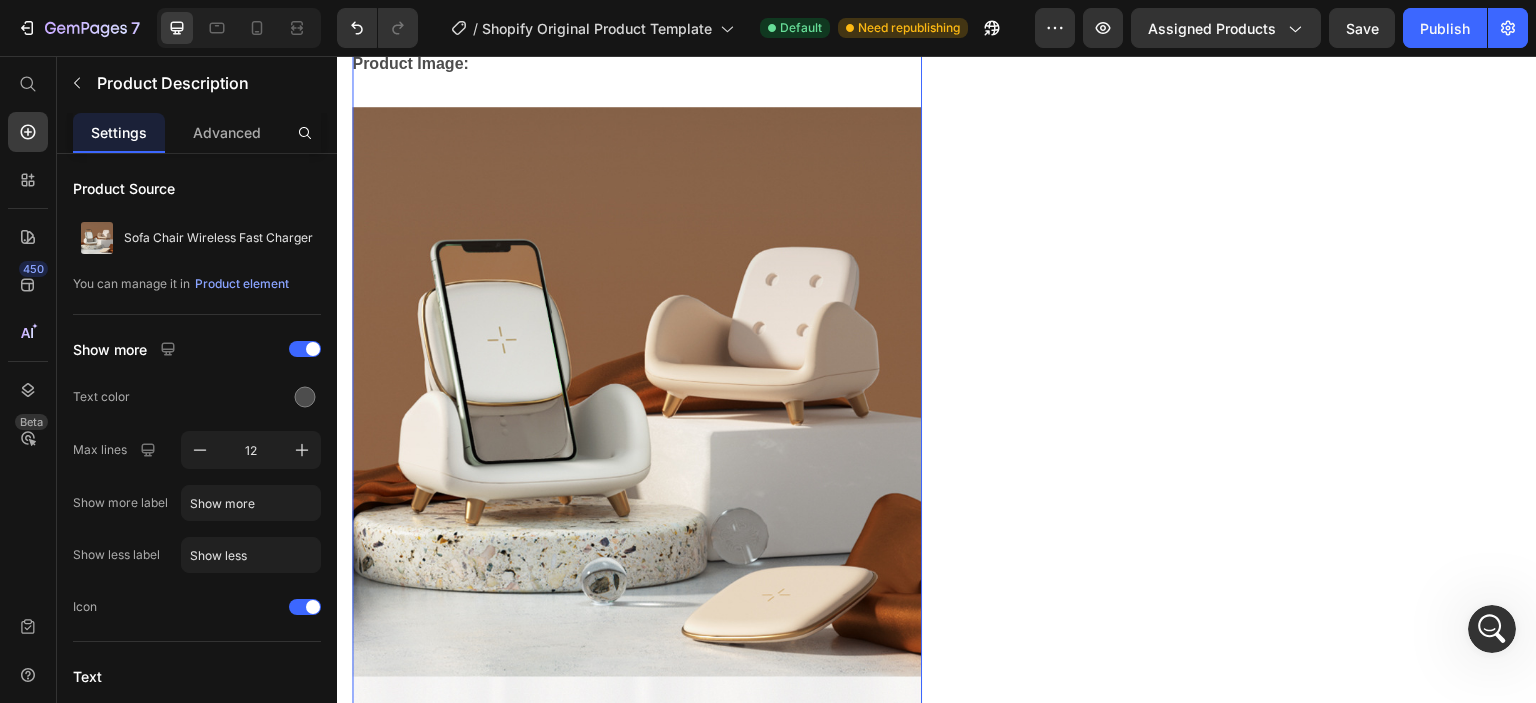 scroll, scrollTop: 900, scrollLeft: 0, axis: vertical 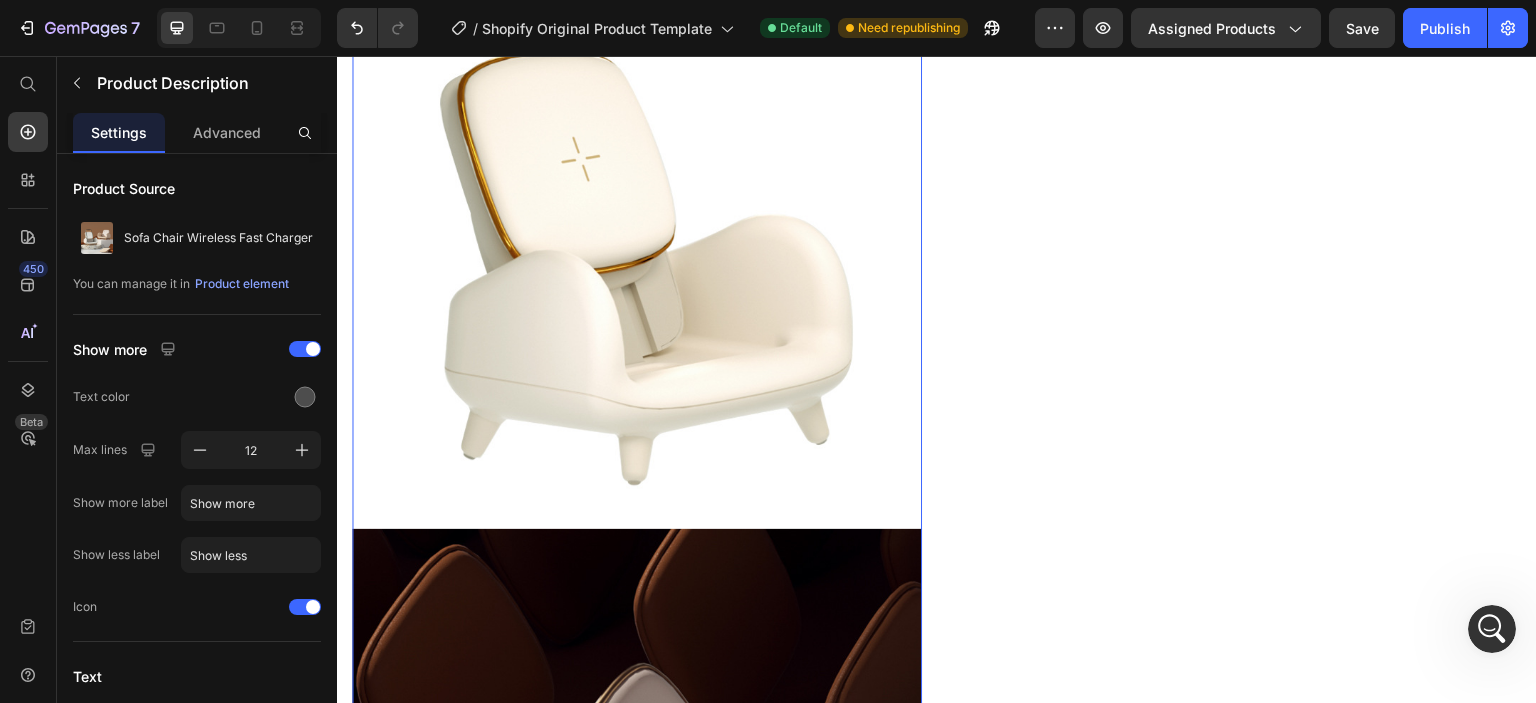 click 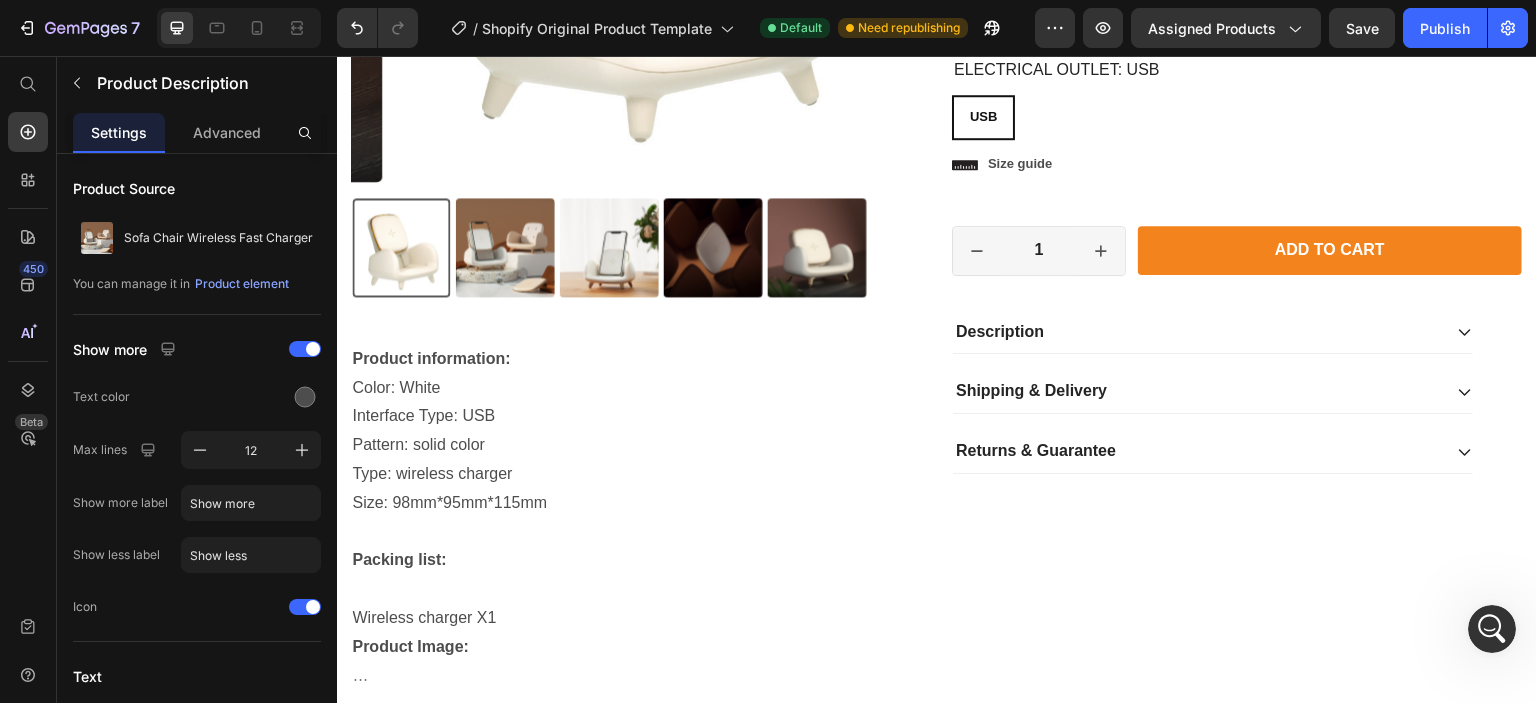 scroll, scrollTop: 529, scrollLeft: 0, axis: vertical 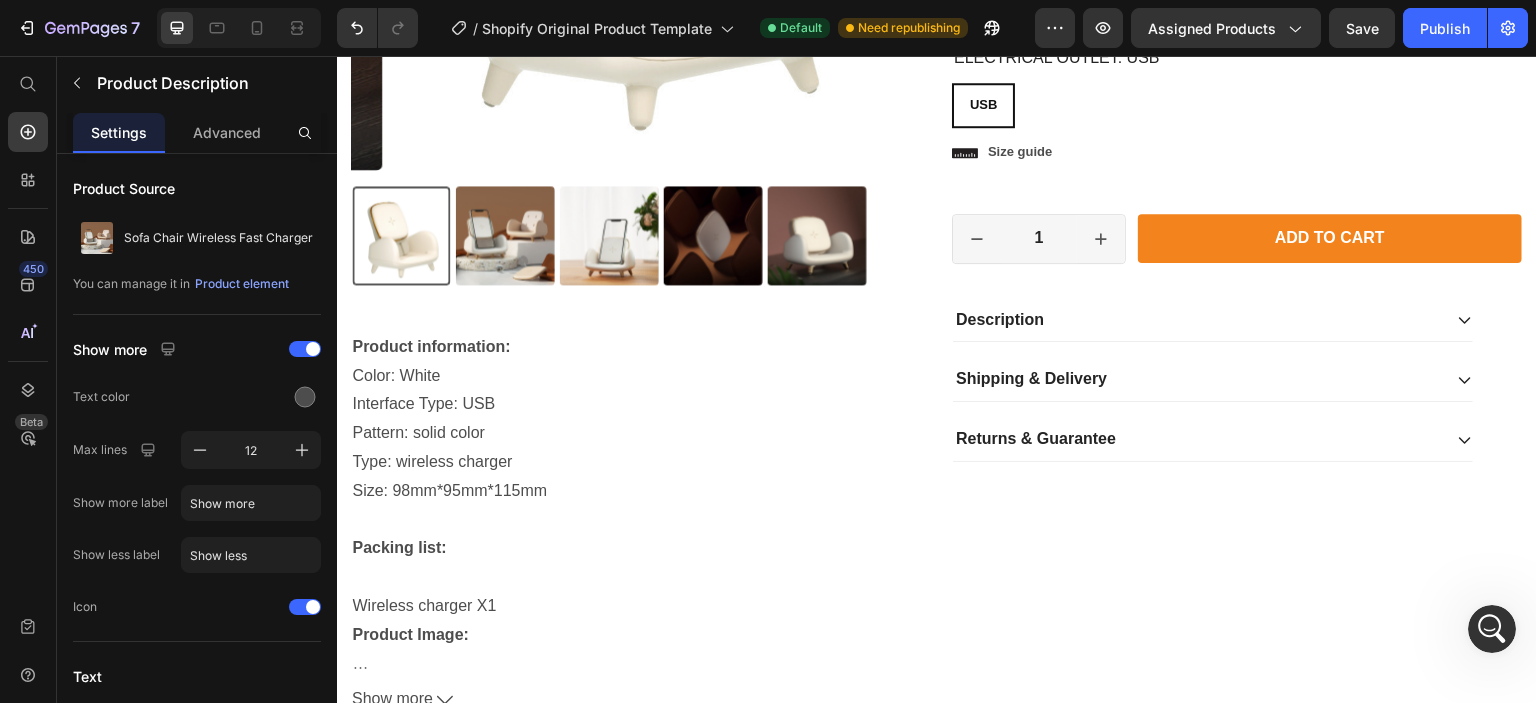 click on "Product information:
Color: White
Interface Type: USB
Pattern: solid color
Type: wireless charger
Size: 98mm*95mm*115mm
Packing list:
Wireless charger X1
Product Image:" at bounding box center [637, 501] 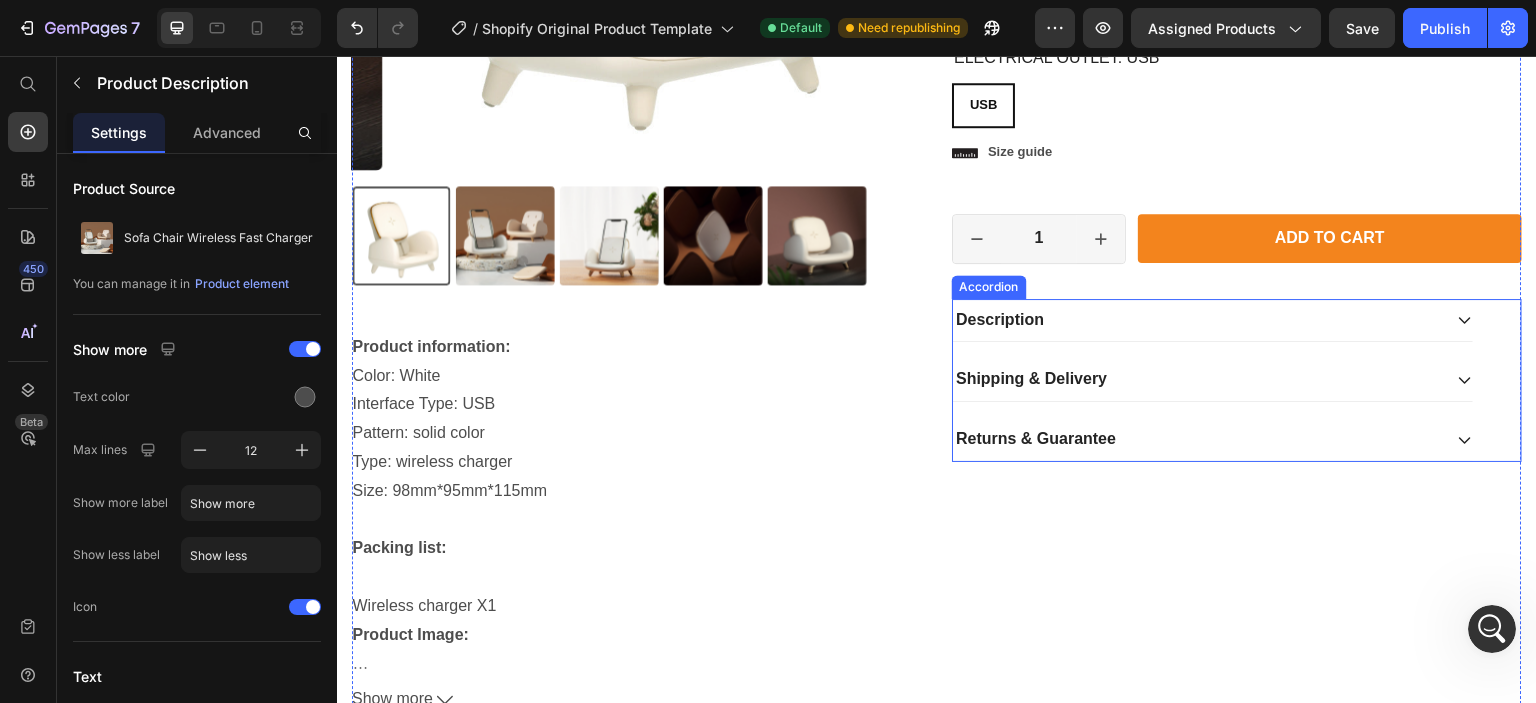 click on "Description" at bounding box center (1197, 320) 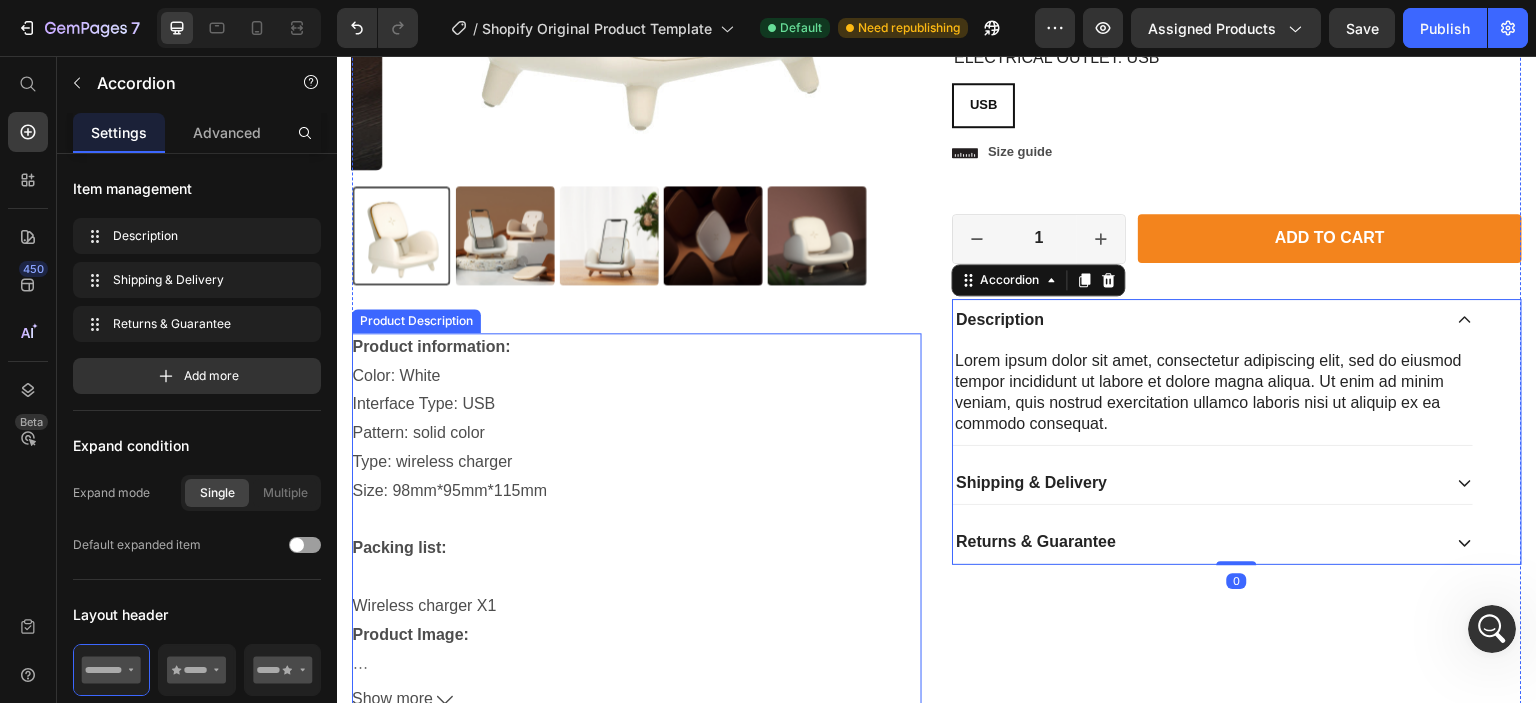click on "Product information:
Color: White
Interface Type: USB
Pattern: solid color
Type: wireless charger
Size: 98mm*95mm*115mm
Packing list:
Wireless charger X1
Product Image:" at bounding box center (637, 501) 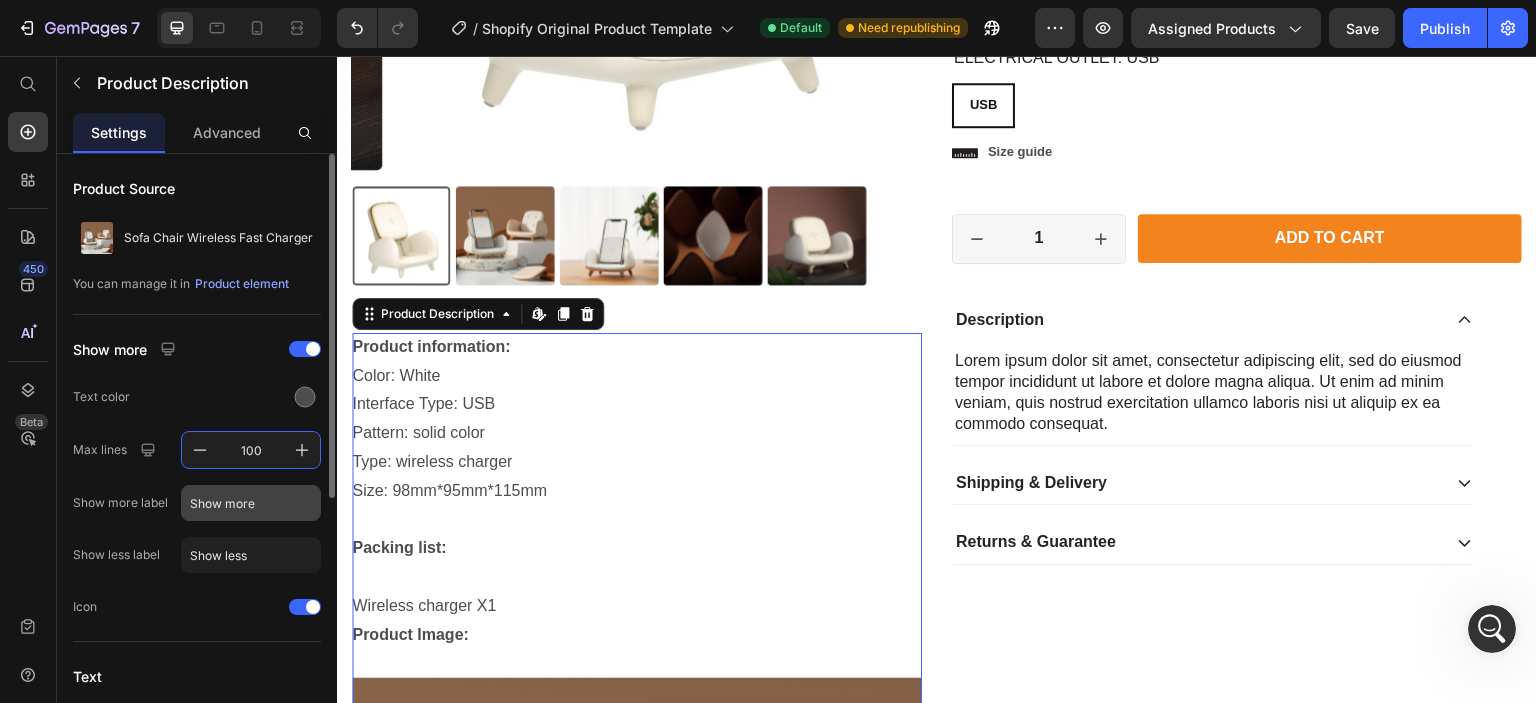 type on "100" 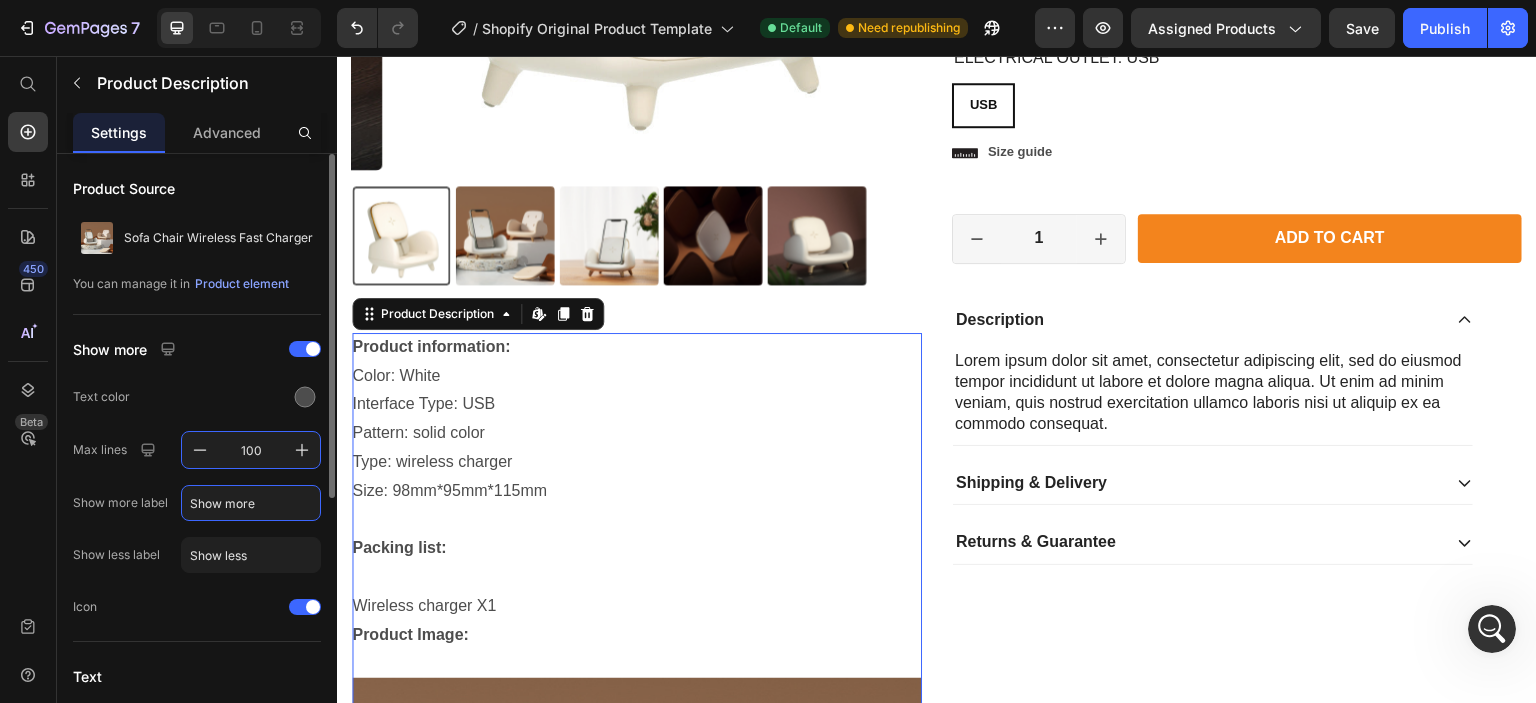 click on "Show more" 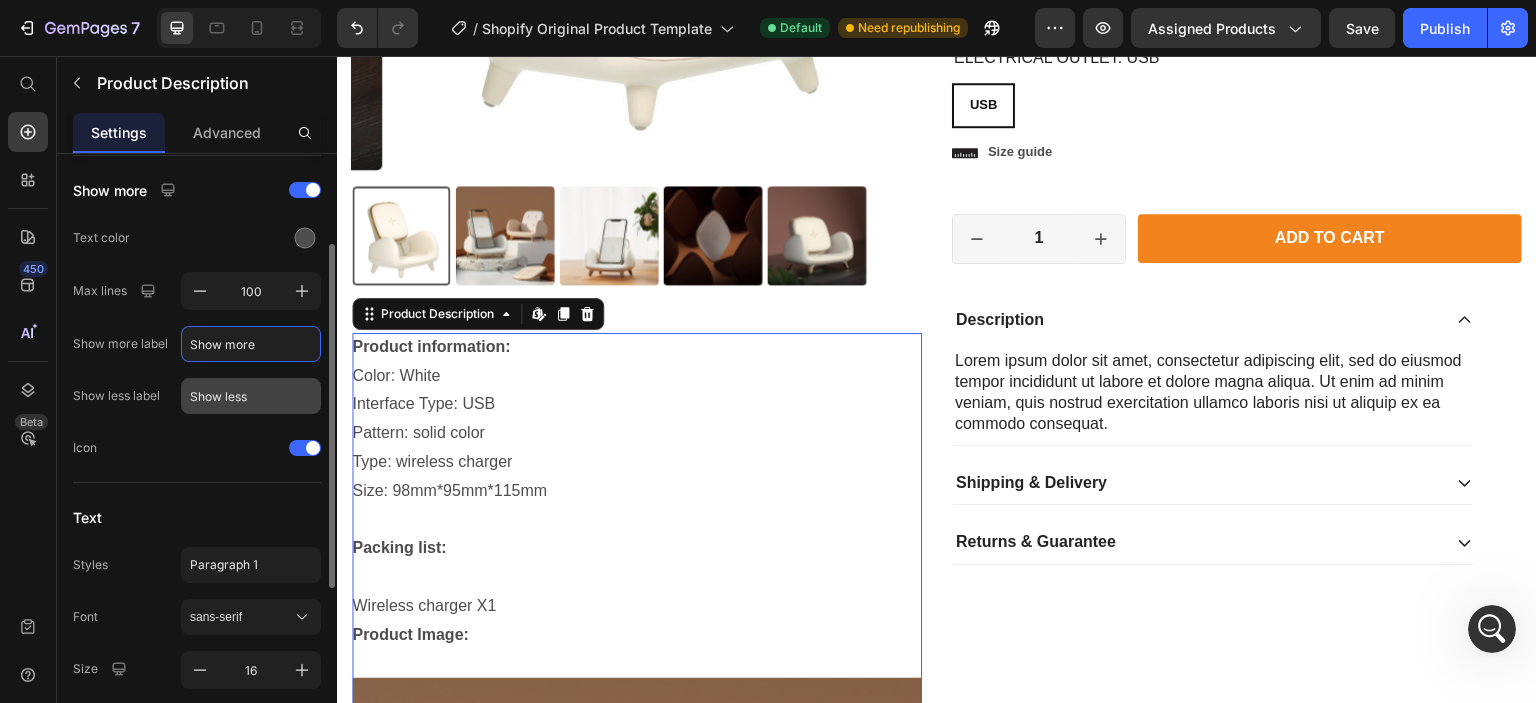 scroll, scrollTop: 0, scrollLeft: 0, axis: both 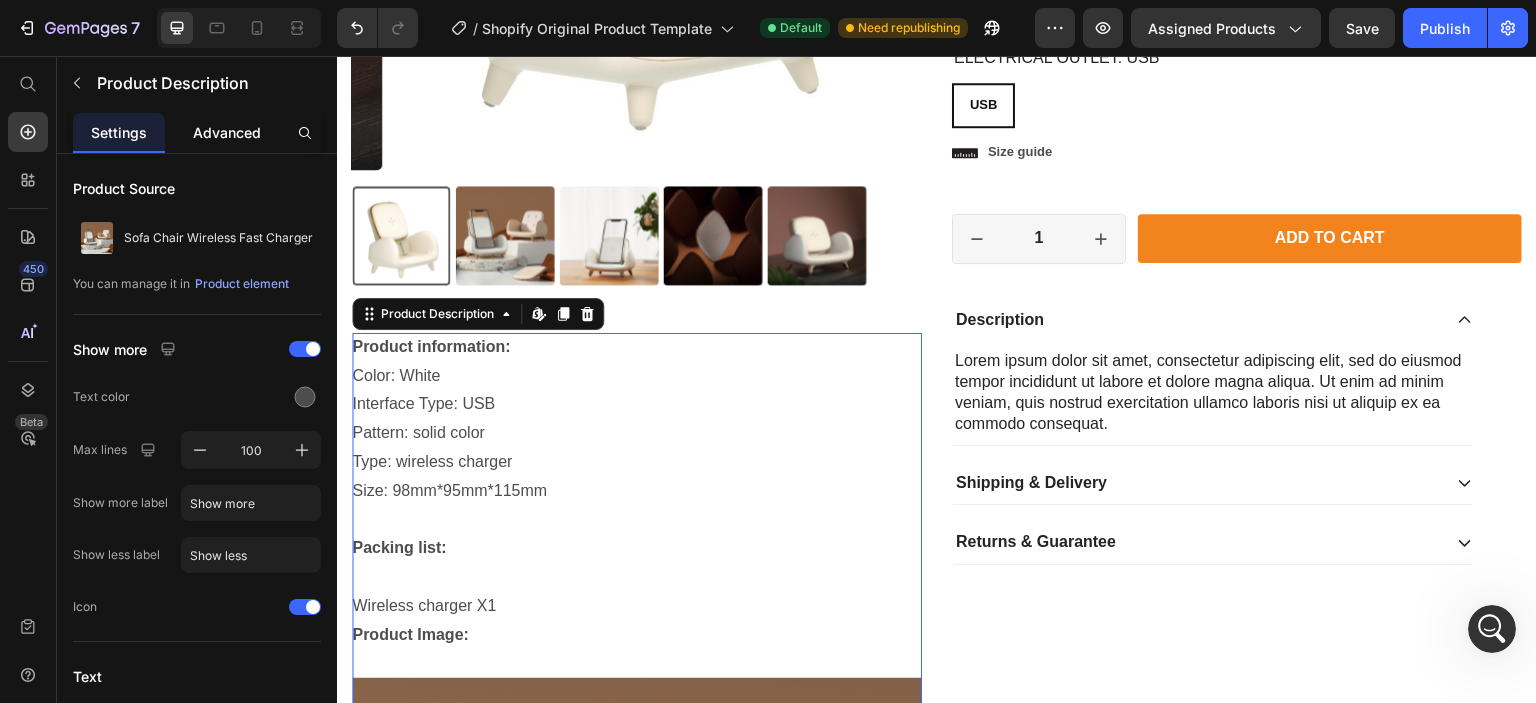 click on "Advanced" at bounding box center (227, 132) 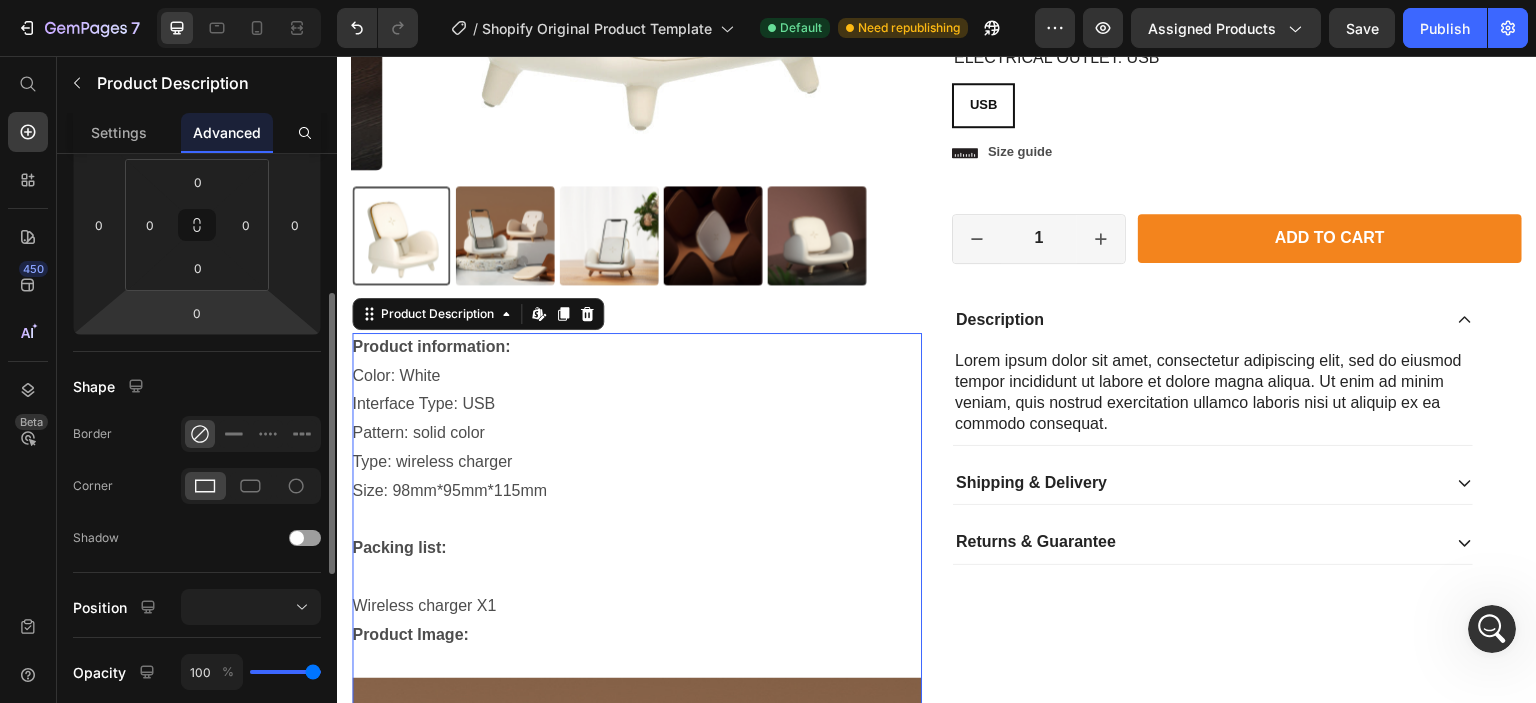 scroll, scrollTop: 696, scrollLeft: 0, axis: vertical 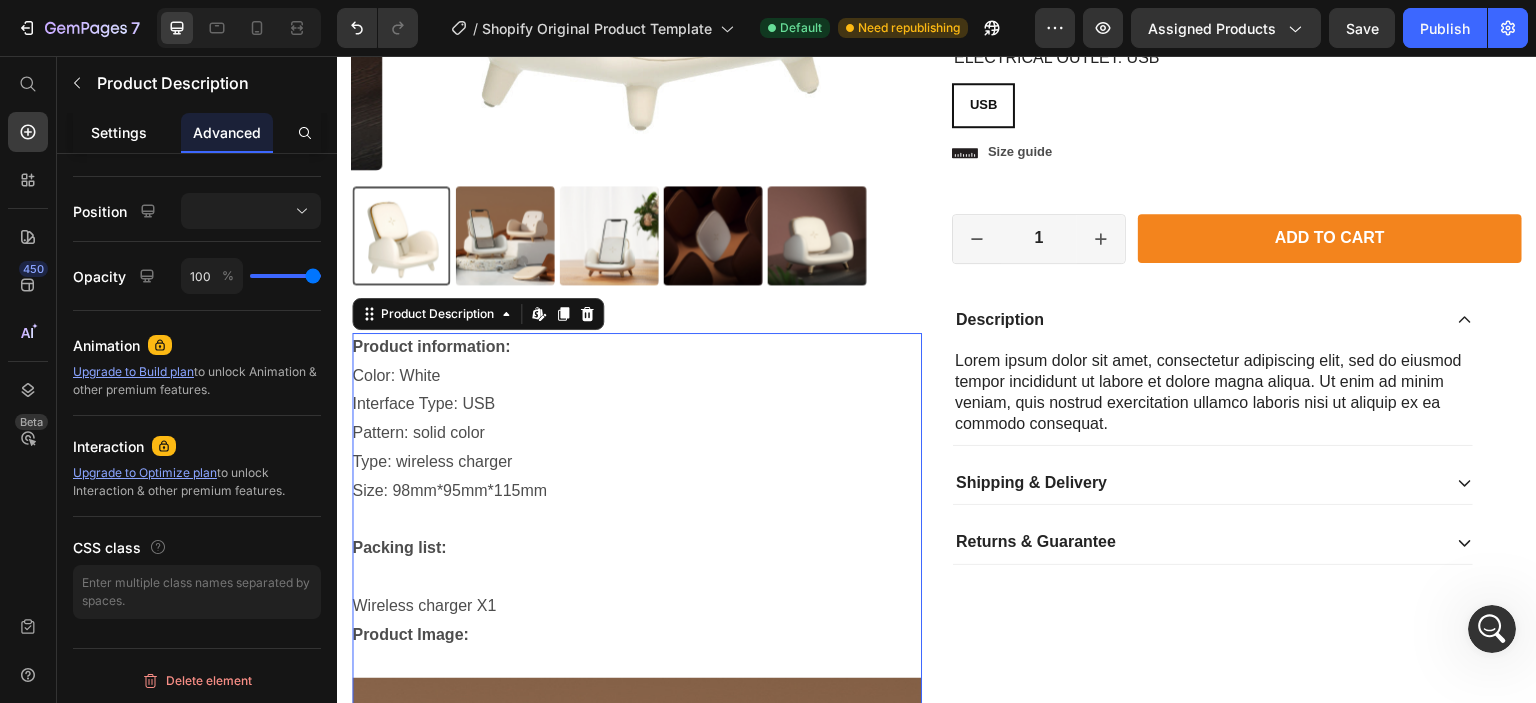 click on "Settings" 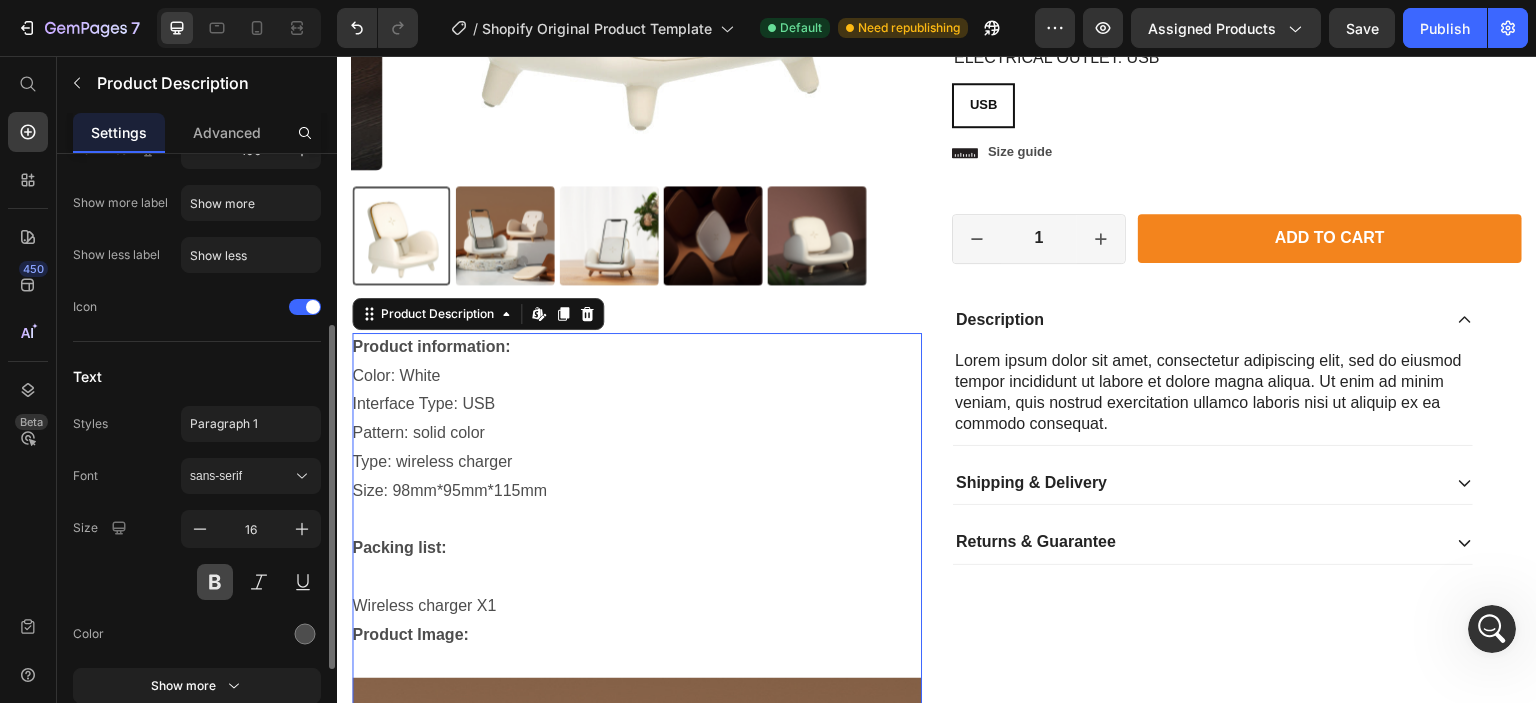 scroll, scrollTop: 459, scrollLeft: 0, axis: vertical 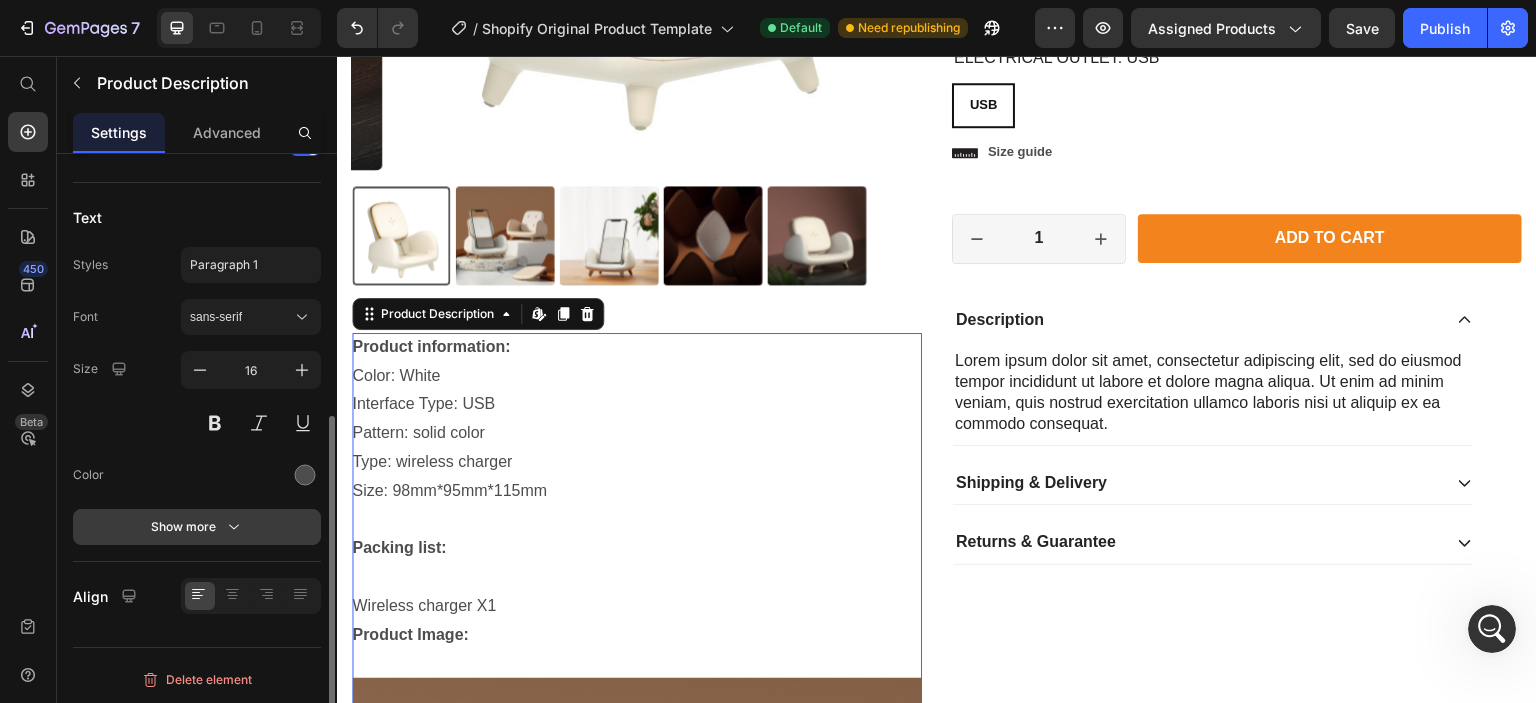 click on "Show more" at bounding box center (197, 527) 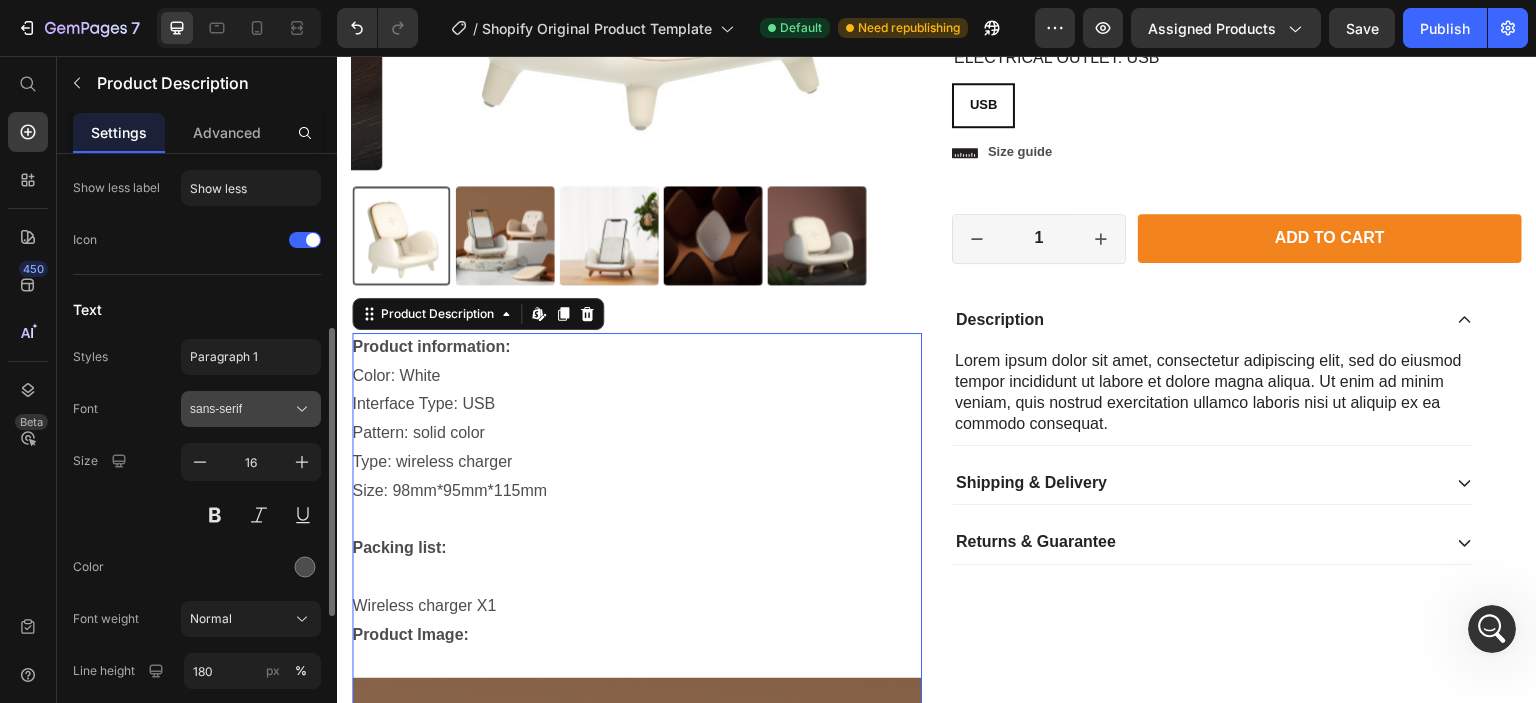 scroll, scrollTop: 0, scrollLeft: 0, axis: both 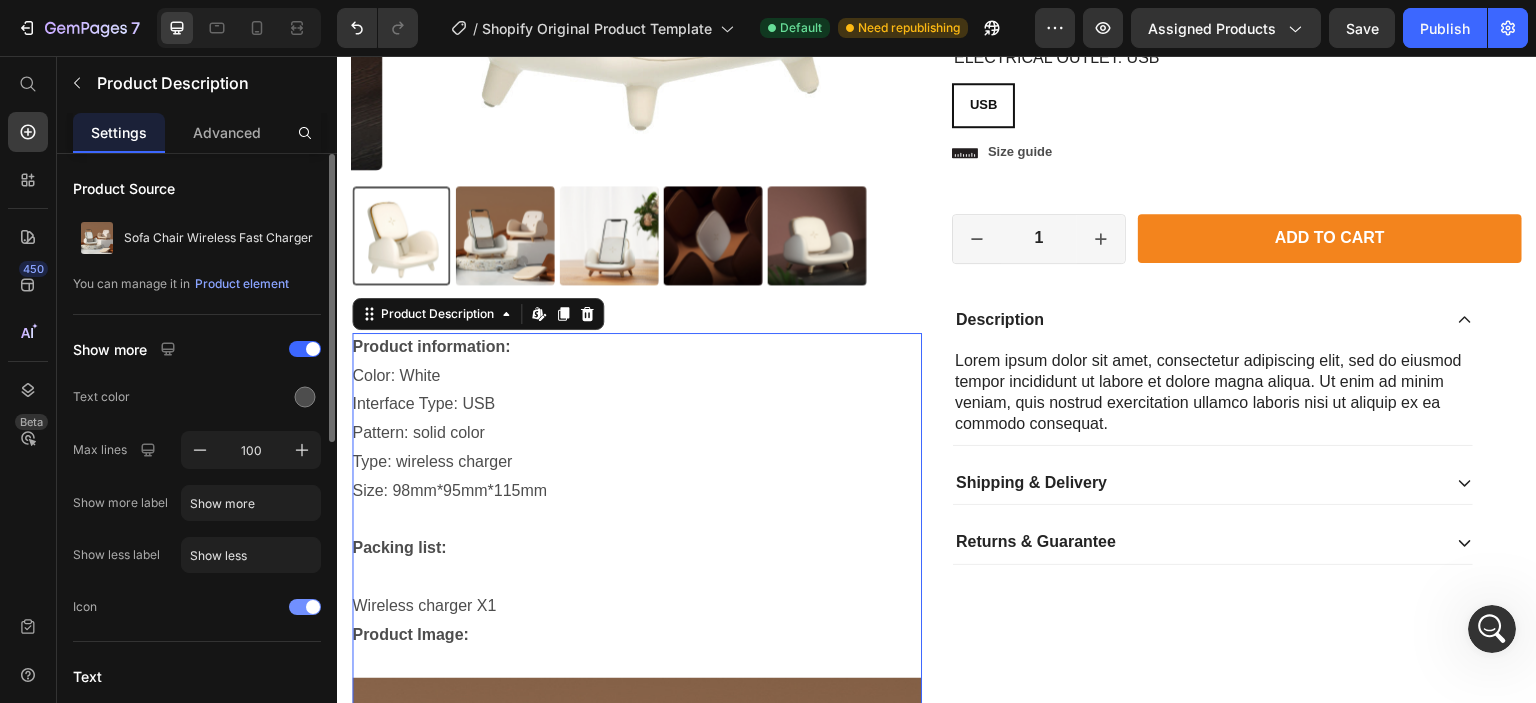 click at bounding box center [313, 607] 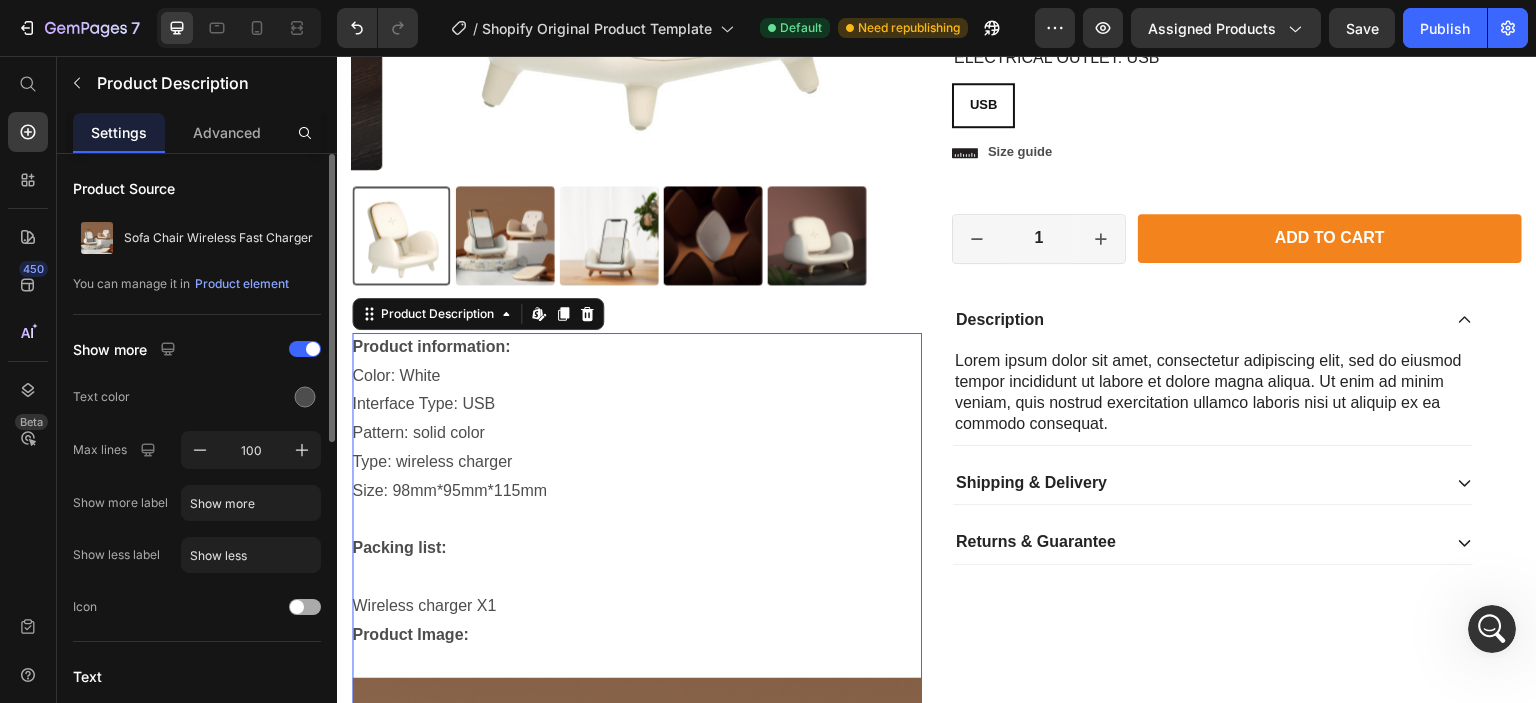 click at bounding box center (305, 607) 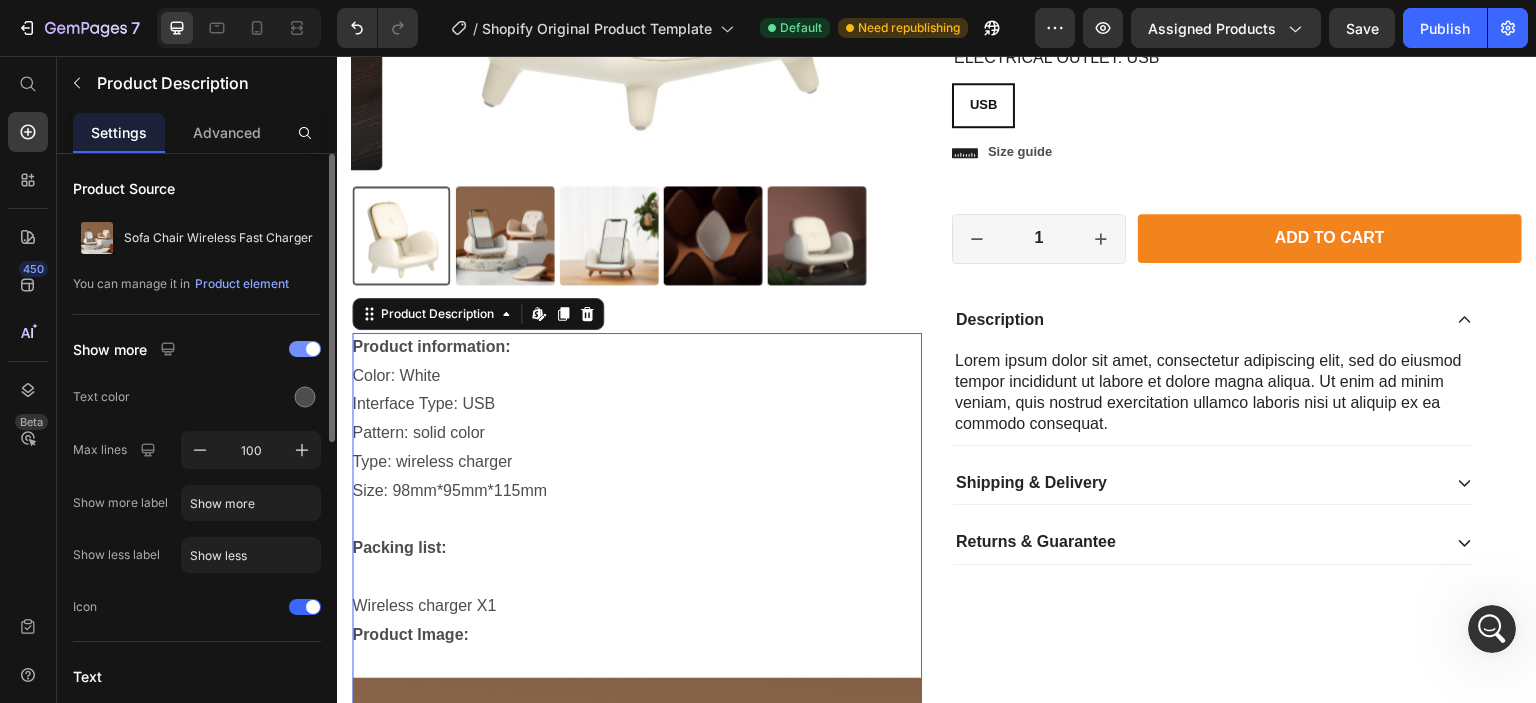 click at bounding box center [305, 349] 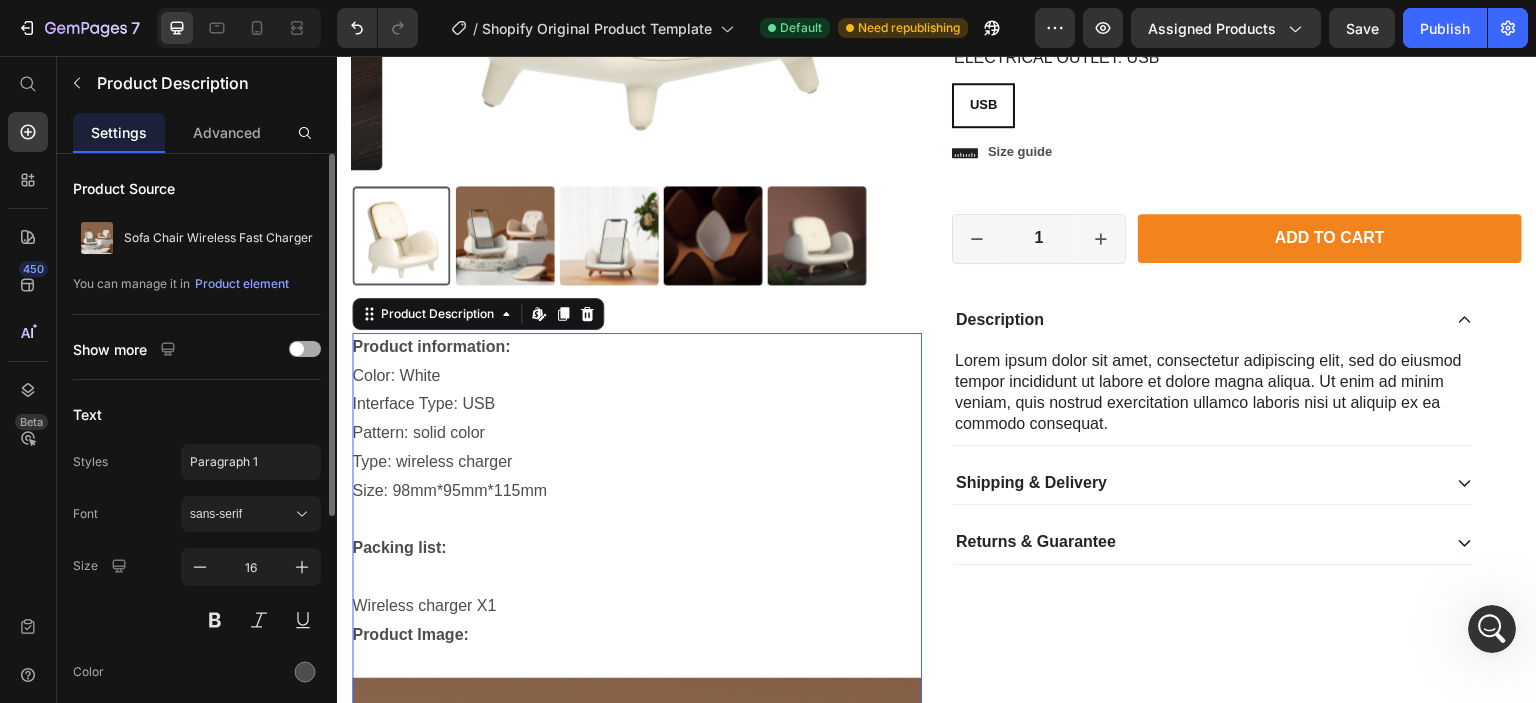 click at bounding box center [297, 349] 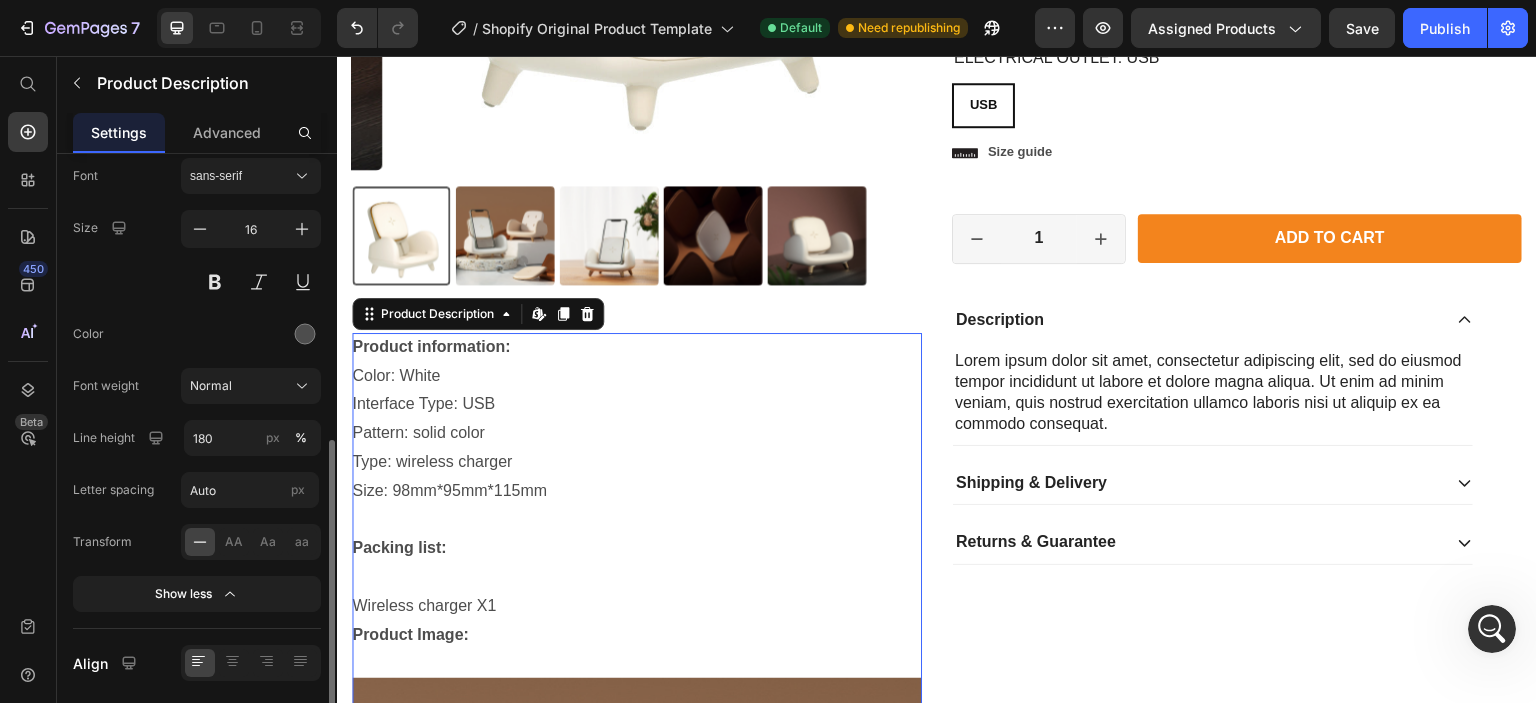 scroll, scrollTop: 667, scrollLeft: 0, axis: vertical 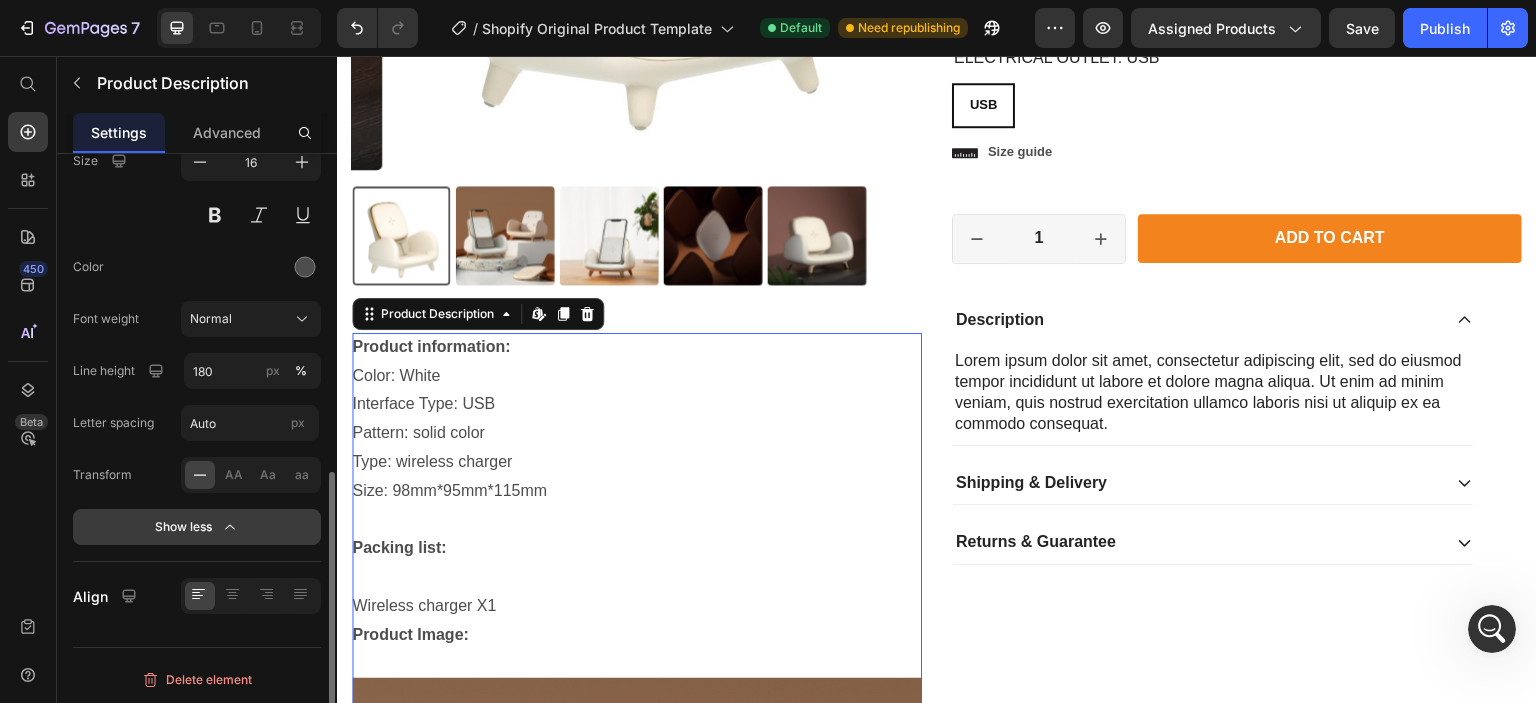 click 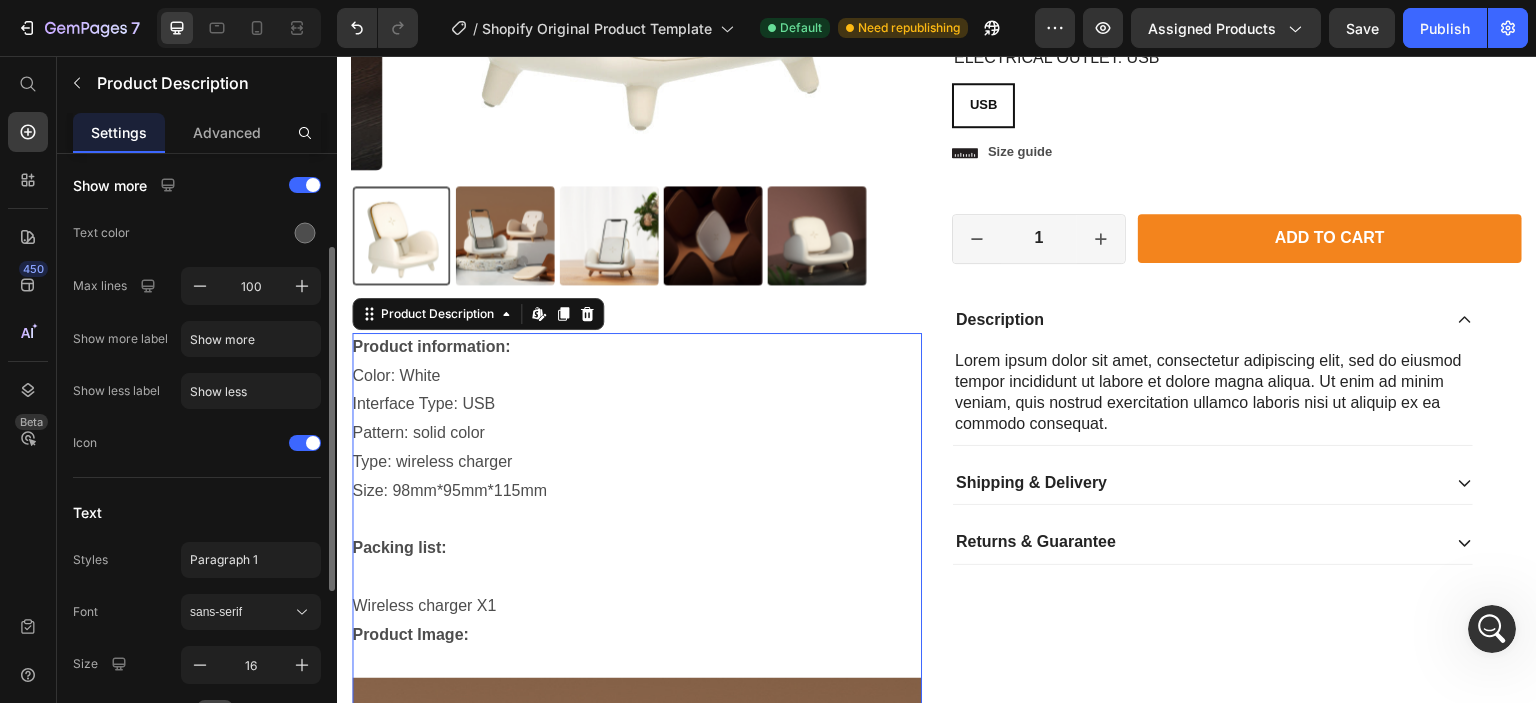 scroll, scrollTop: 0, scrollLeft: 0, axis: both 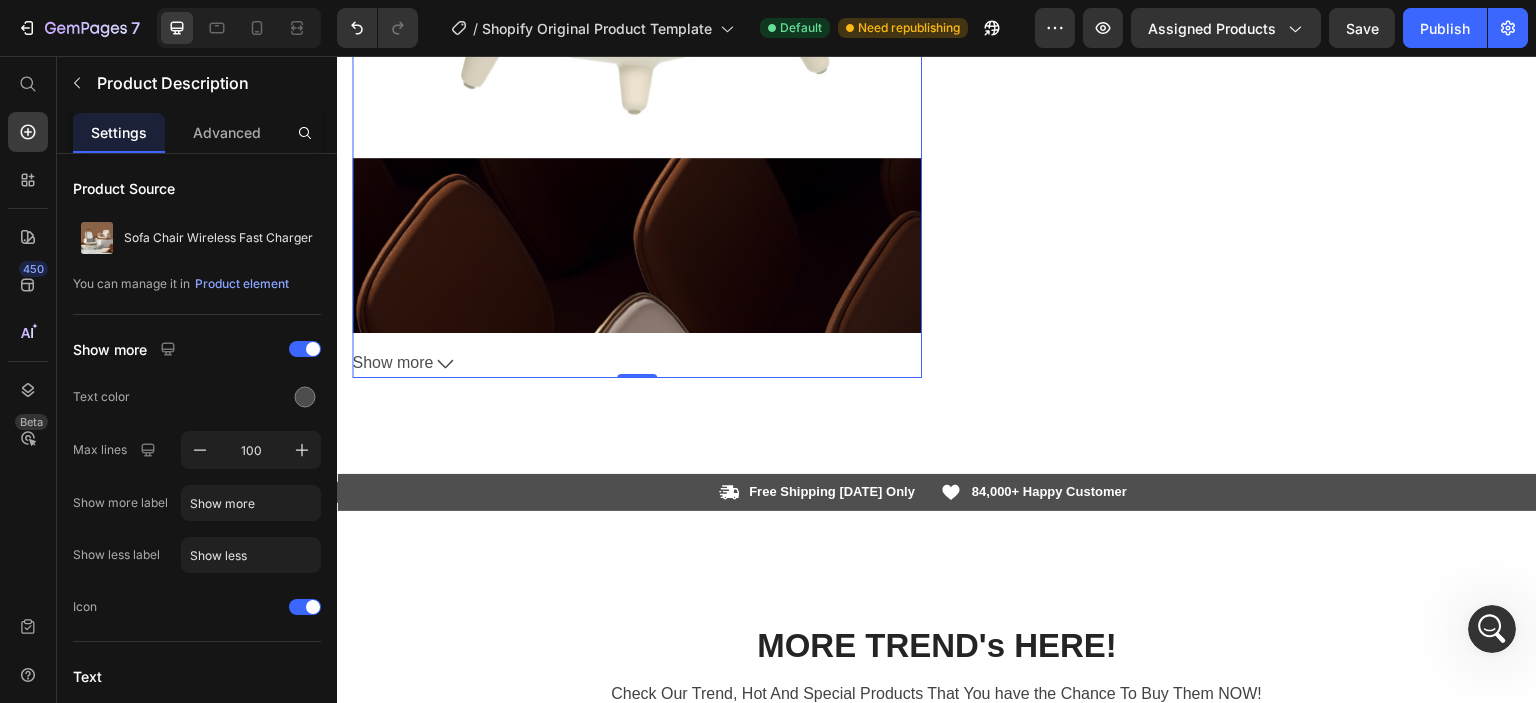 click on "Show more" at bounding box center (637, 363) 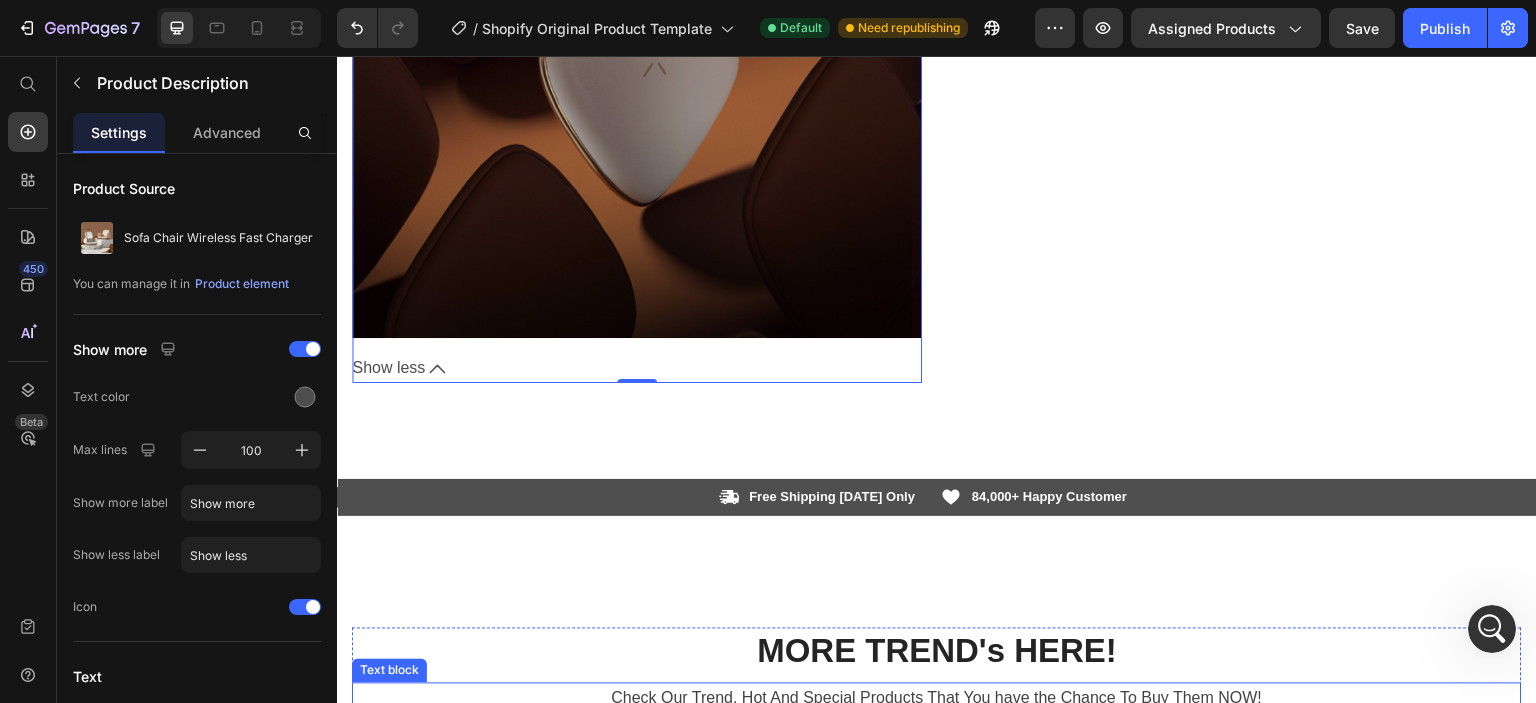 scroll, scrollTop: 3629, scrollLeft: 0, axis: vertical 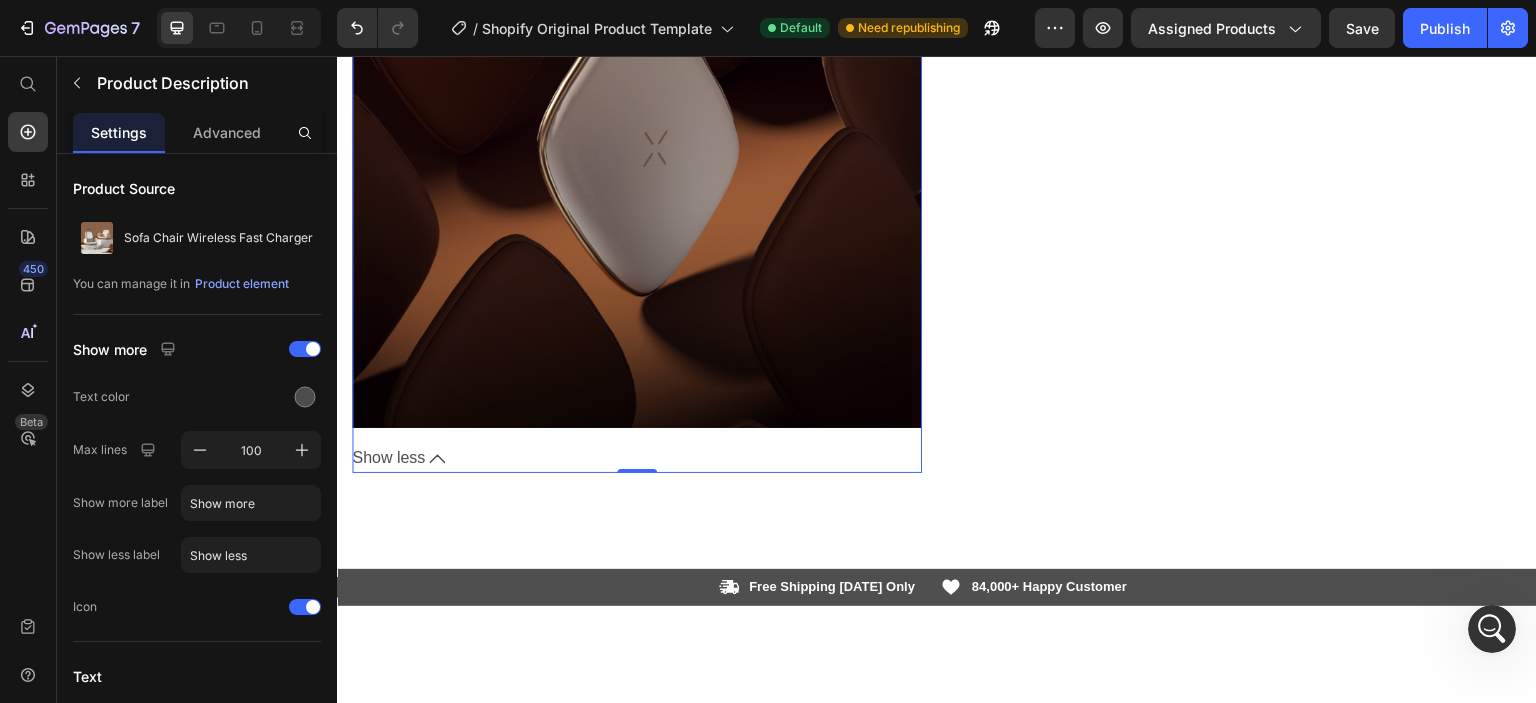 click on "Show less" at bounding box center (637, 458) 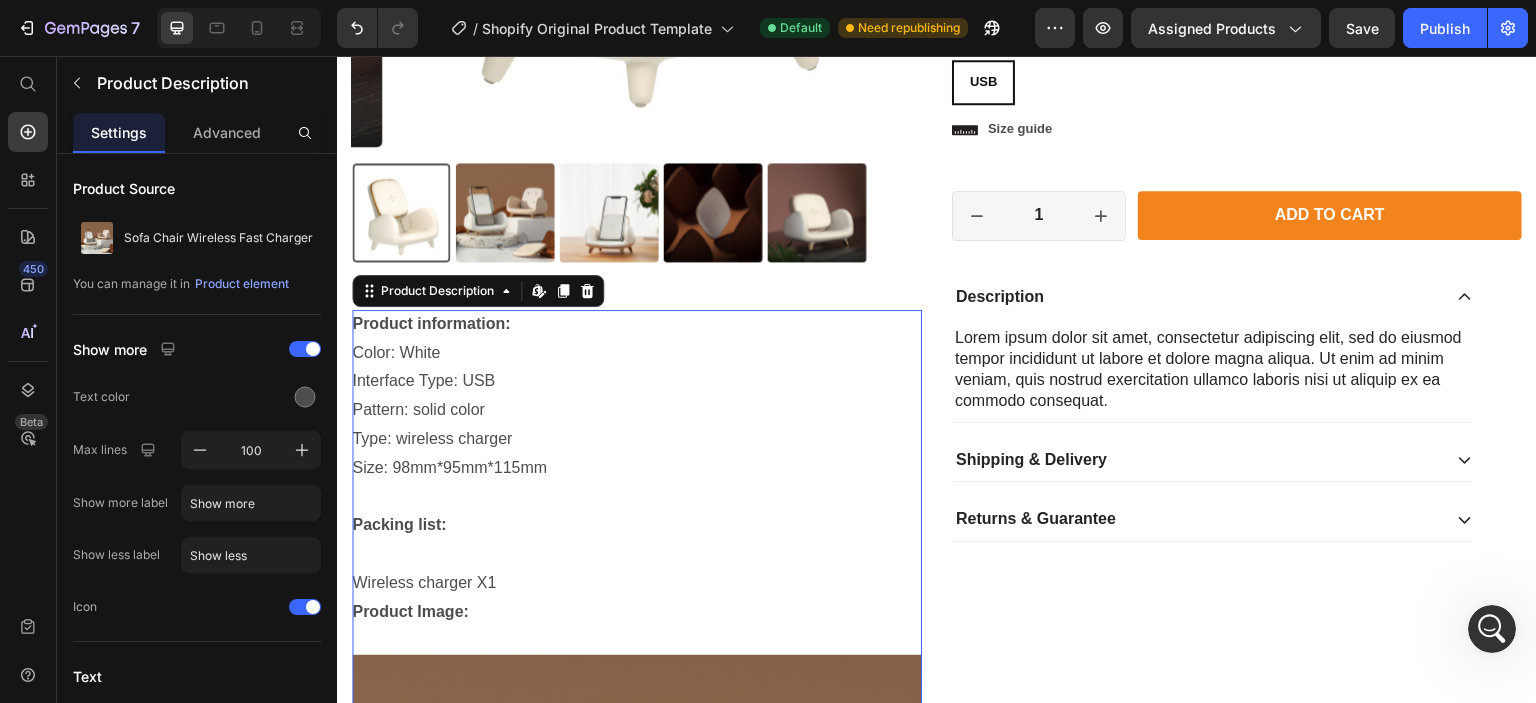 scroll, scrollTop: 529, scrollLeft: 0, axis: vertical 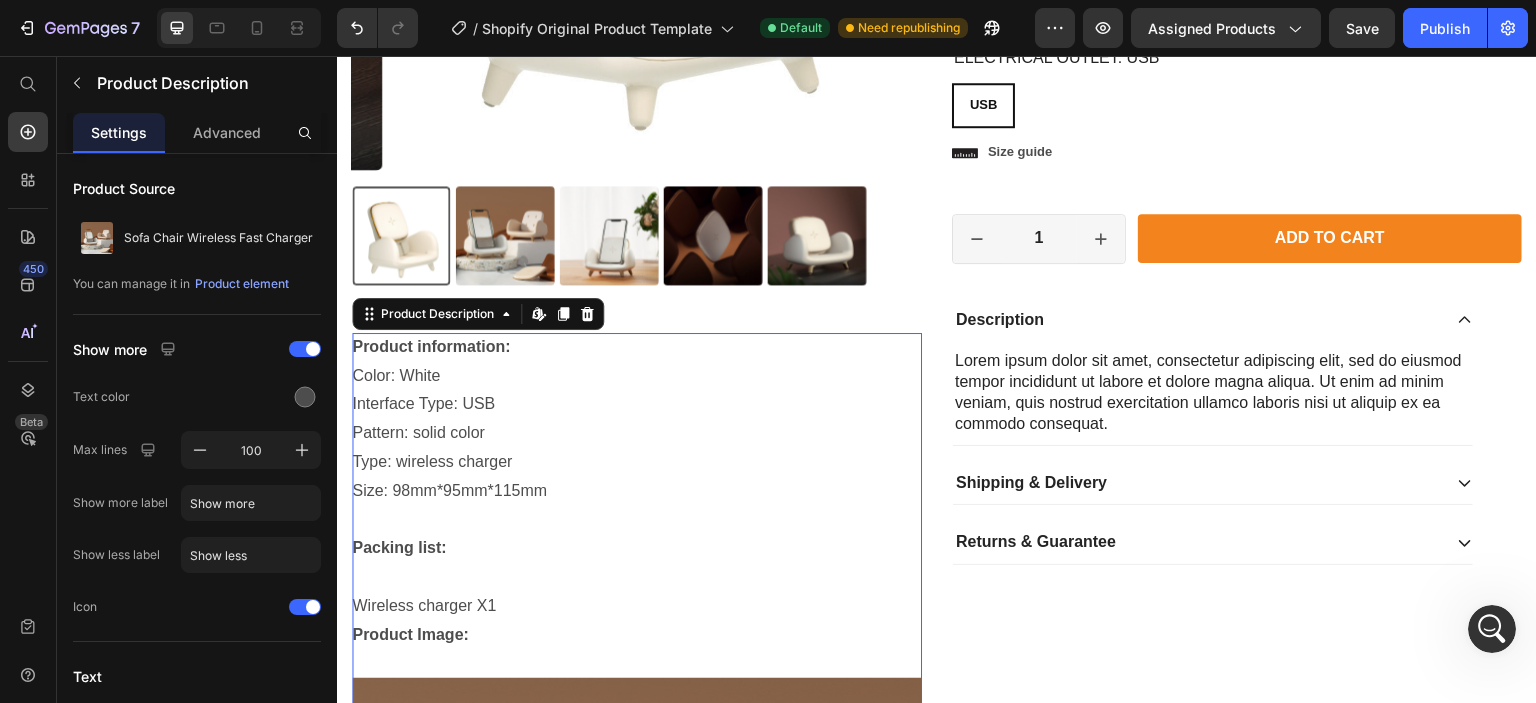 click on "Product information:
Color: White
Interface Type: USB
Pattern: solid color
Type: wireless charger
Size: 98mm*95mm*115mm
Packing list:
Wireless charger X1
Product Image:" at bounding box center [637, 1733] 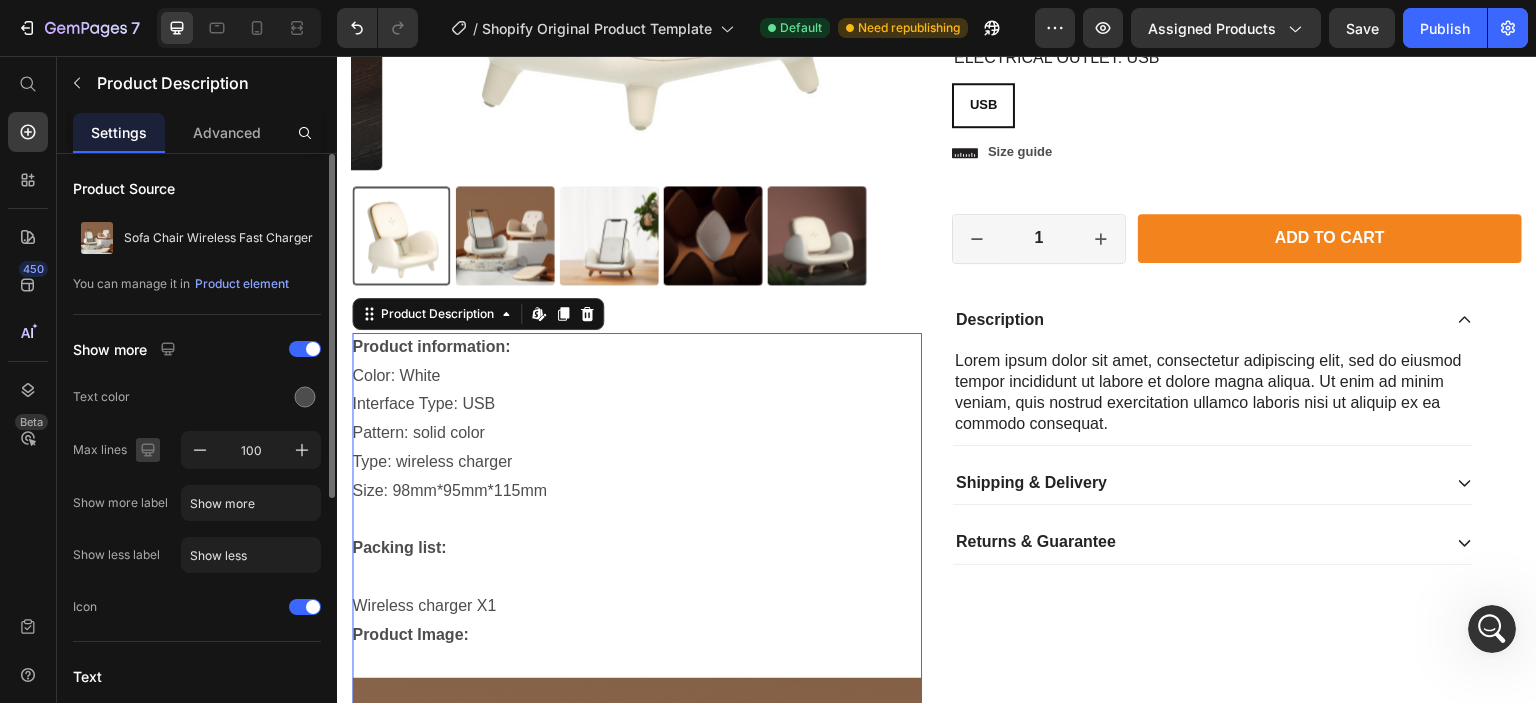 click 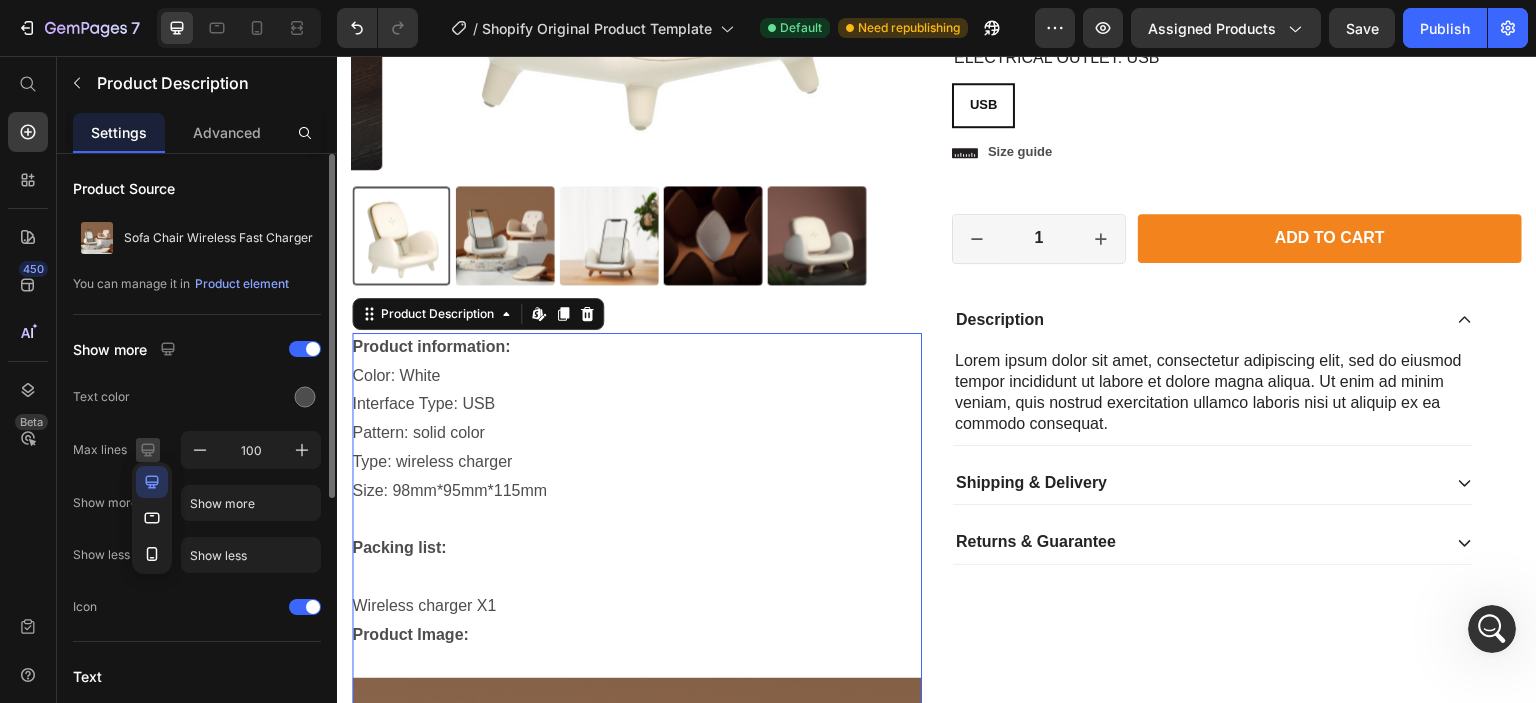 click 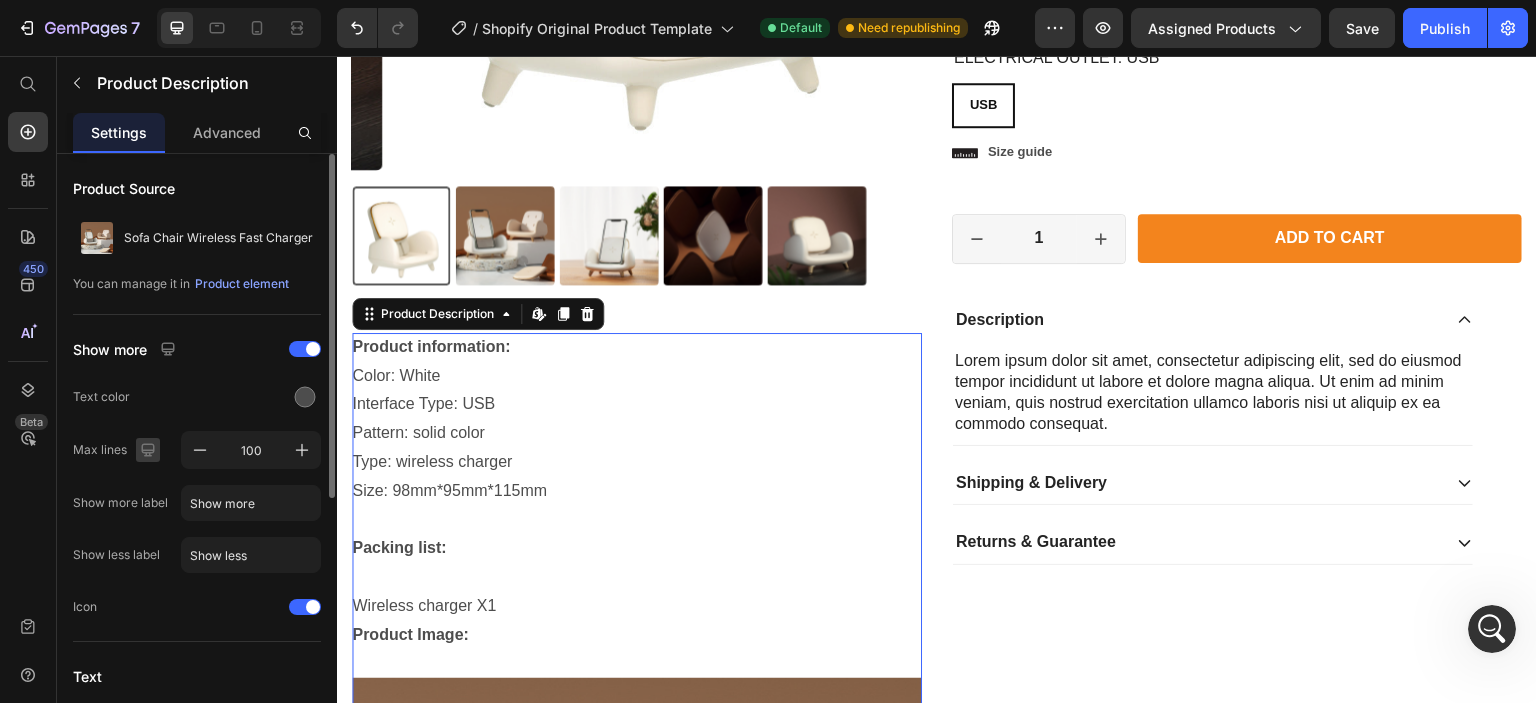 click 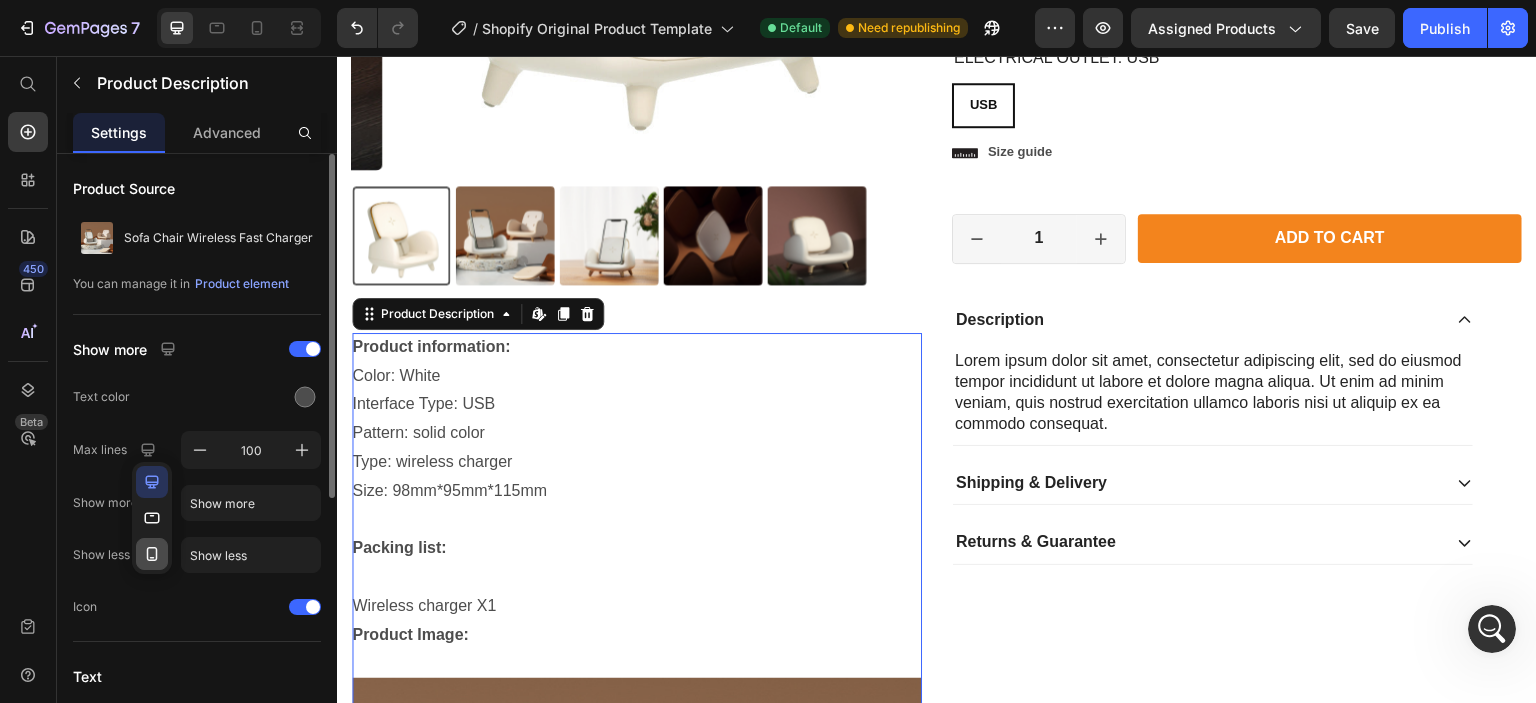 click 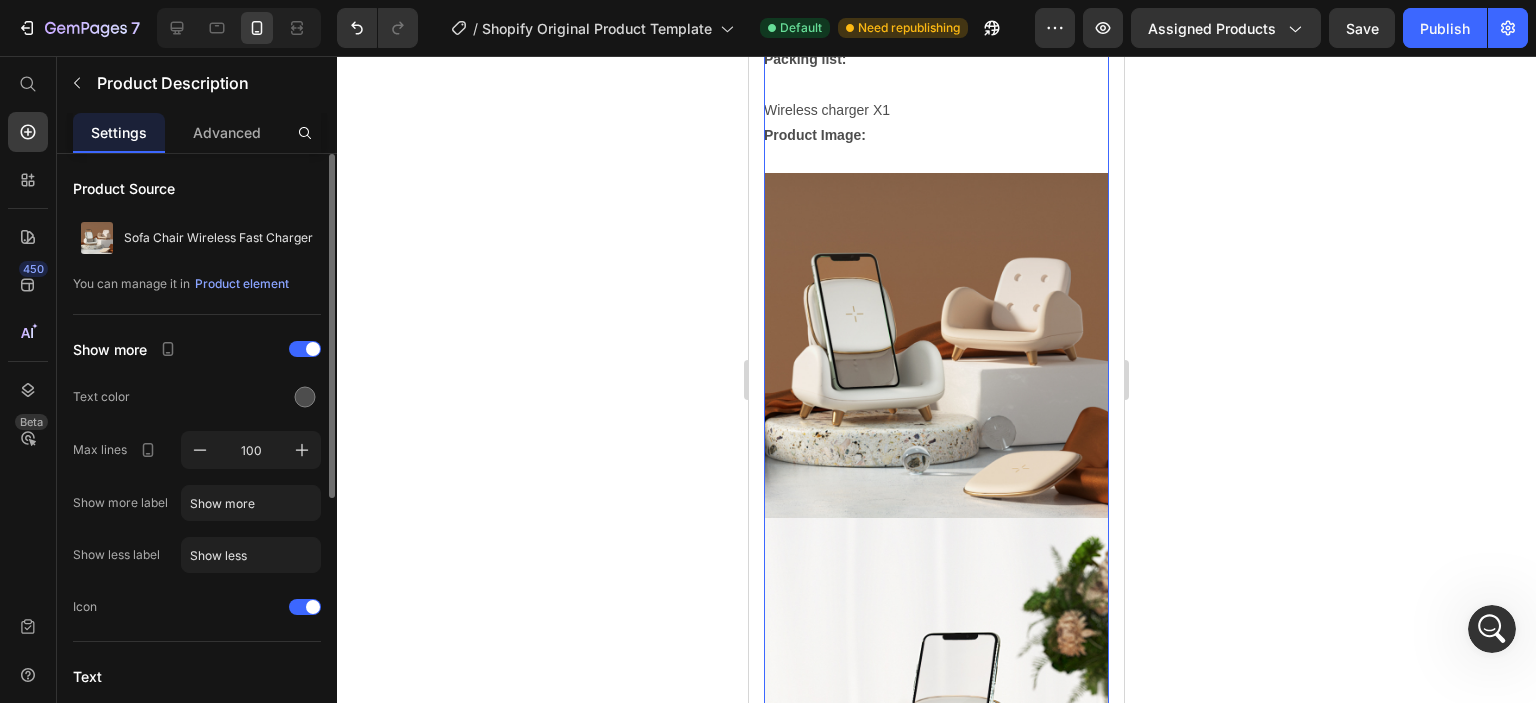 scroll, scrollTop: 492, scrollLeft: 0, axis: vertical 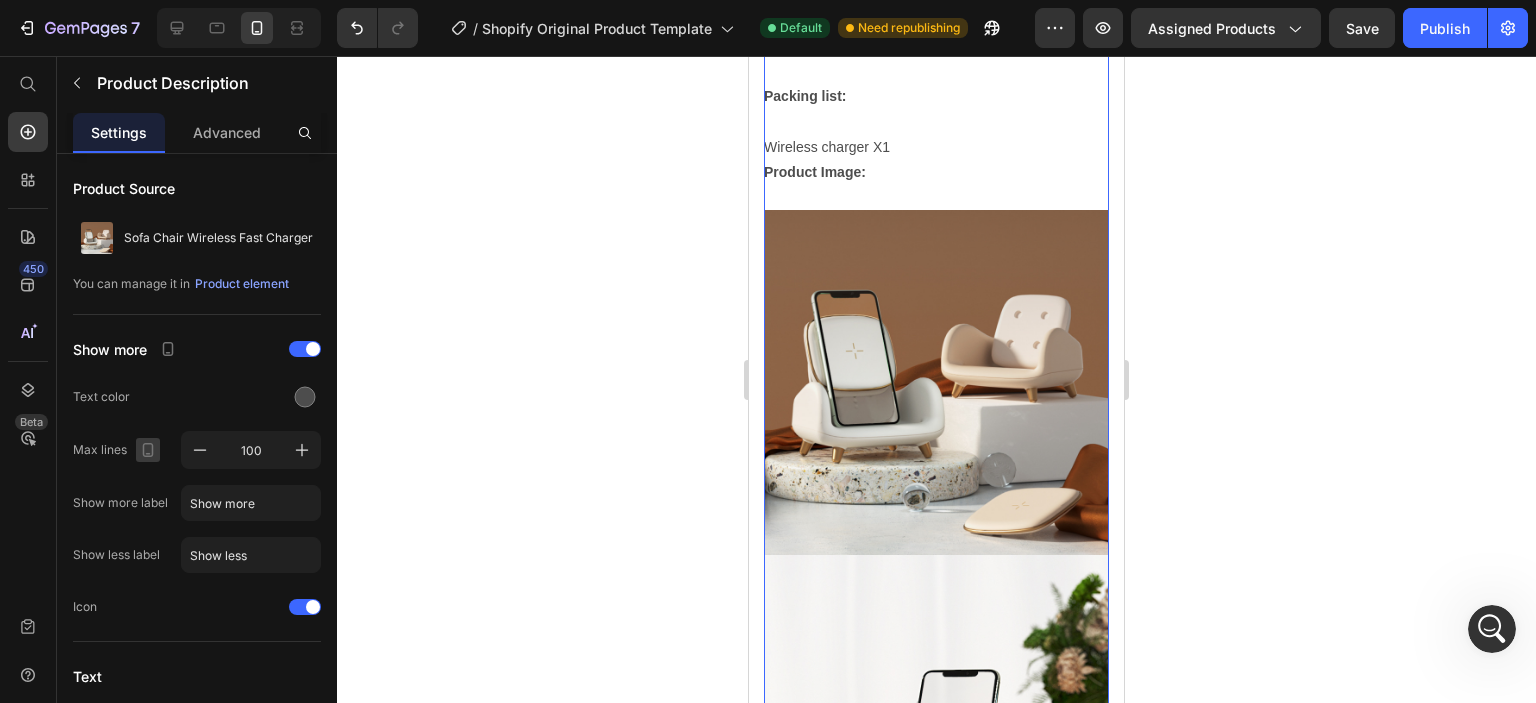 click 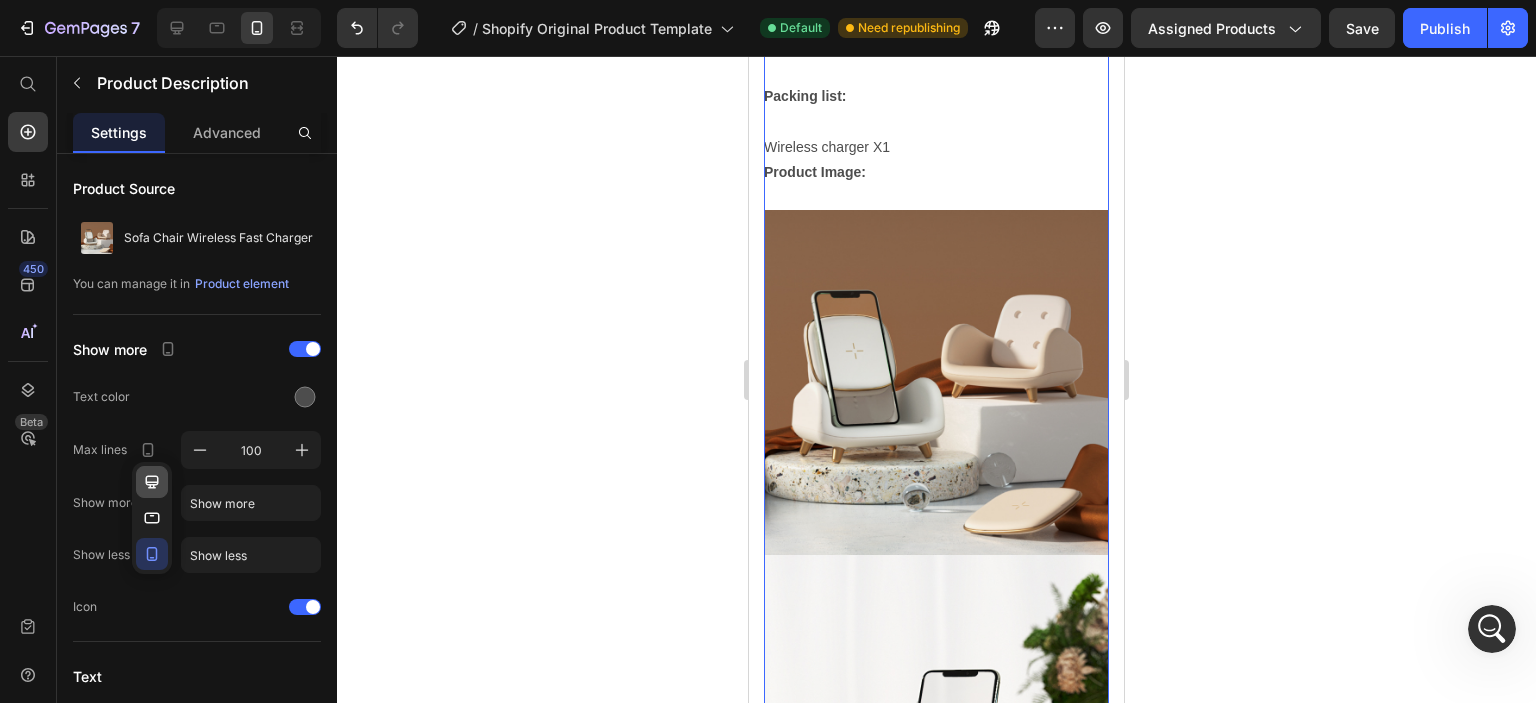 click 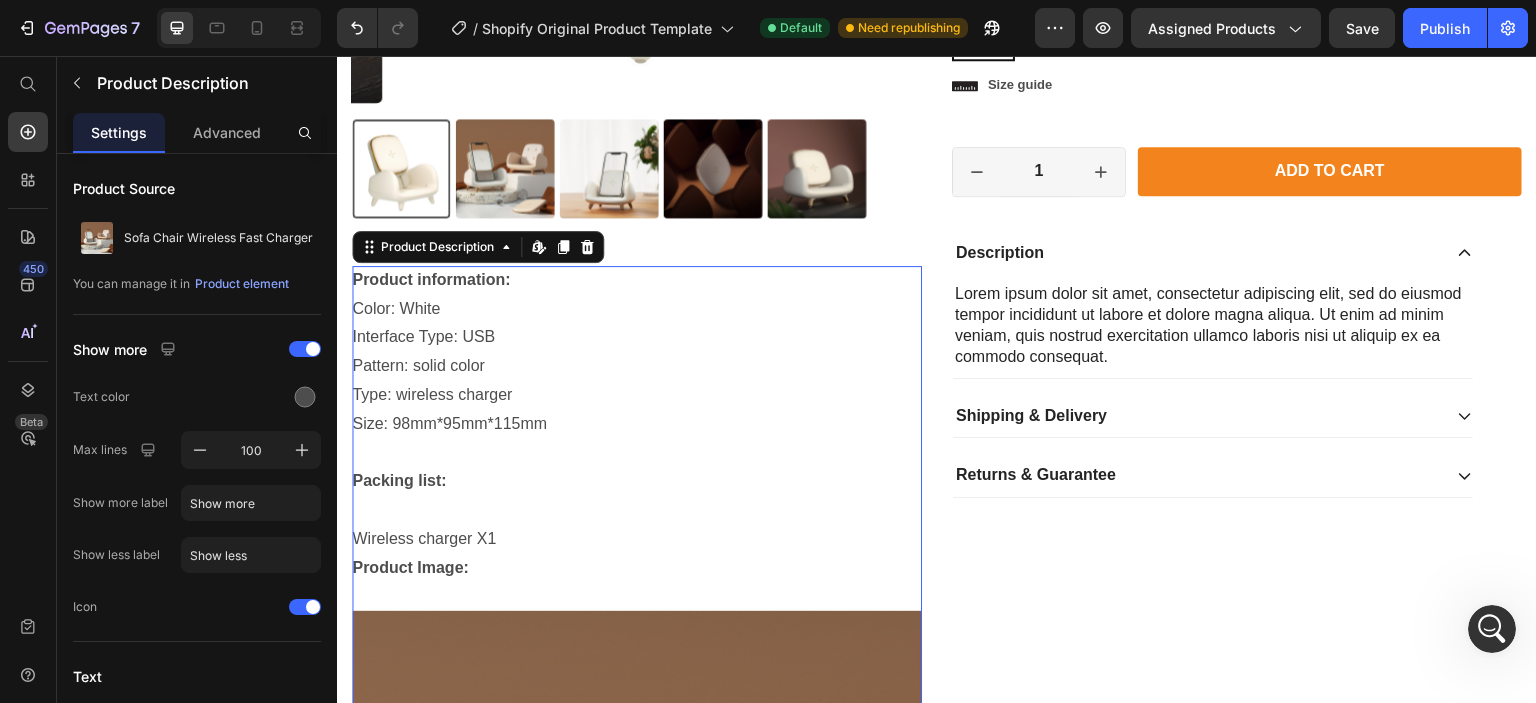 radio on "false" 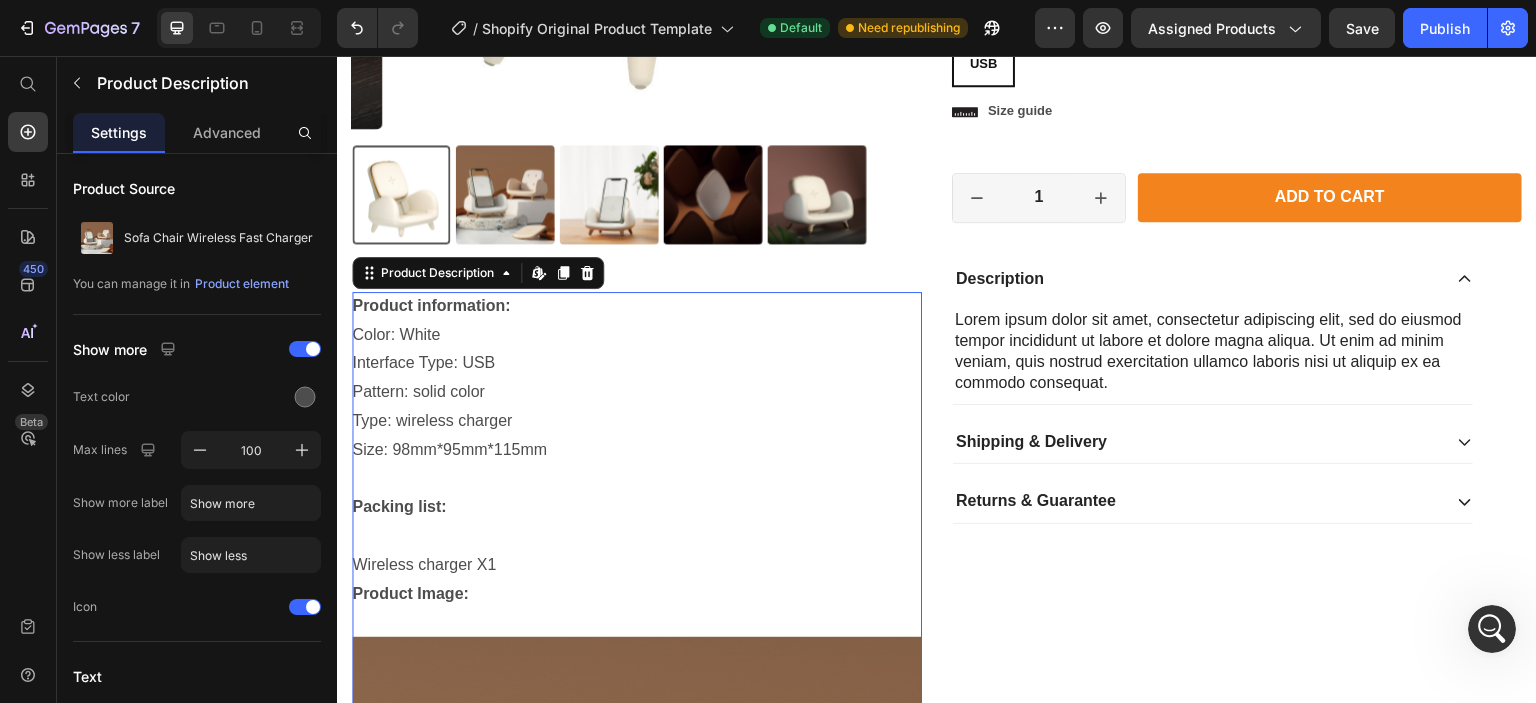 scroll, scrollTop: 528, scrollLeft: 0, axis: vertical 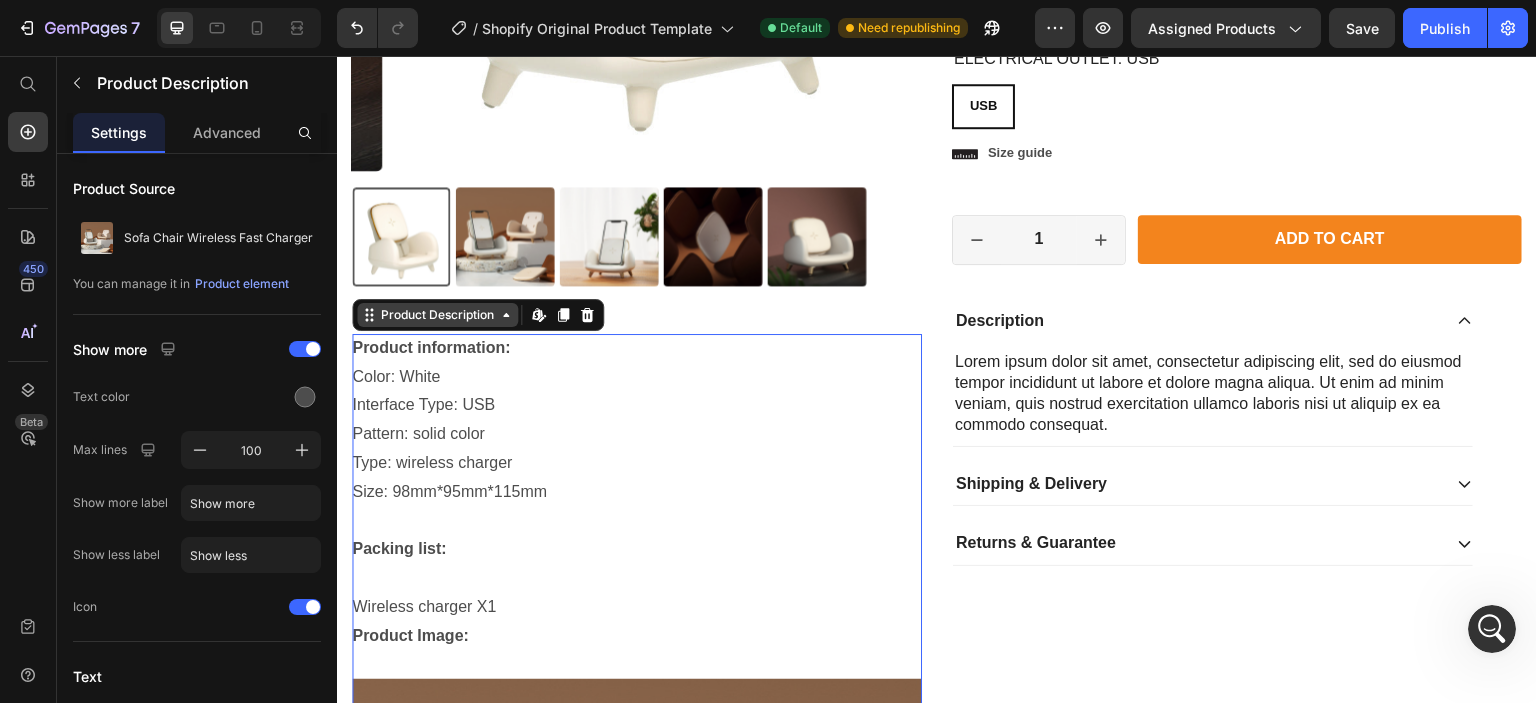 click on "Product Description" at bounding box center (437, 315) 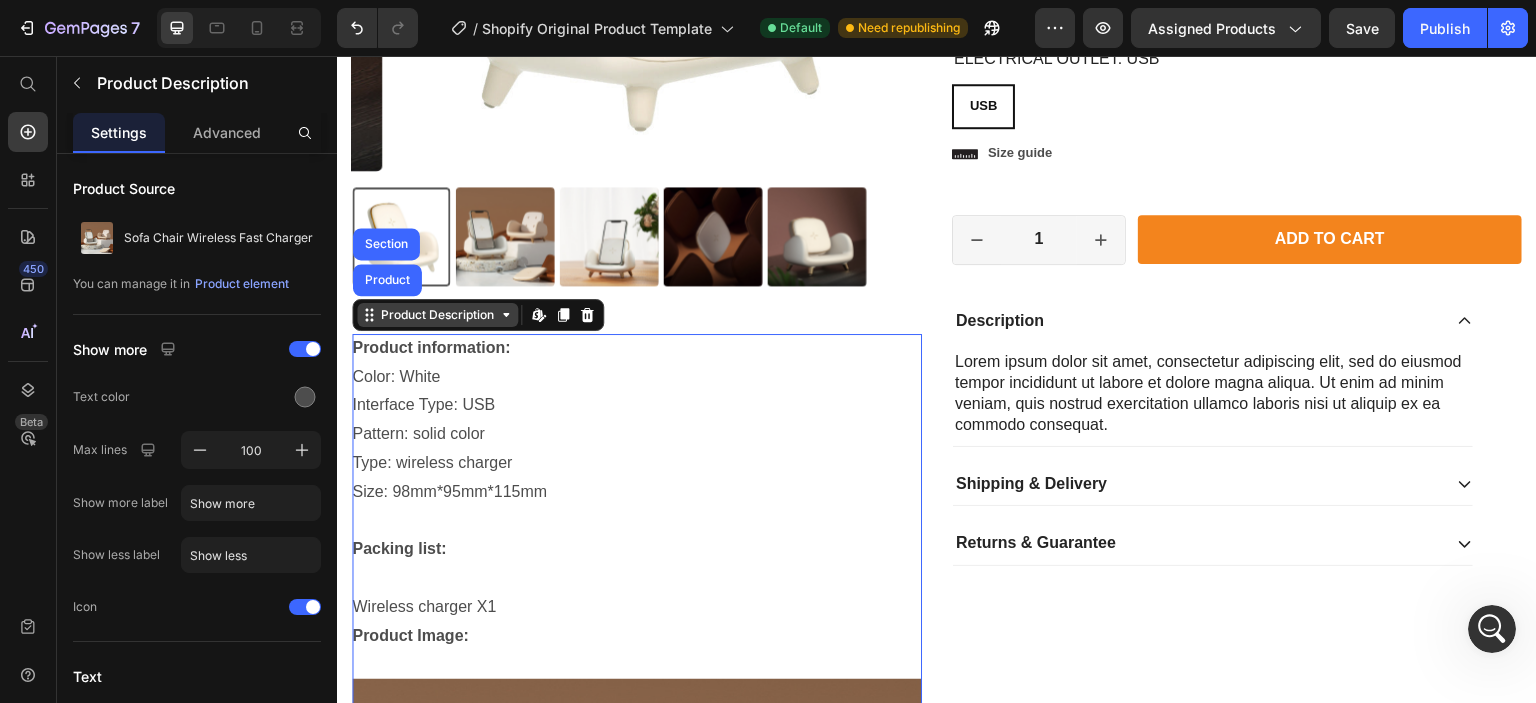 click on "Product Description" at bounding box center [437, 315] 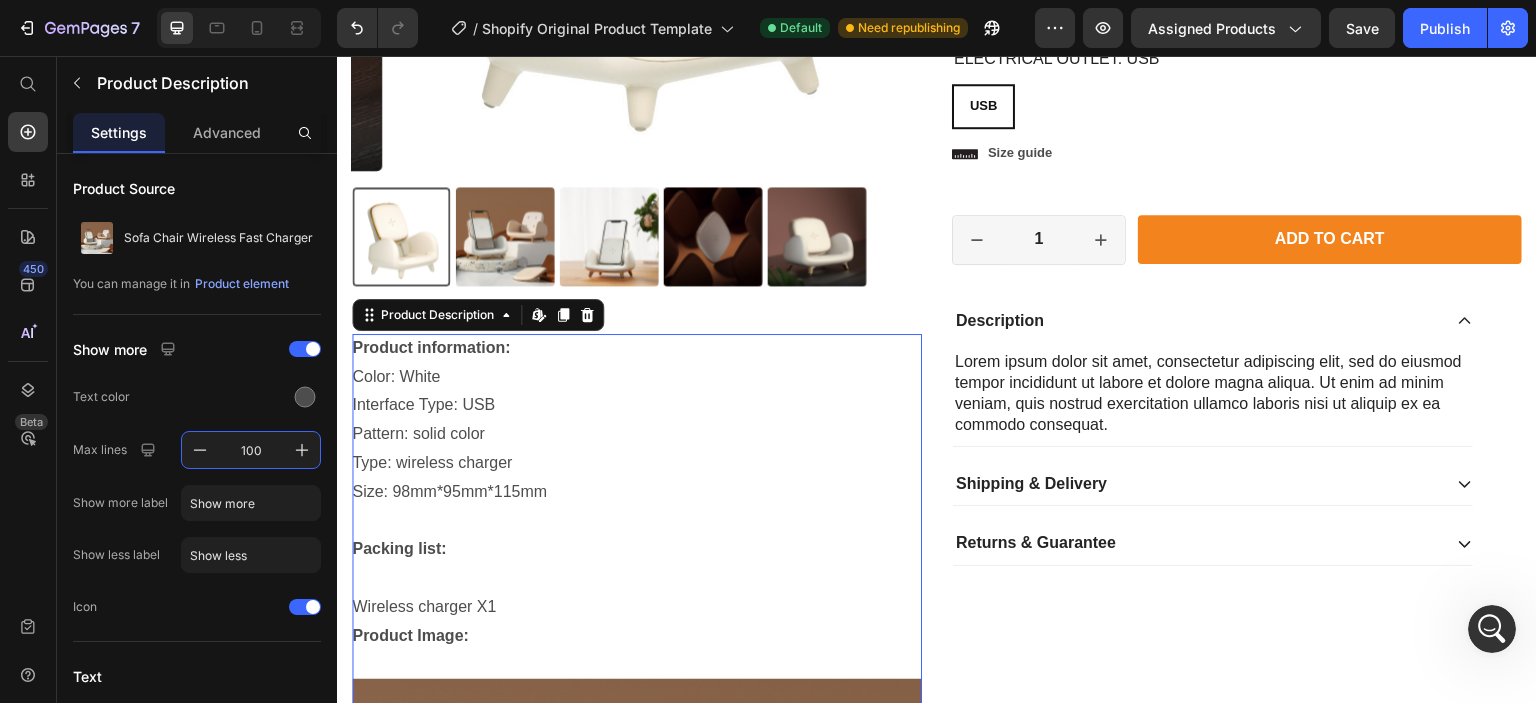 click on "100" at bounding box center (251, 450) 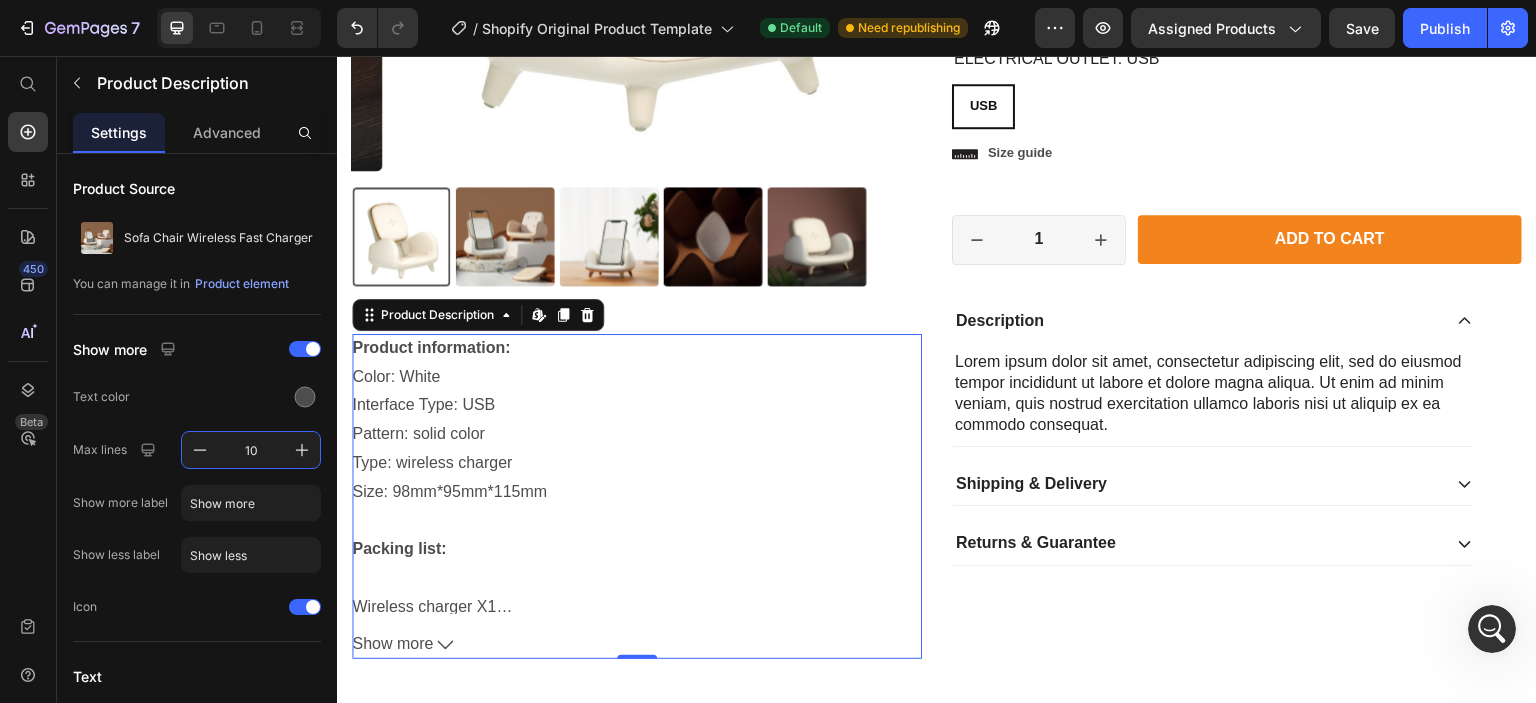type on "10" 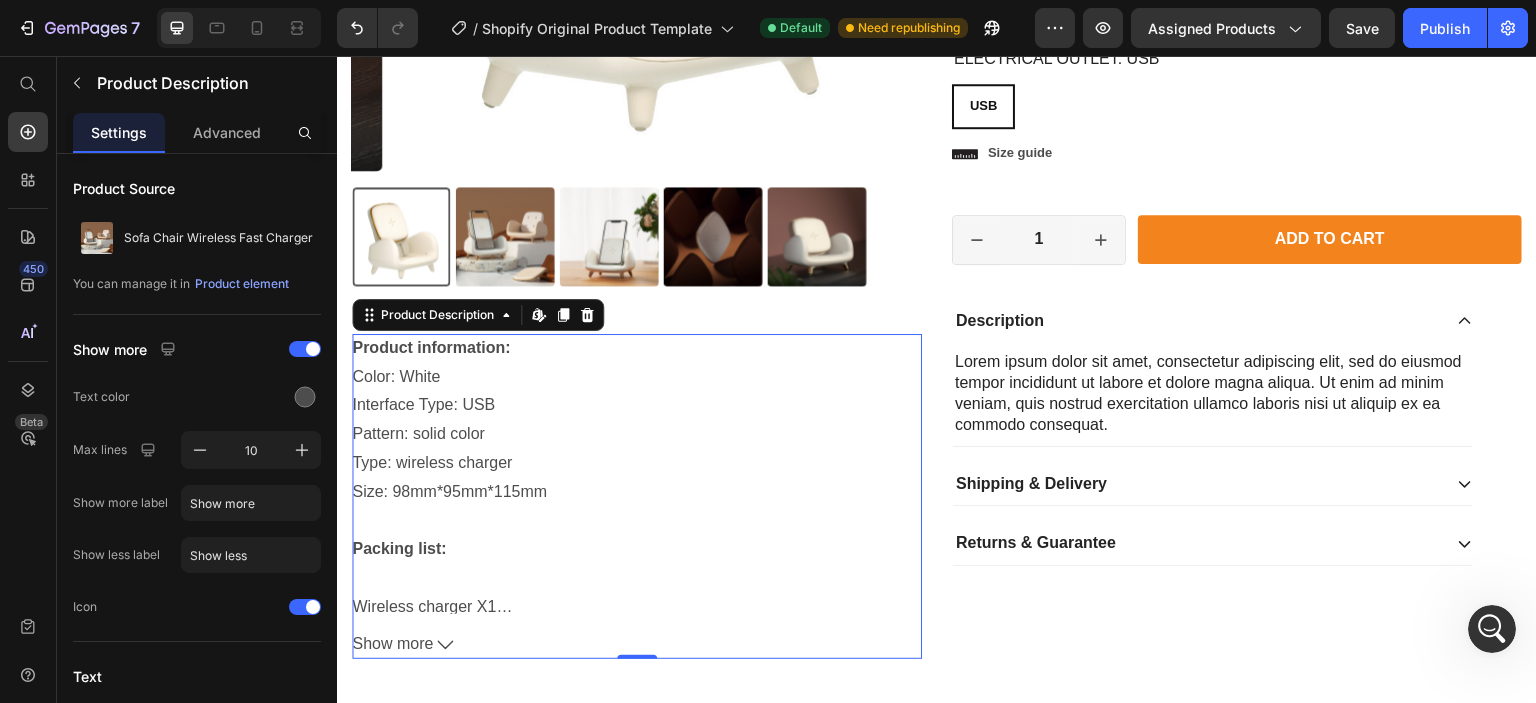 click on "Show more Text color Max lines 10 Show more label Show more Show less label Show less Icon" 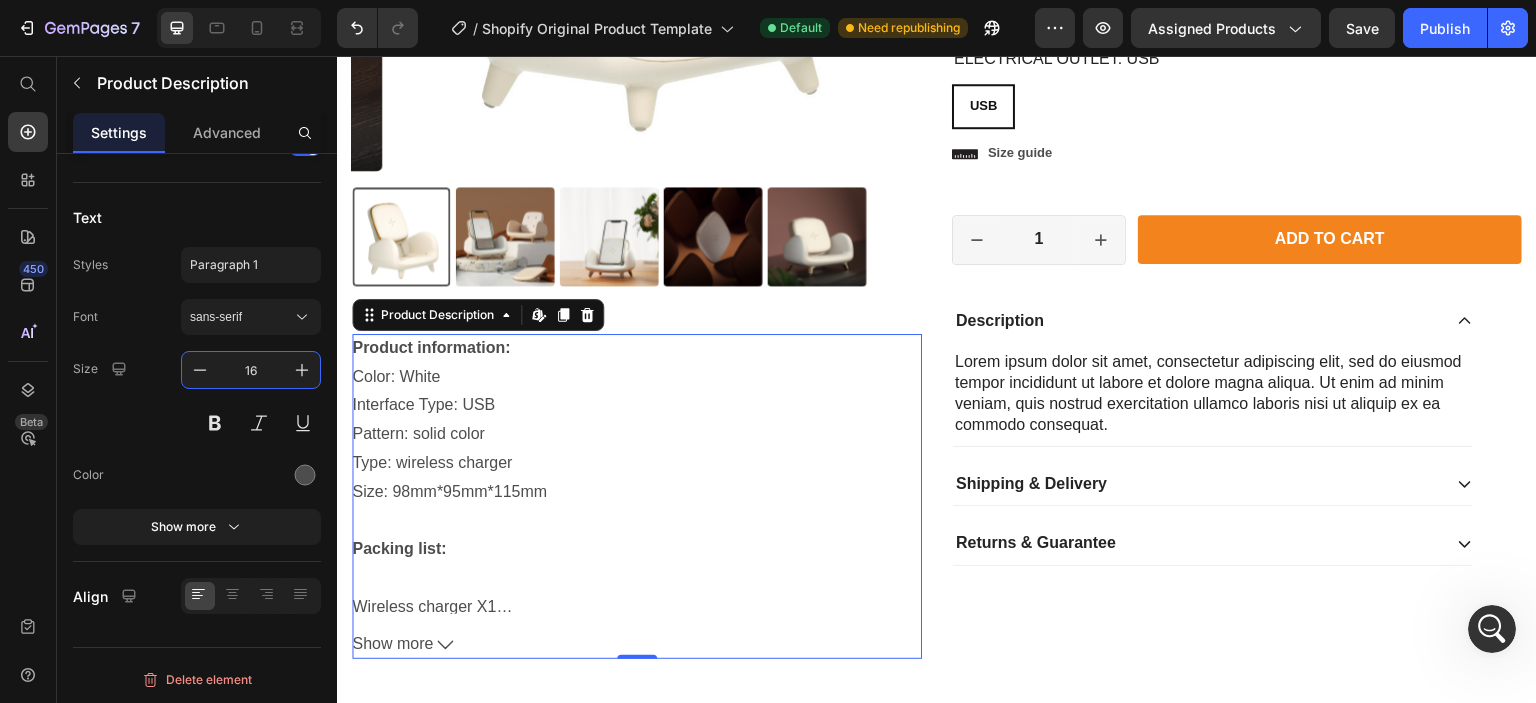 click on "16" at bounding box center [251, 370] 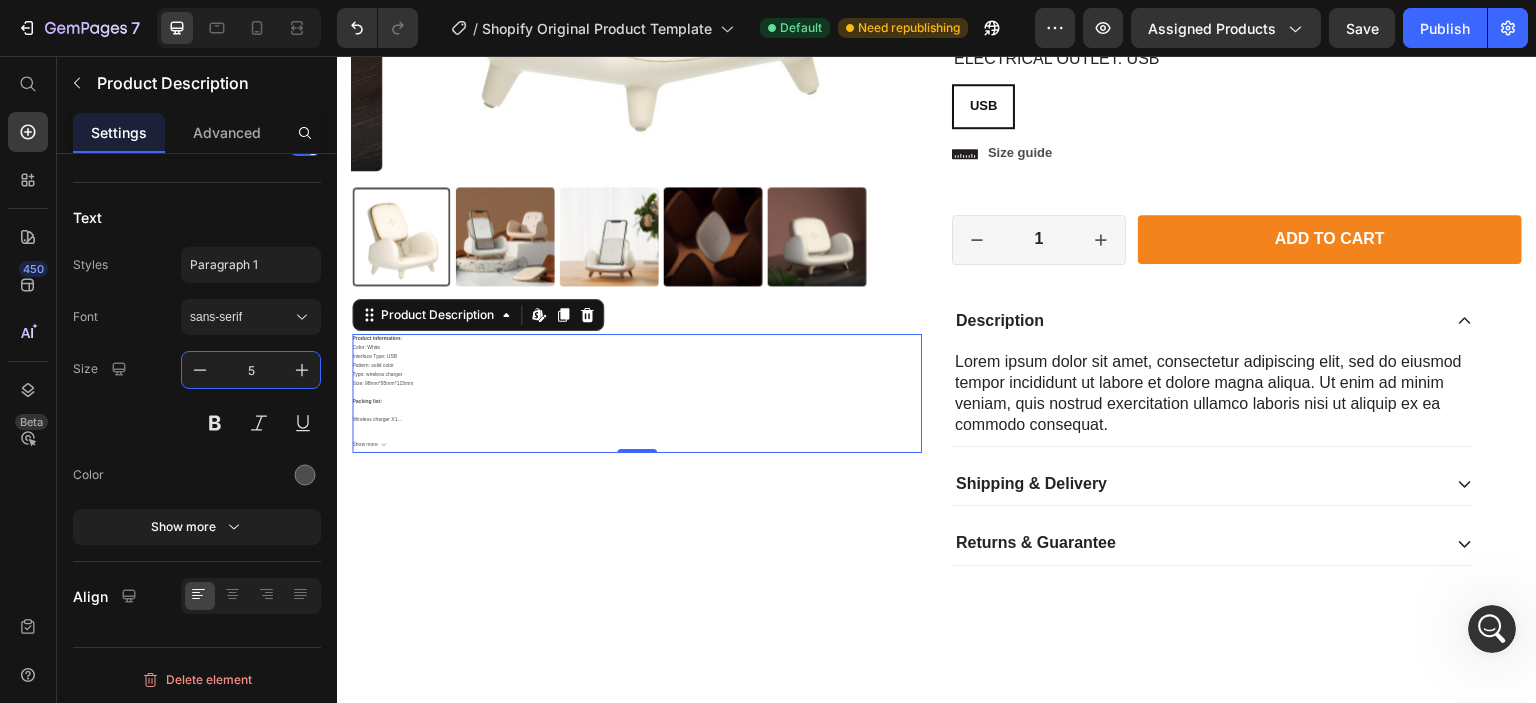 click on "Size 5" at bounding box center (197, 396) 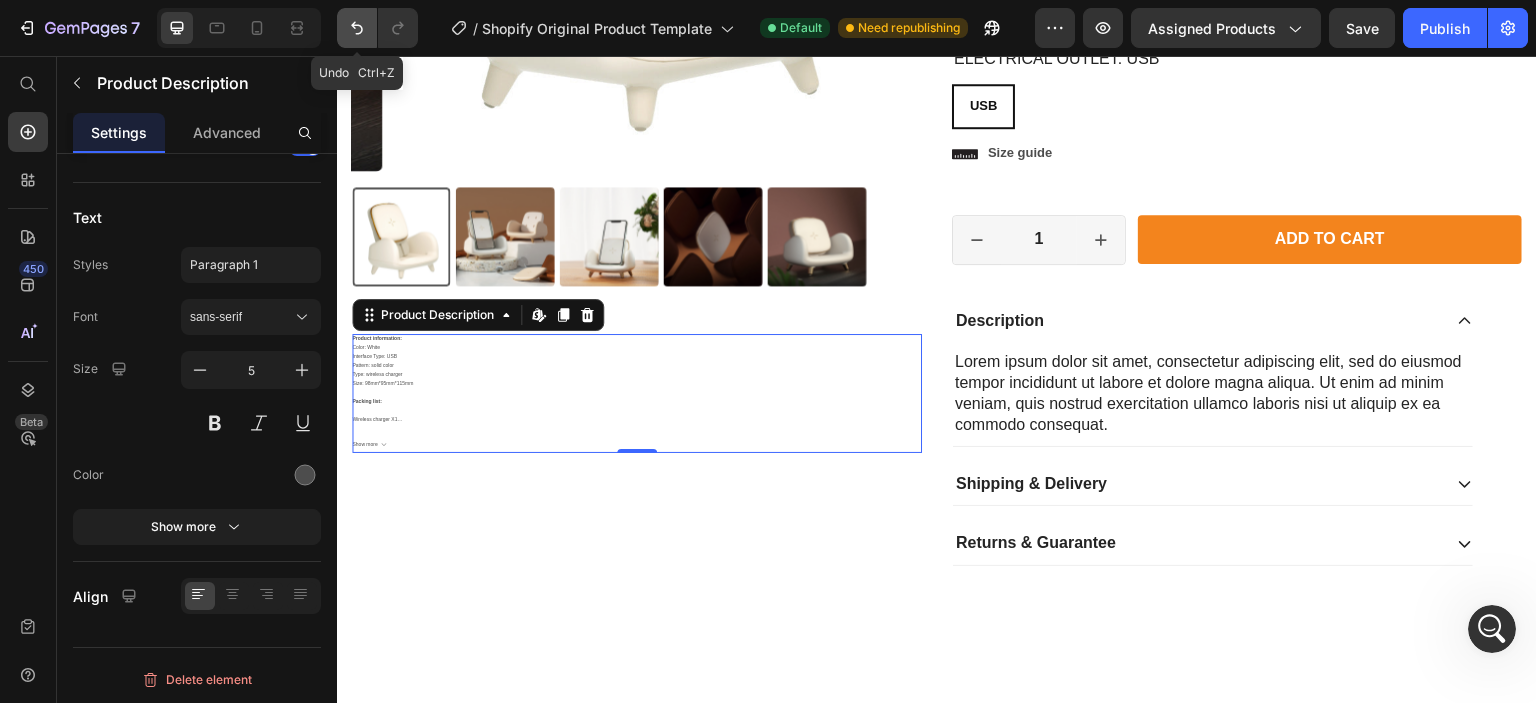 click 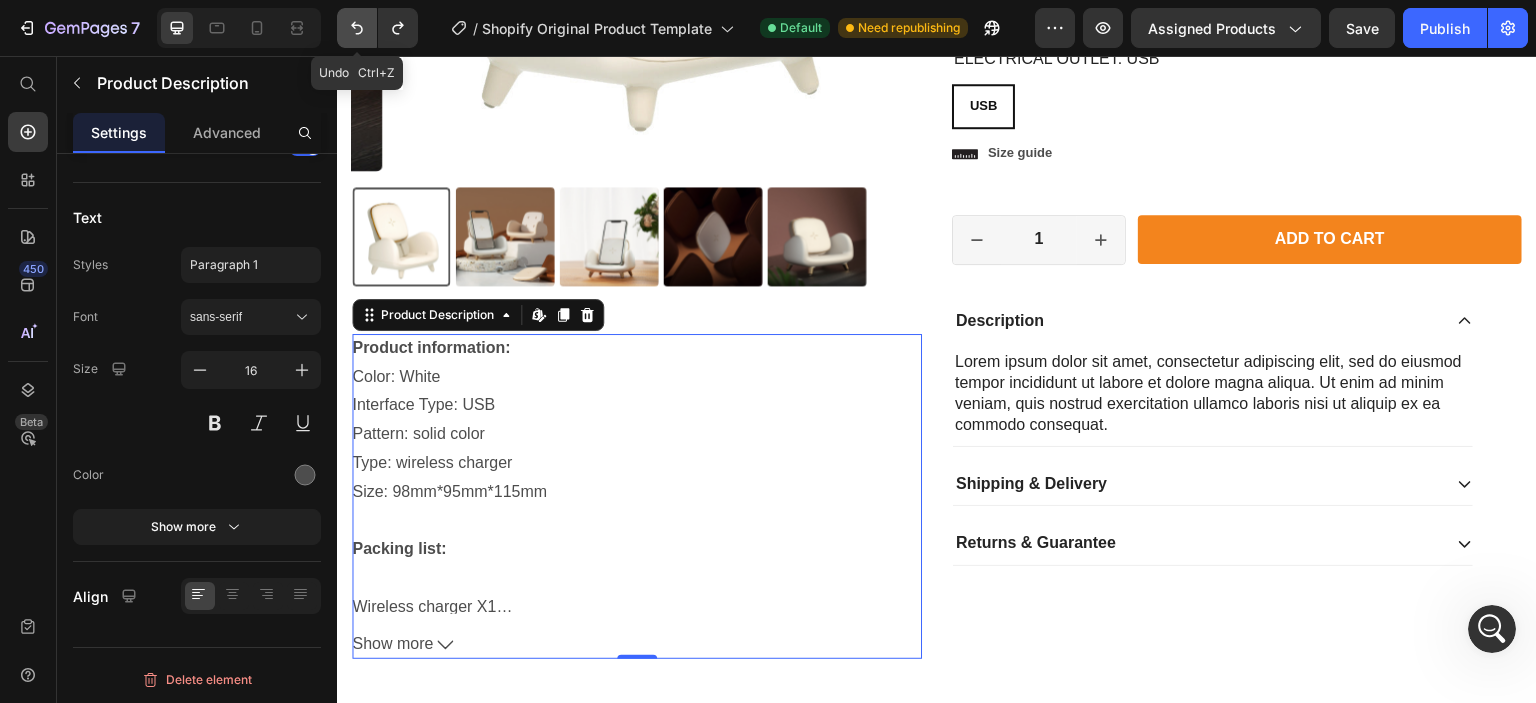 click 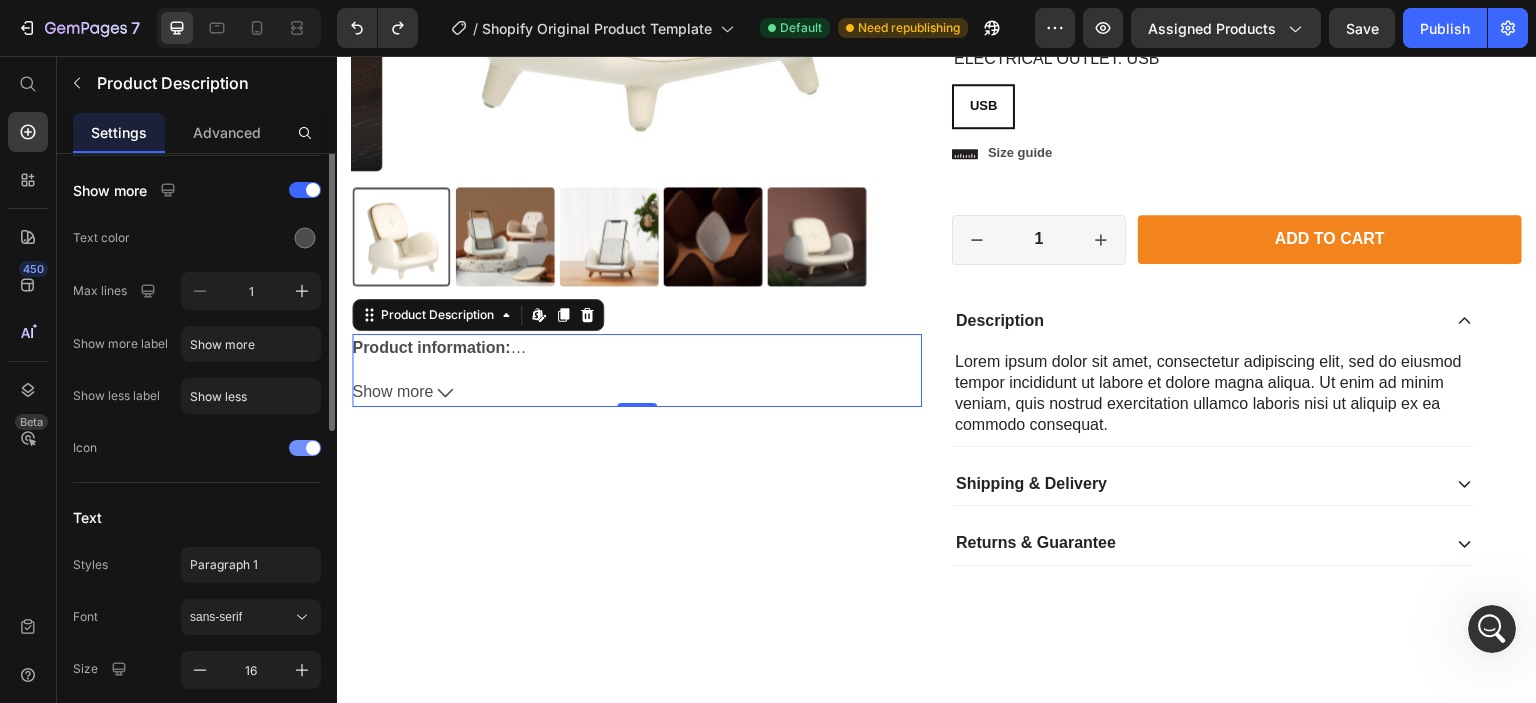 scroll, scrollTop: 59, scrollLeft: 0, axis: vertical 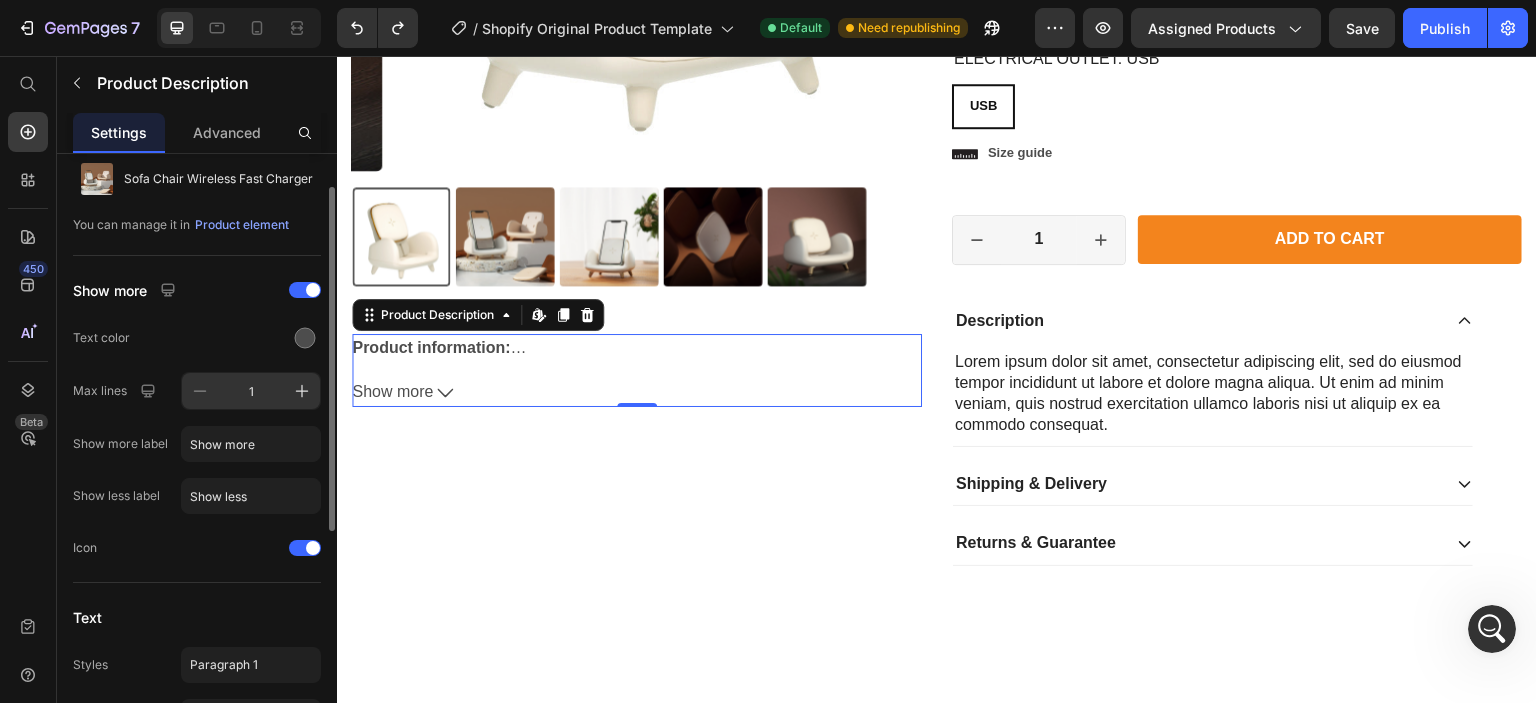 click on "1" at bounding box center [251, 391] 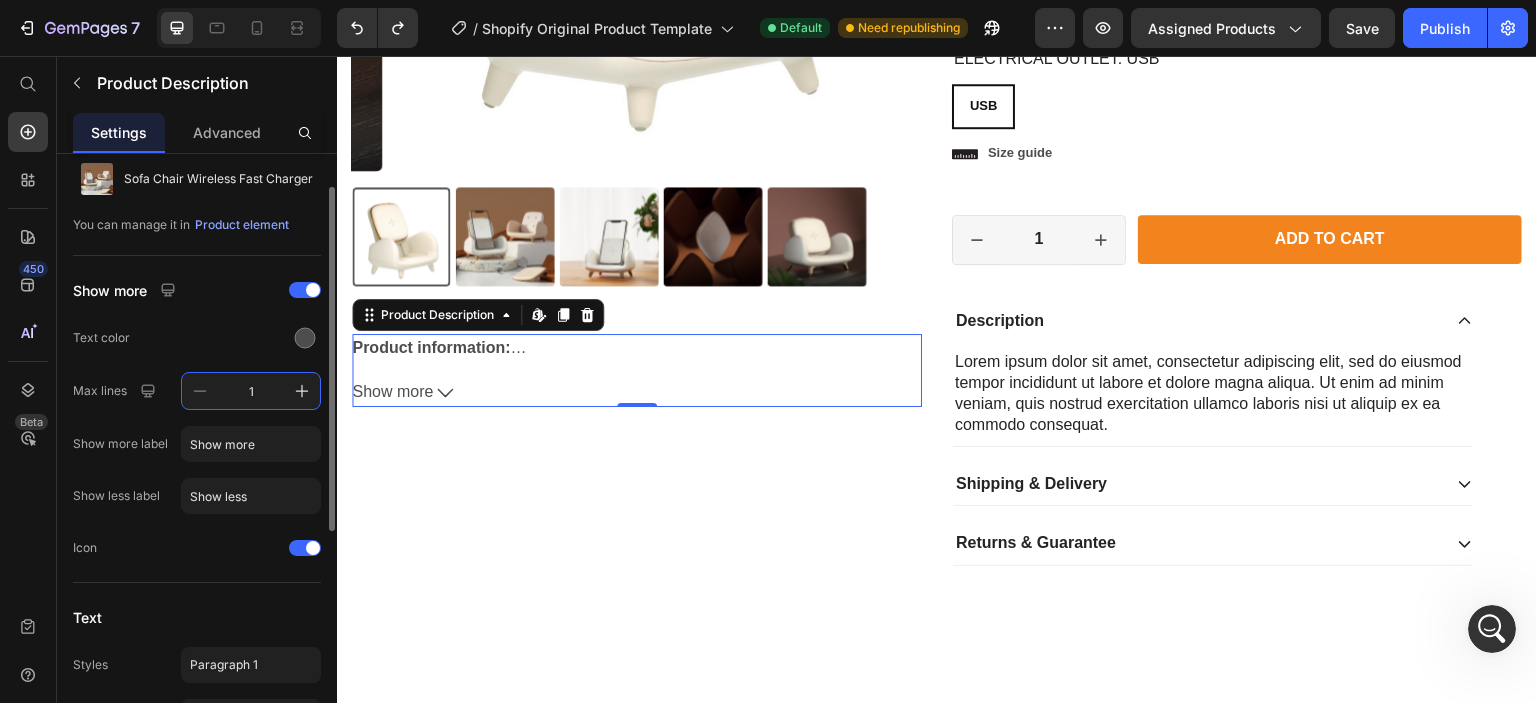 click on "1" at bounding box center (251, 391) 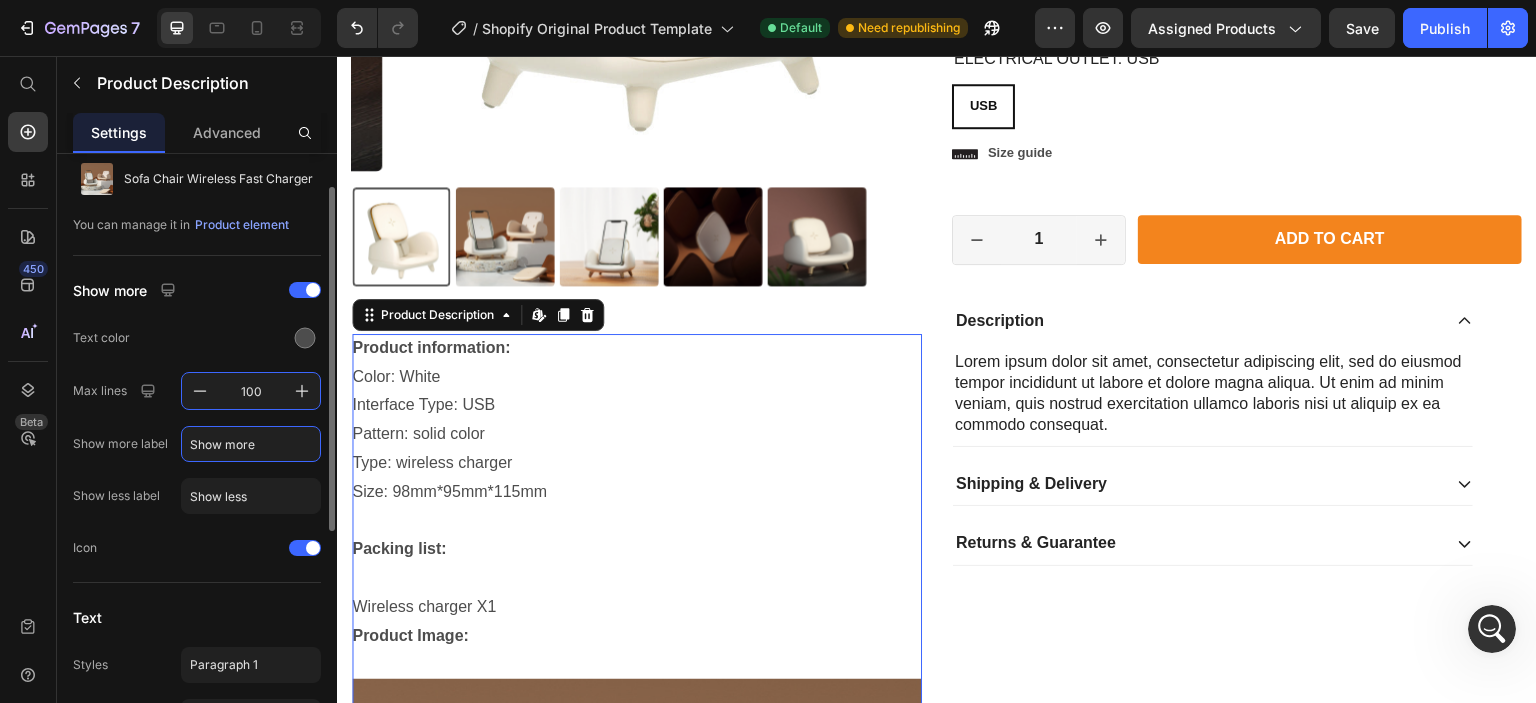 click on "Show more" 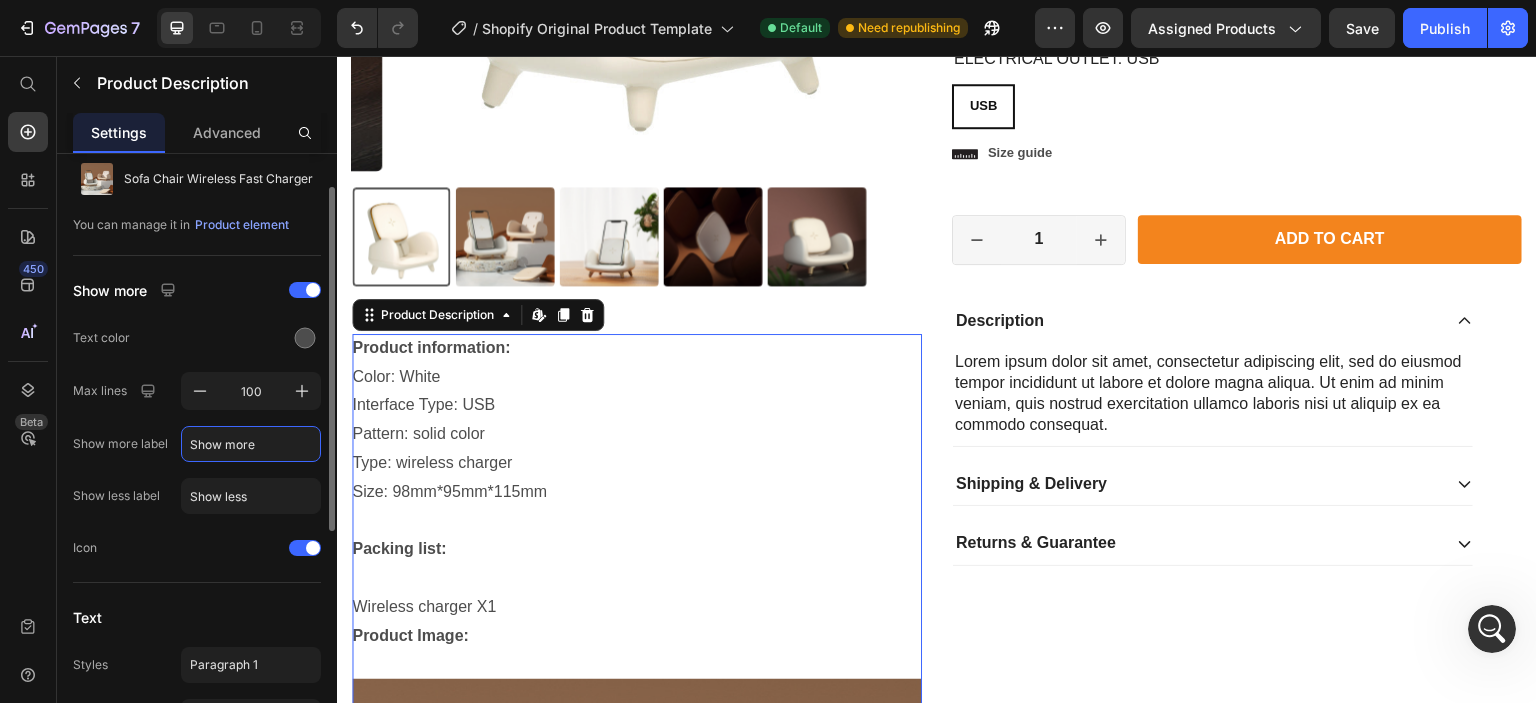 click on "Show more" 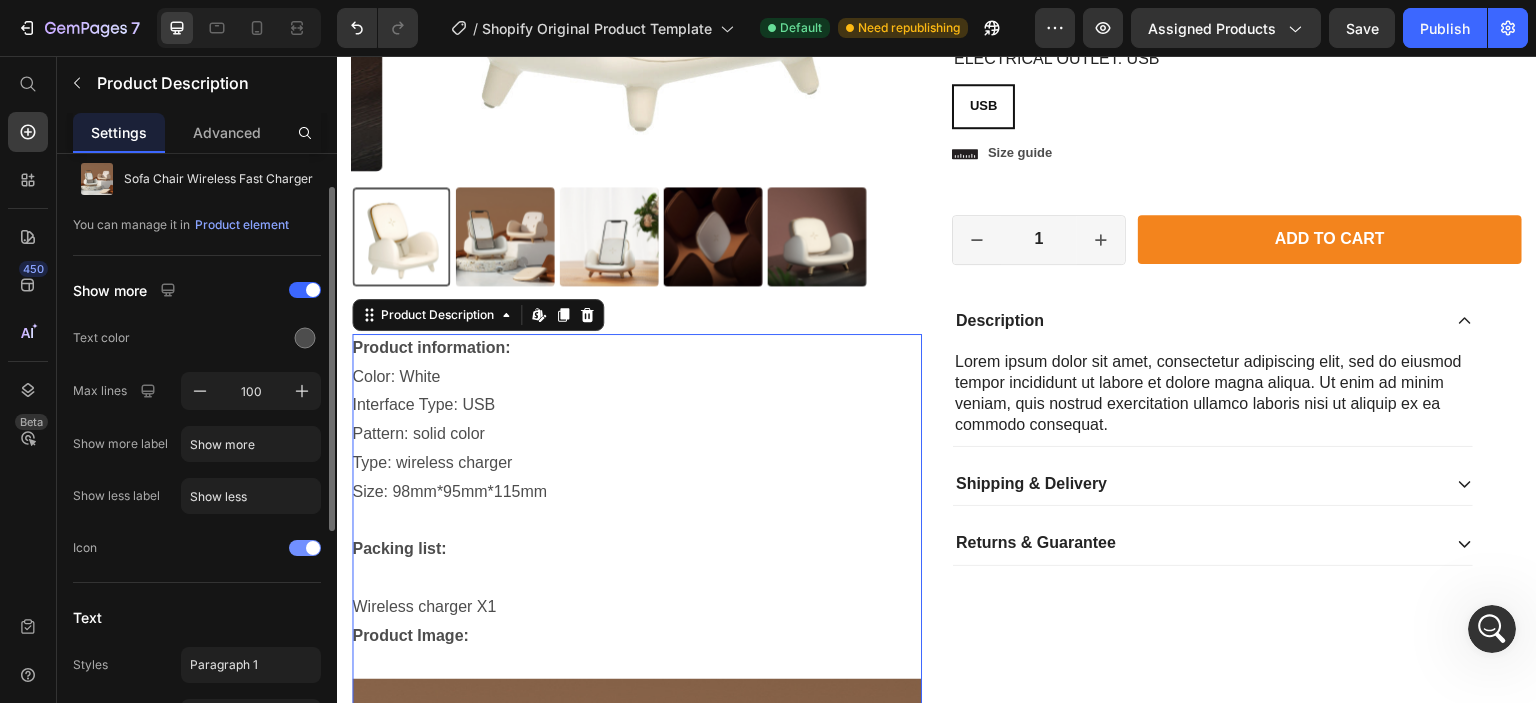 click on "Icon" 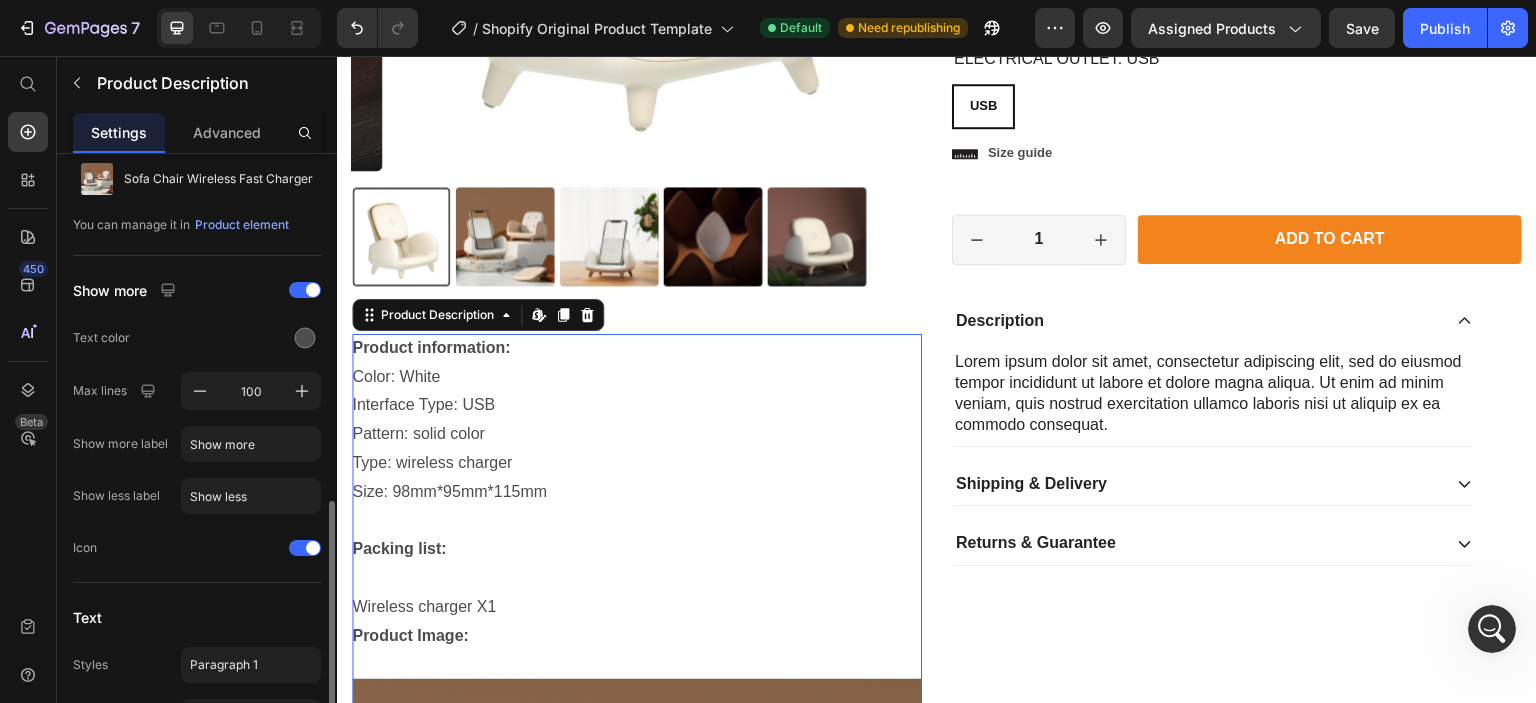 scroll, scrollTop: 259, scrollLeft: 0, axis: vertical 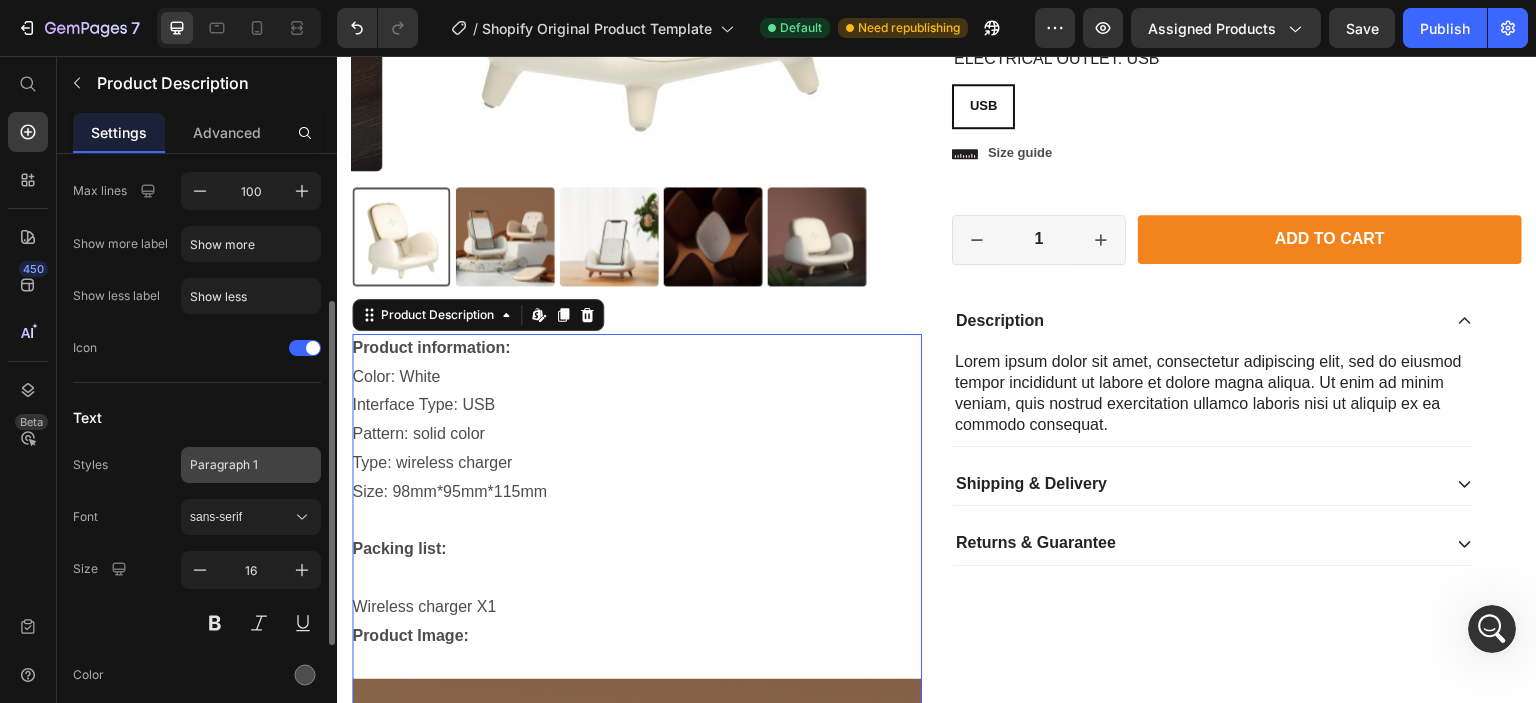 click on "Paragraph 1" at bounding box center (239, 465) 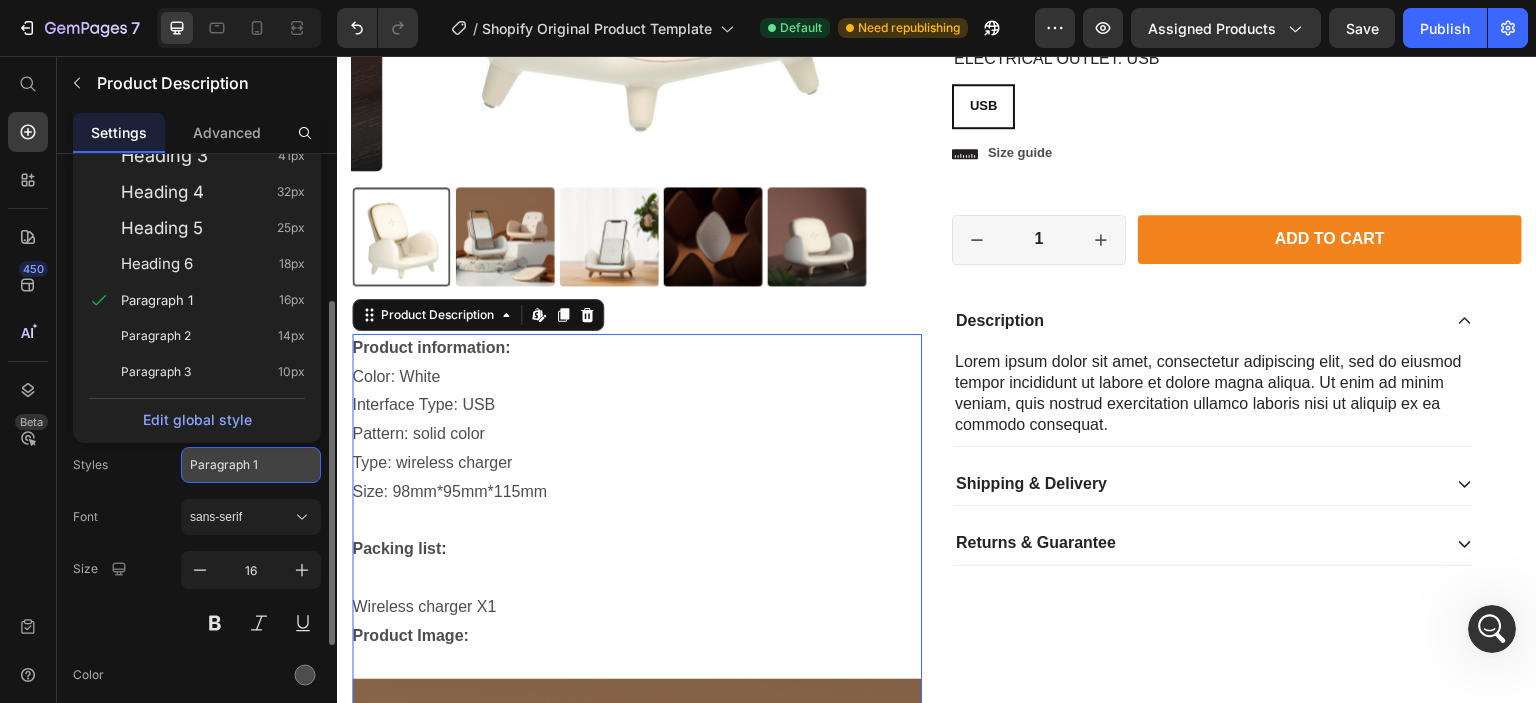 click on "Paragraph 1" at bounding box center [239, 465] 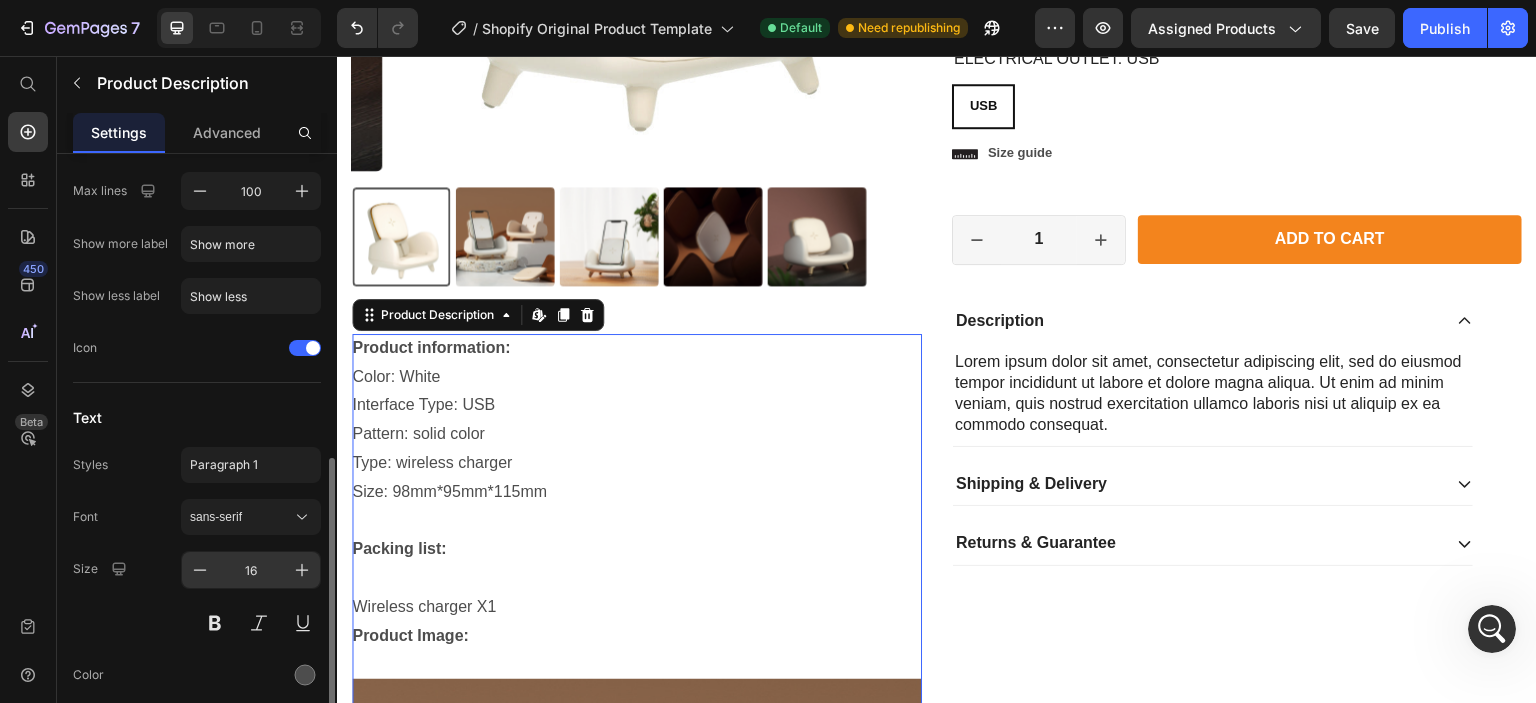 scroll, scrollTop: 459, scrollLeft: 0, axis: vertical 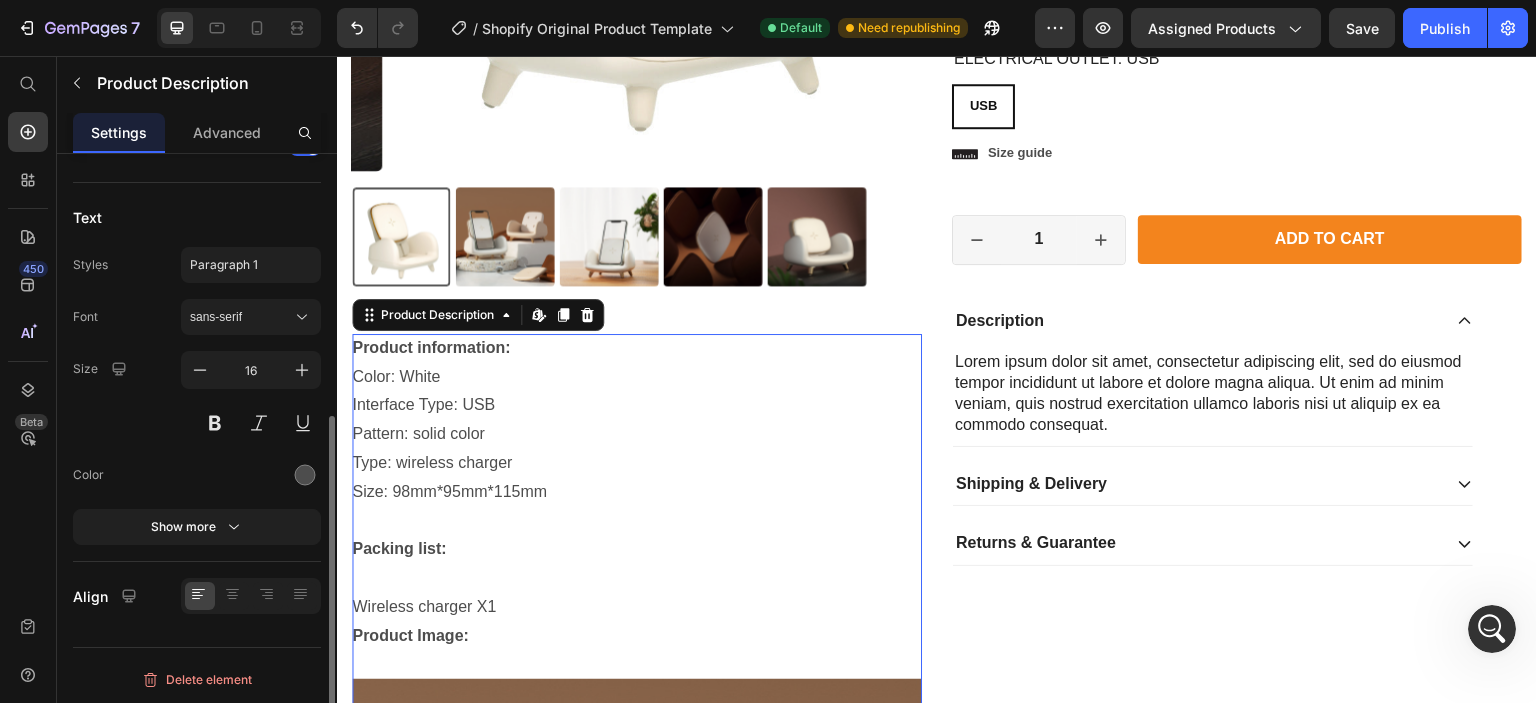 click on "Font sans-serif Size 16 Color Show more" at bounding box center (197, 422) 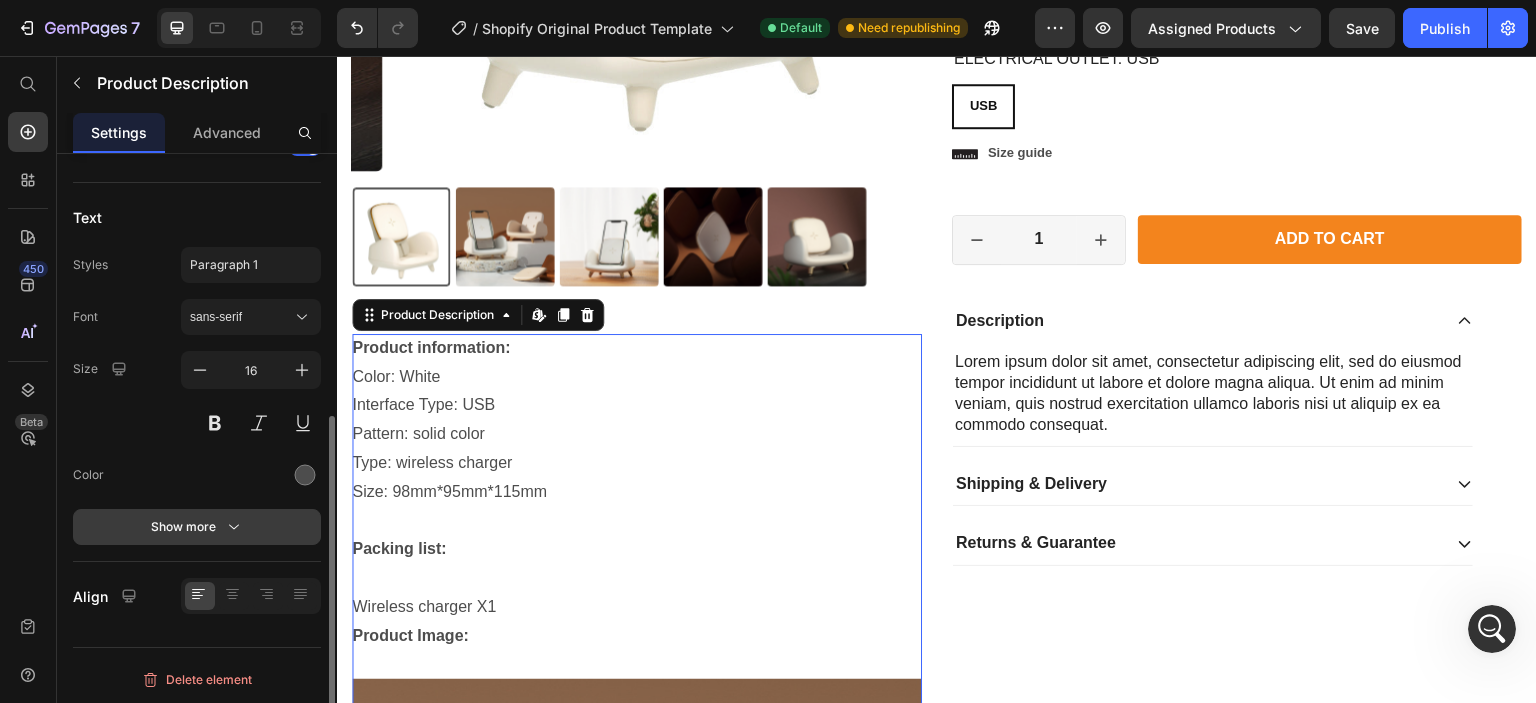 click on "Show more" at bounding box center (197, 527) 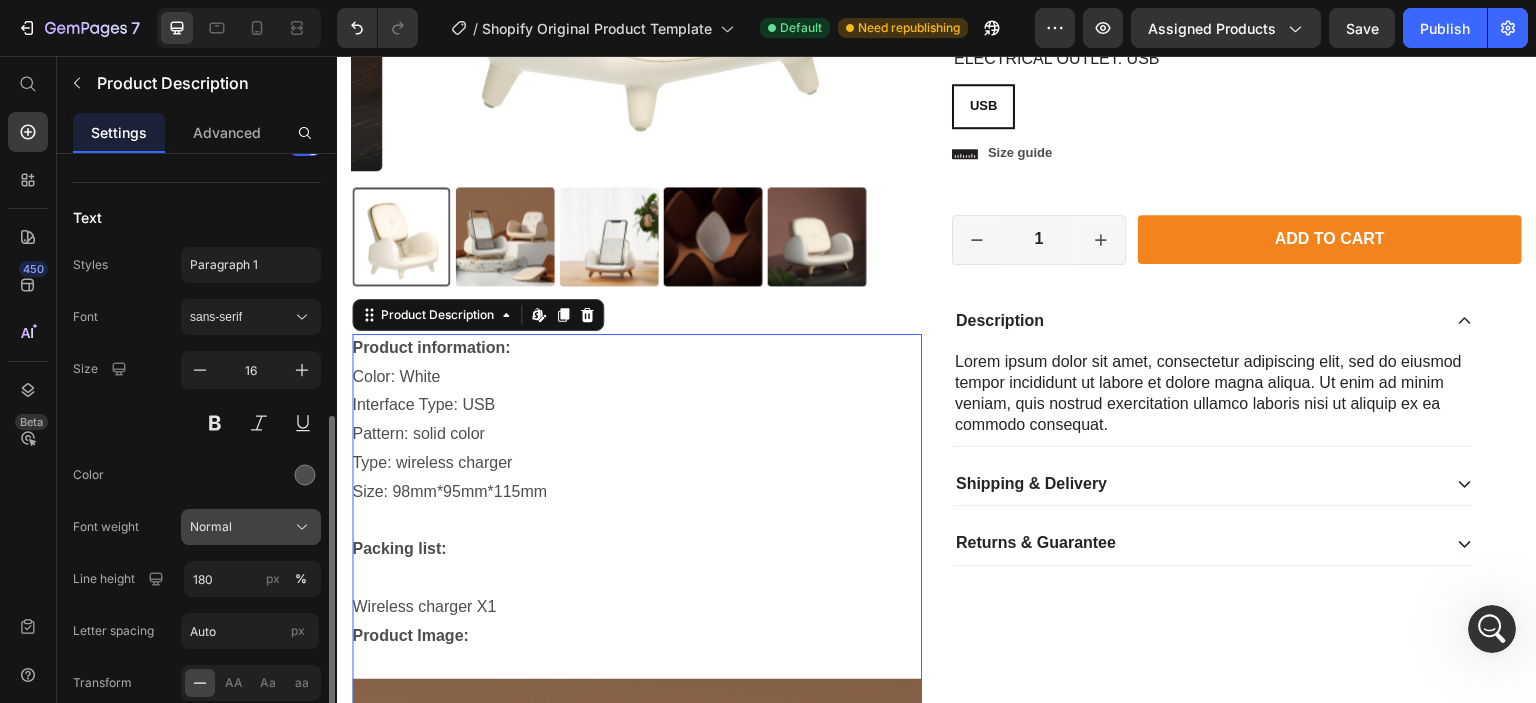 scroll, scrollTop: 559, scrollLeft: 0, axis: vertical 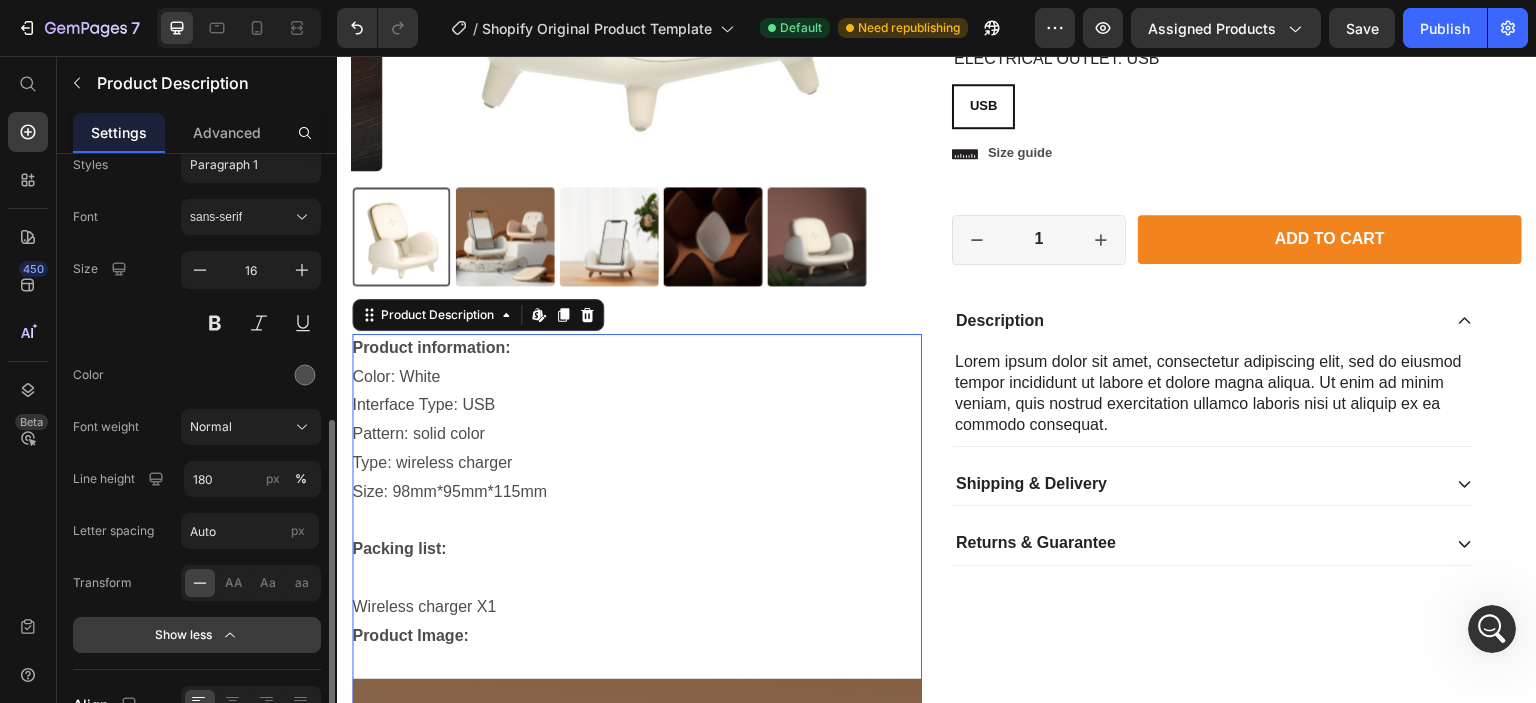 click on "Show less" at bounding box center [197, 635] 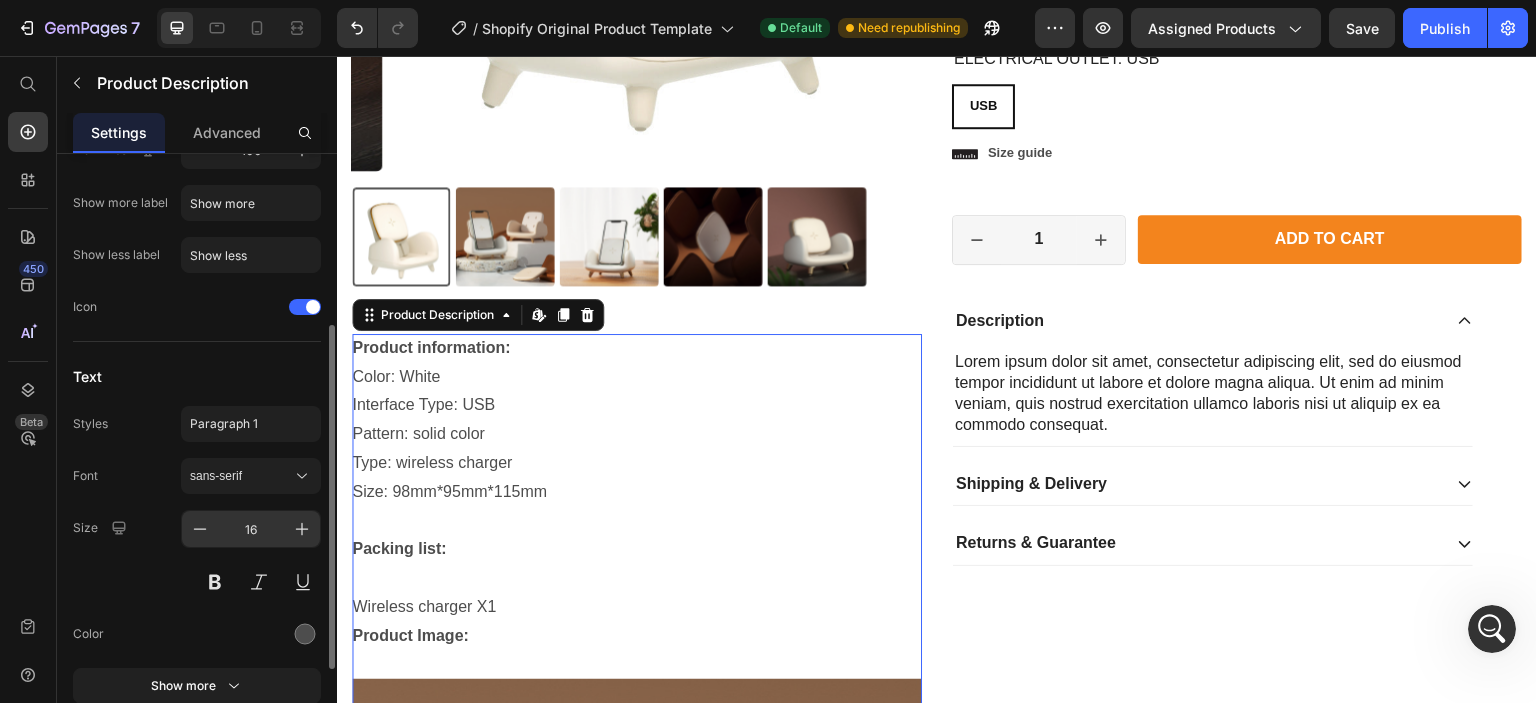 scroll, scrollTop: 200, scrollLeft: 0, axis: vertical 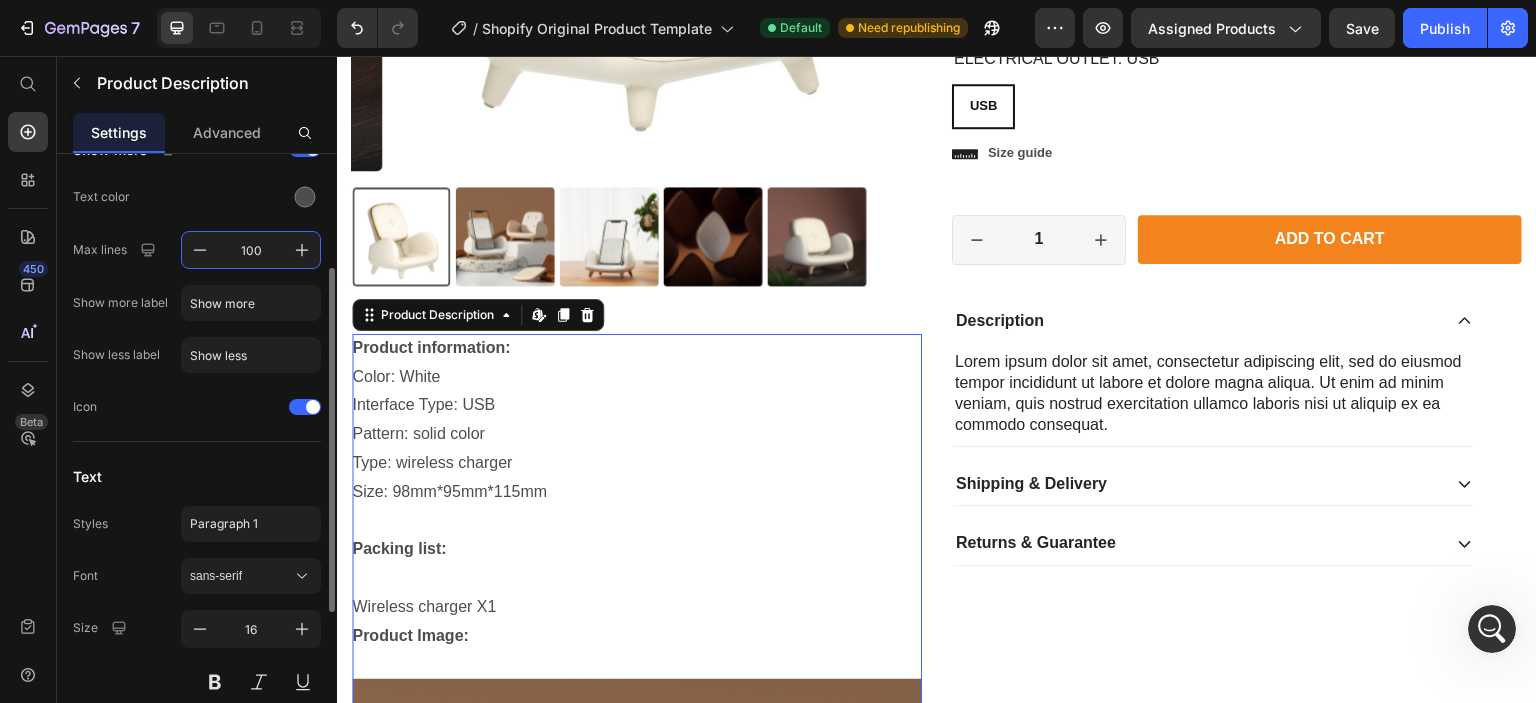 click on "100" at bounding box center (251, 250) 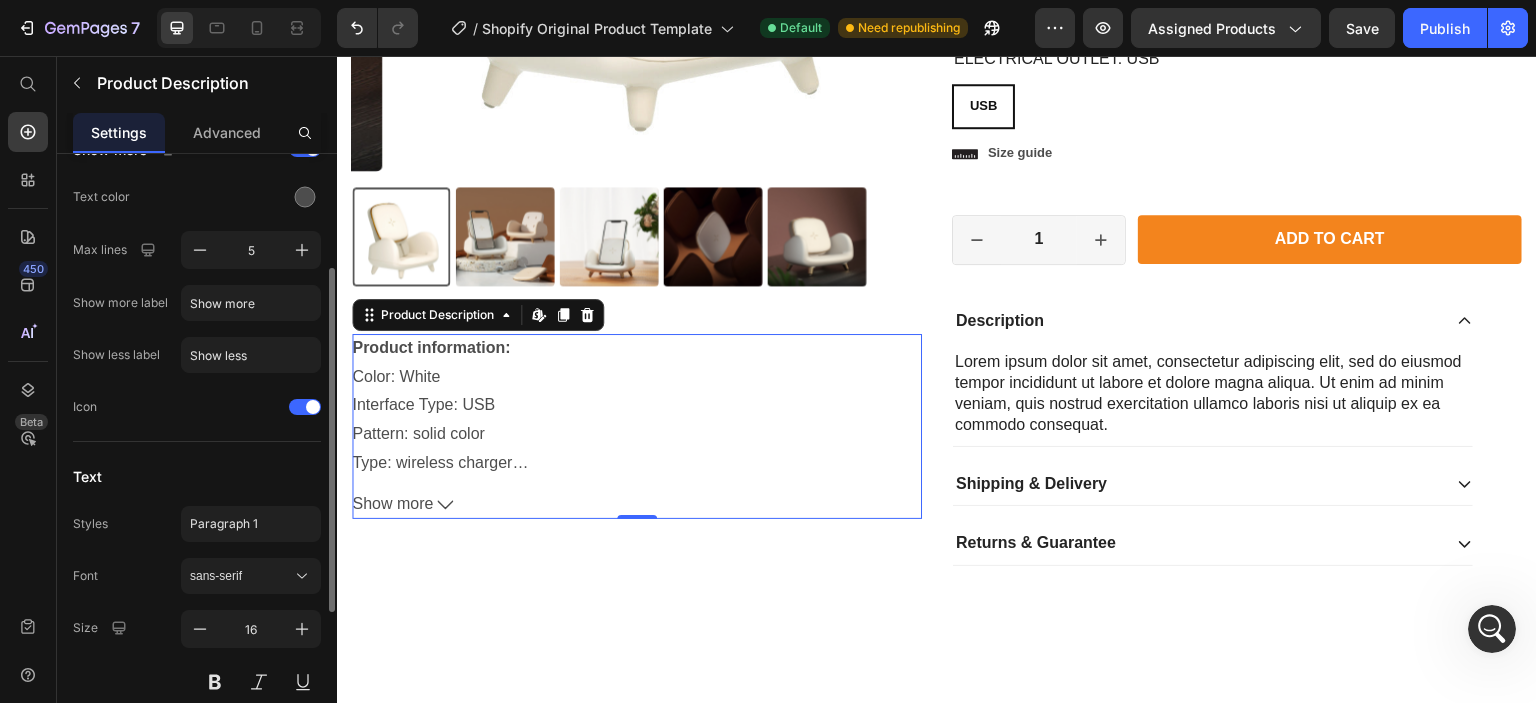 click on "Show more Text color Max lines 5 Show more label Show more Show less label Show less Icon" 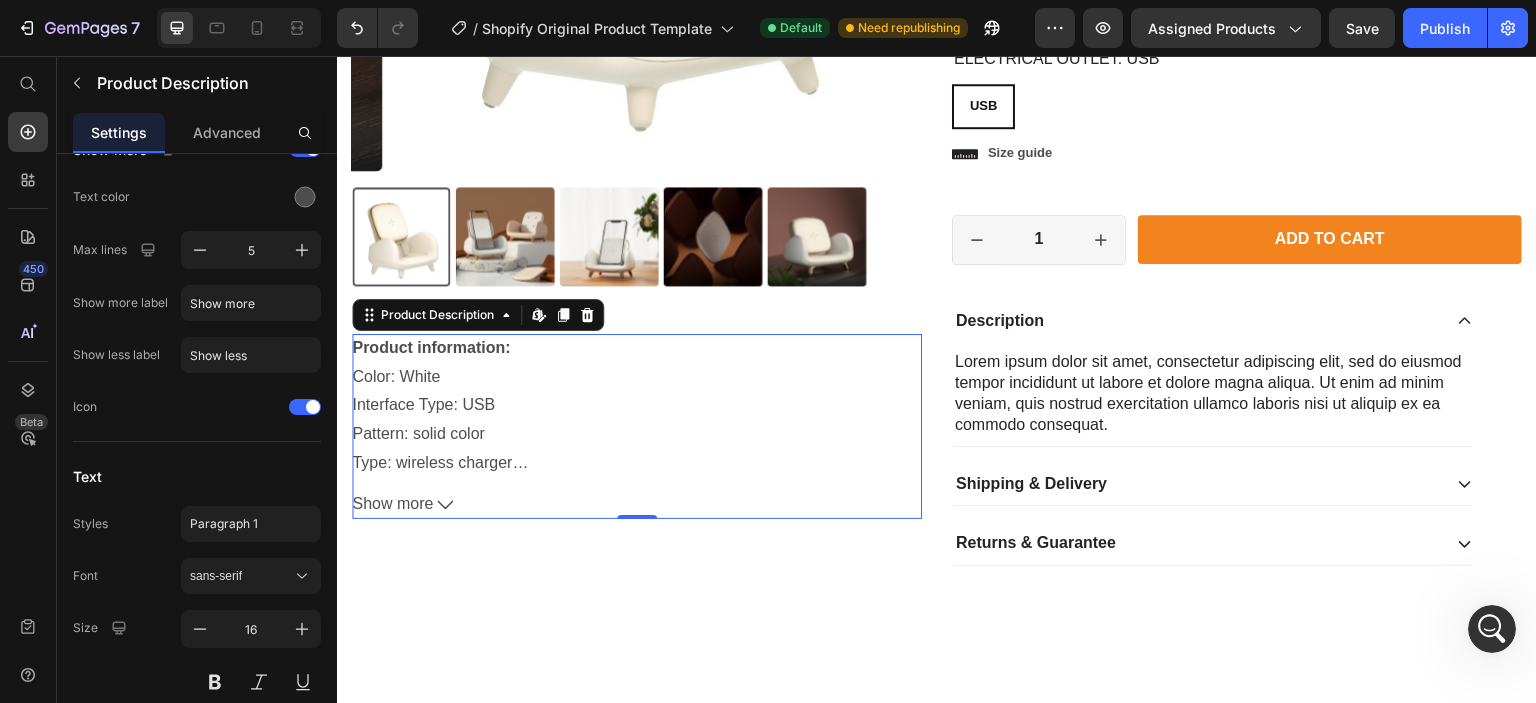 click 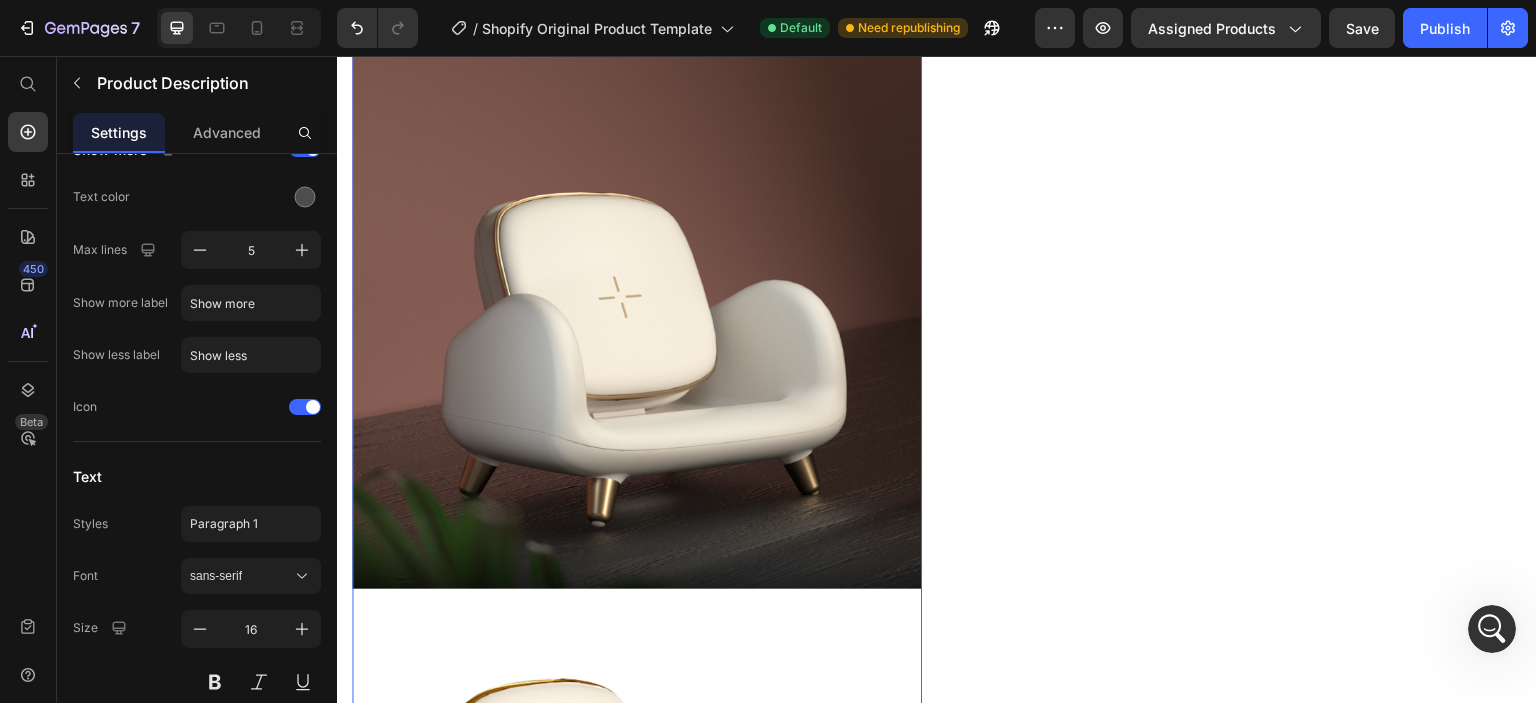 scroll, scrollTop: 2928, scrollLeft: 0, axis: vertical 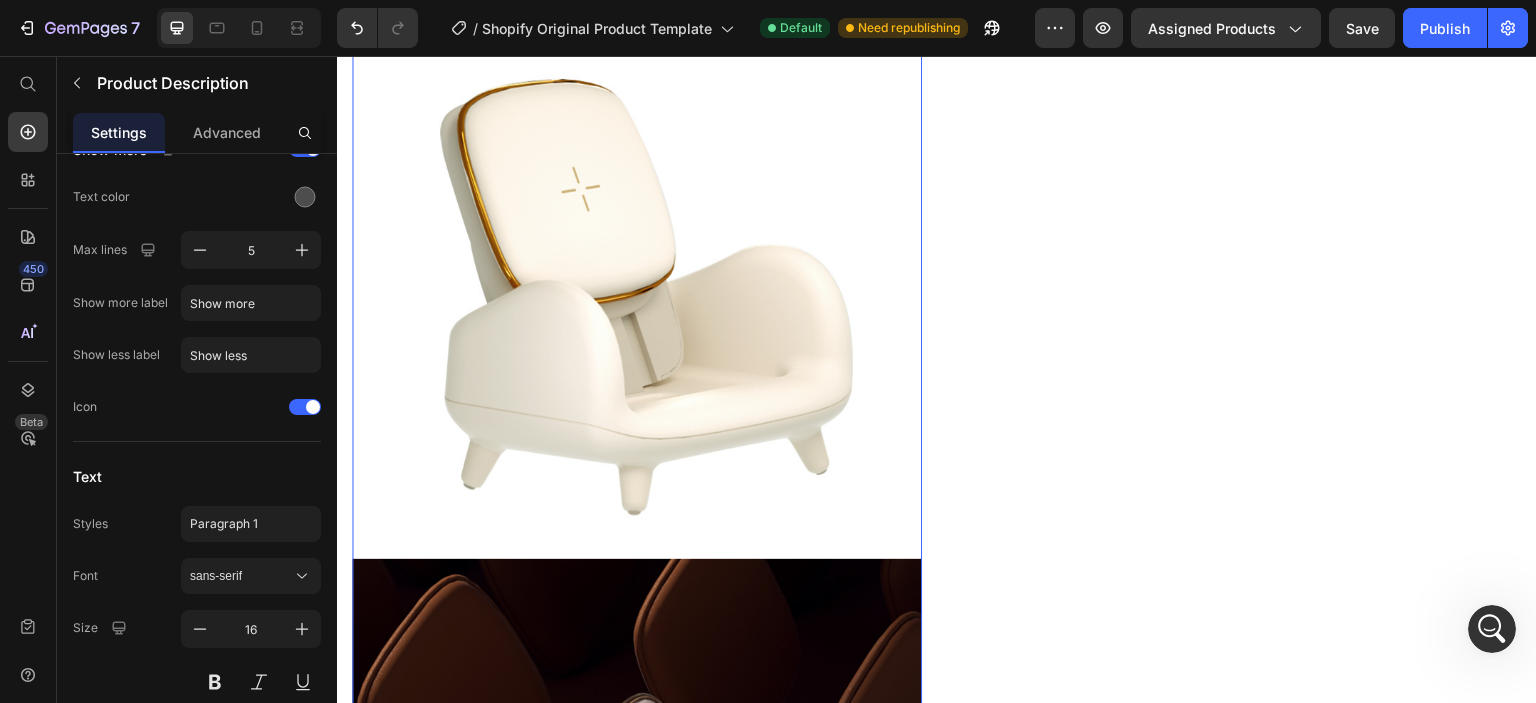 click on "Product Images
Product information:
Color: White
Interface Type: USB
Pattern: solid color
Type: wireless charger
Size: 98mm*95mm*115mm
Packing list:
Wireless charger X1
Product Image:
Show less Product Description   Edit content in Shopify 0 Icon Icon Icon Icon
Icon Icon List 2,500+ Verified Reviews! Text Block Row 0% off Product Badge Sofa Chair Wireless Fast Charger Product Title Icon Icon Icon Icon
Icon Icon List 2,500+ Verified Reviews! Text Block Row
Icon Worldwide  free  shipping Text Block Row $33.39 Product Price $0.00 Product Price 0% off Product Badge Row Color: White White White White Electrical outlet: USB USB USB USB Product Variants & Swatches White USB USB USB Product Variants & Swatches
Icon Size guide Text Block Row 1 Product Quantity Row Add to cart Add to Cart Row Row
Description Text Block
Shipping & Delivery
Returns & Guarantee Accordion Product Section 1" at bounding box center [937, 1044] 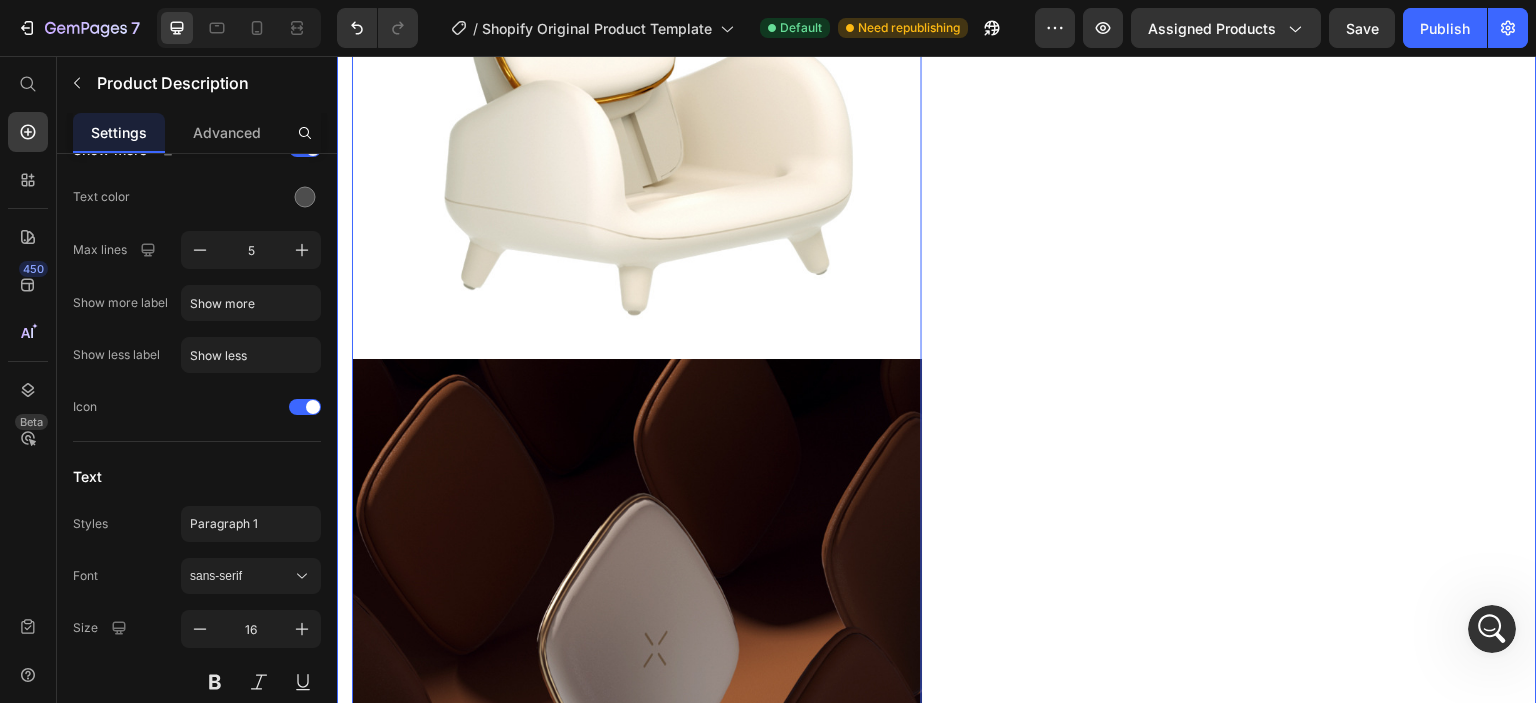 scroll, scrollTop: 3528, scrollLeft: 0, axis: vertical 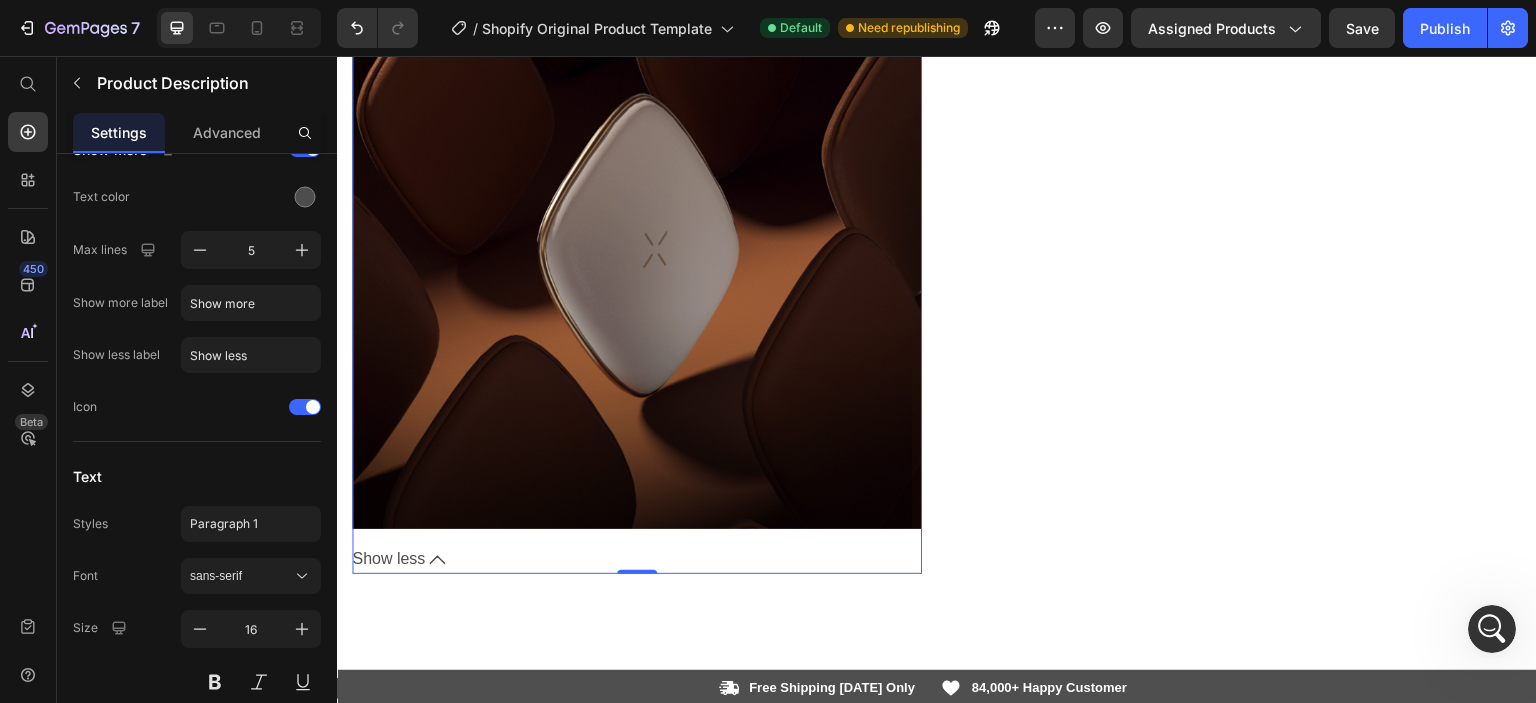 click on "Show less" at bounding box center (637, 559) 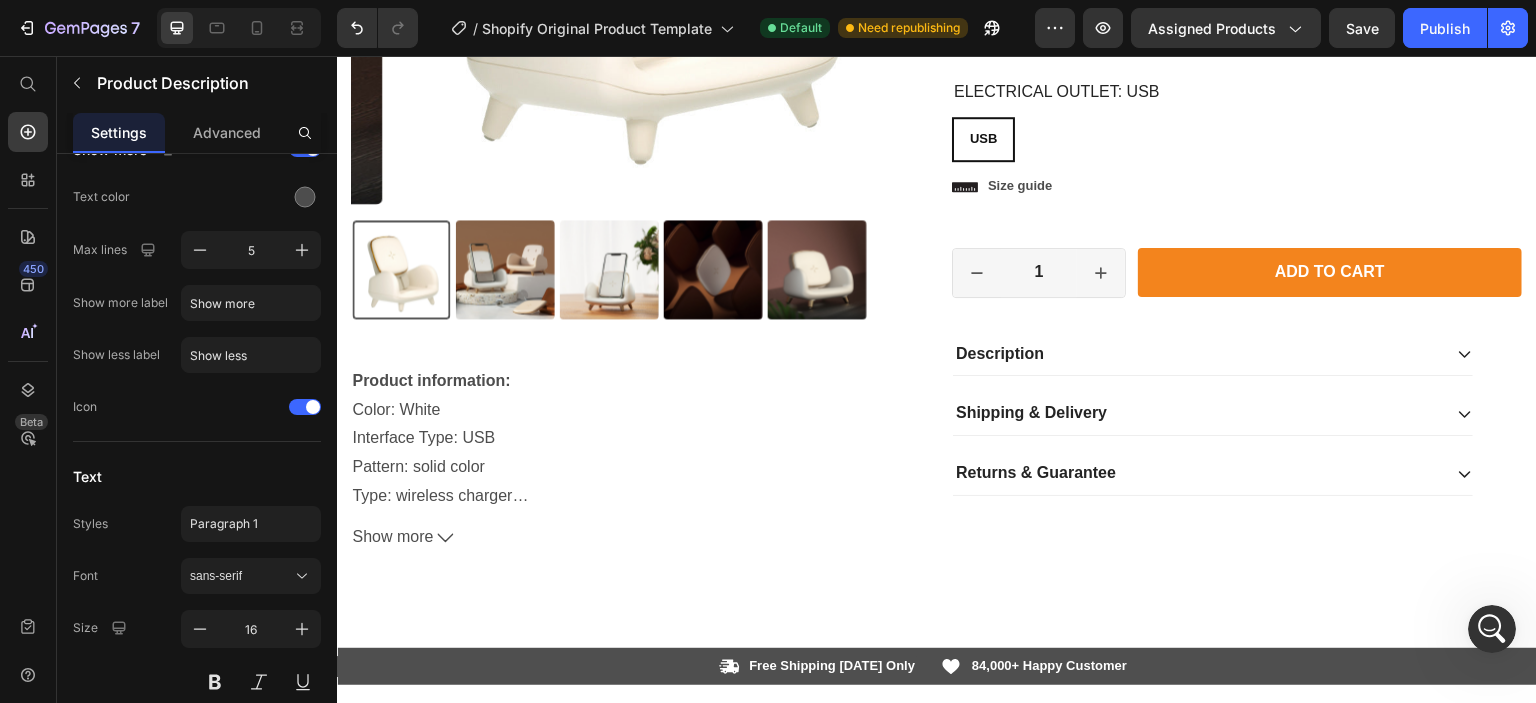 scroll, scrollTop: 483, scrollLeft: 0, axis: vertical 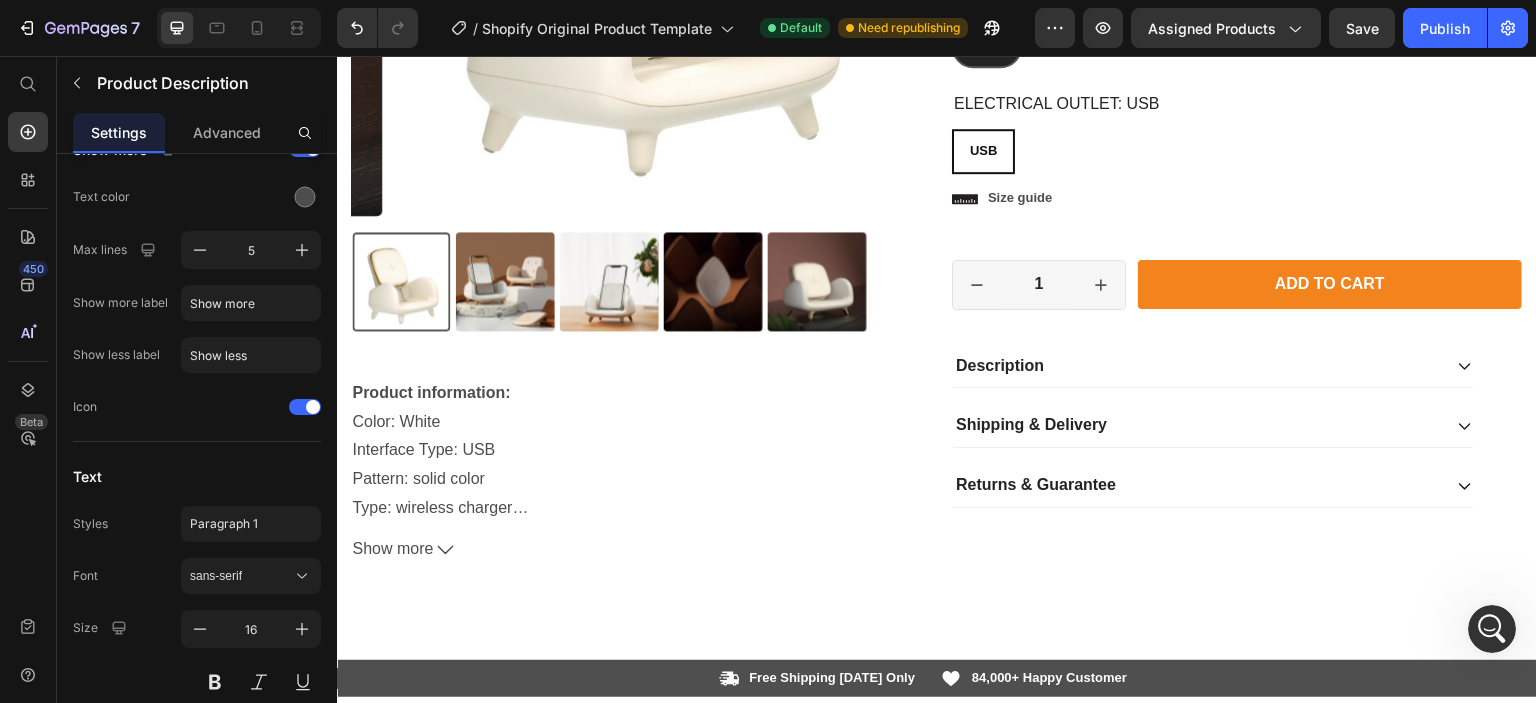 click on "Product information:
Color: White
Interface Type: USB
Pattern: solid color
Type: wireless charger
Size: 98mm*95mm*115mm
Packing list:
Wireless charger X1
Product Image:" at bounding box center (637, 449) 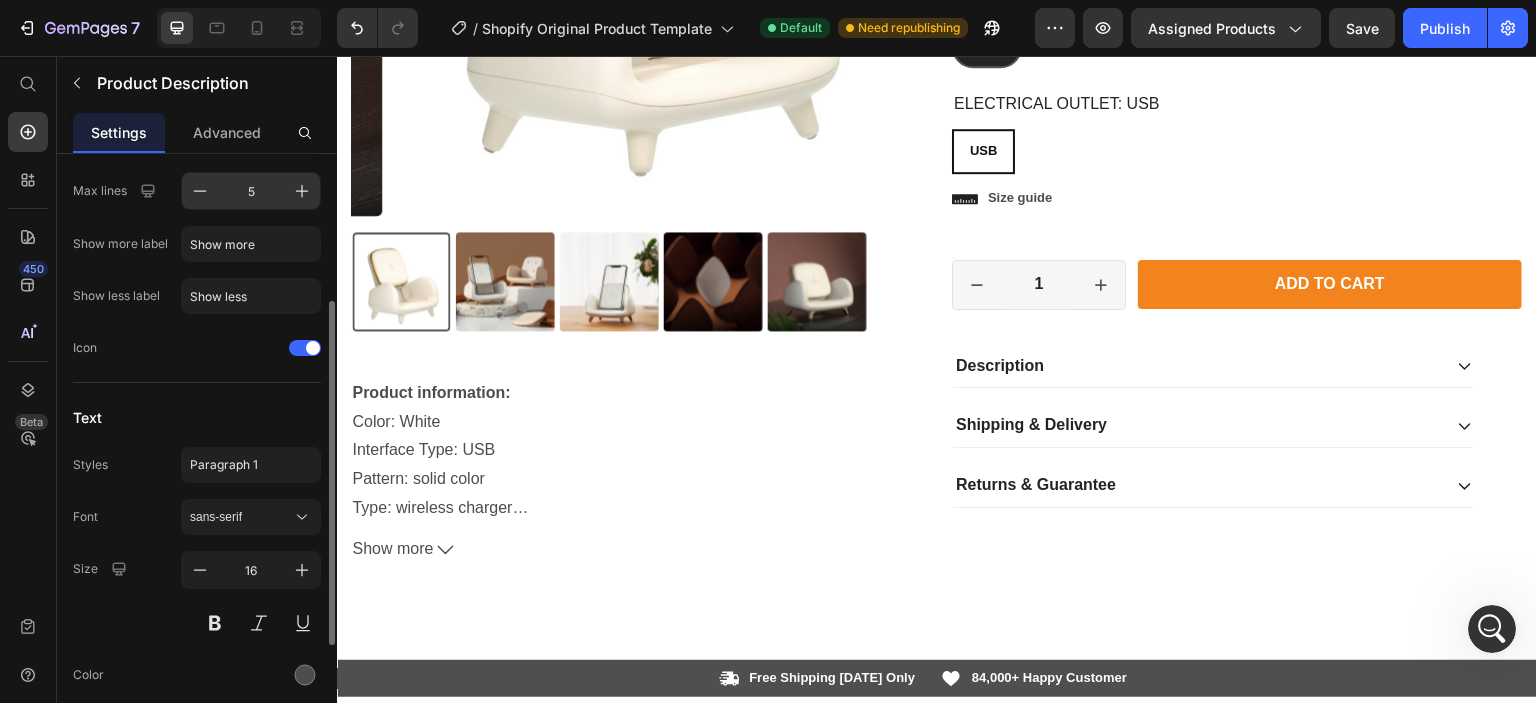 scroll, scrollTop: 0, scrollLeft: 0, axis: both 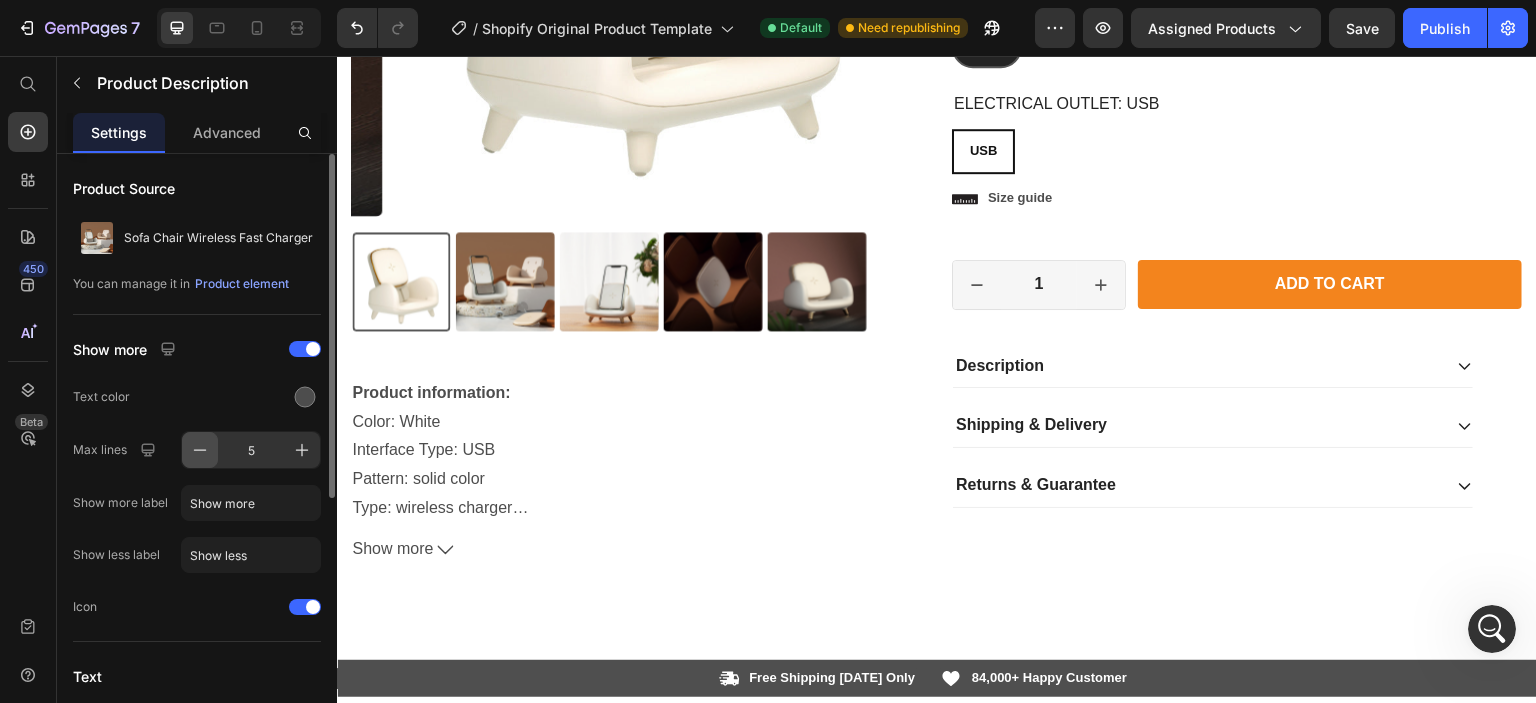 click 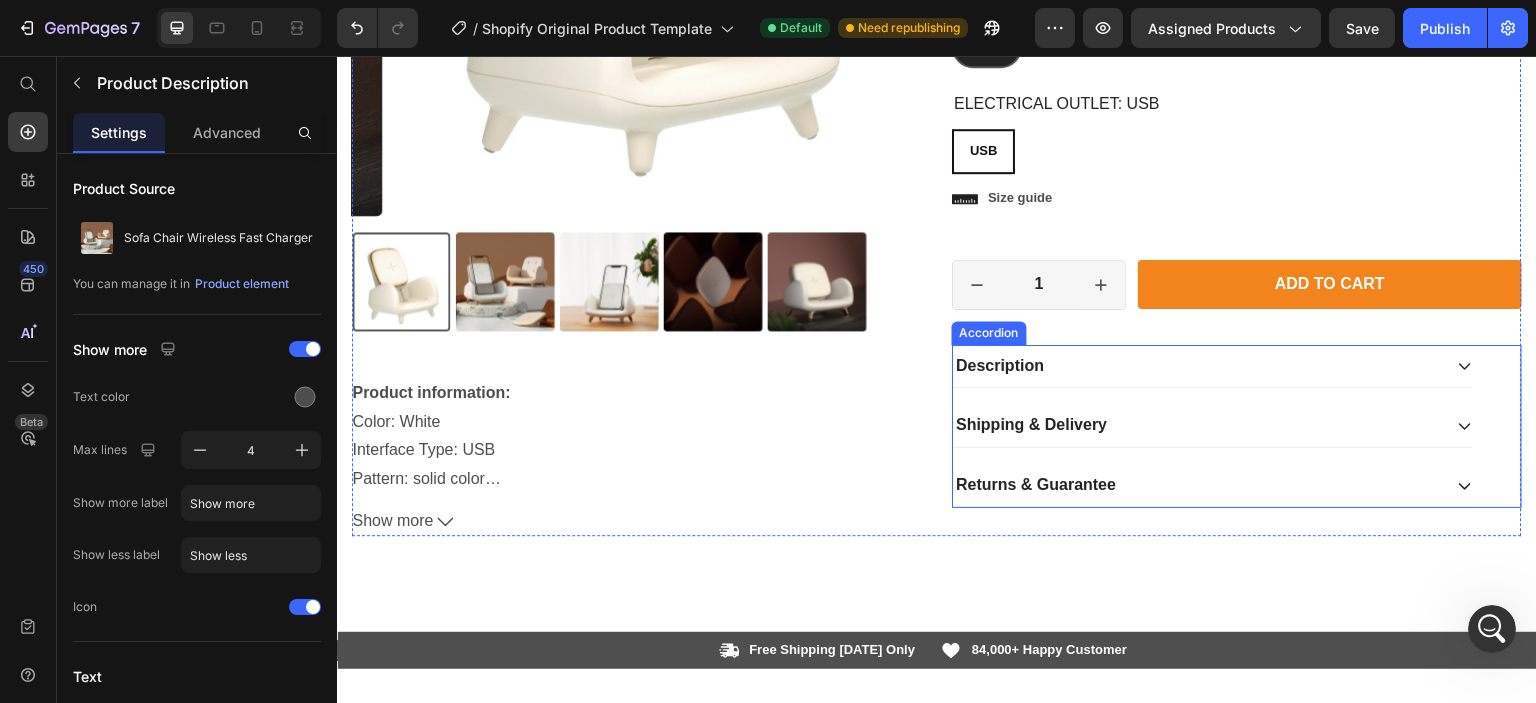click on "Description" at bounding box center [1213, 366] 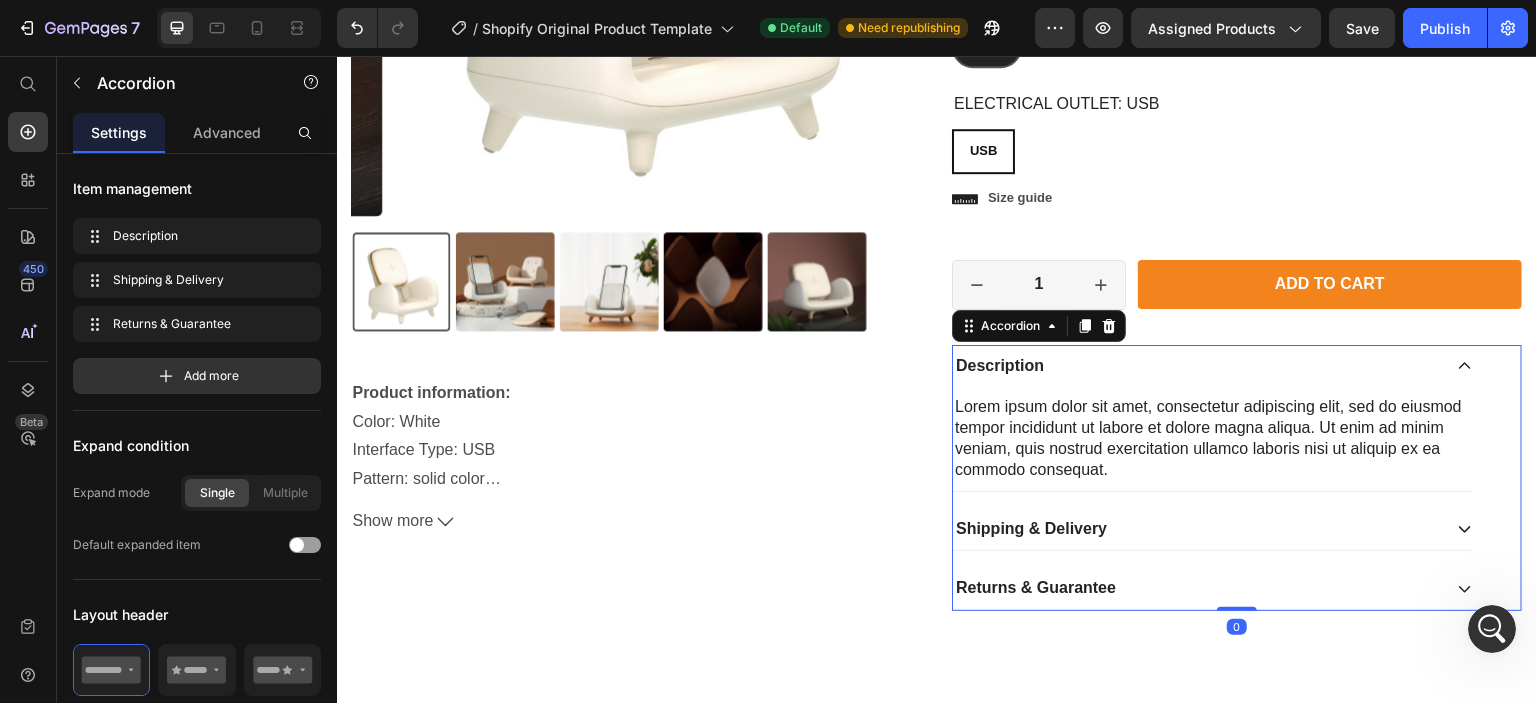 click on "Description" at bounding box center [1197, 366] 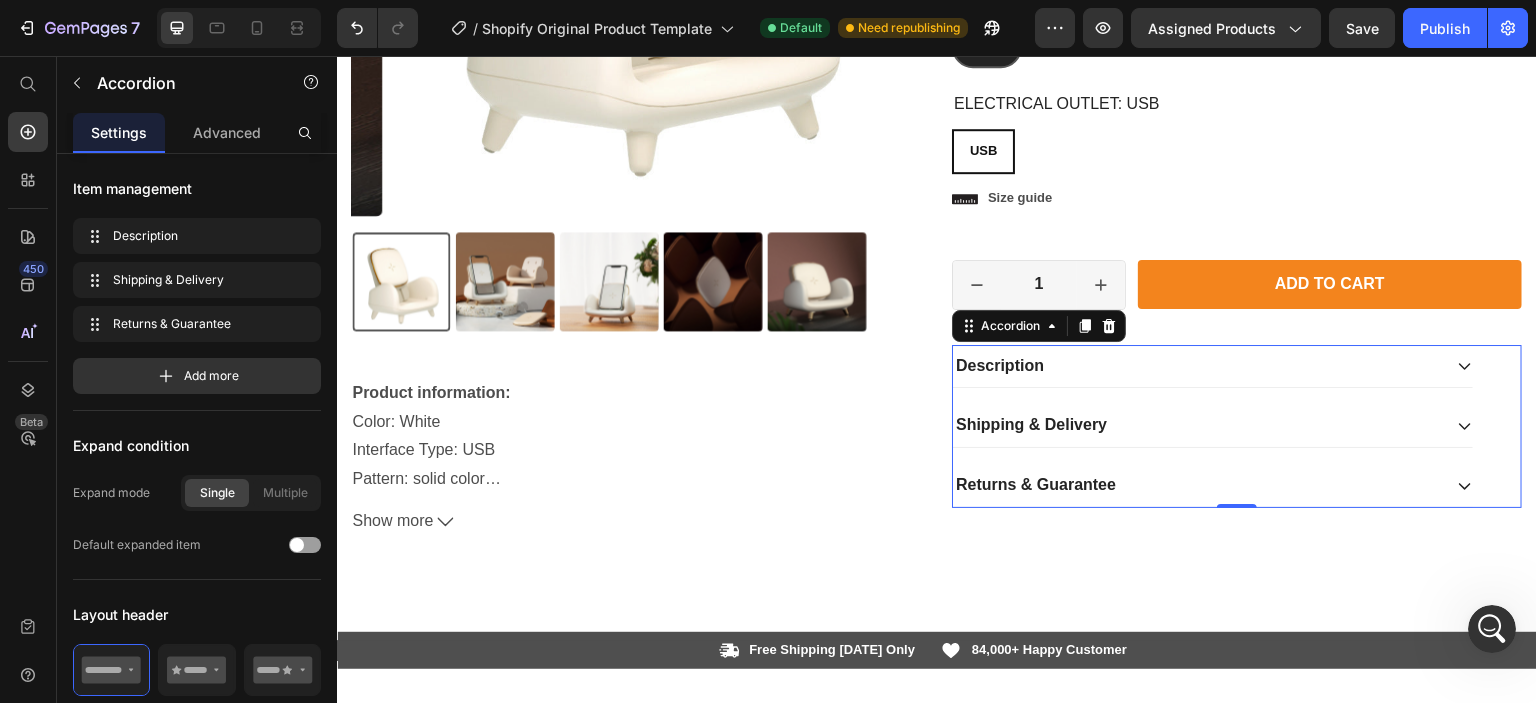 click on "Description" at bounding box center [1197, 366] 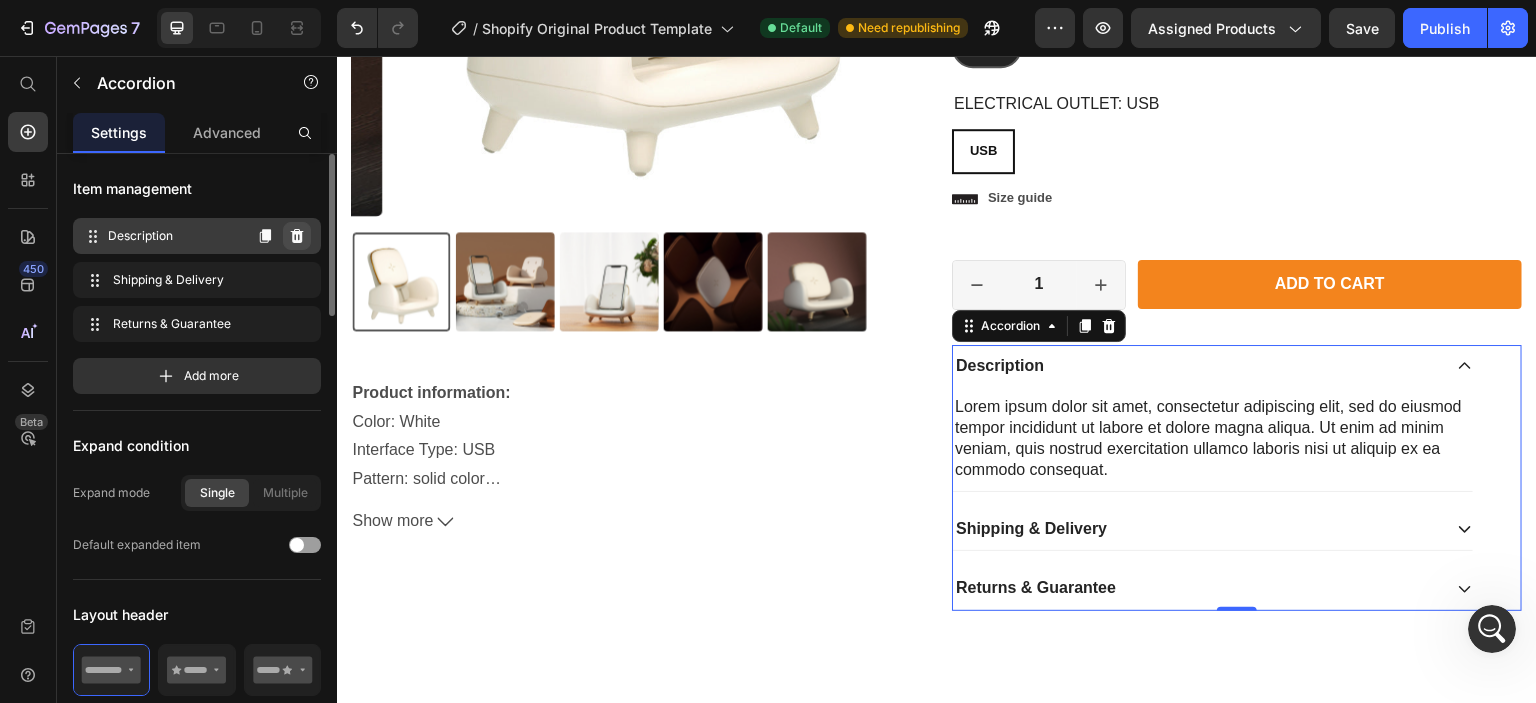 click 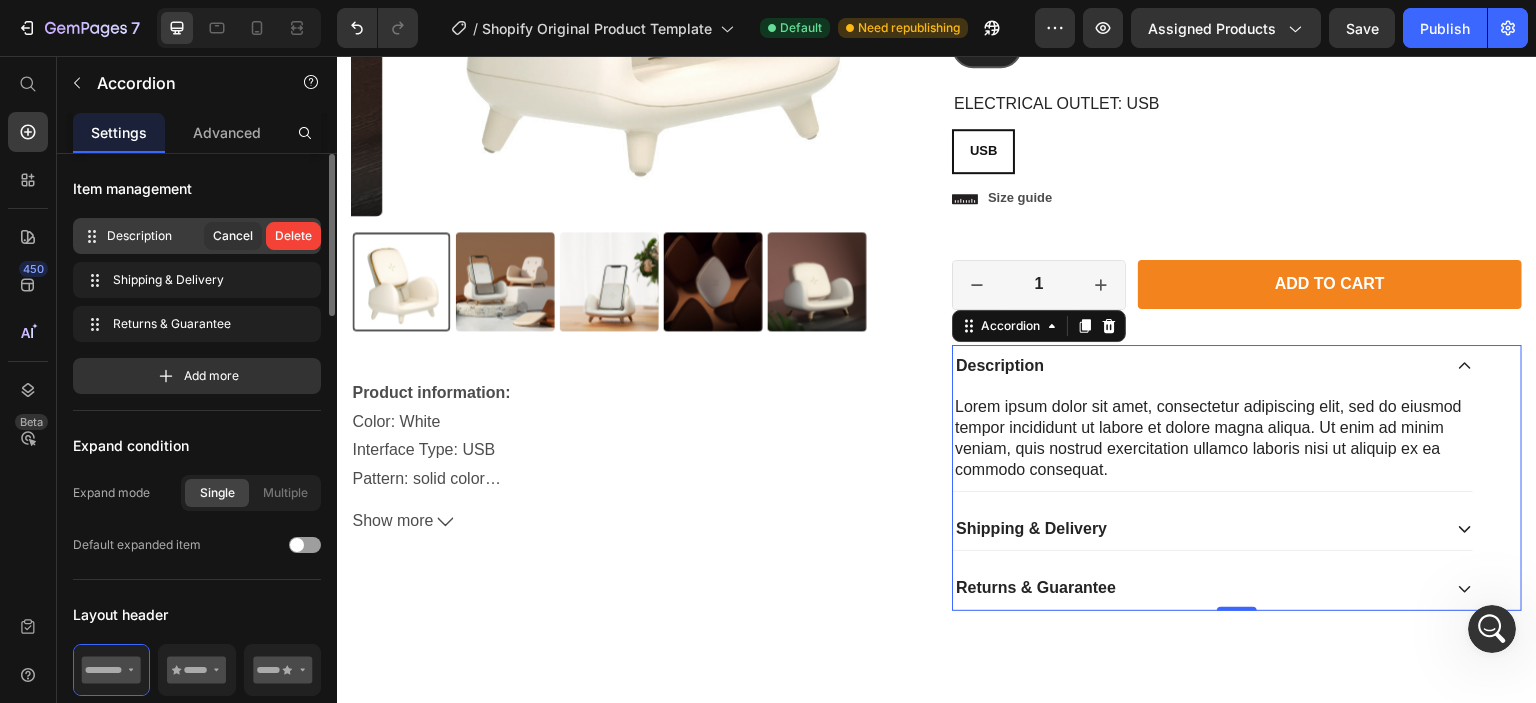 click on "Delete" at bounding box center (293, 236) 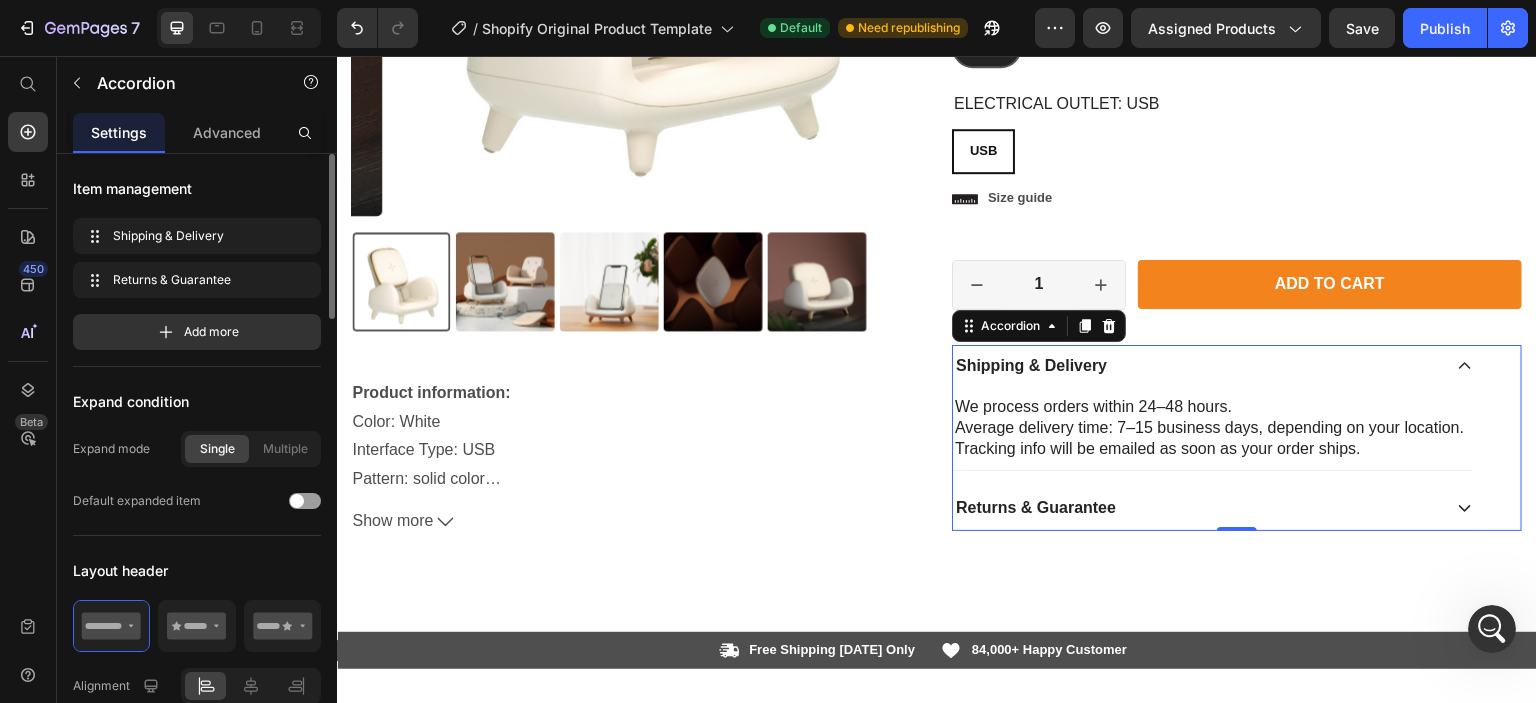 click 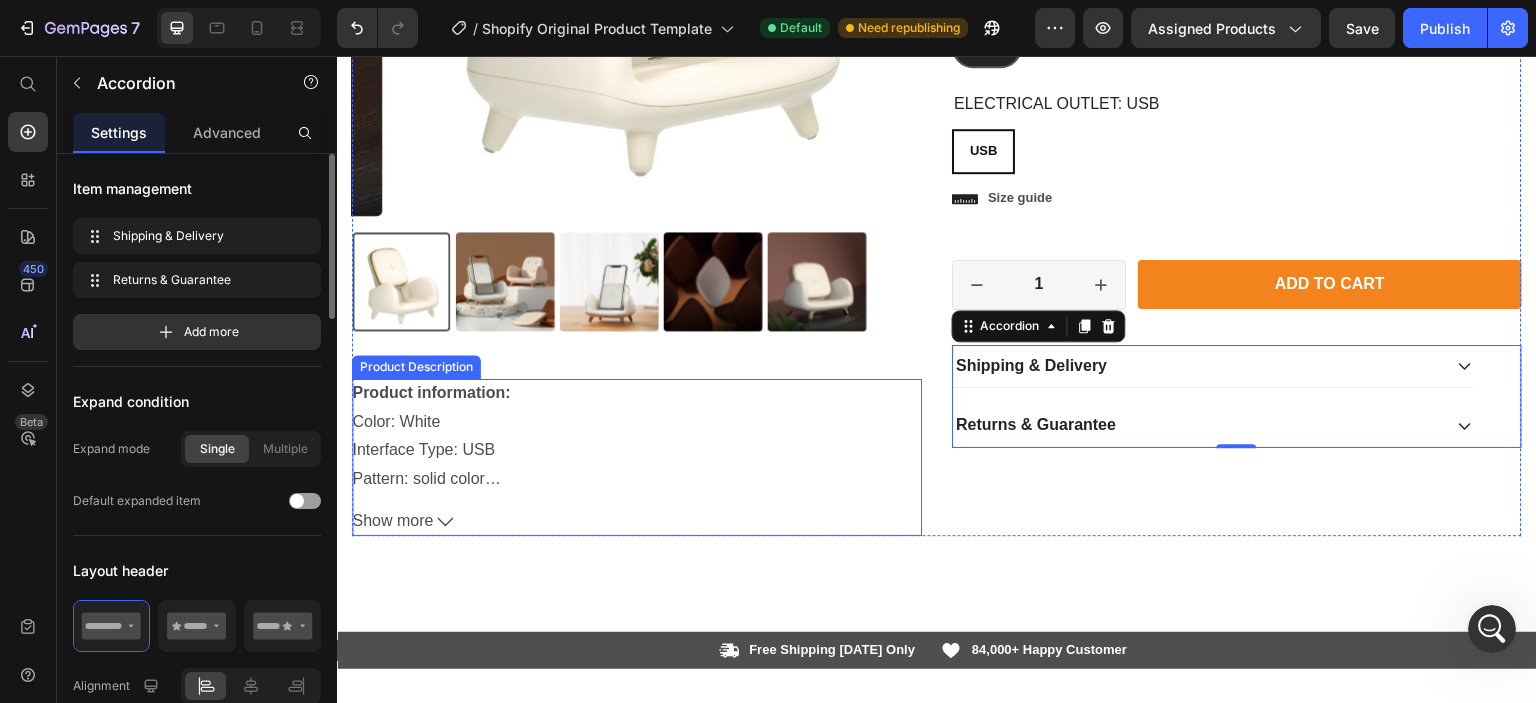 click on "Product information:
Color: White
Interface Type: USB
Pattern: solid color
Type: wireless charger
Size: 98mm*95mm*115mm
Packing list:
Wireless charger X1
Product Image:" at bounding box center (637, 435) 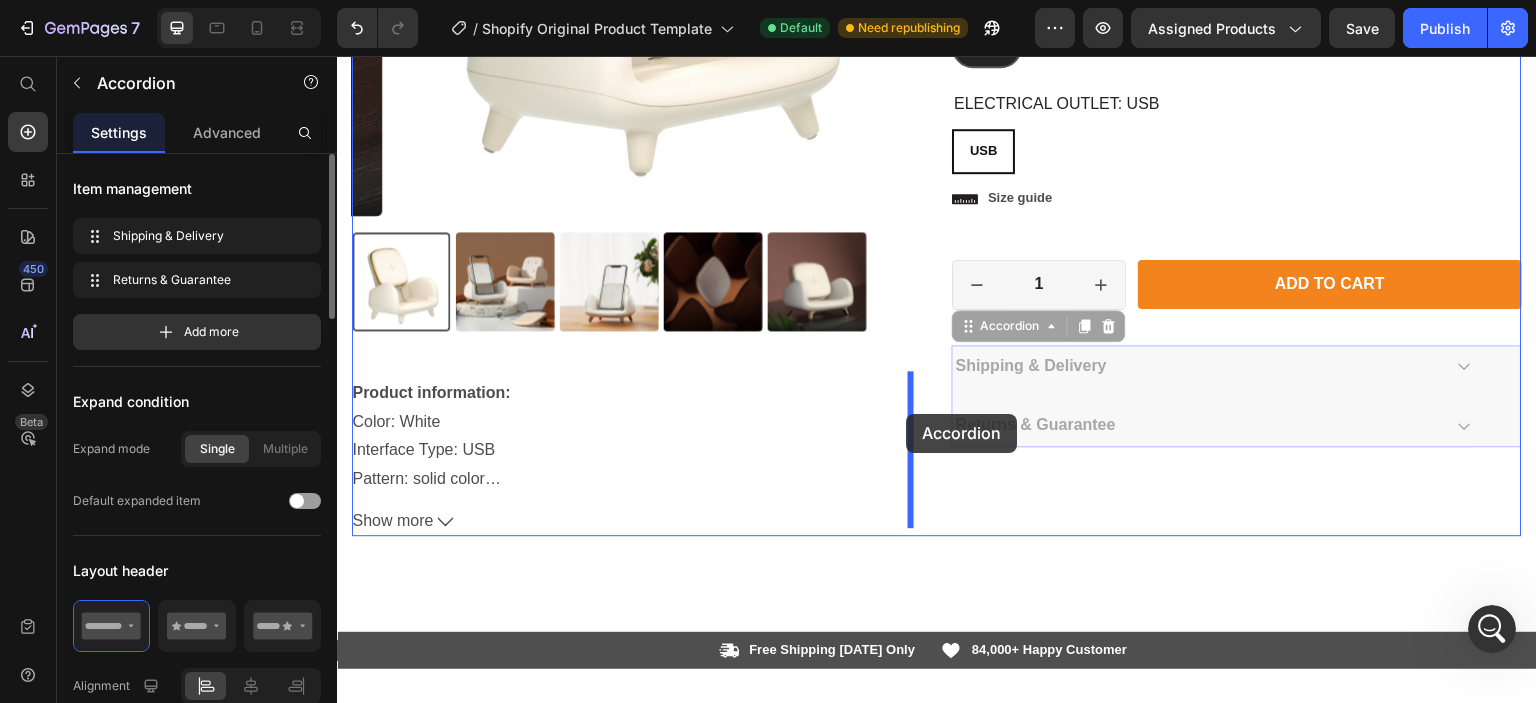 drag, startPoint x: 1153, startPoint y: 360, endPoint x: 908, endPoint y: 416, distance: 251.31853 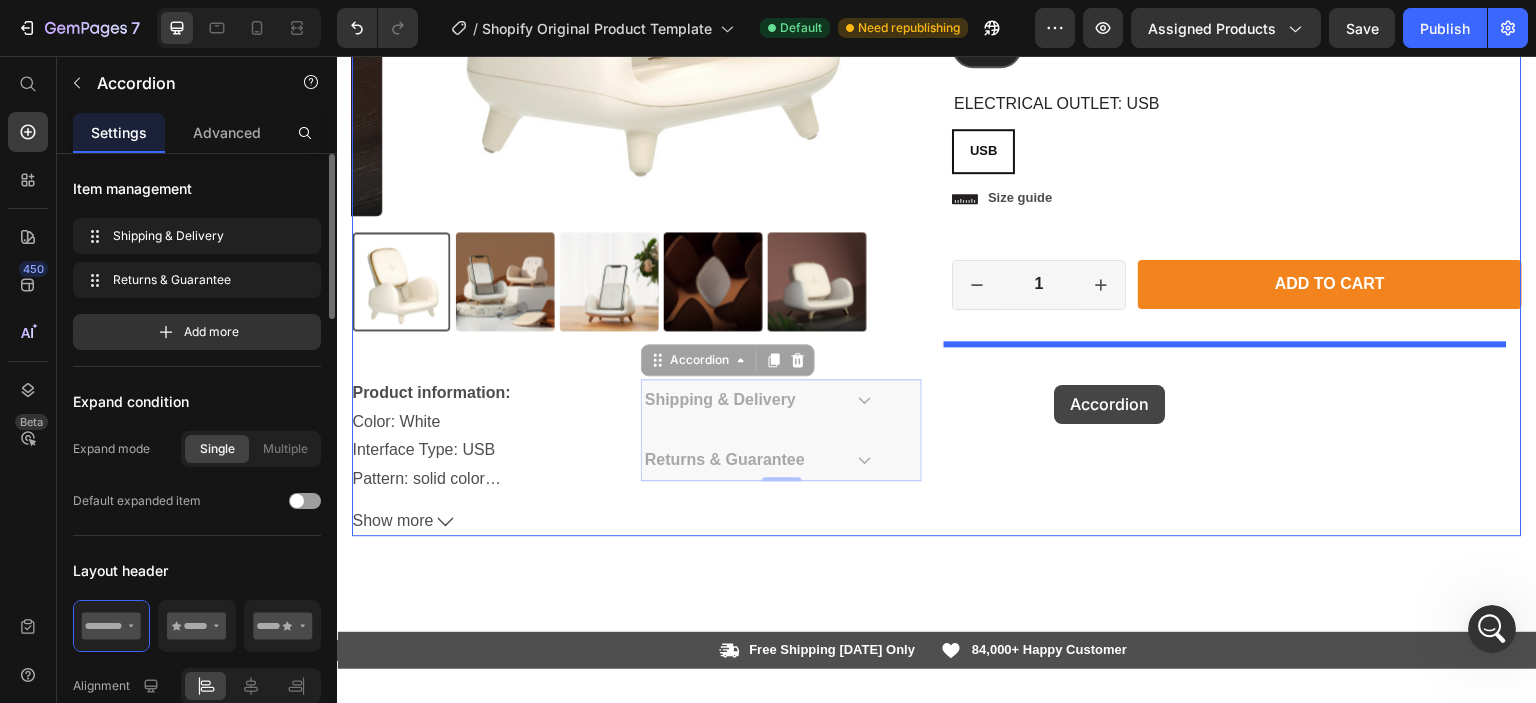 drag, startPoint x: 822, startPoint y: 380, endPoint x: 1055, endPoint y: 385, distance: 233.05363 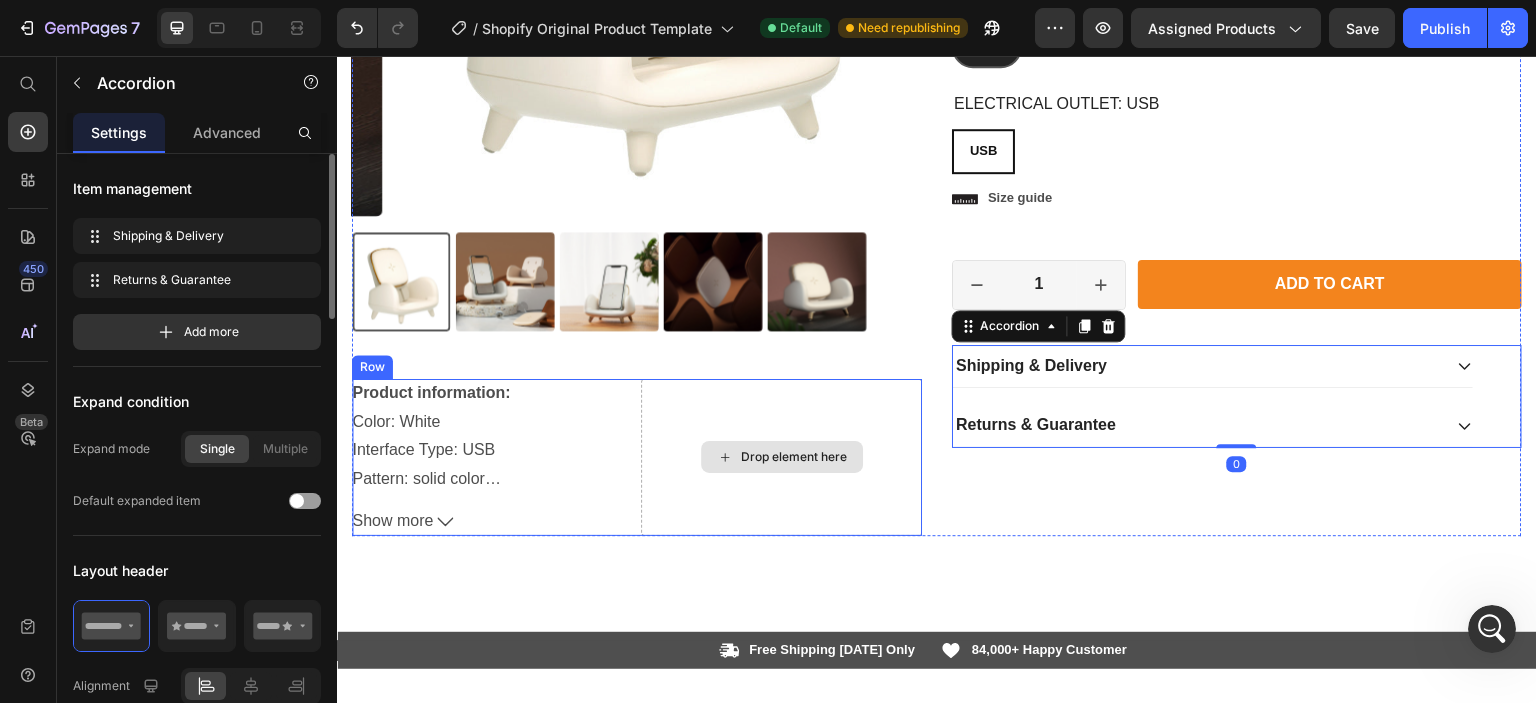 click on "Drop element here" at bounding box center (781, 457) 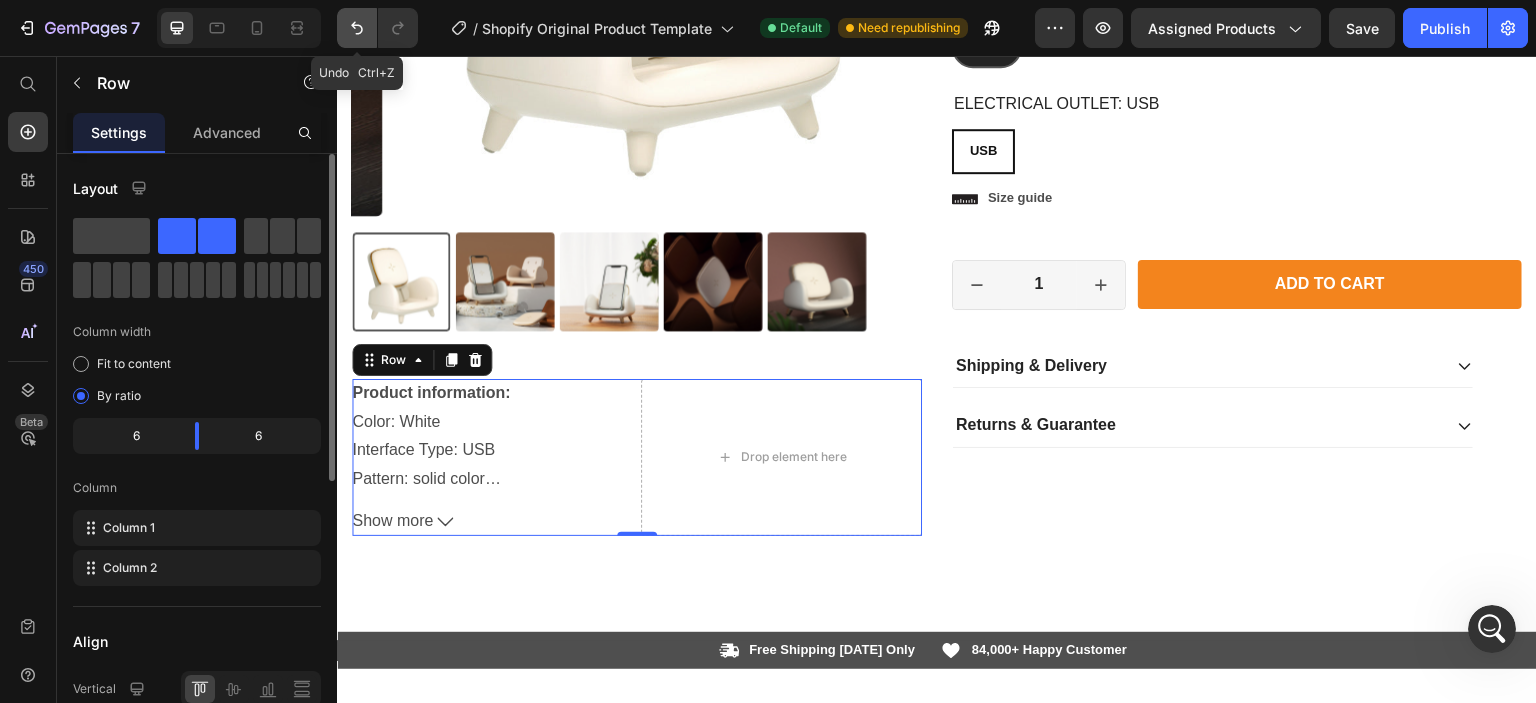 click 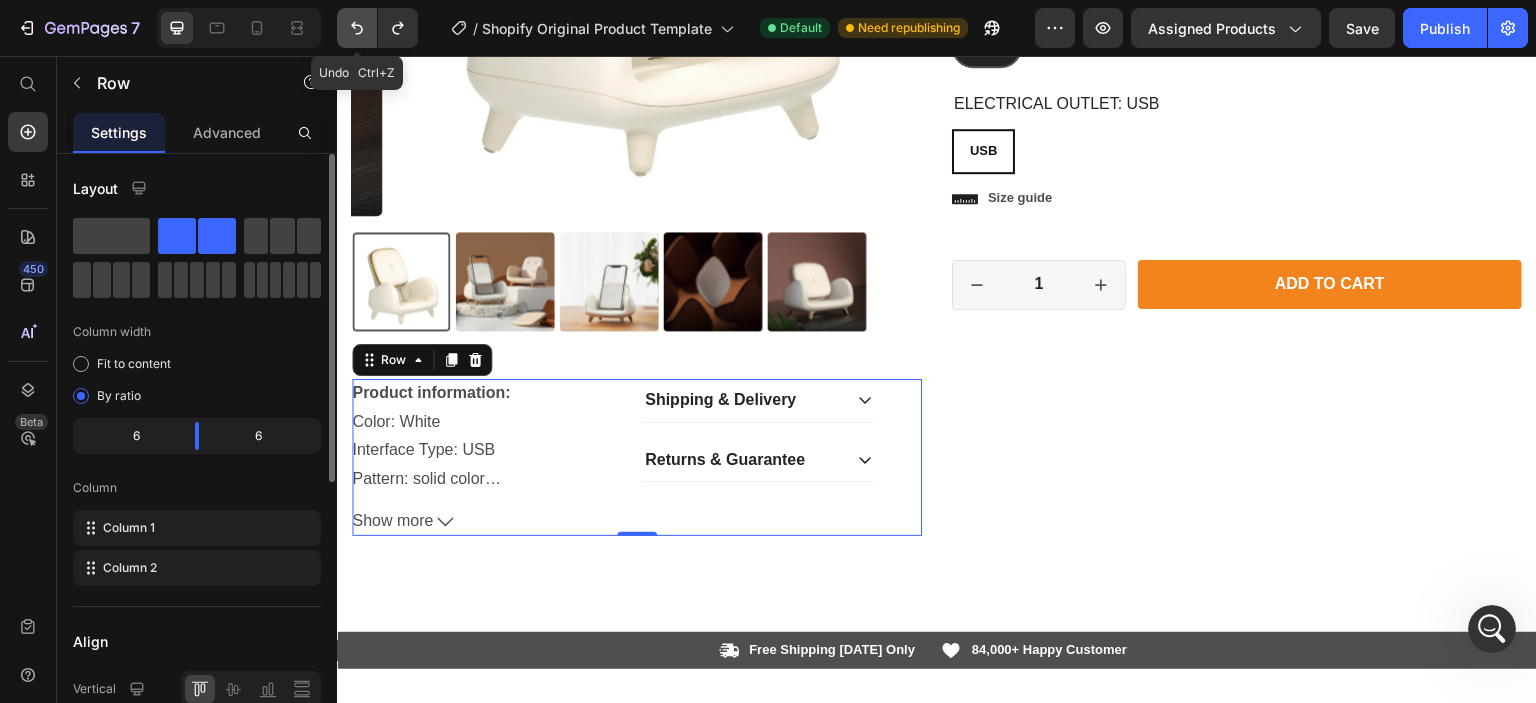 click 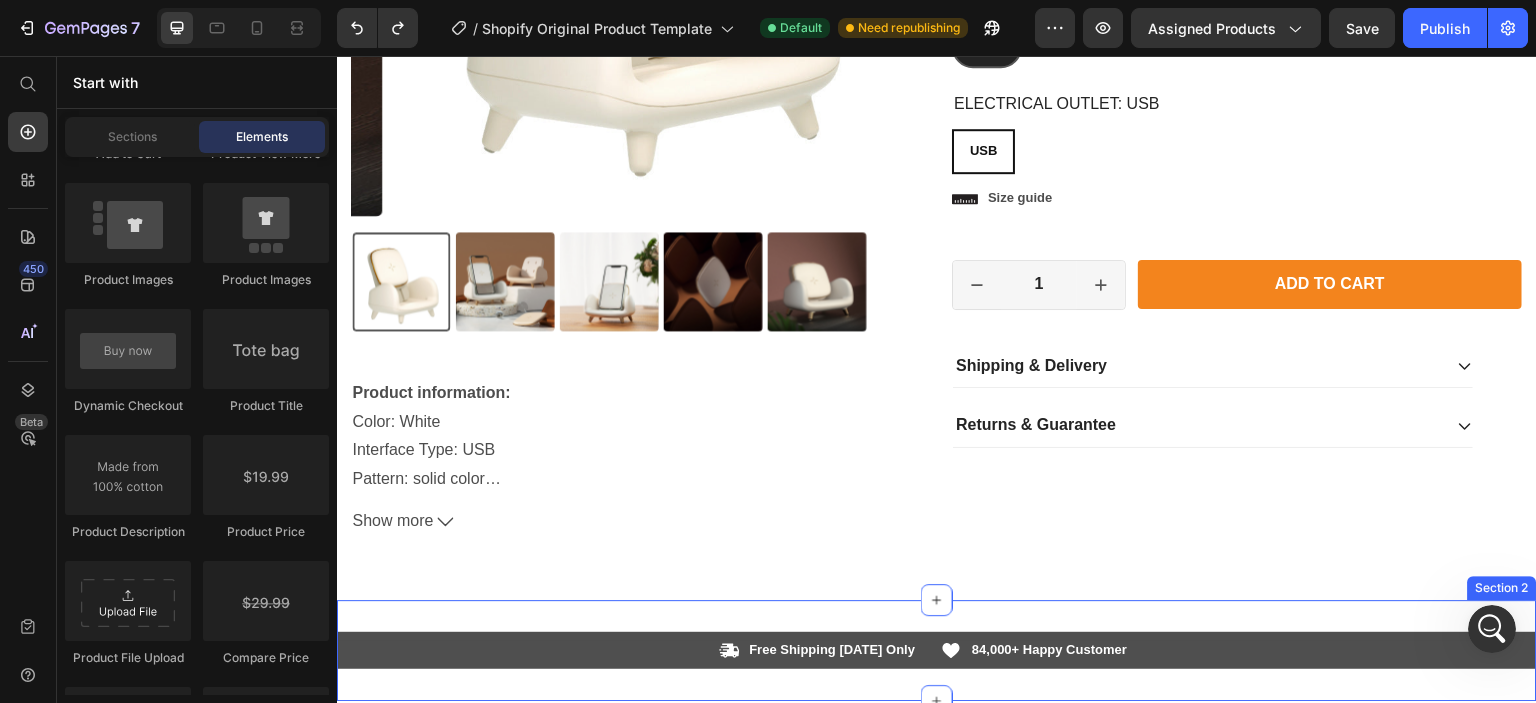 scroll, scrollTop: 683, scrollLeft: 0, axis: vertical 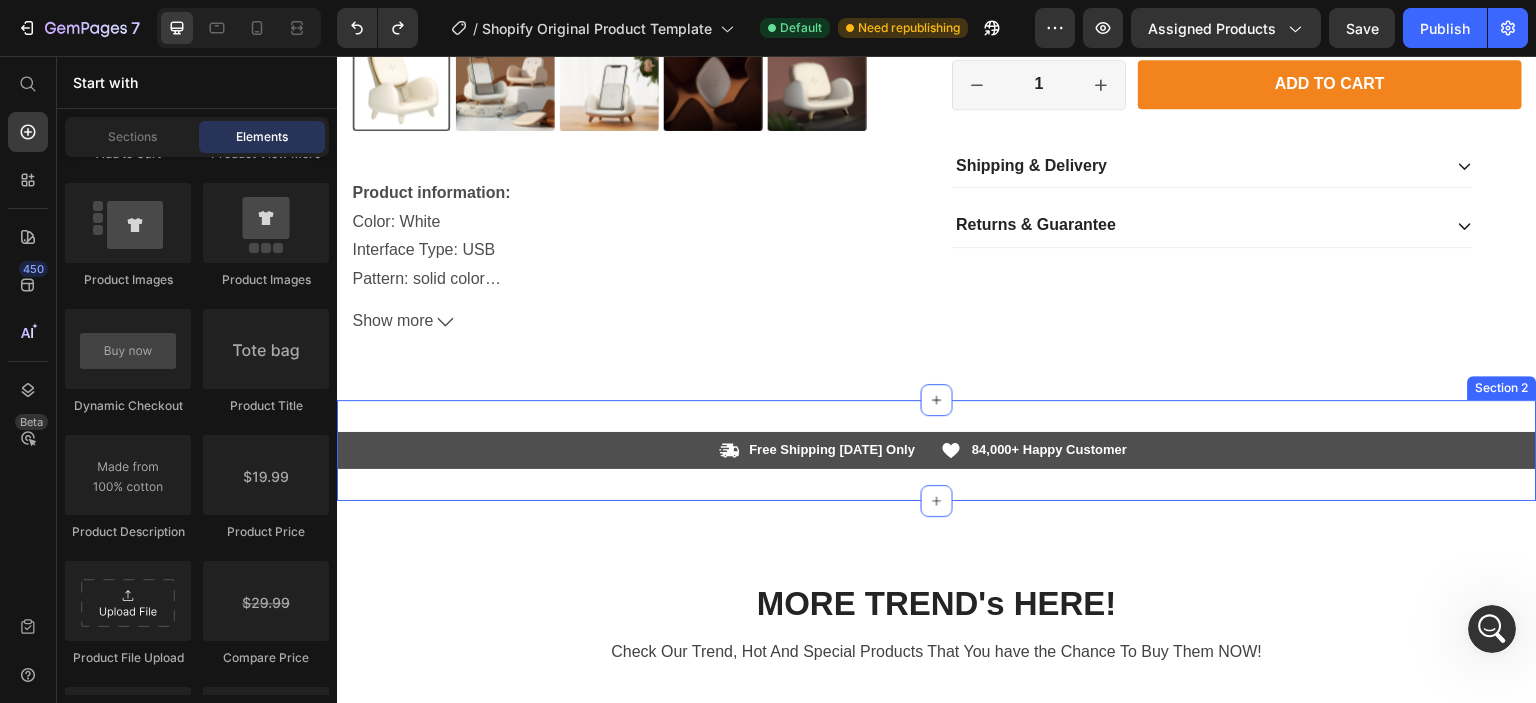 click on "Icon Free Shipping [DATE] Only Text Block Row
Icon 84,000+ Happy Customer Text Block Row Carousel Row Section 2" at bounding box center (937, 450) 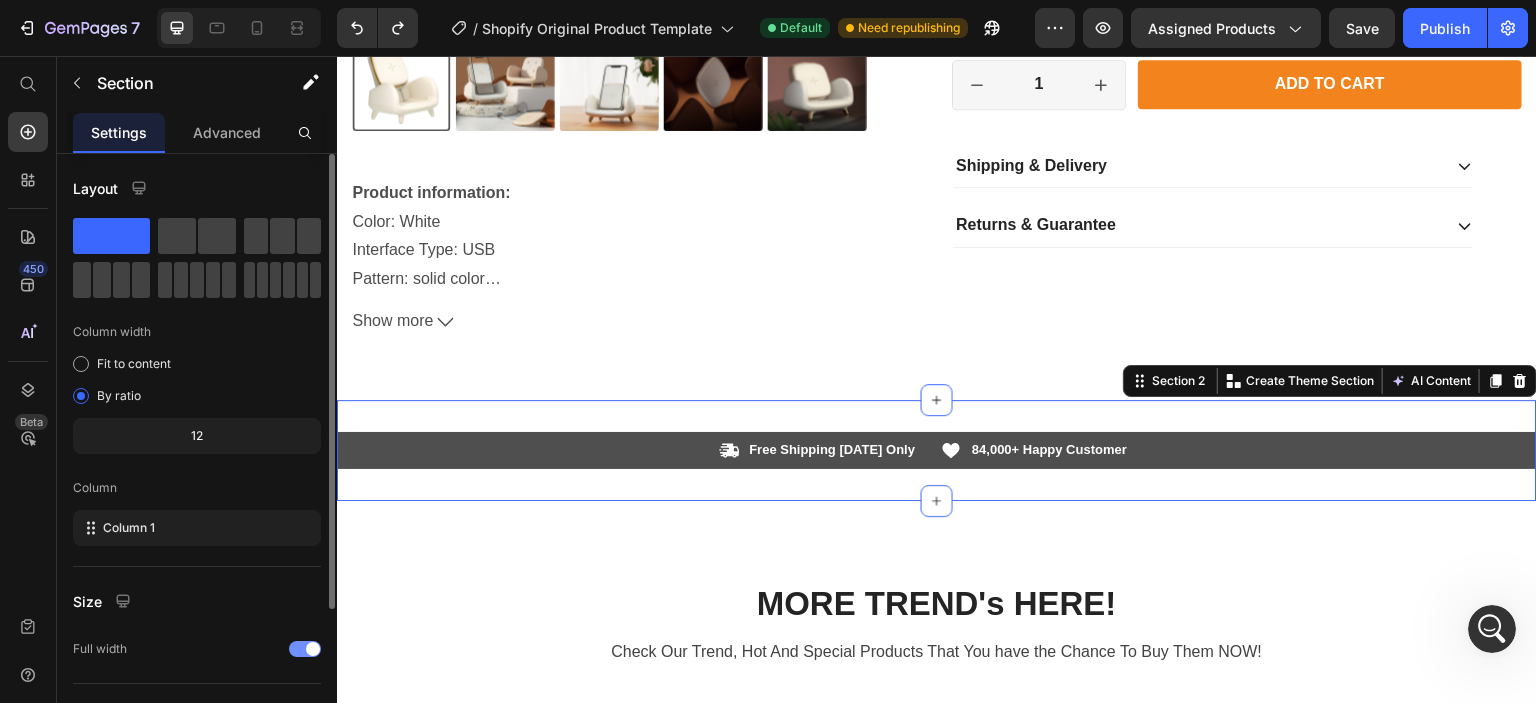 scroll, scrollTop: 200, scrollLeft: 0, axis: vertical 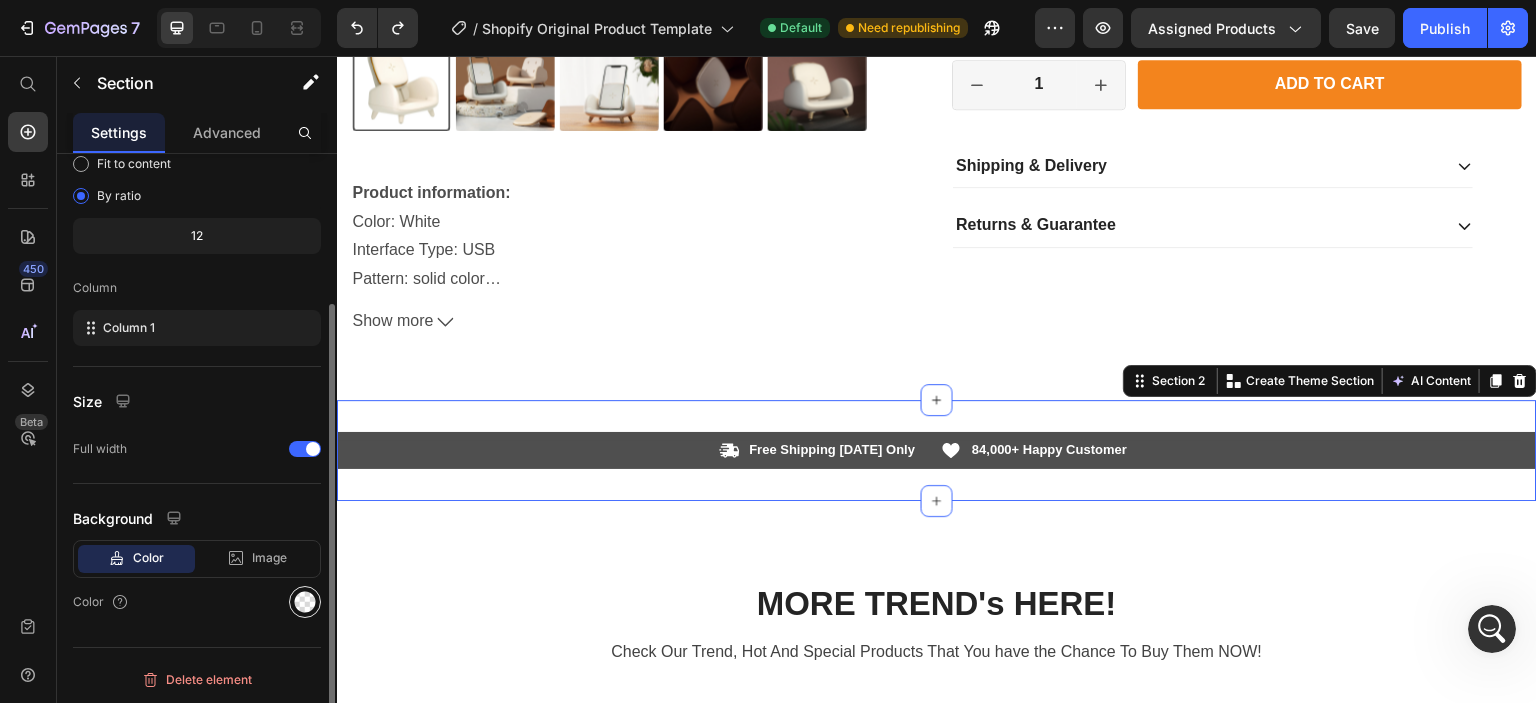 click at bounding box center (305, 602) 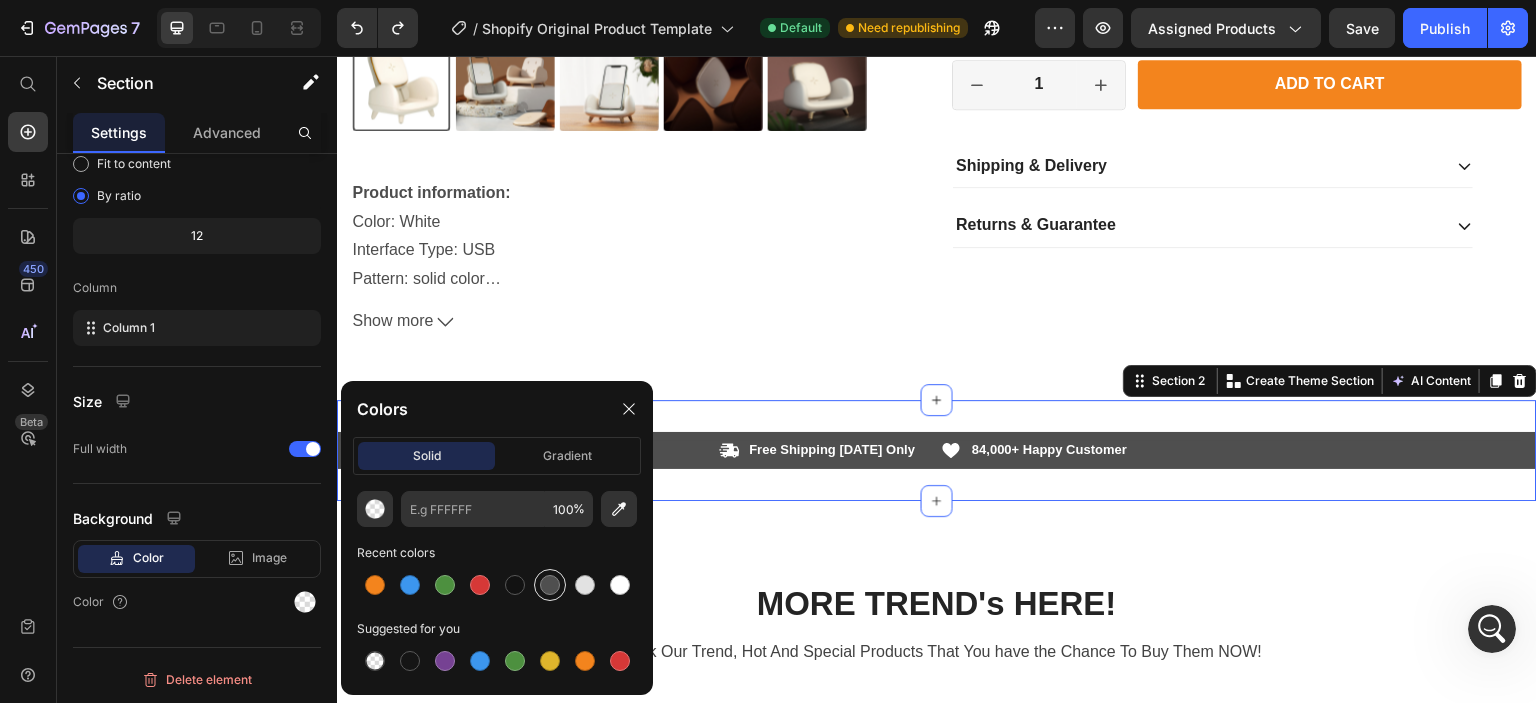 click at bounding box center (550, 585) 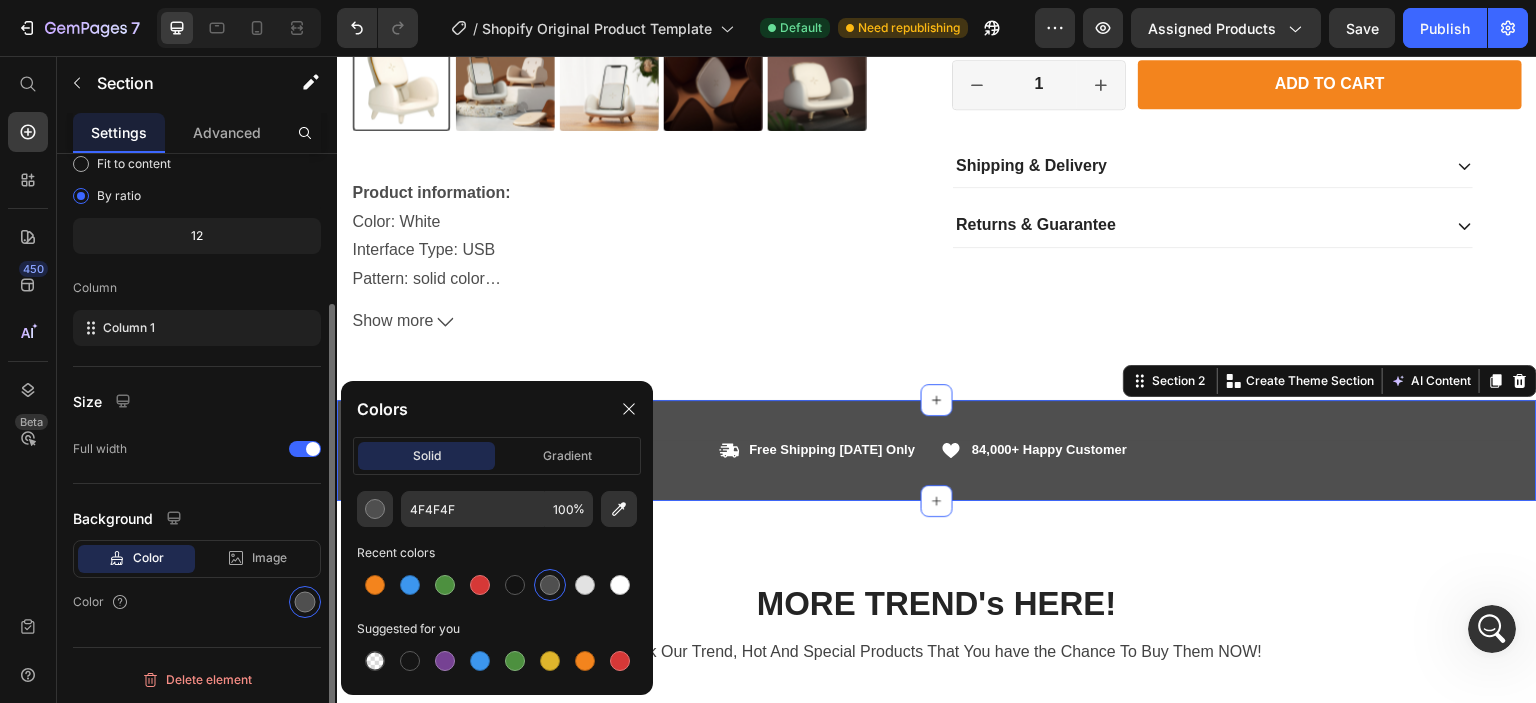 click on "Layout Column width Fit to content By ratio 12 Column Column 1 Size Full width Background Color Image Video  Color" at bounding box center (197, 308) 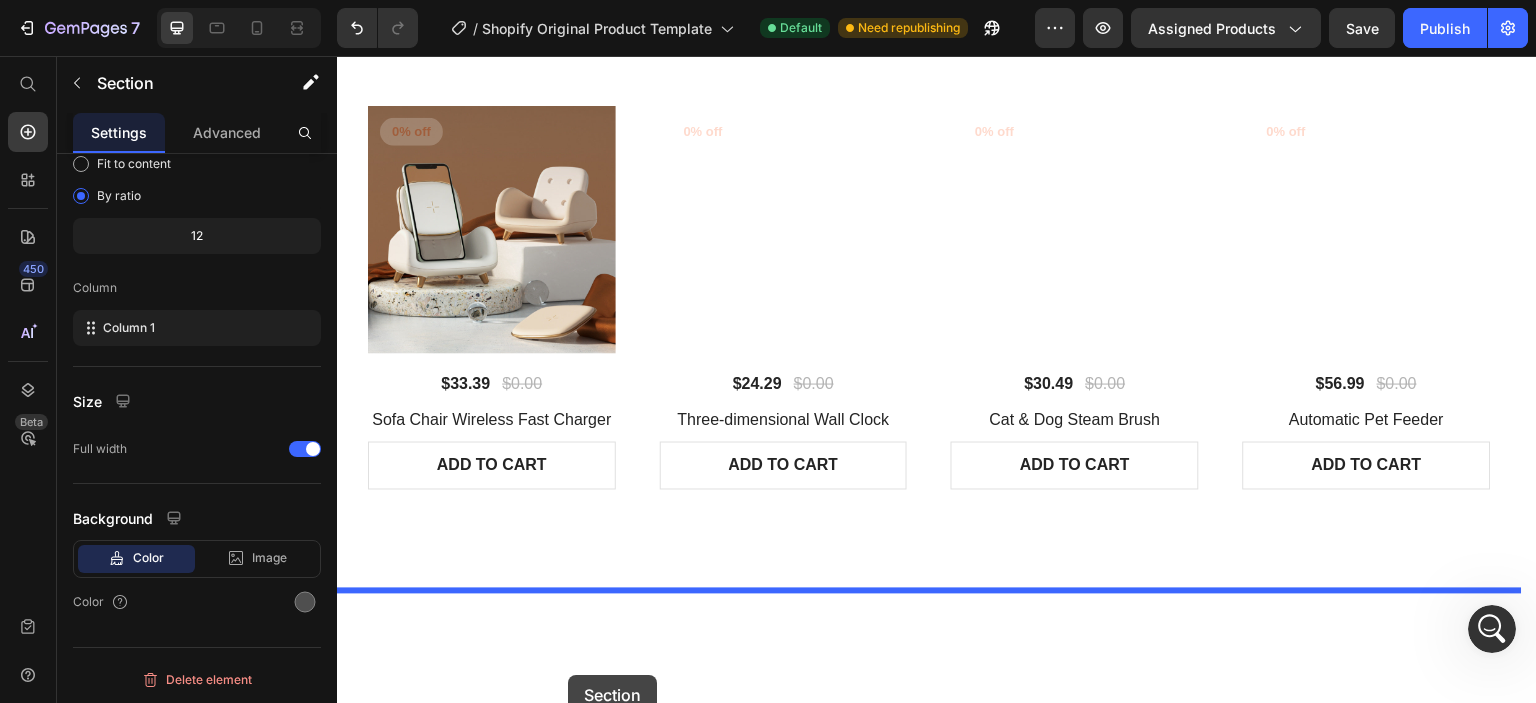 scroll, scrollTop: 1516, scrollLeft: 0, axis: vertical 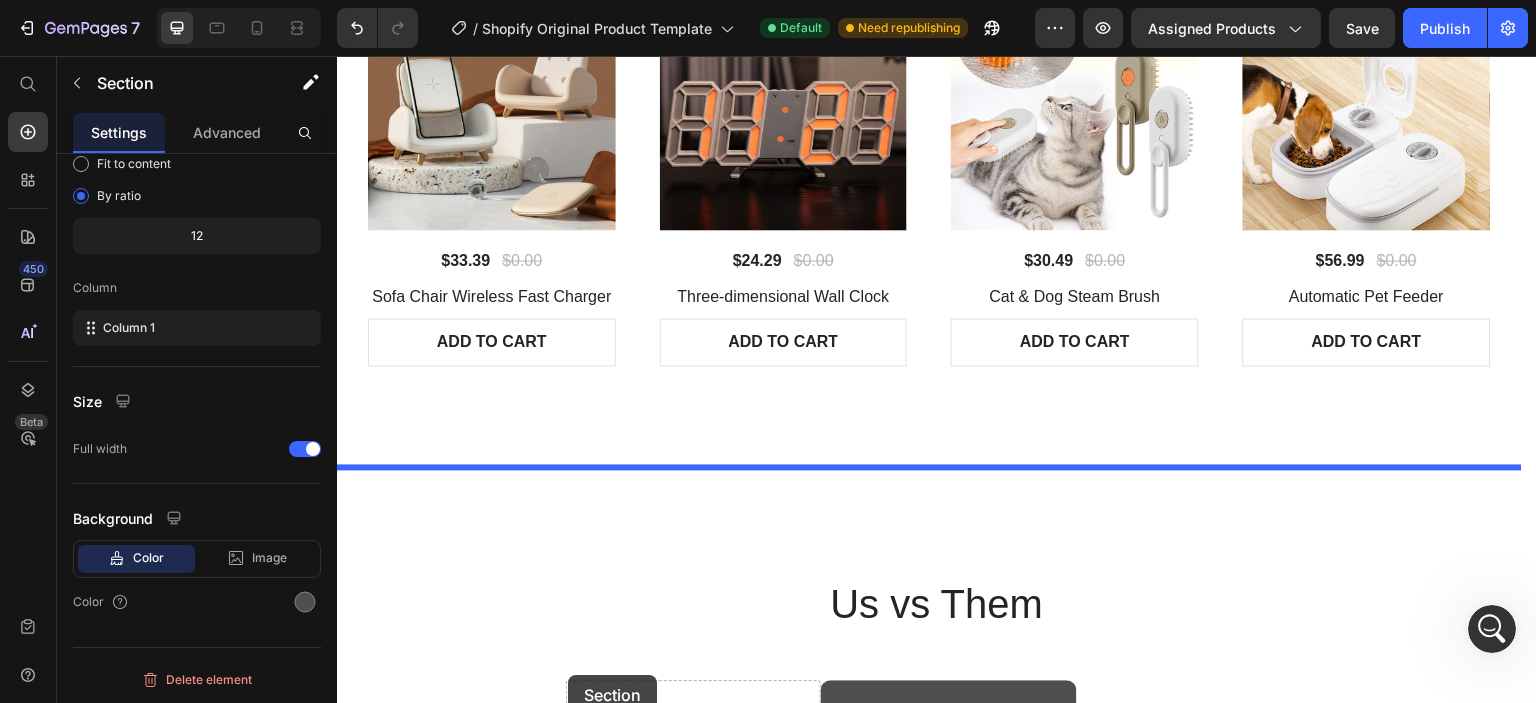 drag, startPoint x: 603, startPoint y: 207, endPoint x: 585, endPoint y: 448, distance: 241.67126 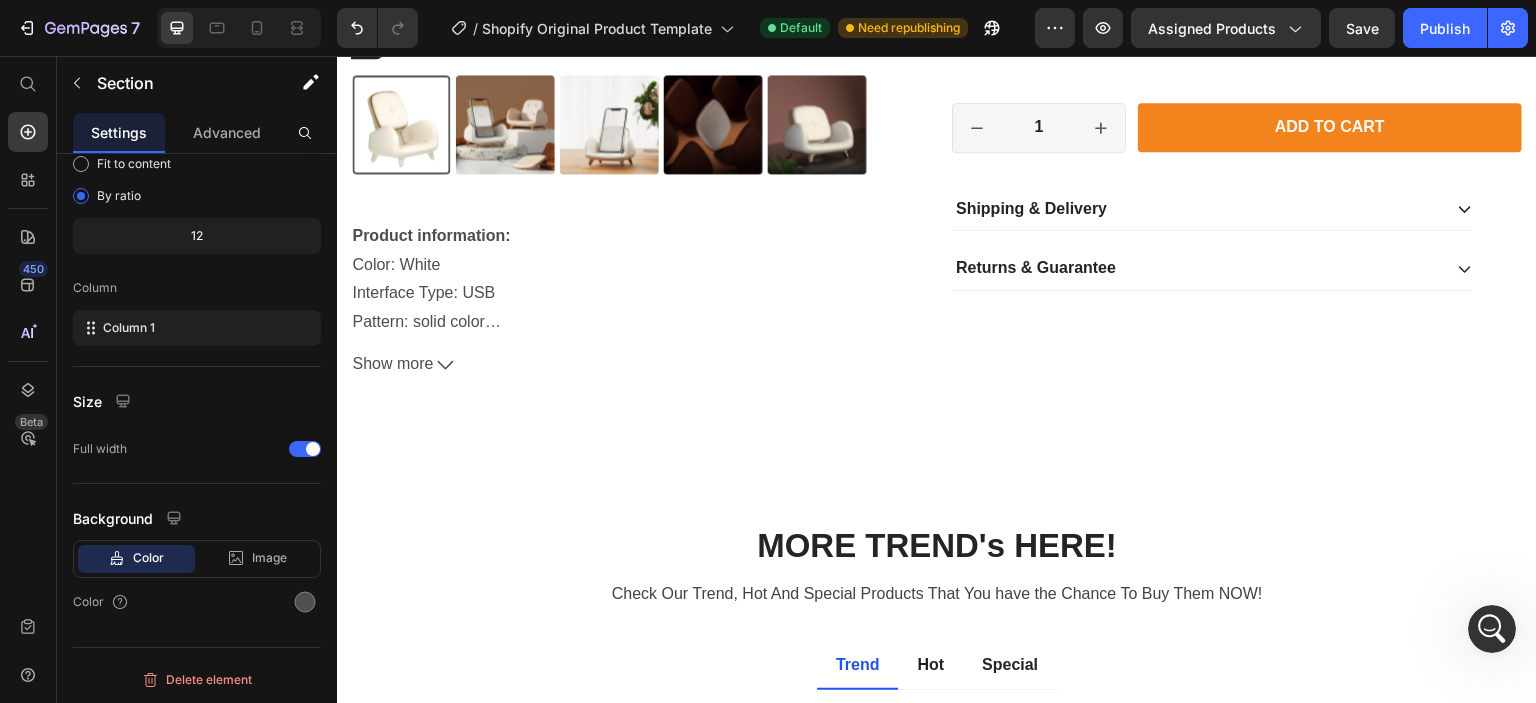 scroll, scrollTop: 1140, scrollLeft: 0, axis: vertical 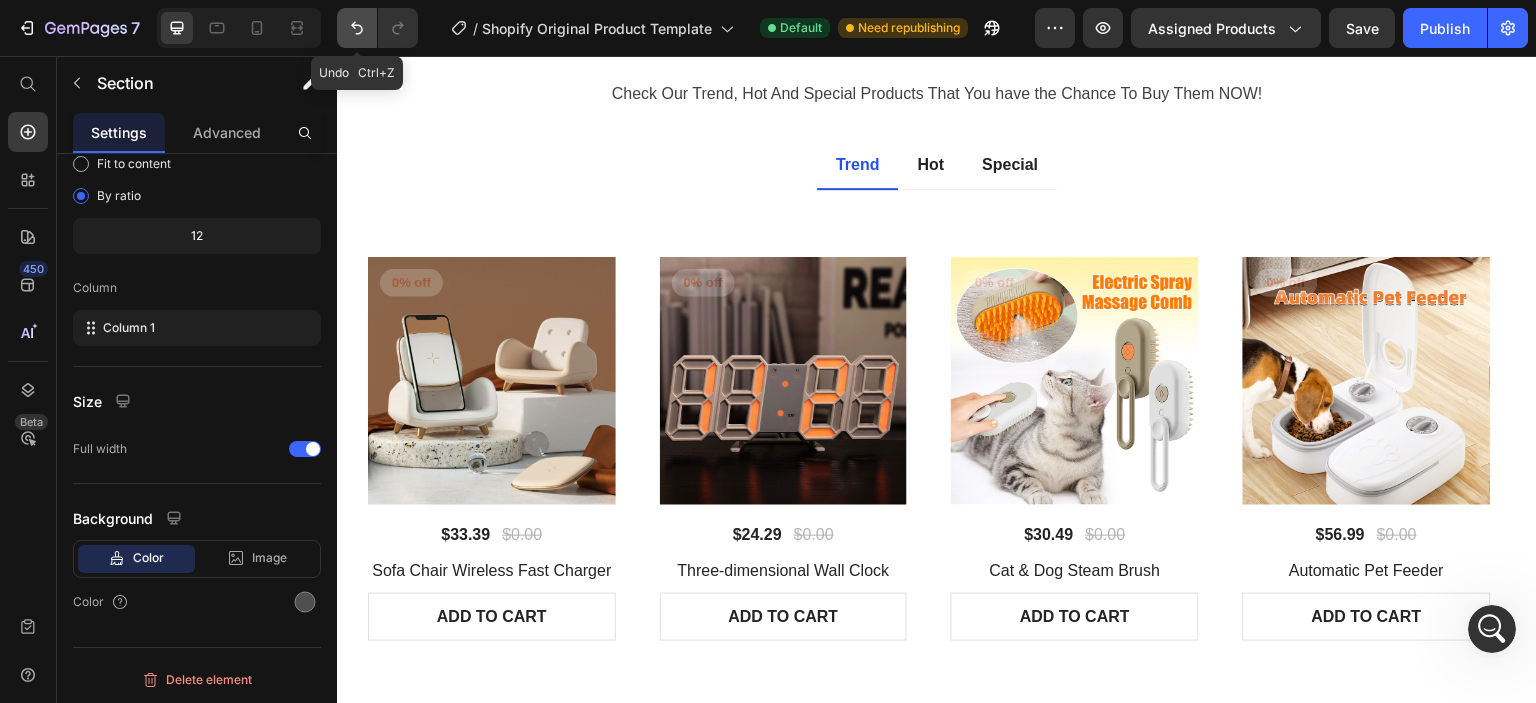 click 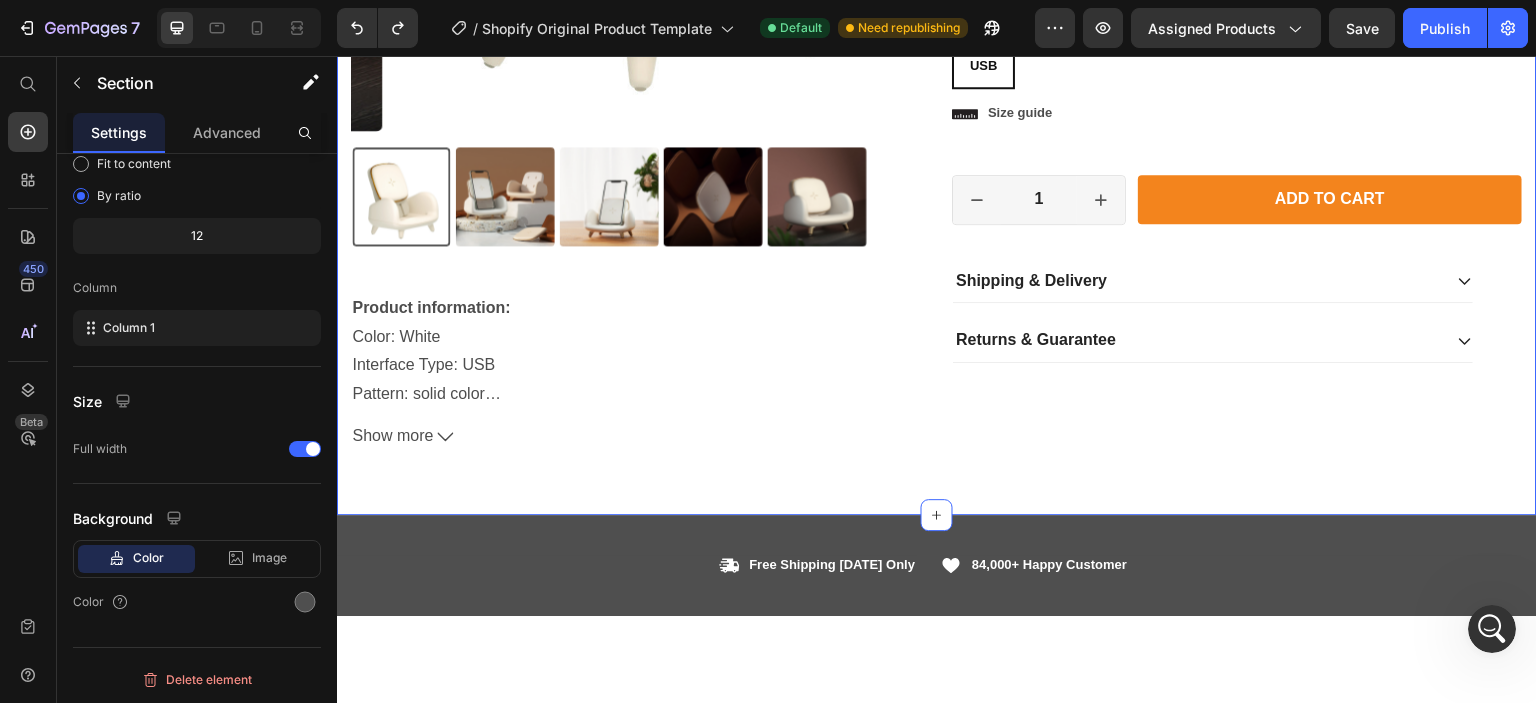 scroll, scrollTop: 341, scrollLeft: 0, axis: vertical 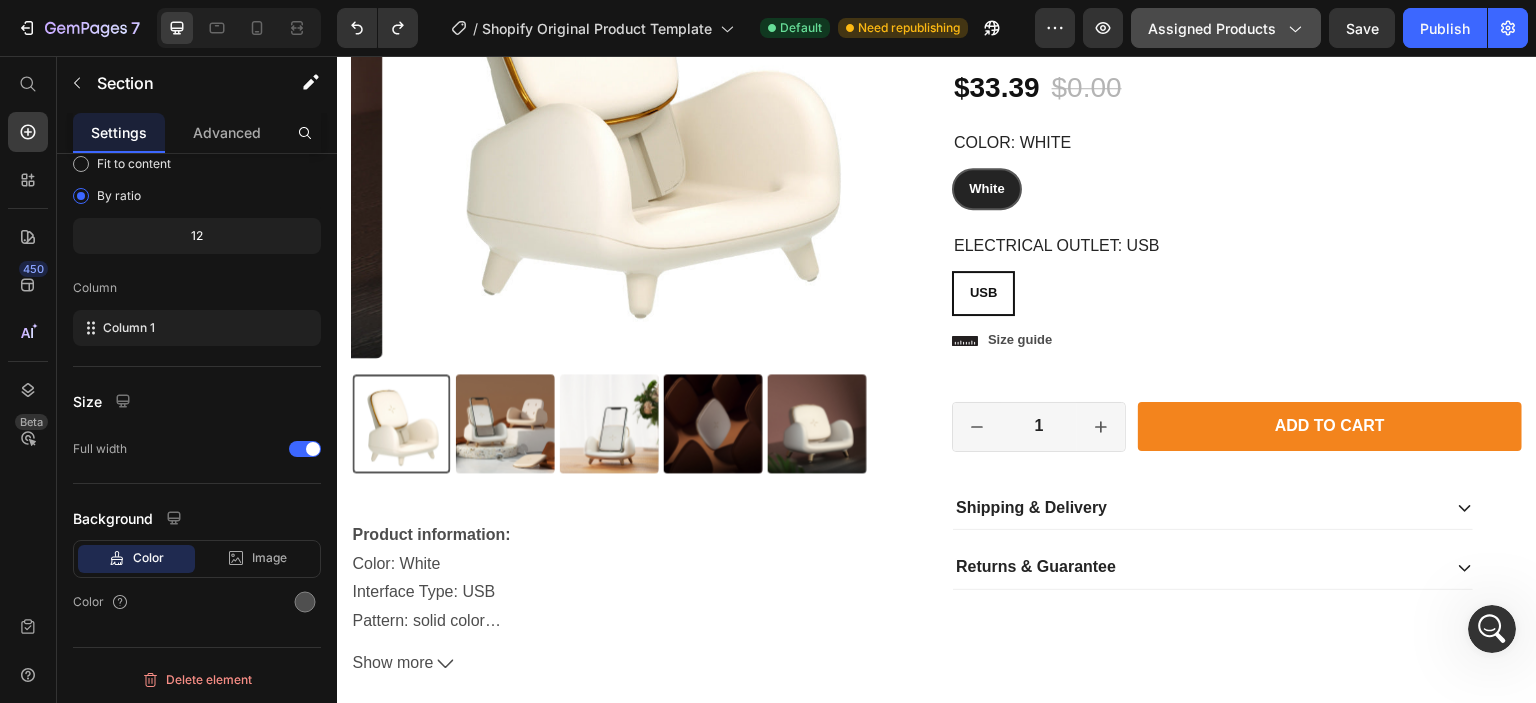 click on "Assigned Products" at bounding box center (1226, 28) 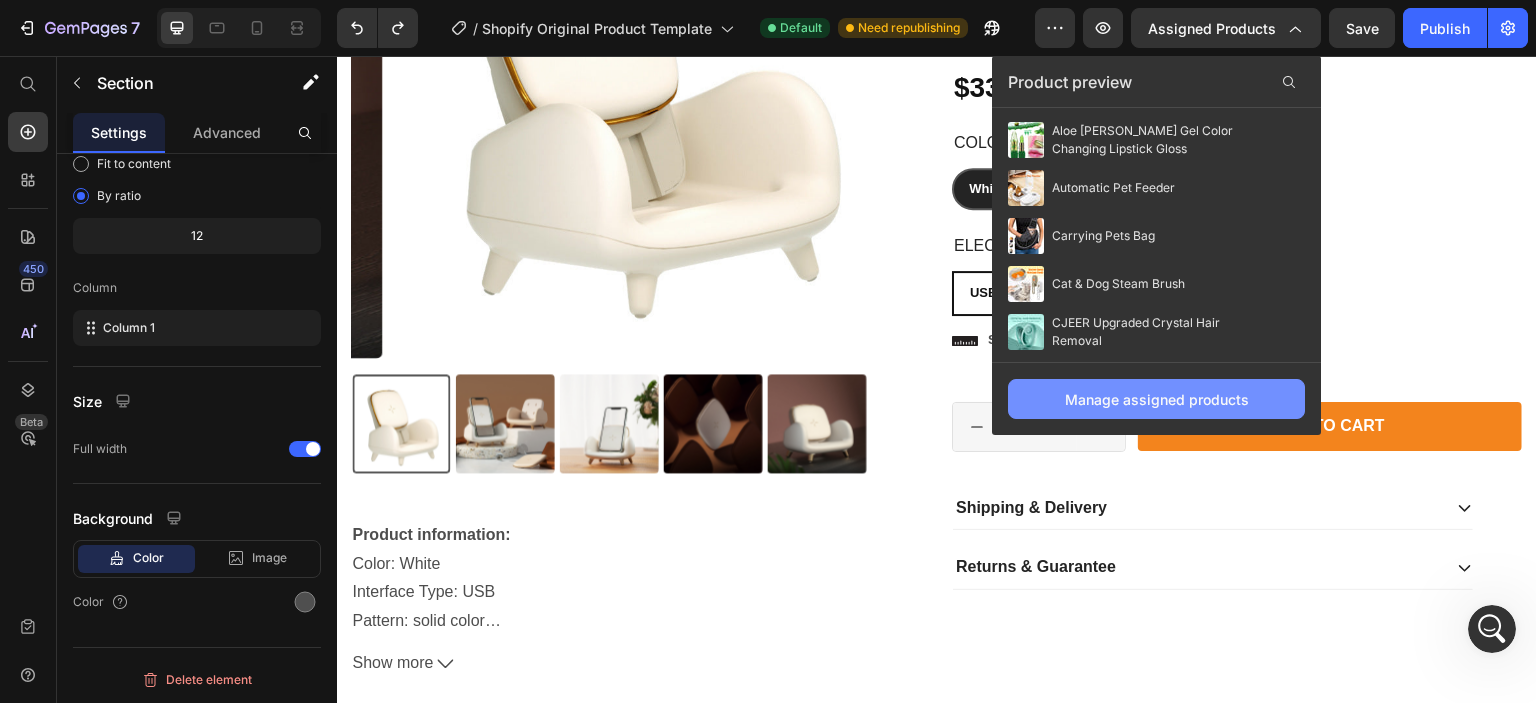 click on "Manage assigned products" at bounding box center (1157, 399) 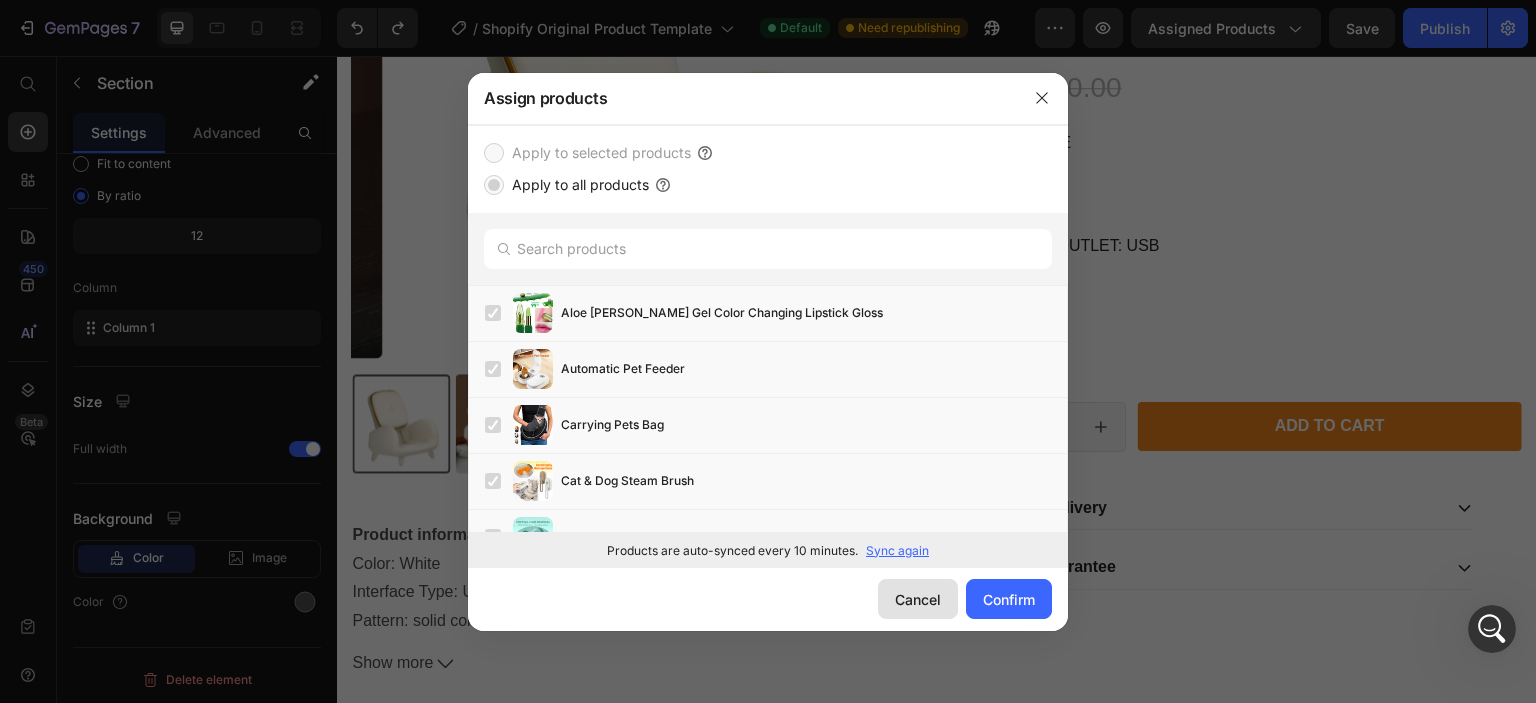 click on "Cancel" 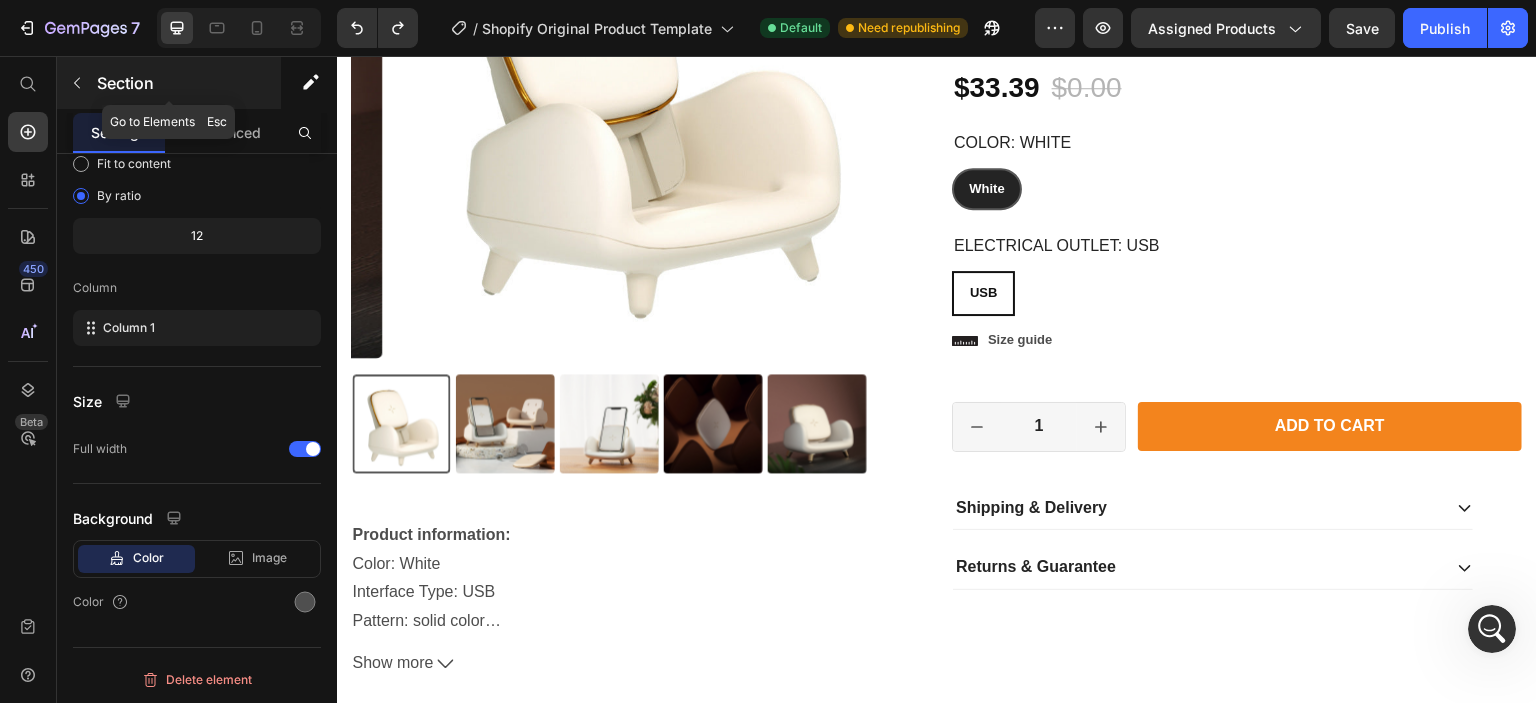 click 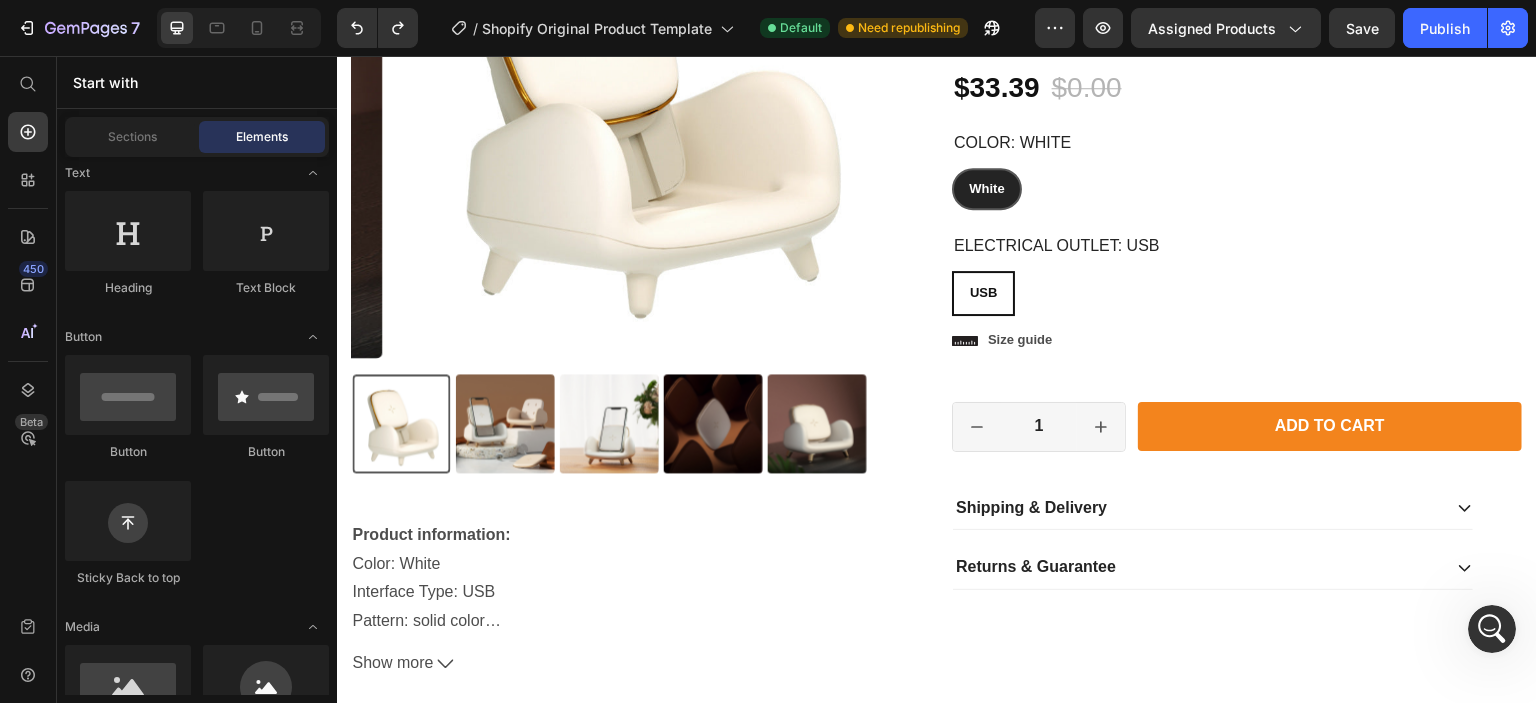 scroll, scrollTop: 0, scrollLeft: 0, axis: both 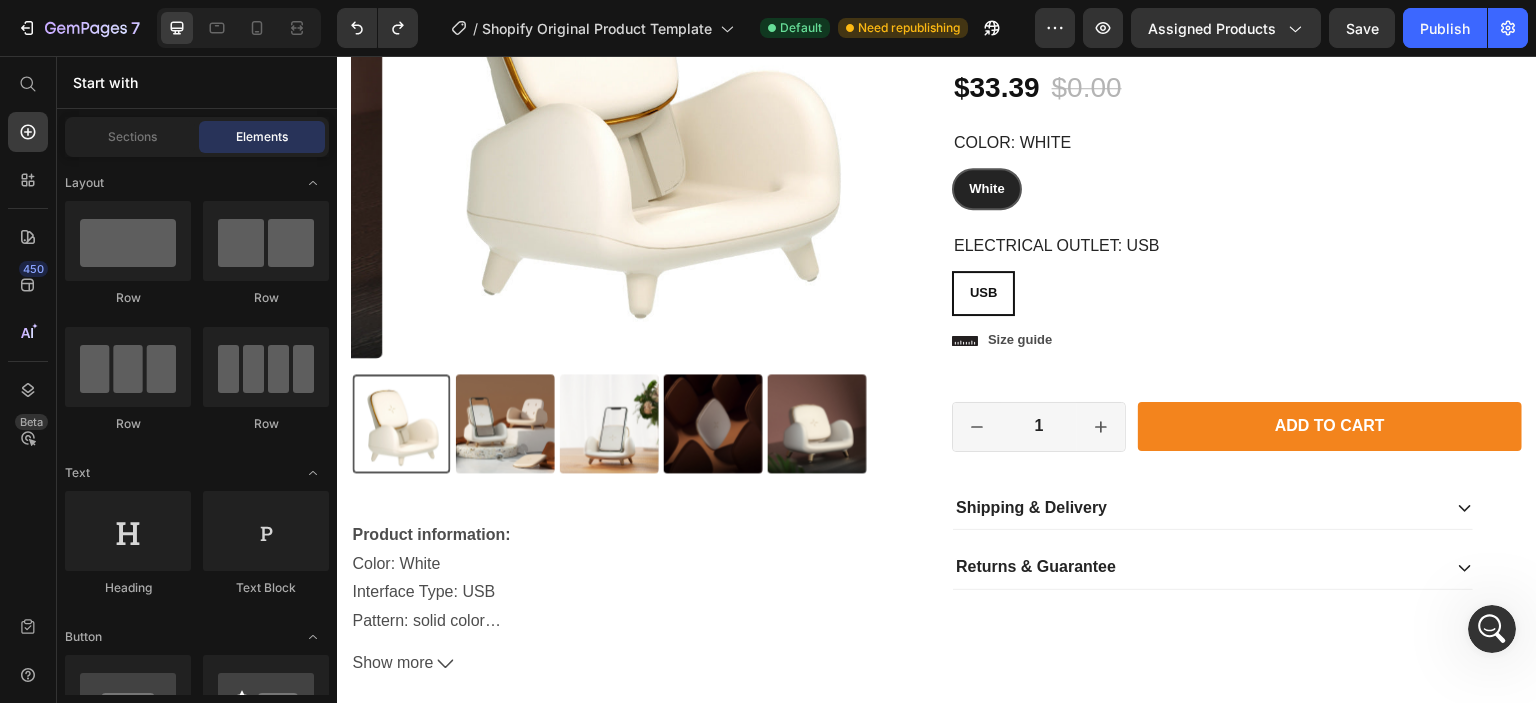 click 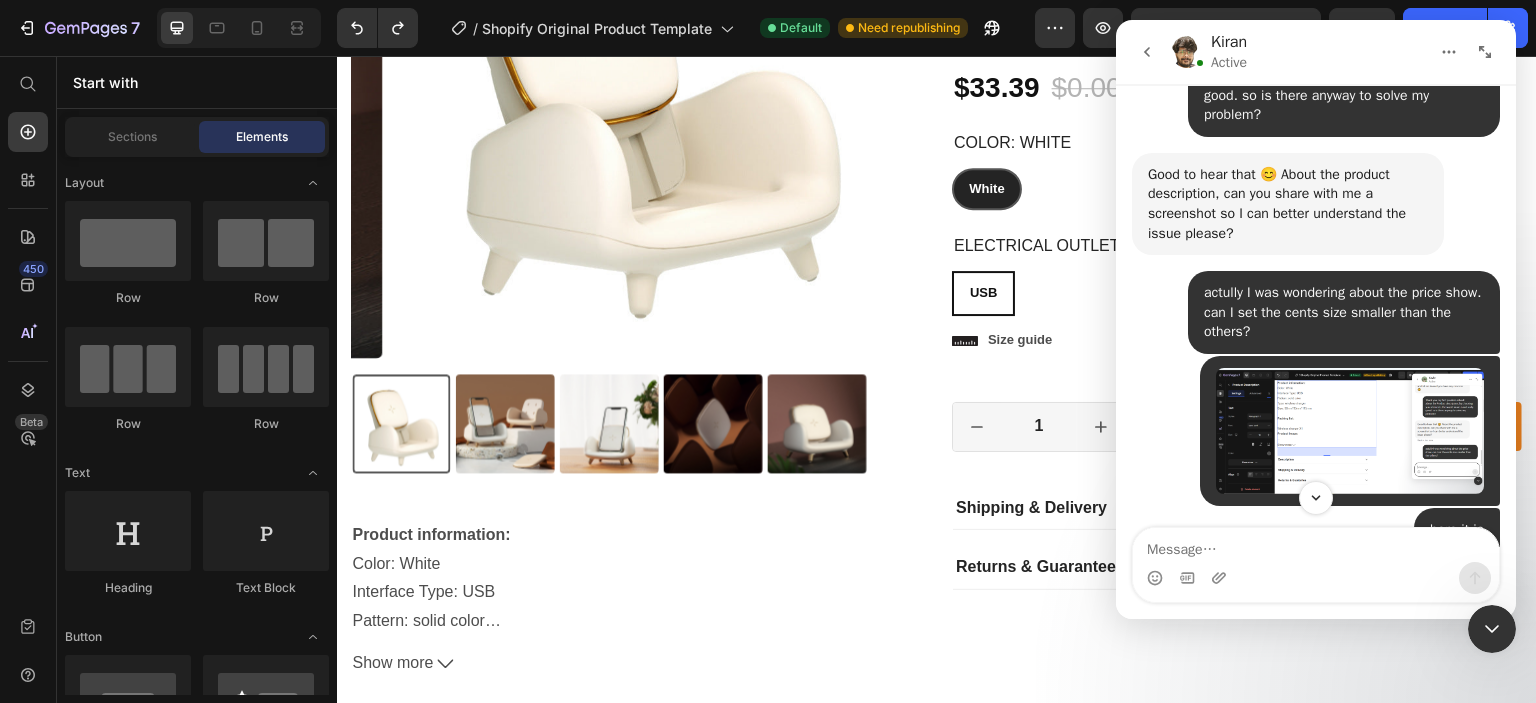 scroll, scrollTop: 2640, scrollLeft: 0, axis: vertical 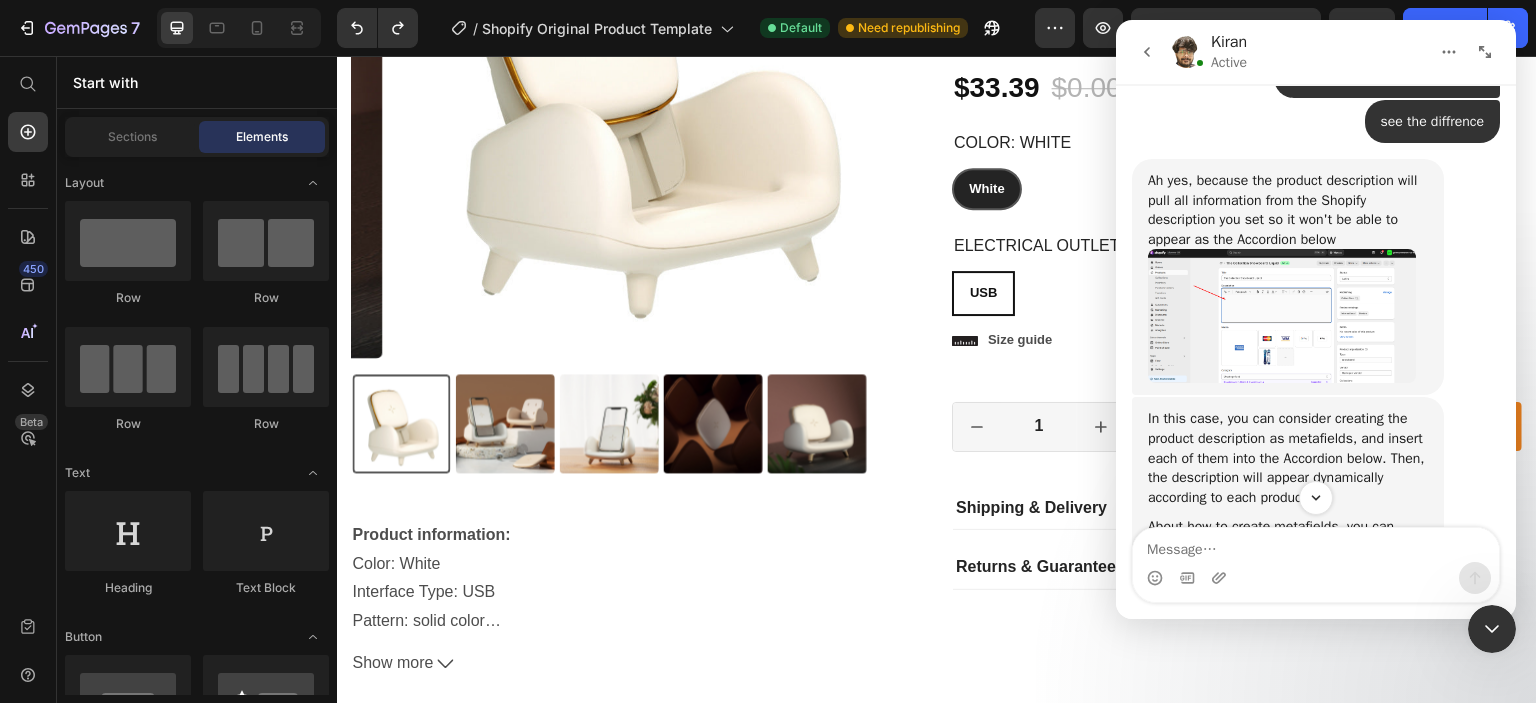 click at bounding box center (1282, 316) 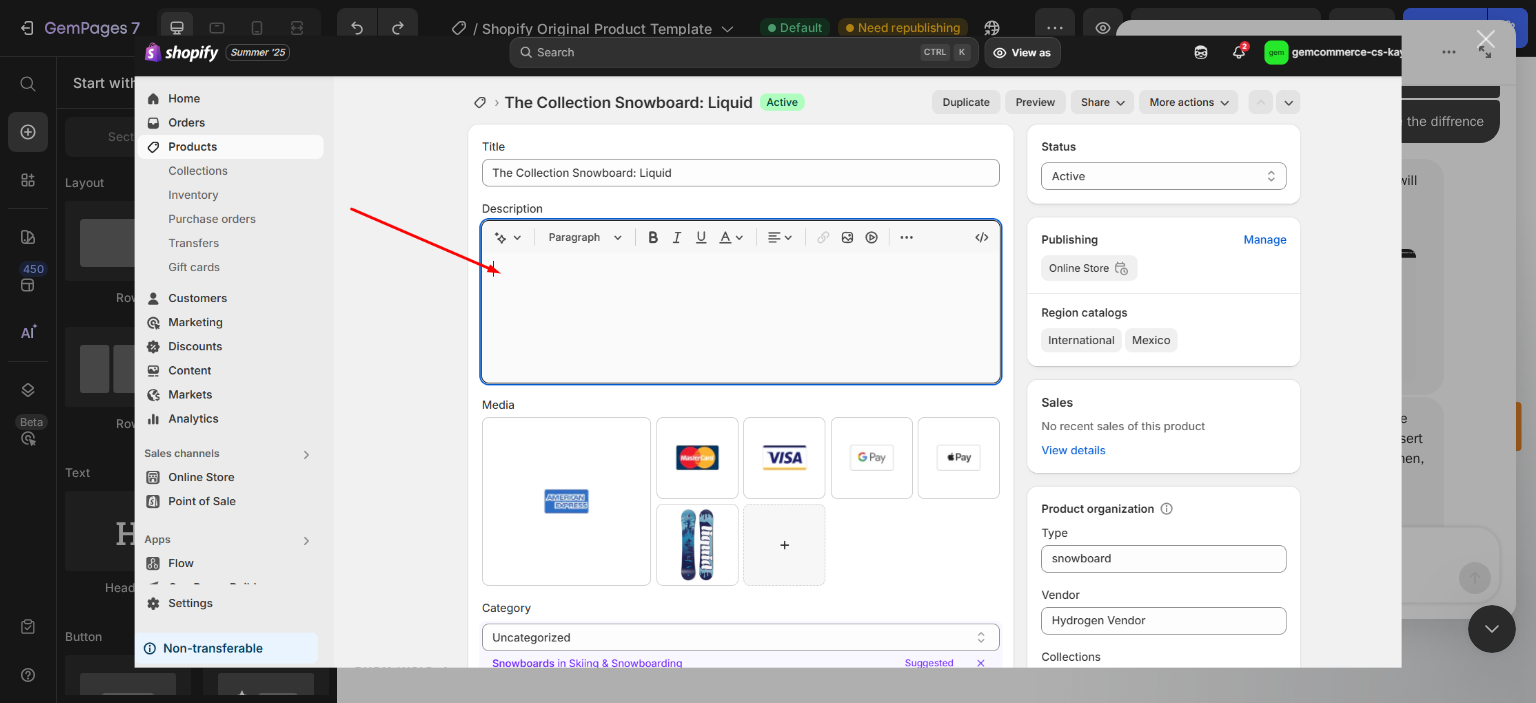 scroll, scrollTop: 0, scrollLeft: 0, axis: both 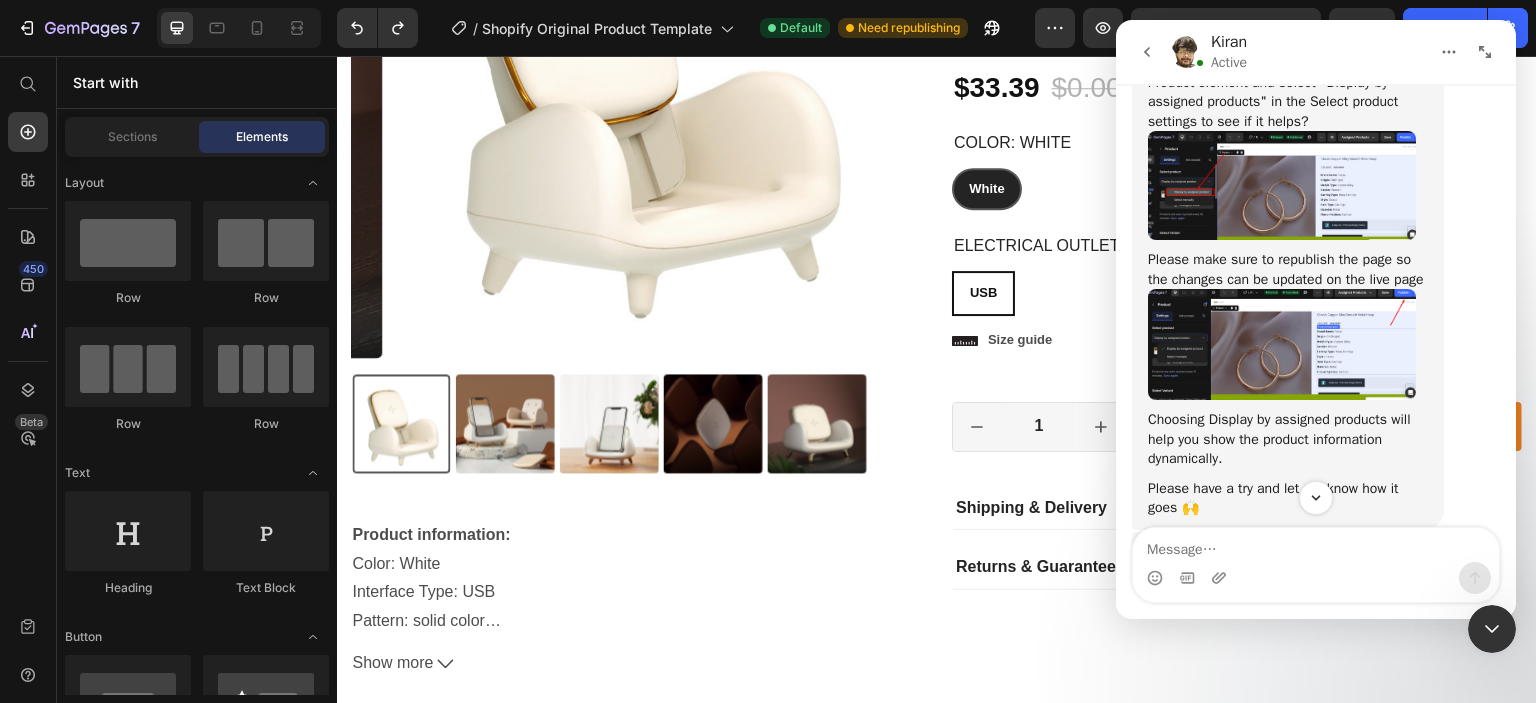 click at bounding box center [1282, 185] 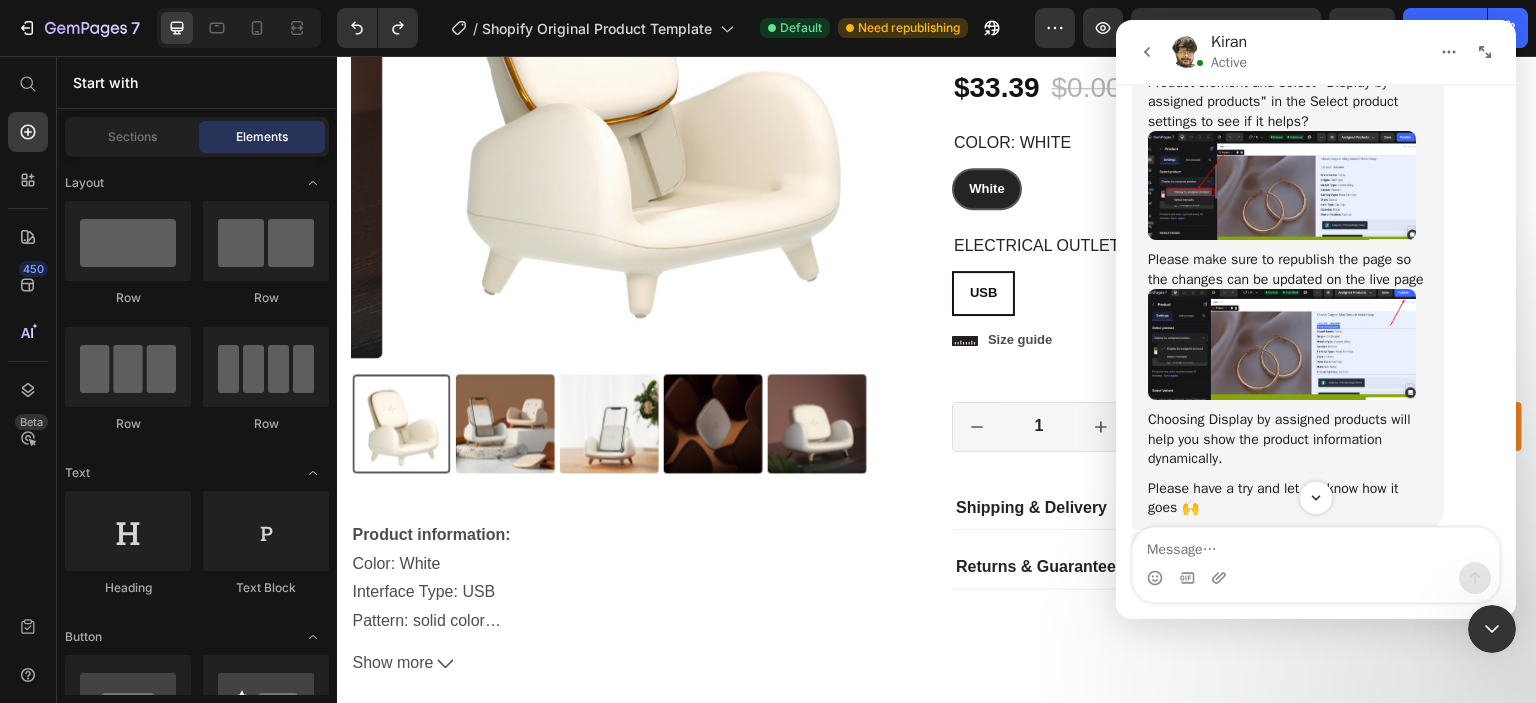 scroll, scrollTop: 0, scrollLeft: 0, axis: both 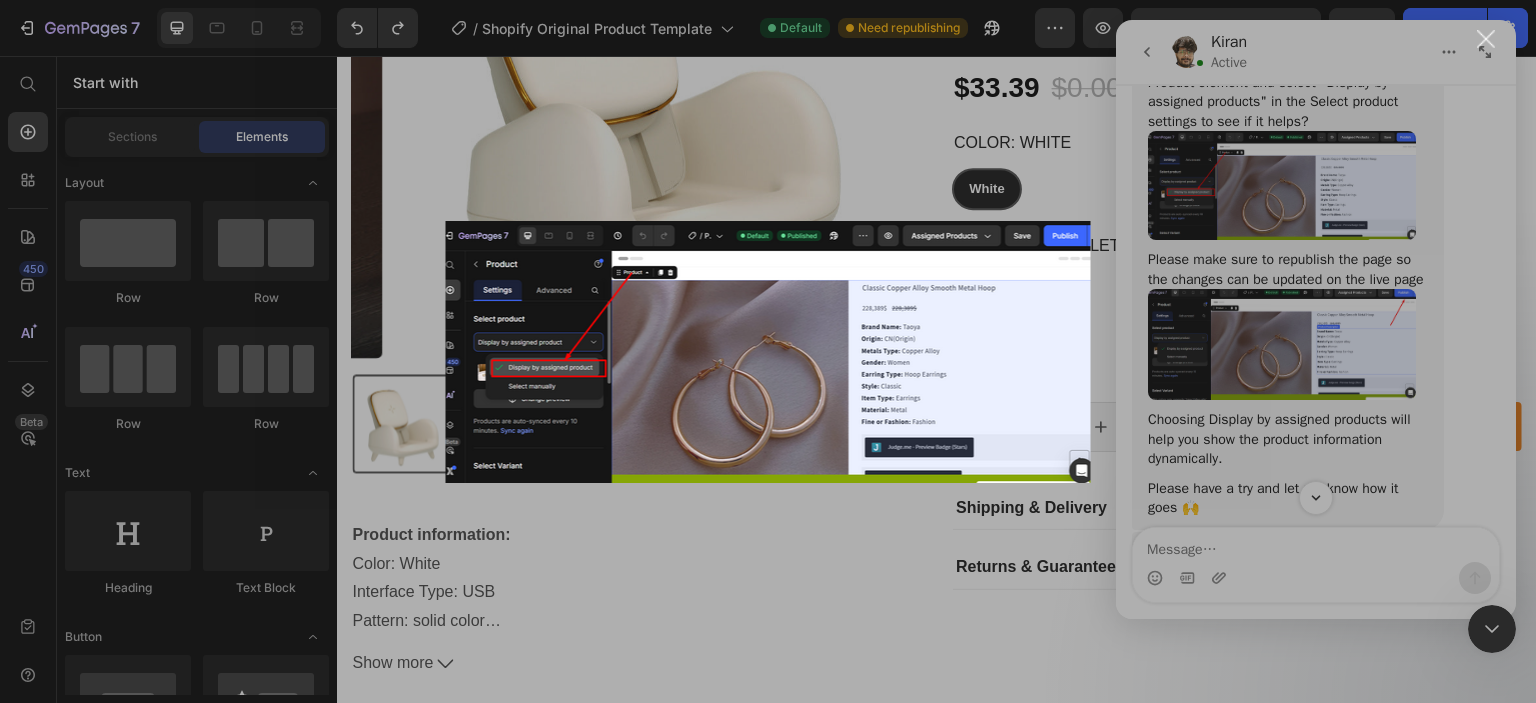 click at bounding box center (1486, 39) 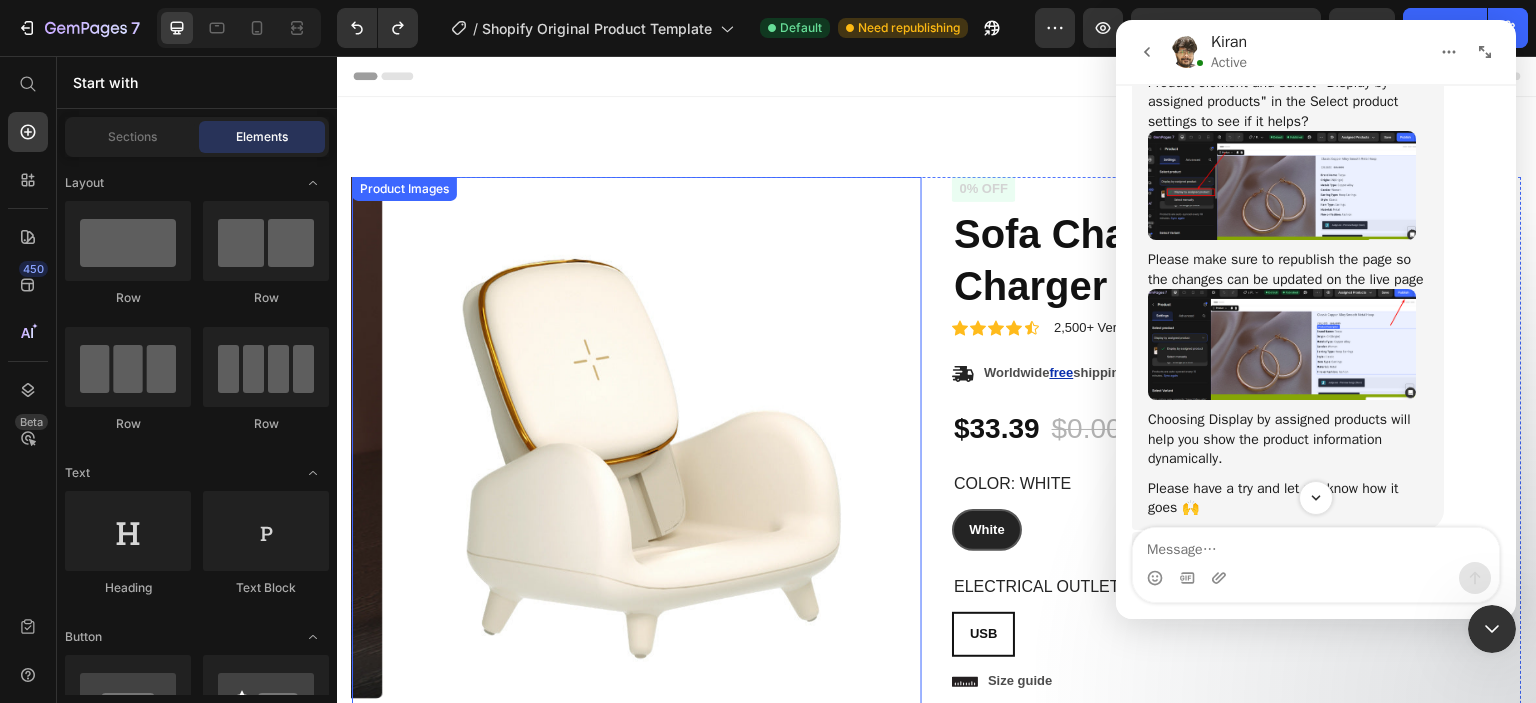 scroll, scrollTop: 0, scrollLeft: 0, axis: both 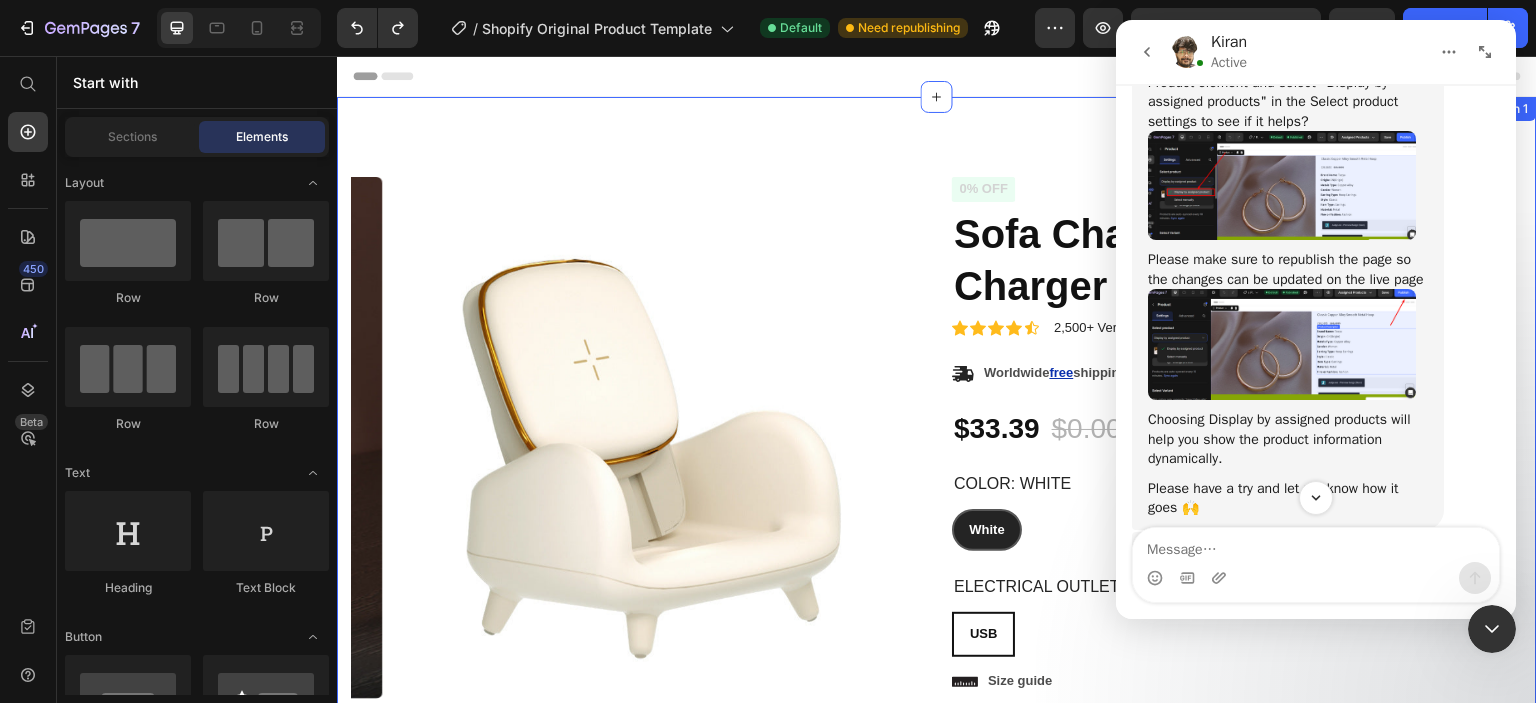 click on "Product Images
Product information:
Color: White
Interface Type: USB
Pattern: solid color
Type: wireless charger
Size: 98mm*95mm*115mm
Packing list:
Wireless charger X1
Product Image:
Show more Product Description Icon Icon Icon Icon
Icon Icon List 2,500+ Verified Reviews! Text Block Row 0% off Product Badge Sofa Chair Wireless Fast Charger Product Title Icon Icon Icon Icon
Icon Icon List 2,500+ Verified Reviews! Text Block Row
Icon Worldwide  free  shipping Text Block Row $33.39 Product Price $0.00 Product Price 0% off Product Badge Row Color: White White White White Electrical outlet: USB USB USB USB Product Variants & Swatches White USB USB USB Product Variants & Swatches
Icon Size guide Text Block Row 1 Product Quantity Row Add to cart Add to Cart Row Row
Shipping & Delivery
Returns & Guarantee Accordion Product Section 1" at bounding box center (937, 590) 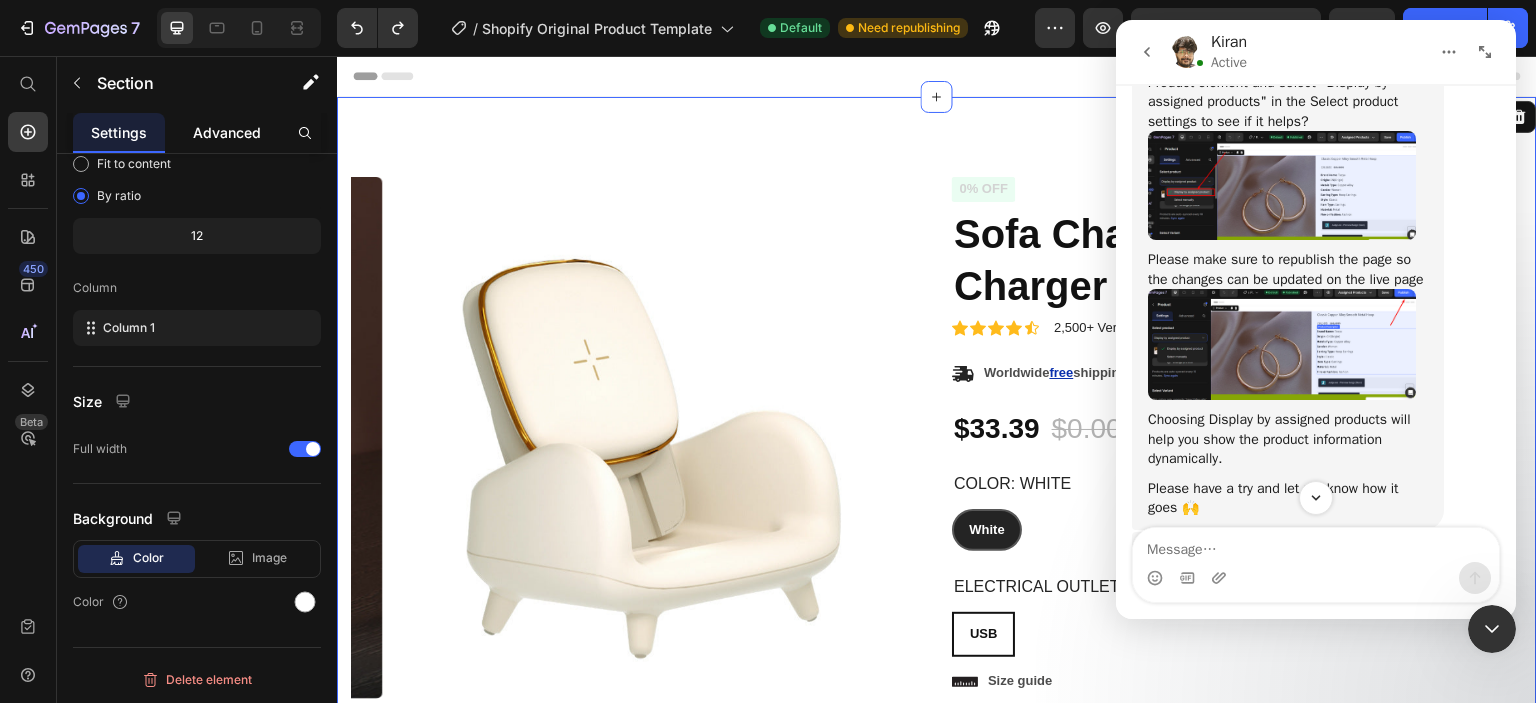 click on "Advanced" 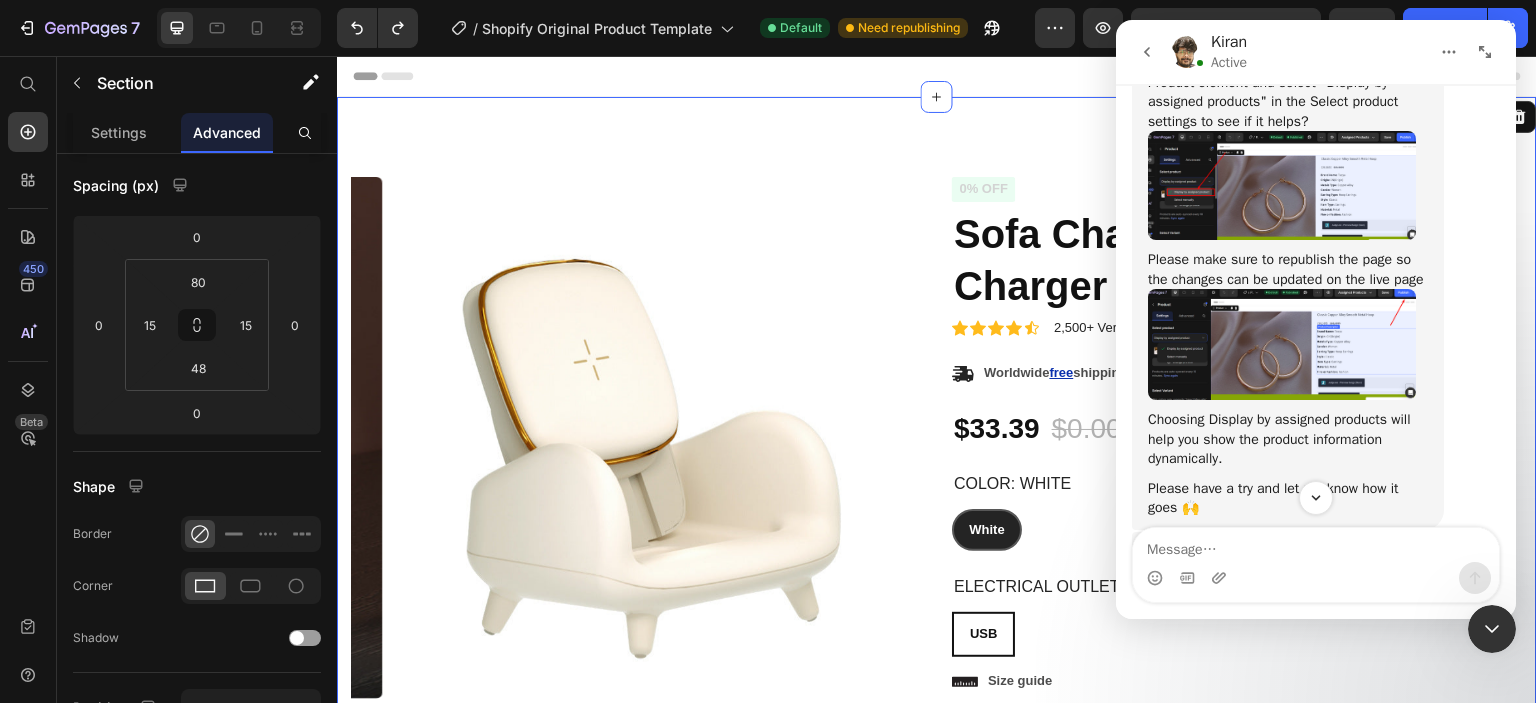 scroll, scrollTop: 0, scrollLeft: 0, axis: both 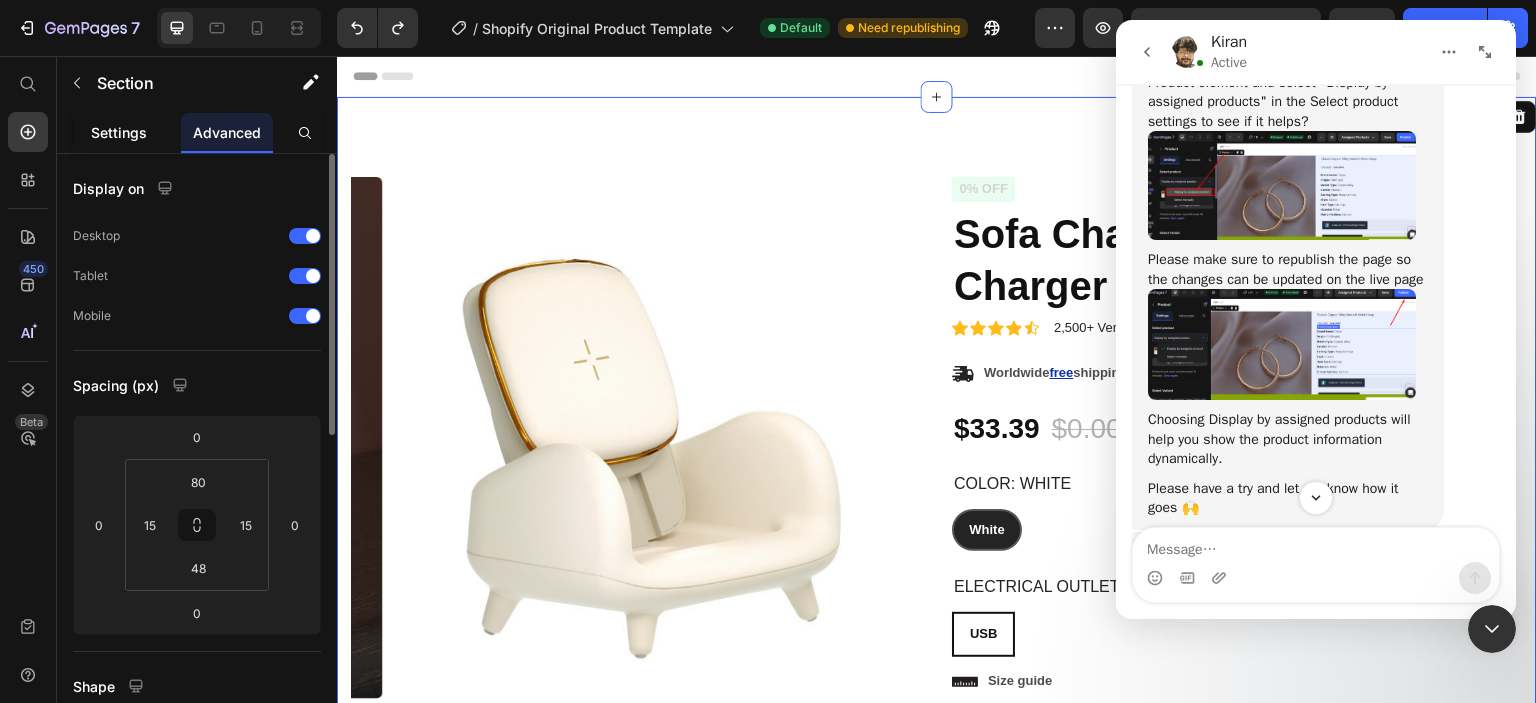 click on "Settings" 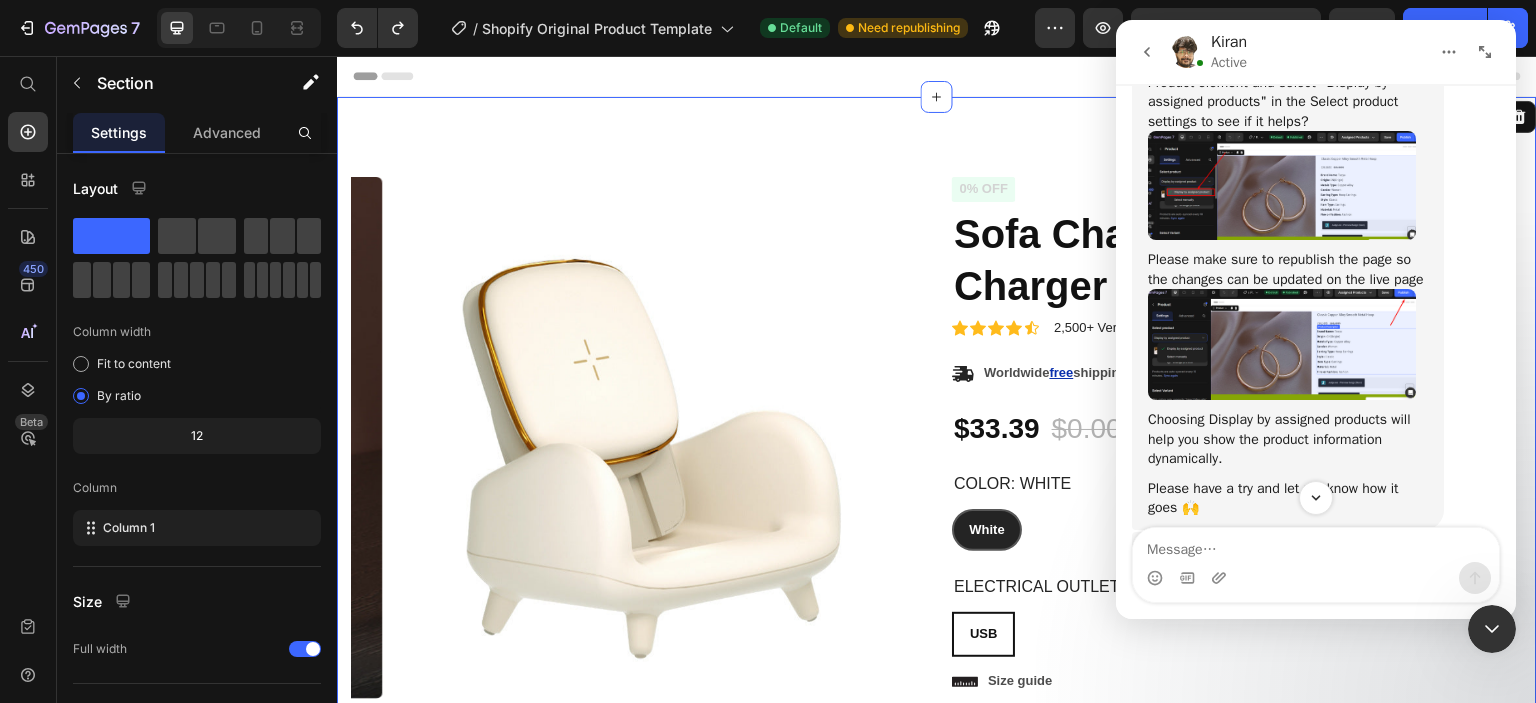 click 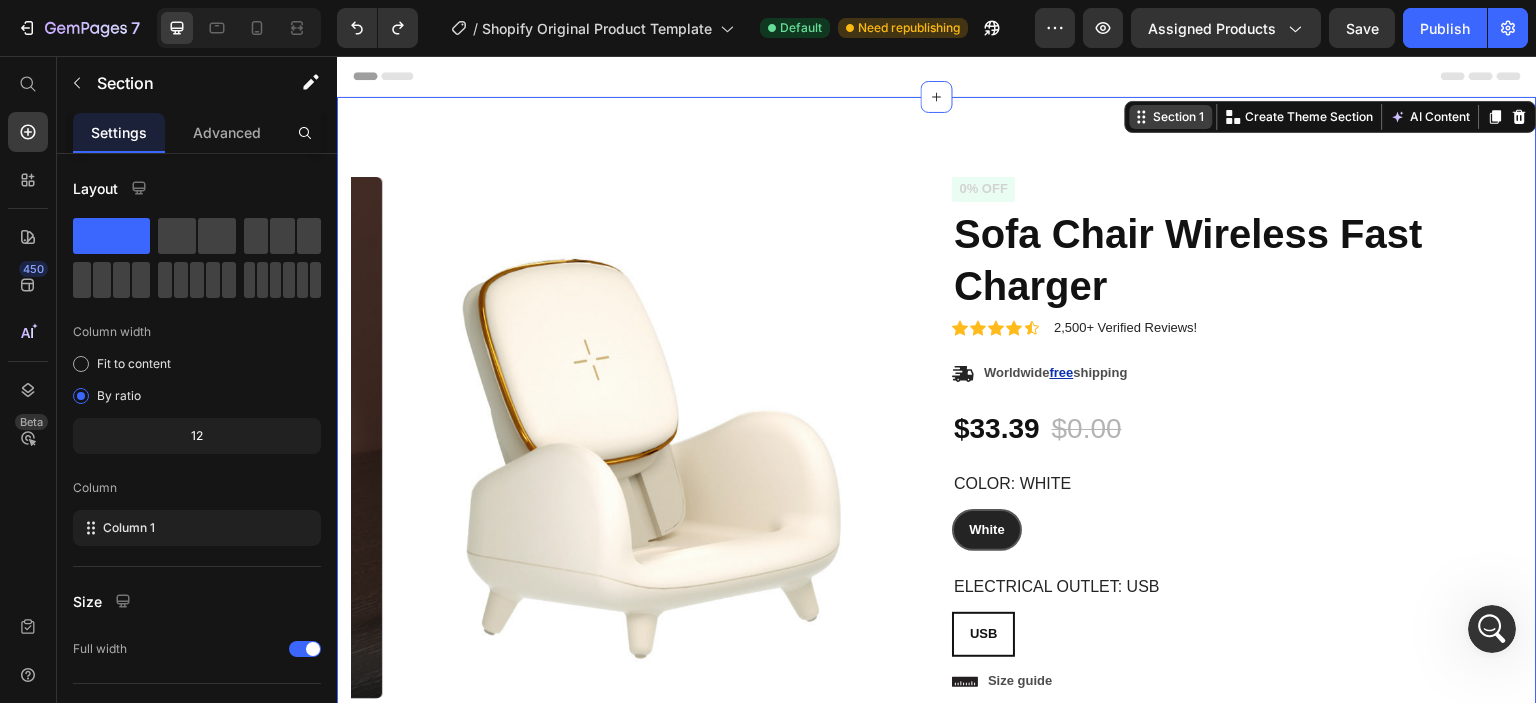 click on "Section 1" at bounding box center [1179, 117] 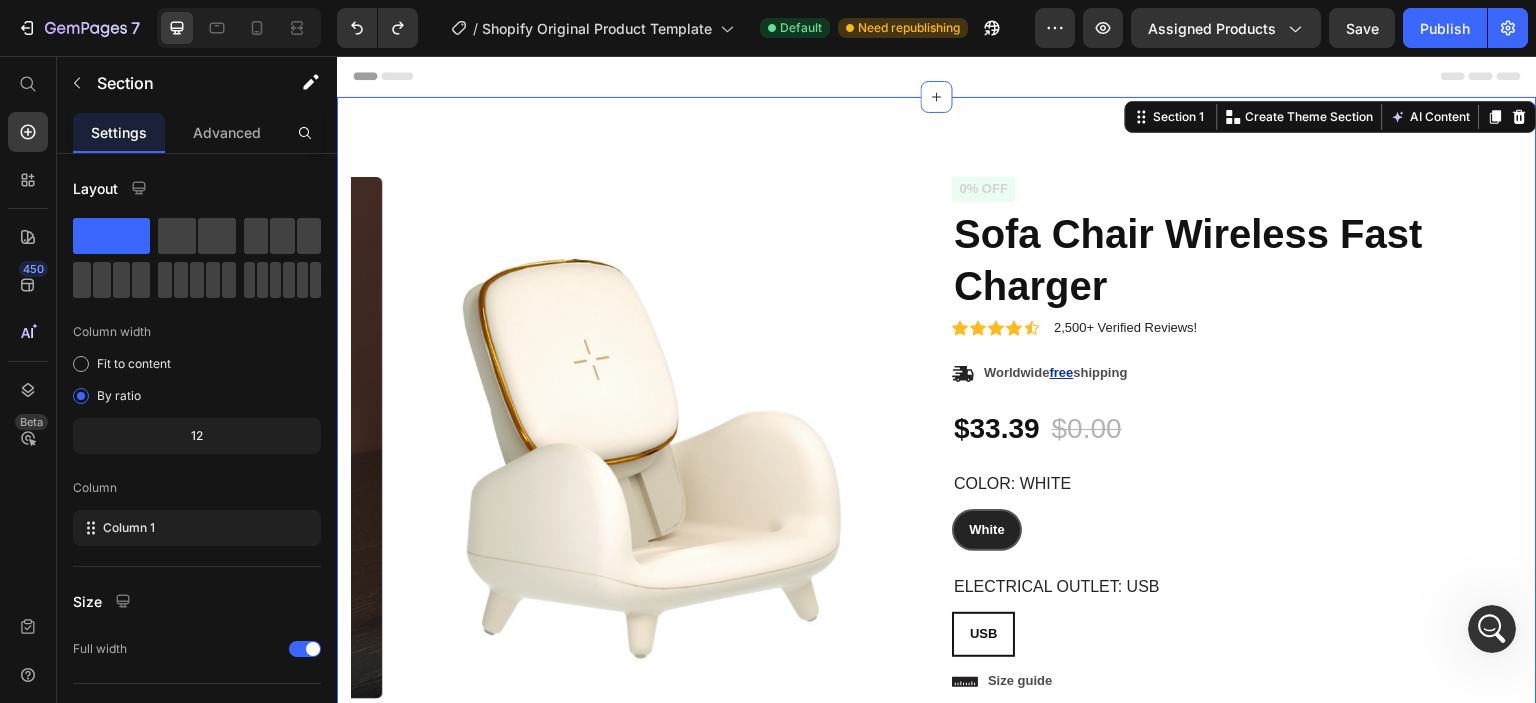 click on "Product Images
Product information:
Color: White
Interface Type: USB
Pattern: solid color
Type: wireless charger
Size: 98mm*95mm*115mm
Packing list:
Wireless charger X1
Product Image:
Show more Product Description Icon Icon Icon Icon
Icon Icon List 2,500+ Verified Reviews! Text Block Row 0% off Product Badge Sofa Chair Wireless Fast Charger Product Title Icon Icon Icon Icon
Icon Icon List 2,500+ Verified Reviews! Text Block Row
Icon Worldwide  free  shipping Text Block Row $33.39 Product Price $0.00 Product Price 0% off Product Badge Row Color: White White White White Electrical outlet: USB USB USB USB Product Variants & Swatches White USB USB USB Product Variants & Swatches
Icon Size guide Text Block Row 1 Product Quantity Row Add to cart Add to Cart Row Row
Shipping & Delivery
Returns & Guarantee Accordion Product Section 1   You can create reusable sections Create Theme Section AI Content" at bounding box center [937, 590] 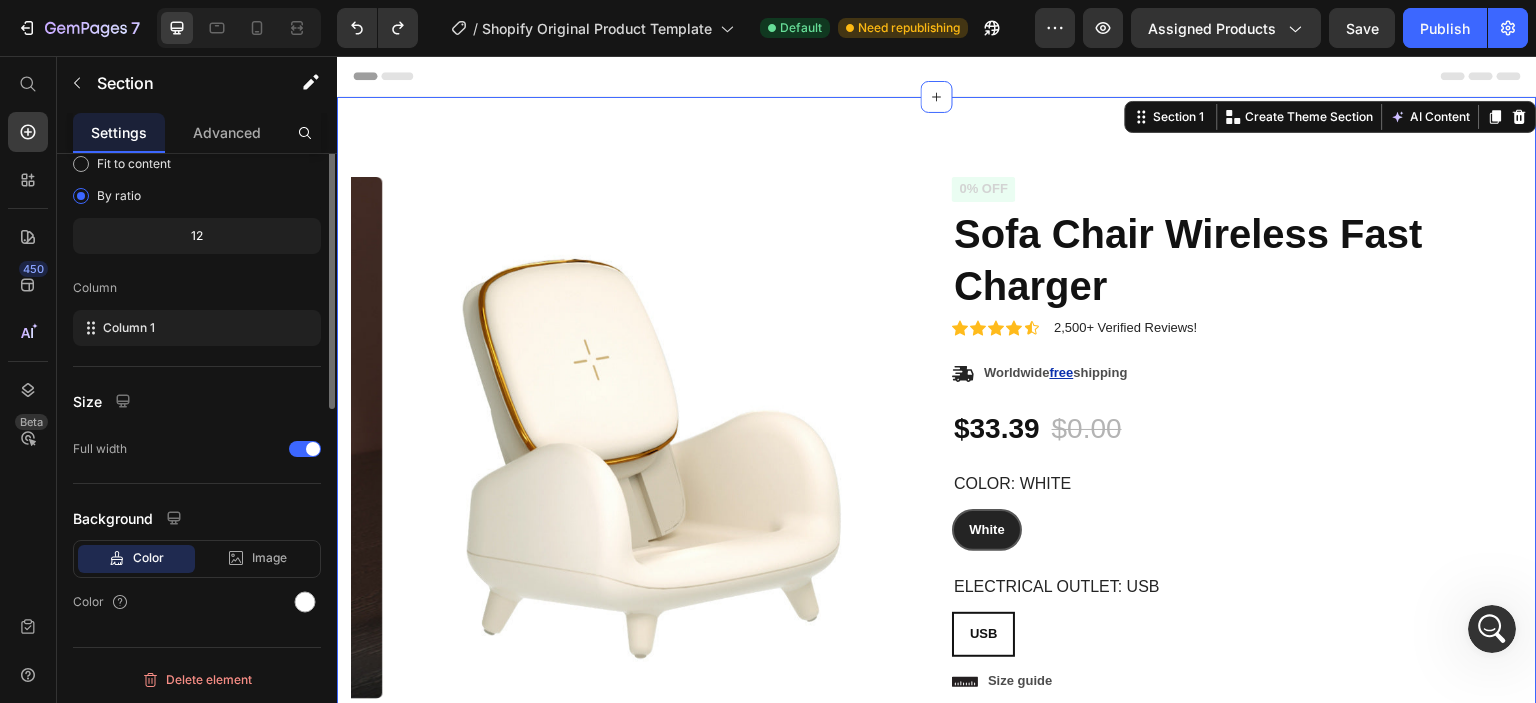 scroll, scrollTop: 0, scrollLeft: 0, axis: both 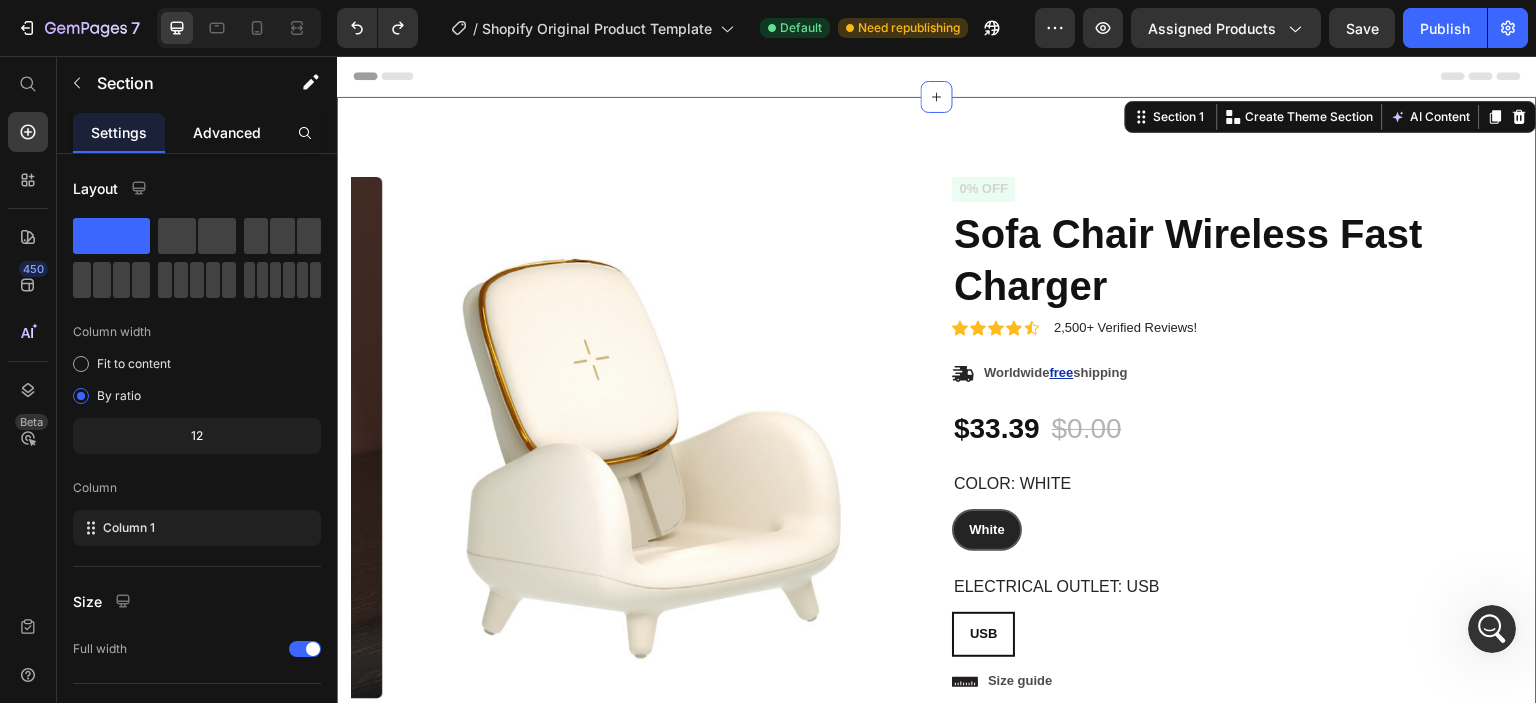 click on "Advanced" 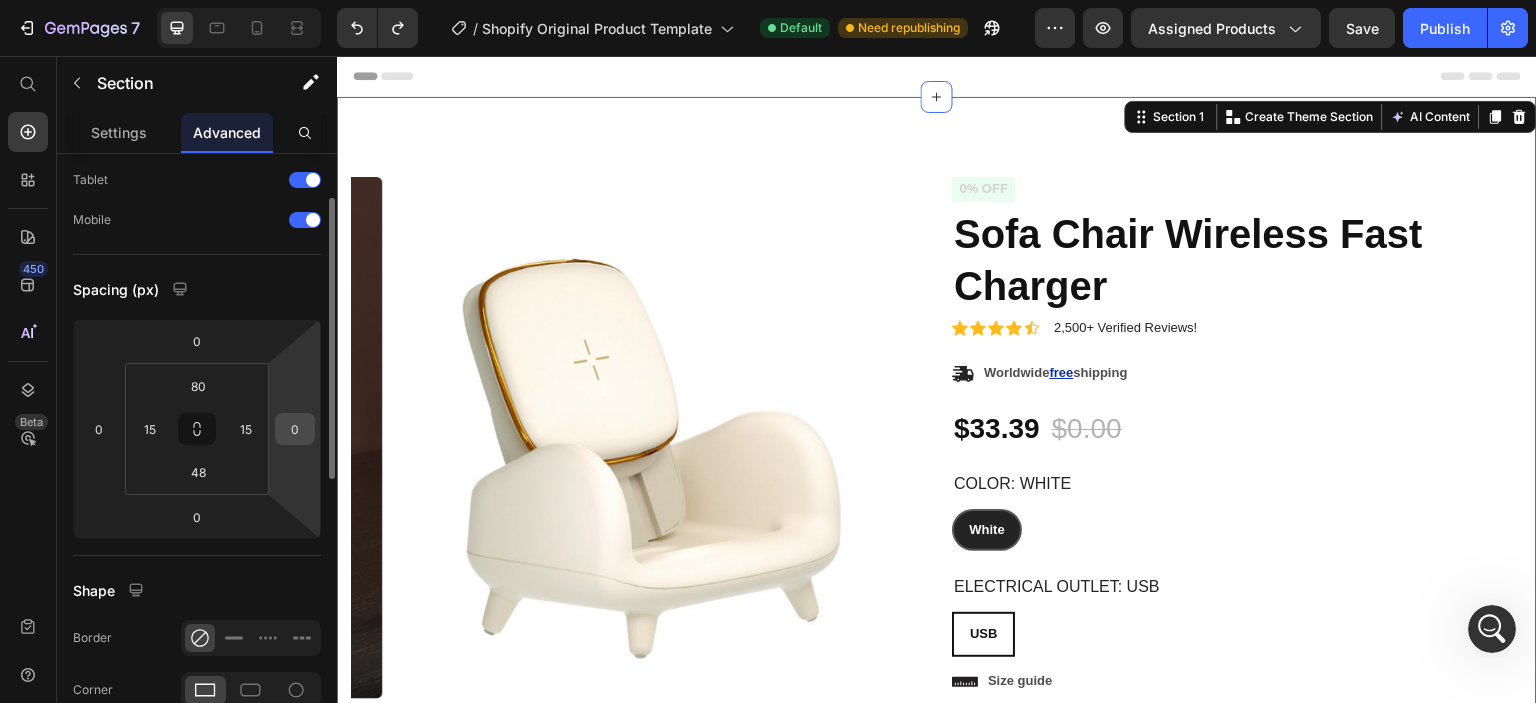 scroll, scrollTop: 0, scrollLeft: 0, axis: both 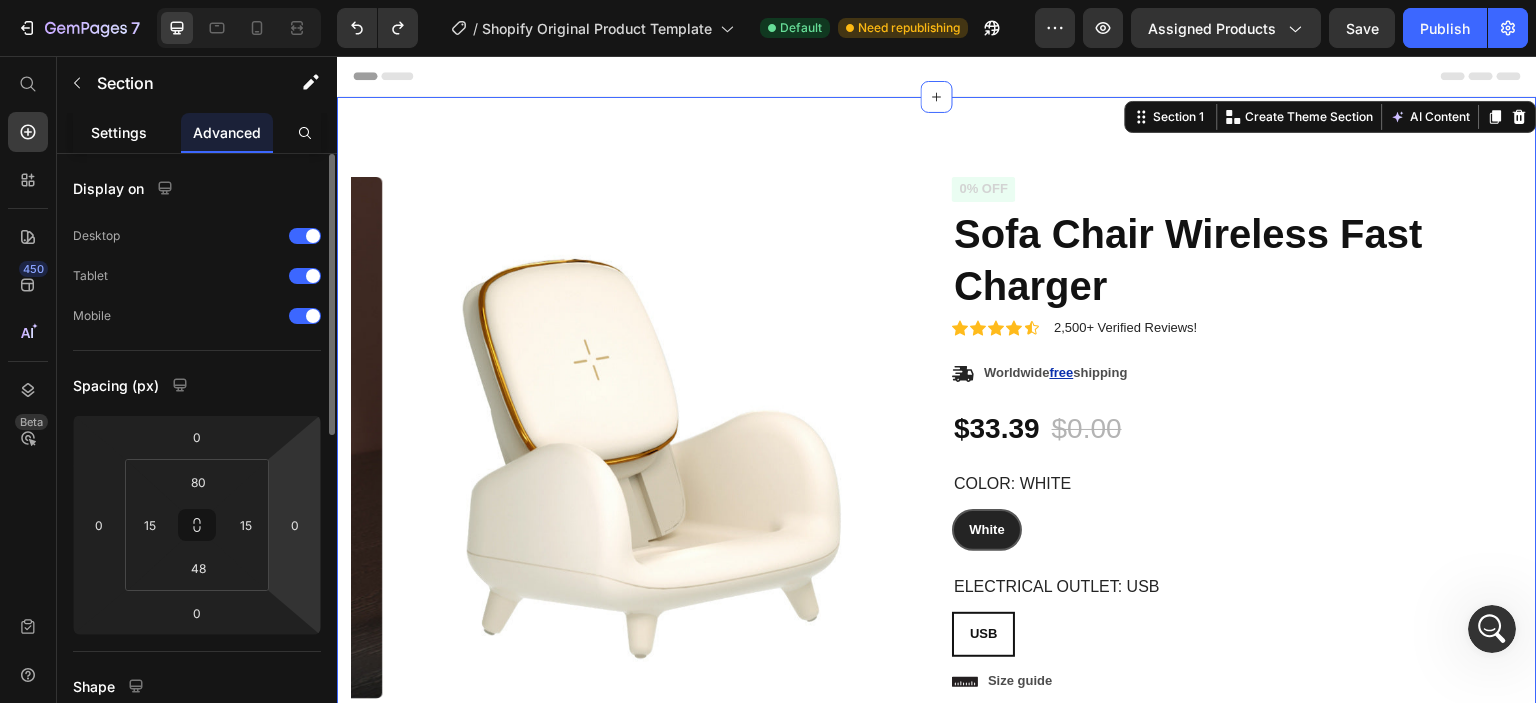 click on "Settings" at bounding box center (119, 132) 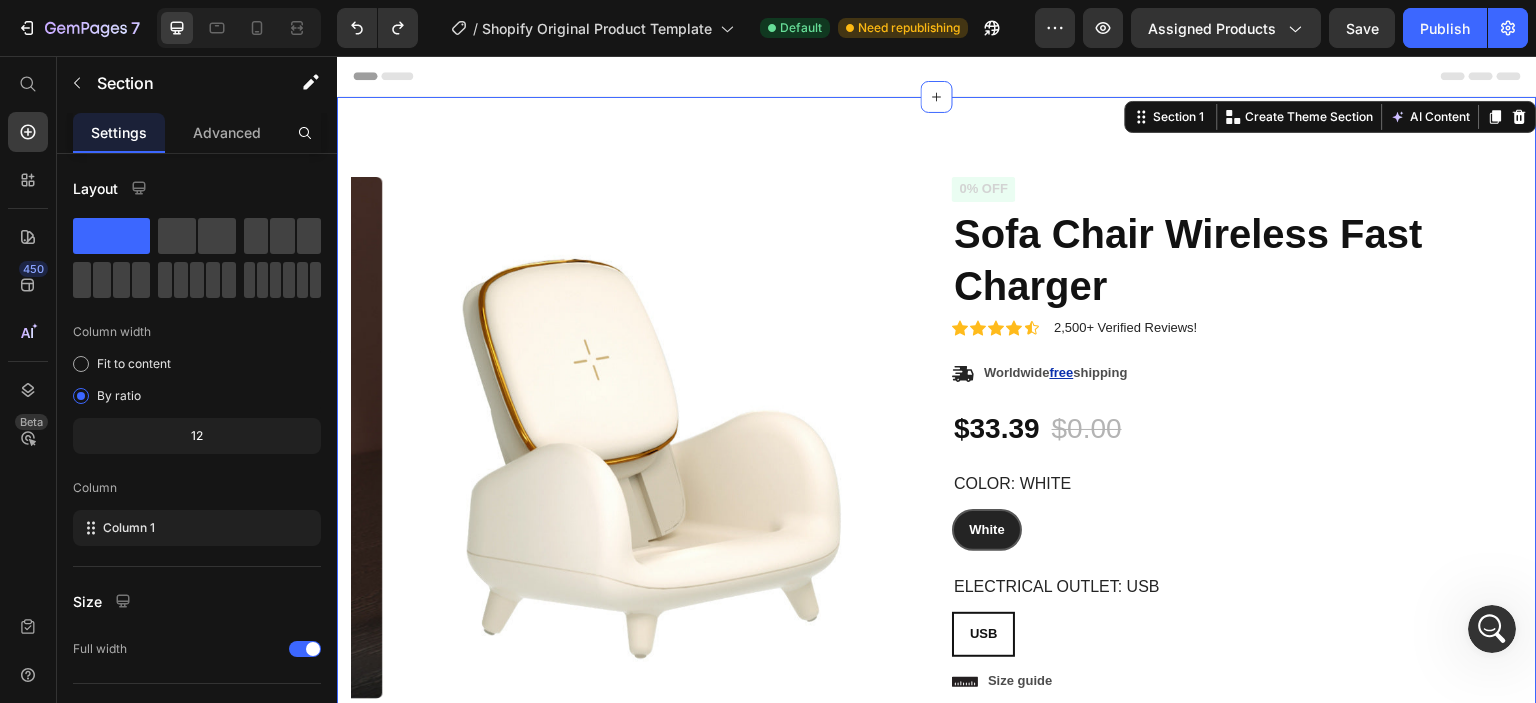 click at bounding box center (937, 76) 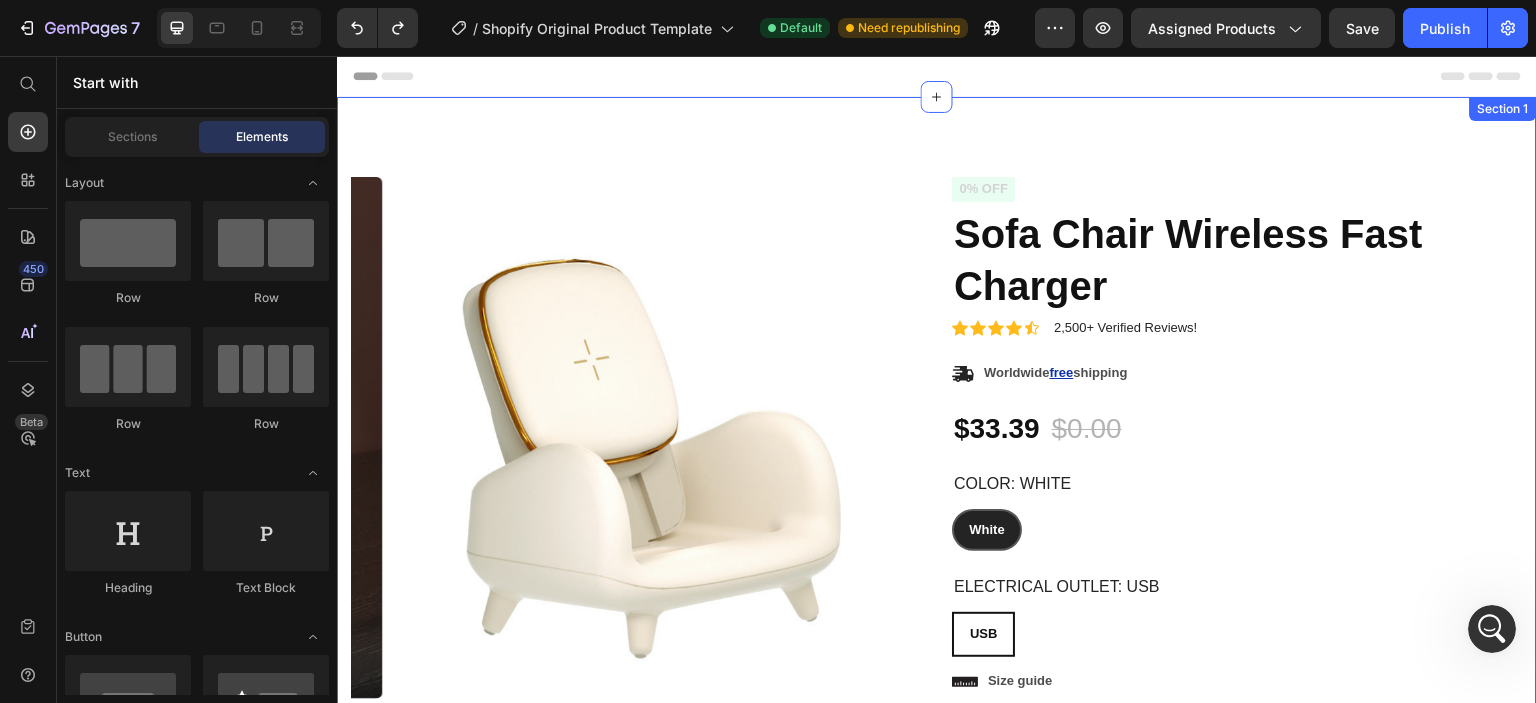 click on "Product Images
Product information:
Color: White
Interface Type: USB
Pattern: solid color
Type: wireless charger
Size: 98mm*95mm*115mm
Packing list:
Wireless charger X1
Product Image:
Show more Product Description Icon Icon Icon Icon
Icon Icon List 2,500+ Verified Reviews! Text Block Row 0% off Product Badge Sofa Chair Wireless Fast Charger Product Title Icon Icon Icon Icon
Icon Icon List 2,500+ Verified Reviews! Text Block Row
Icon Worldwide  free  shipping Text Block Row $33.39 Product Price $0.00 Product Price 0% off Product Badge Row Color: White White White White Electrical outlet: USB USB USB USB Product Variants & Swatches White USB USB USB Product Variants & Swatches
Icon Size guide Text Block Row 1 Product Quantity Row Add to cart Add to Cart Row Row
Shipping & Delivery
Returns & Guarantee Accordion Product Section 1" at bounding box center [937, 590] 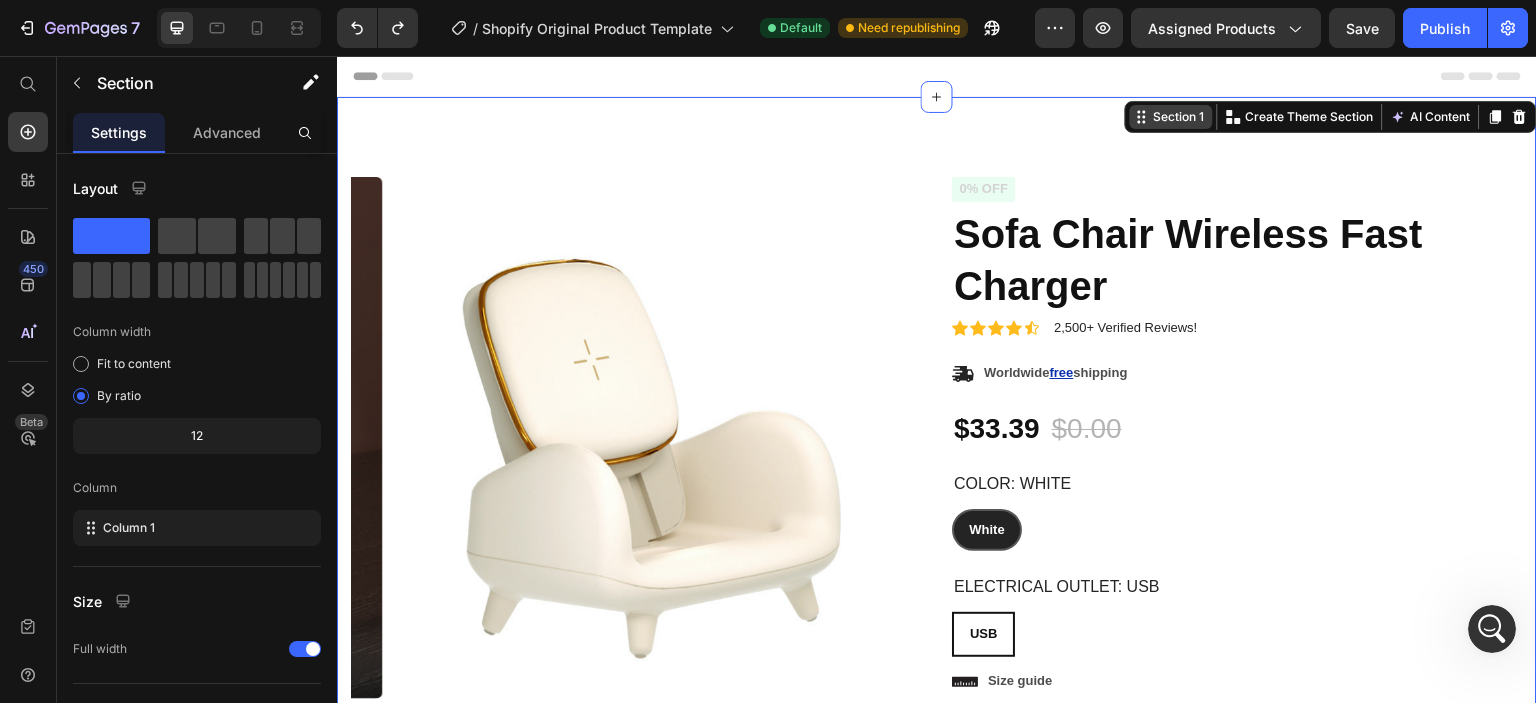 click on "Section 1" at bounding box center (1179, 117) 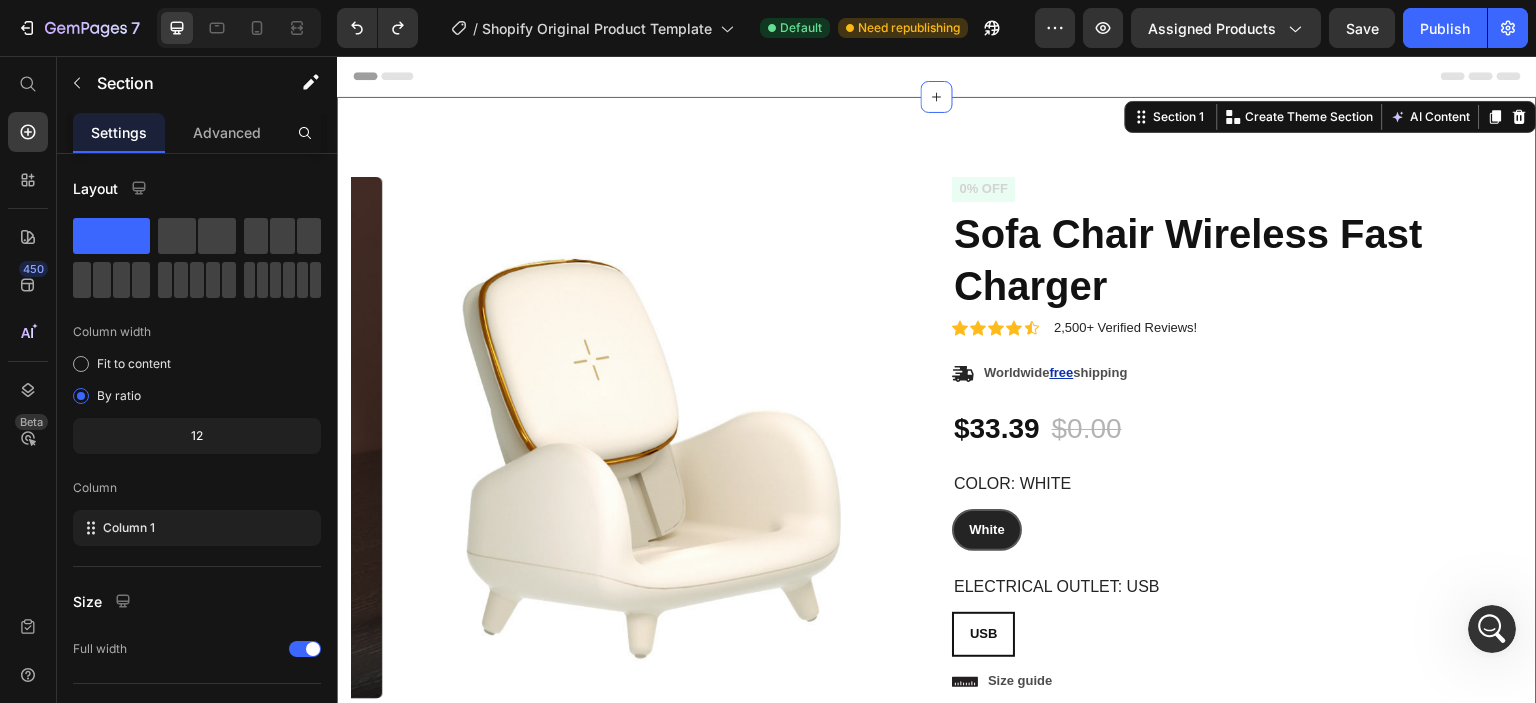 click at bounding box center [1492, 629] 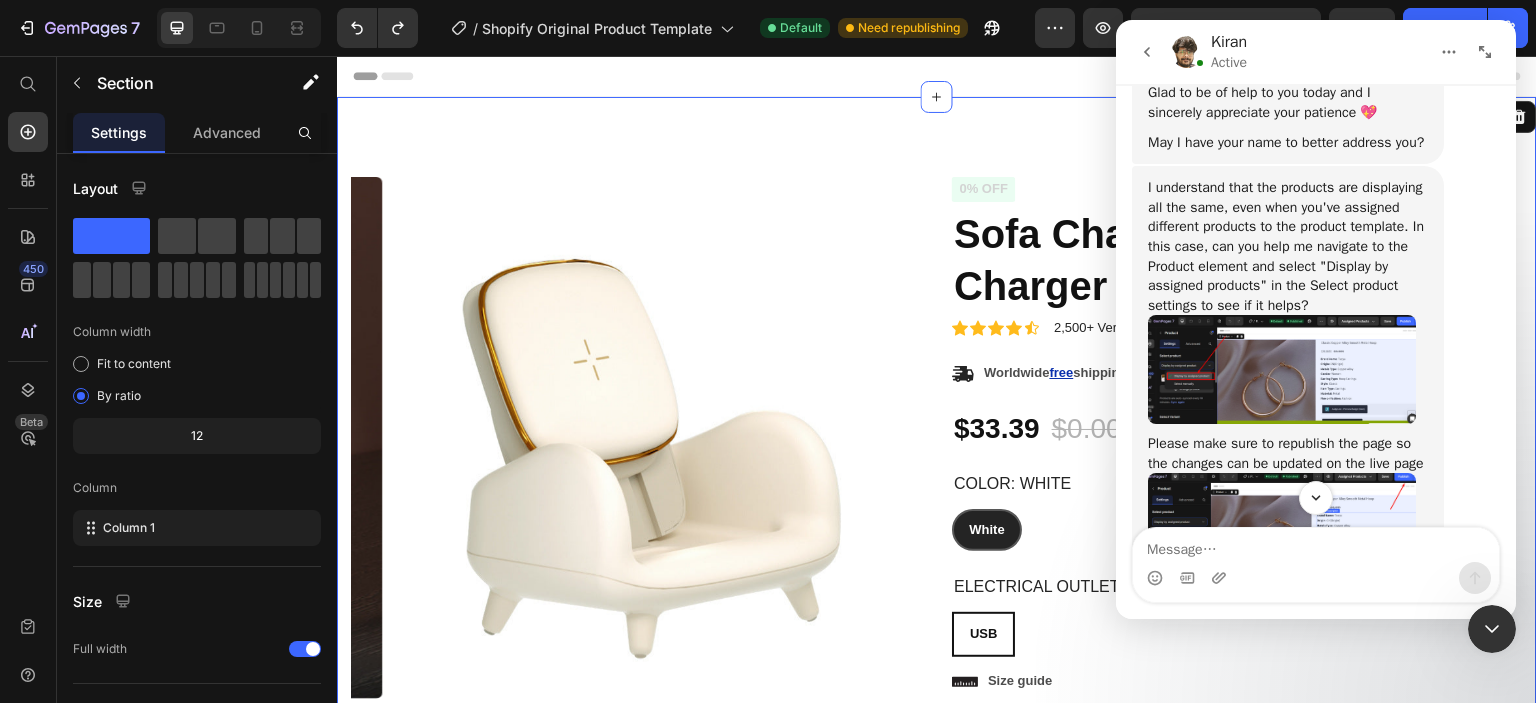 scroll, scrollTop: 1240, scrollLeft: 0, axis: vertical 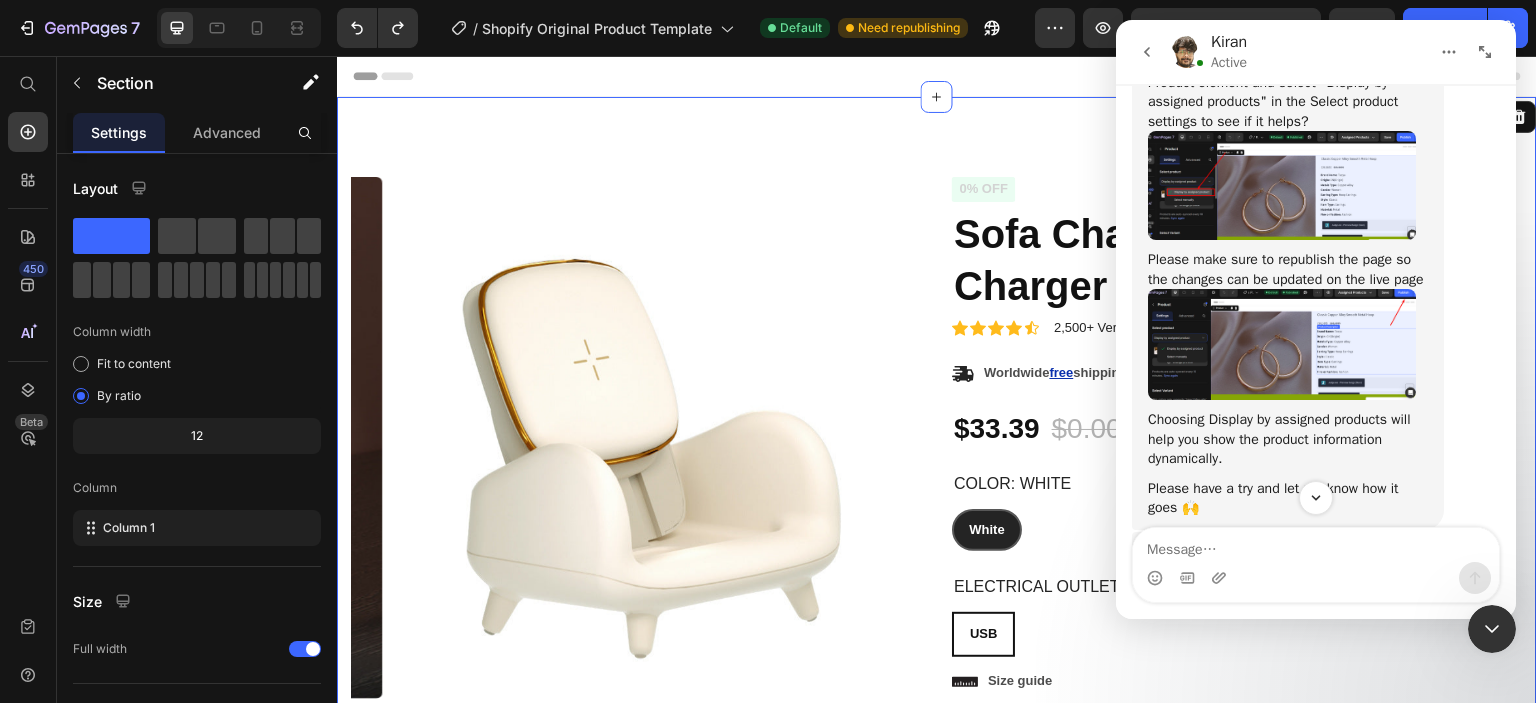click at bounding box center (1282, 185) 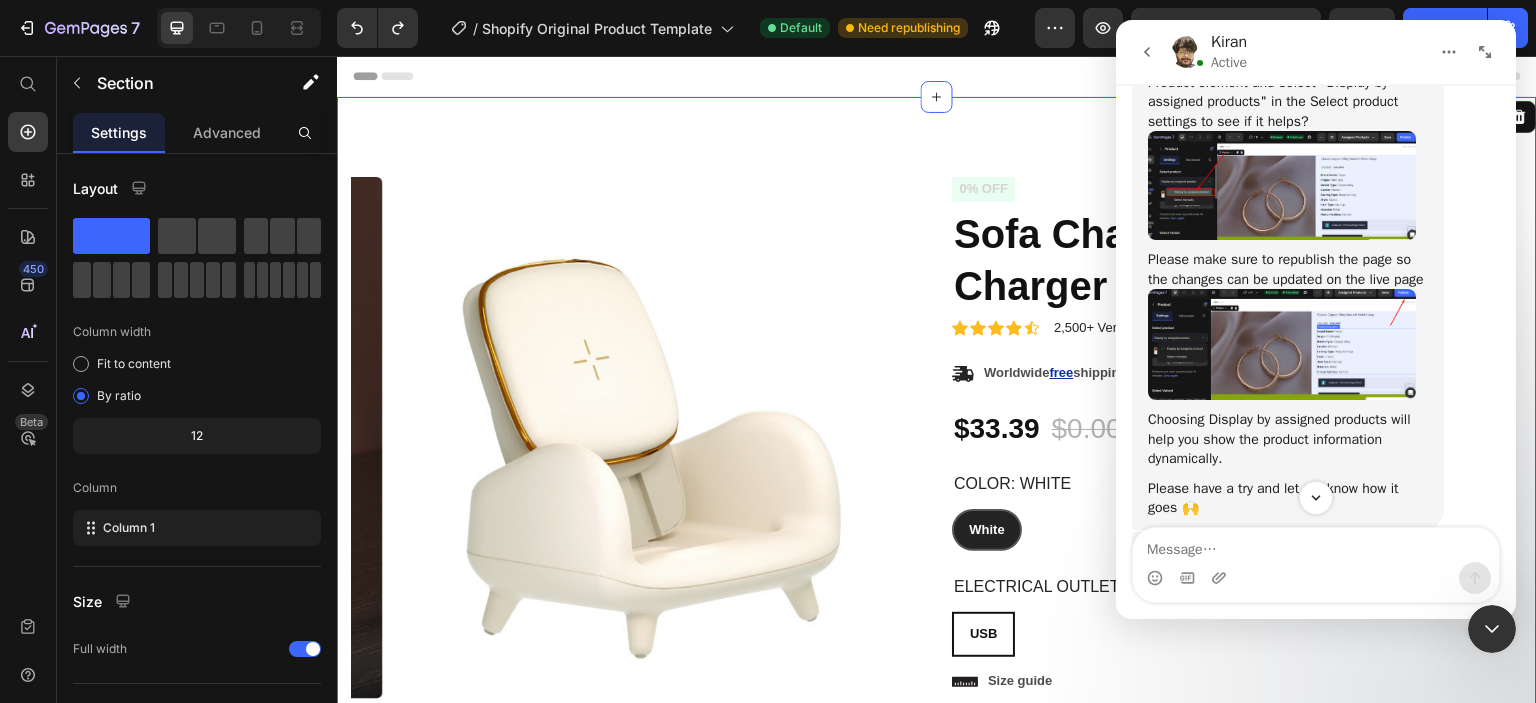 scroll, scrollTop: 0, scrollLeft: 0, axis: both 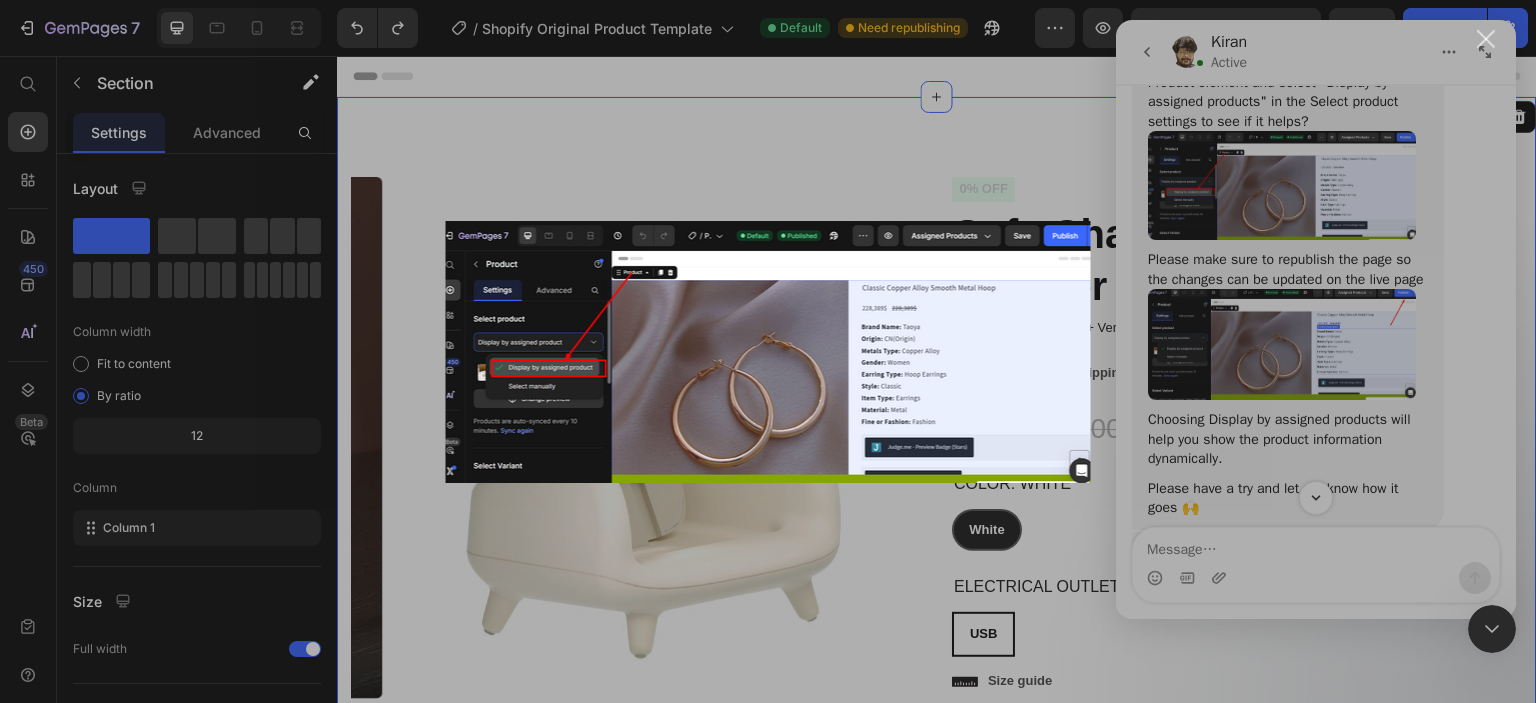 click at bounding box center [768, 351] 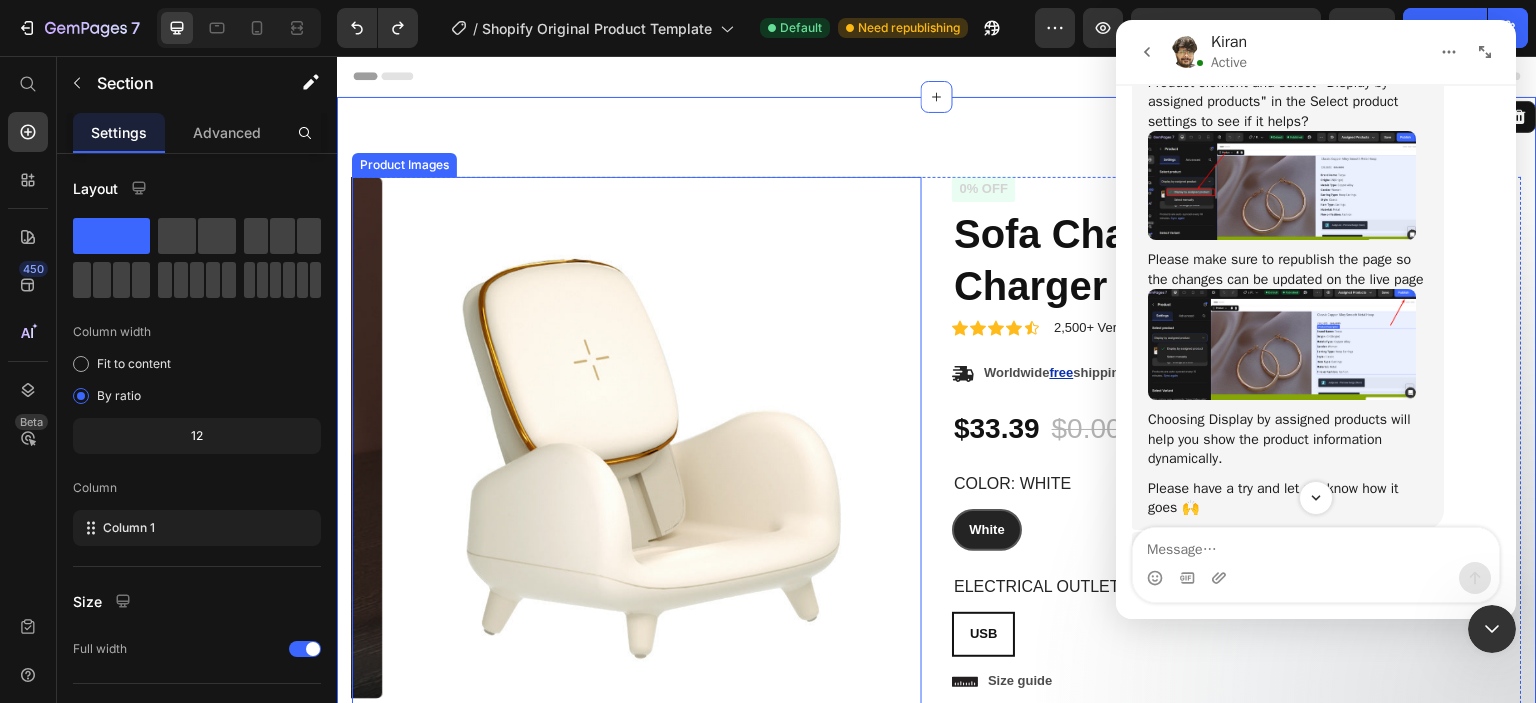 click at bounding box center (643, 438) 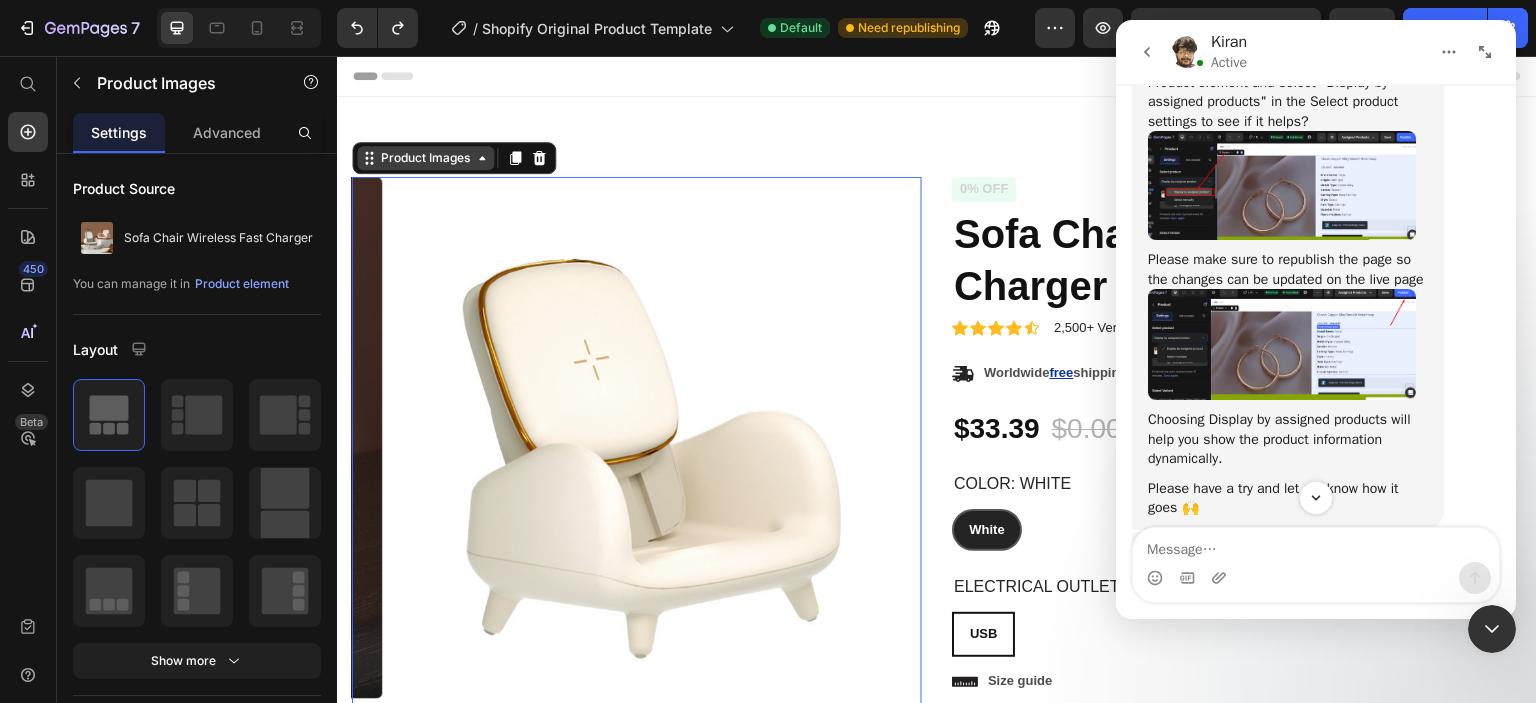 click 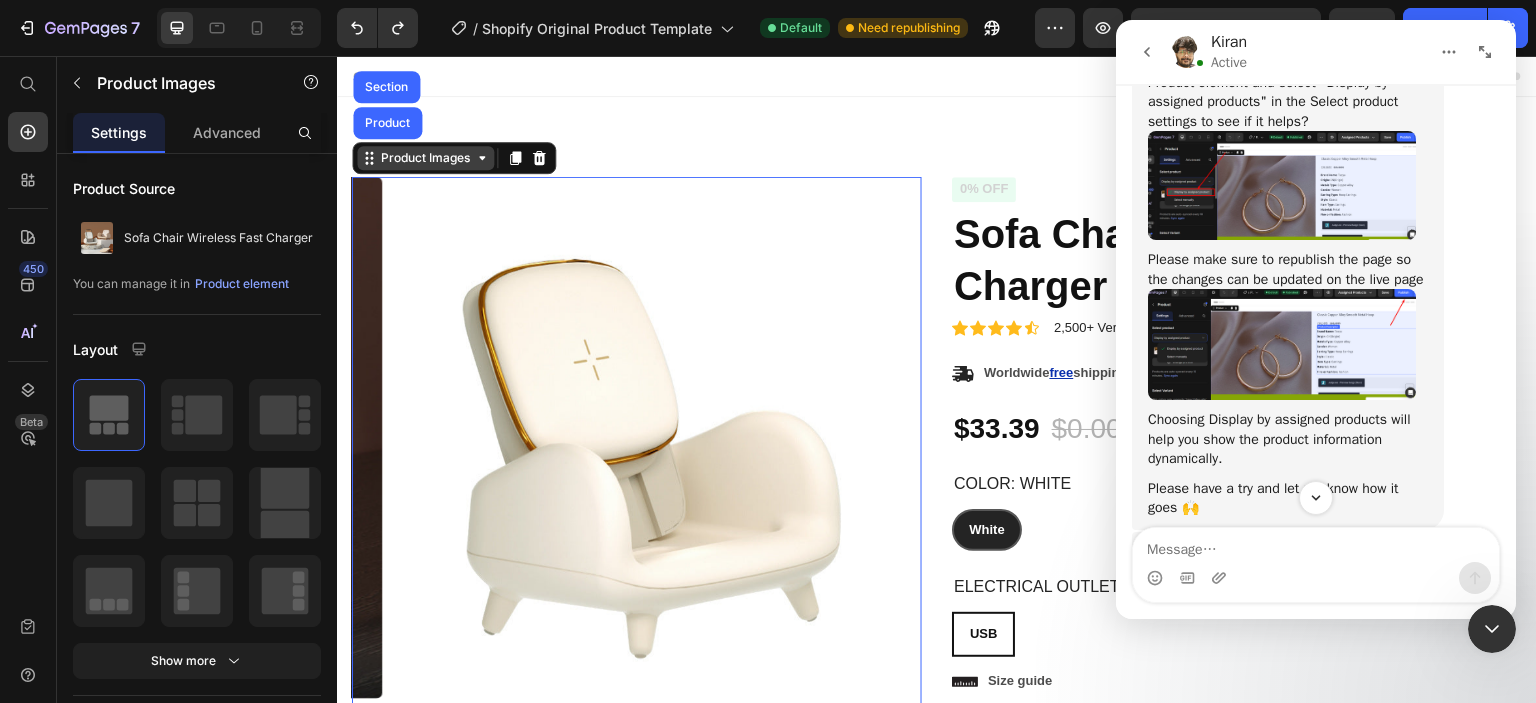 click 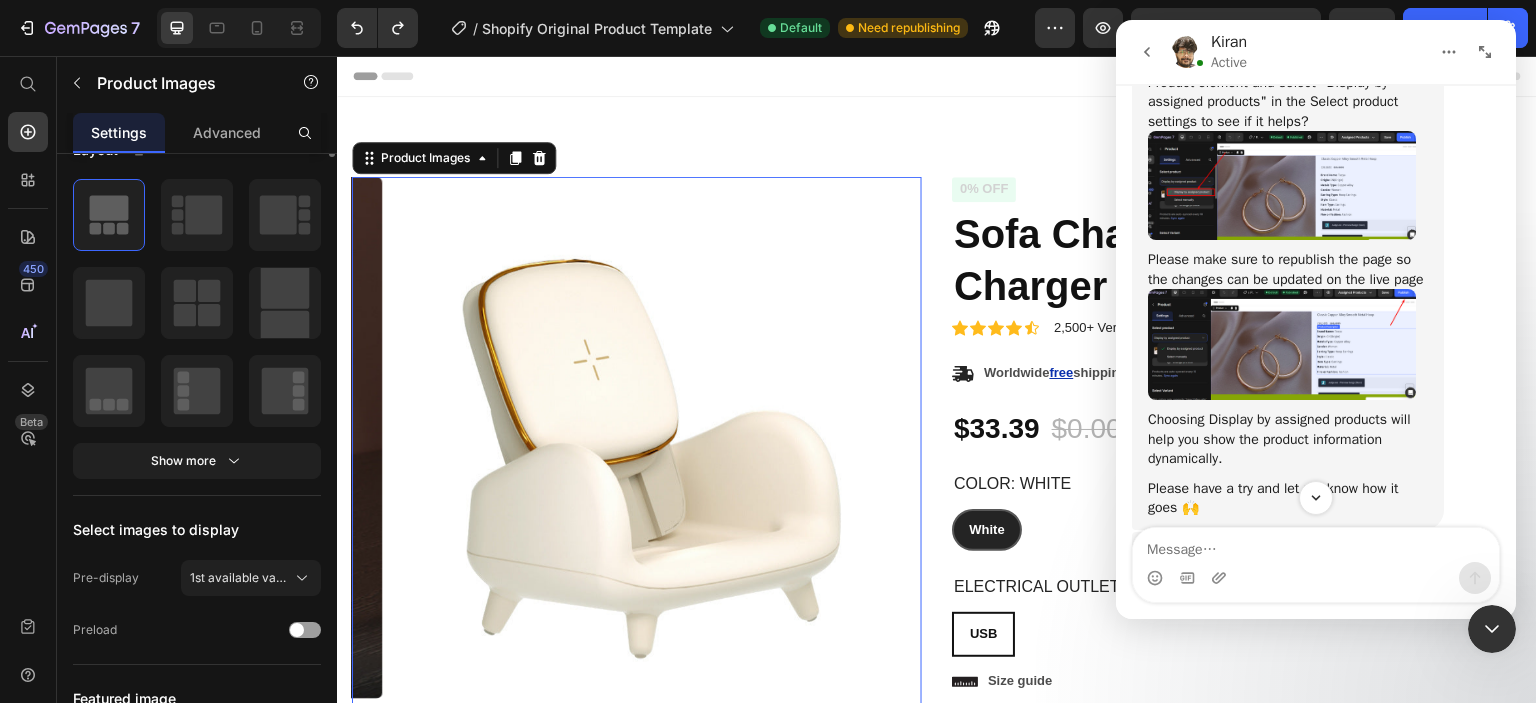scroll, scrollTop: 0, scrollLeft: 0, axis: both 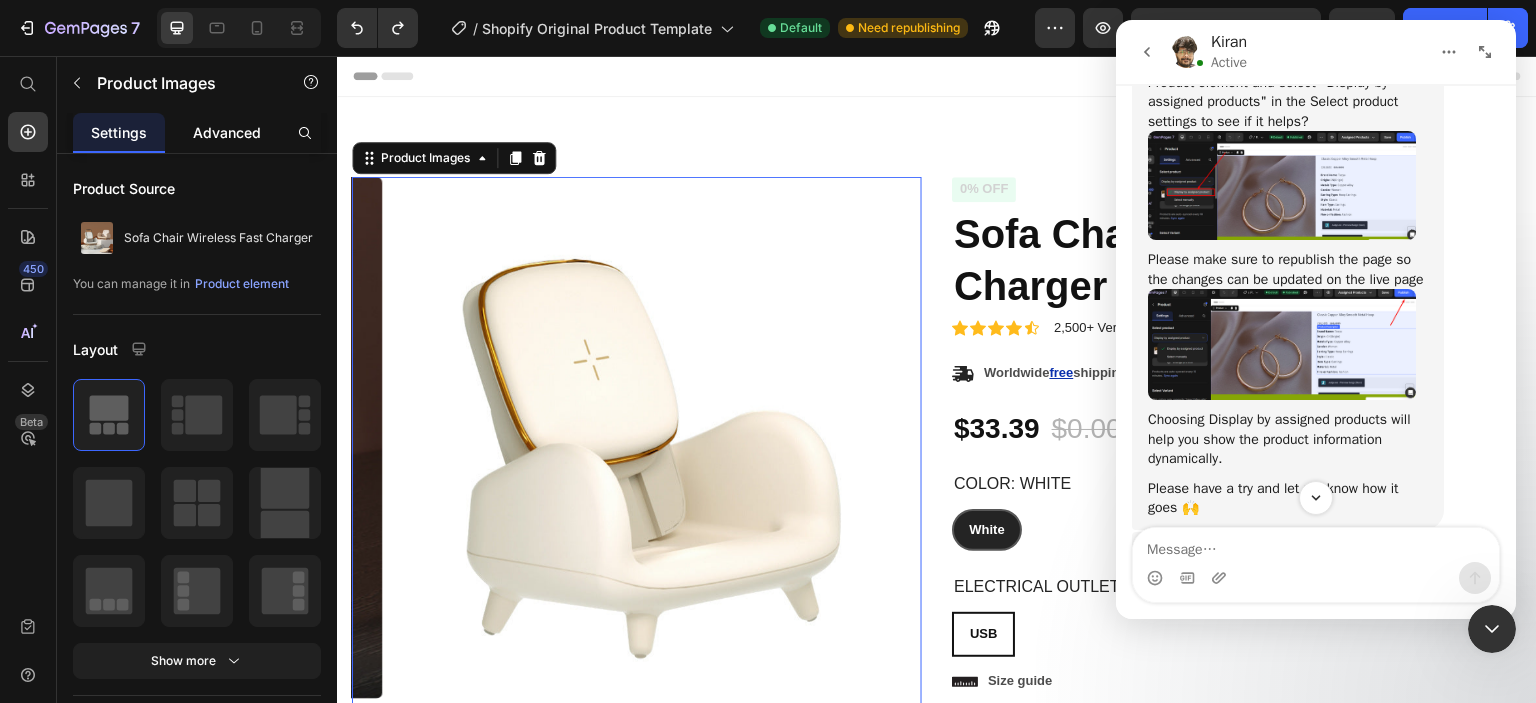 click on "Advanced" at bounding box center (227, 132) 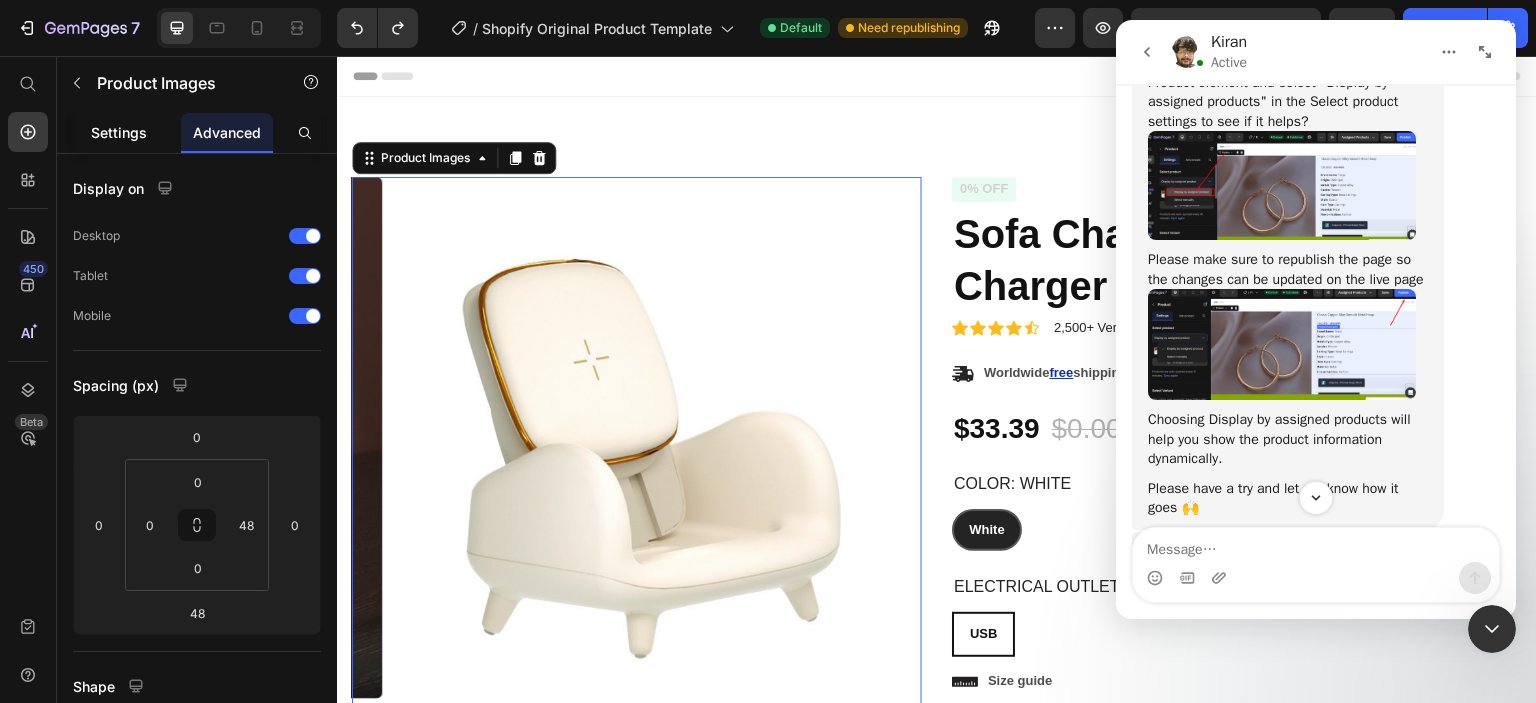 click on "Settings" at bounding box center (119, 132) 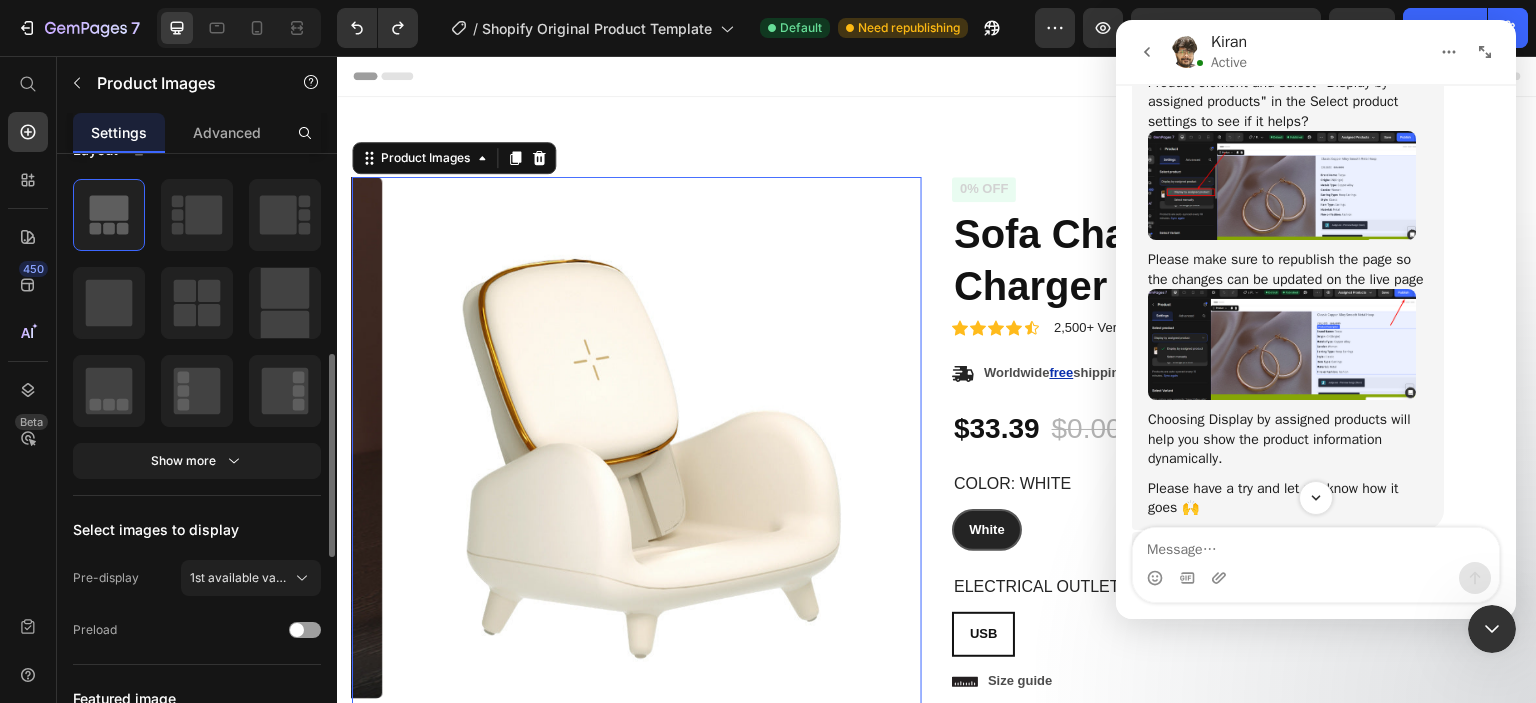 scroll, scrollTop: 300, scrollLeft: 0, axis: vertical 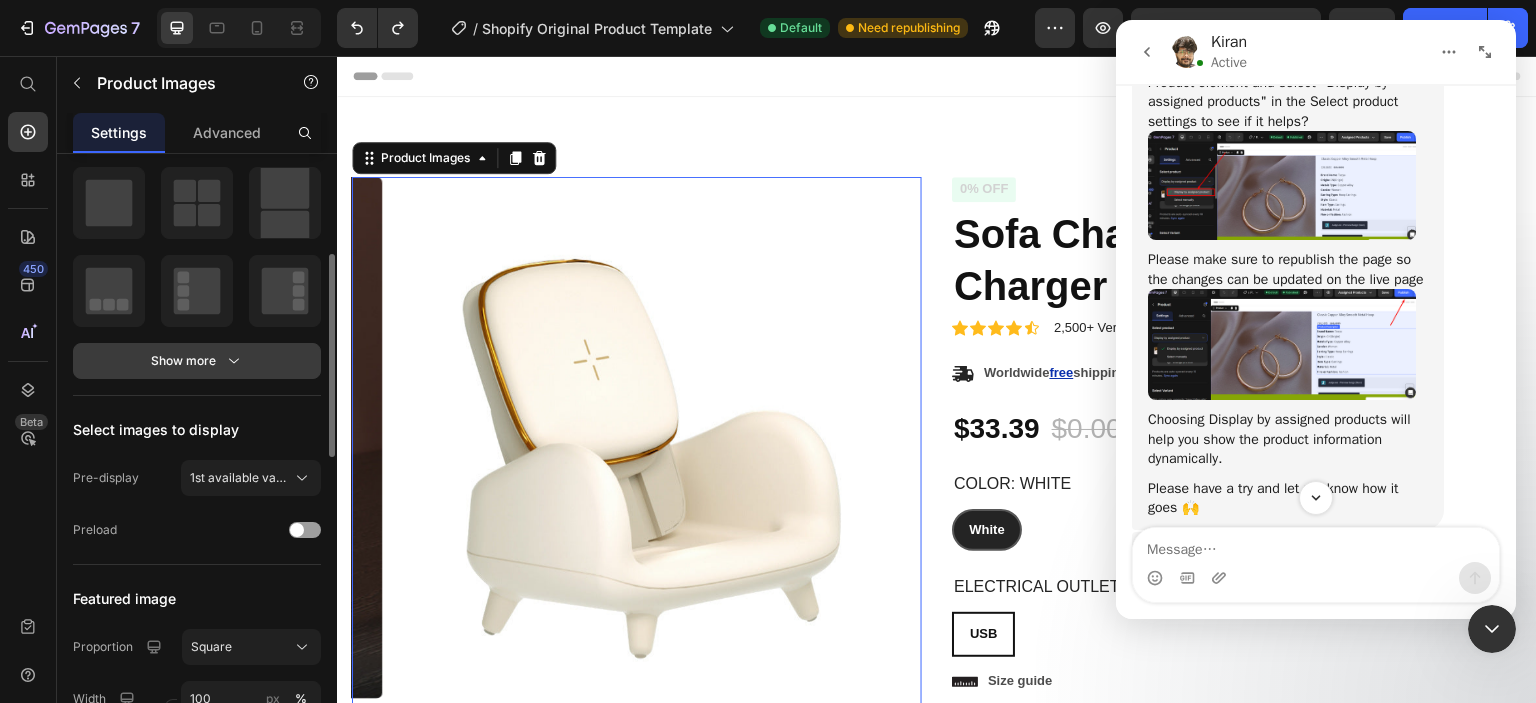 click on "Show more" at bounding box center (197, 361) 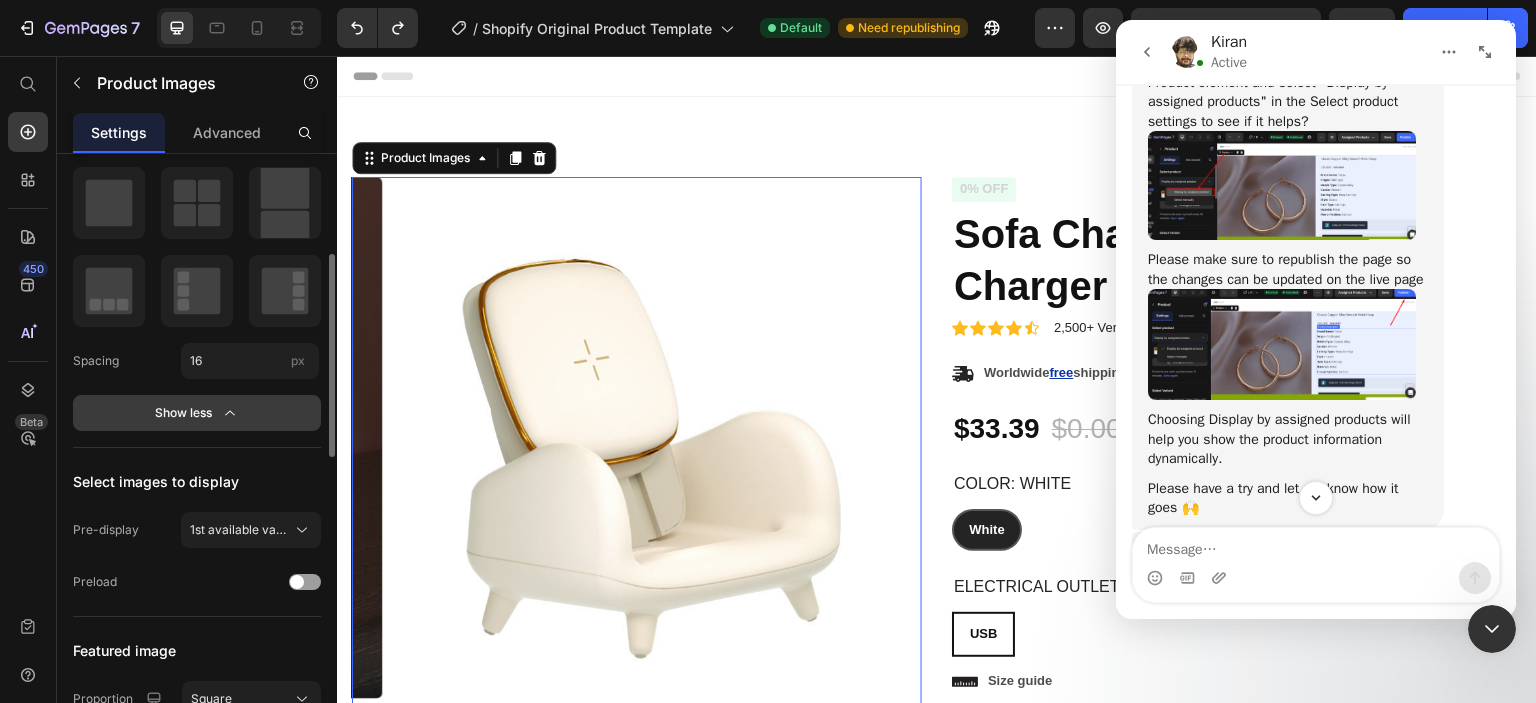 click on "Show less" at bounding box center [197, 413] 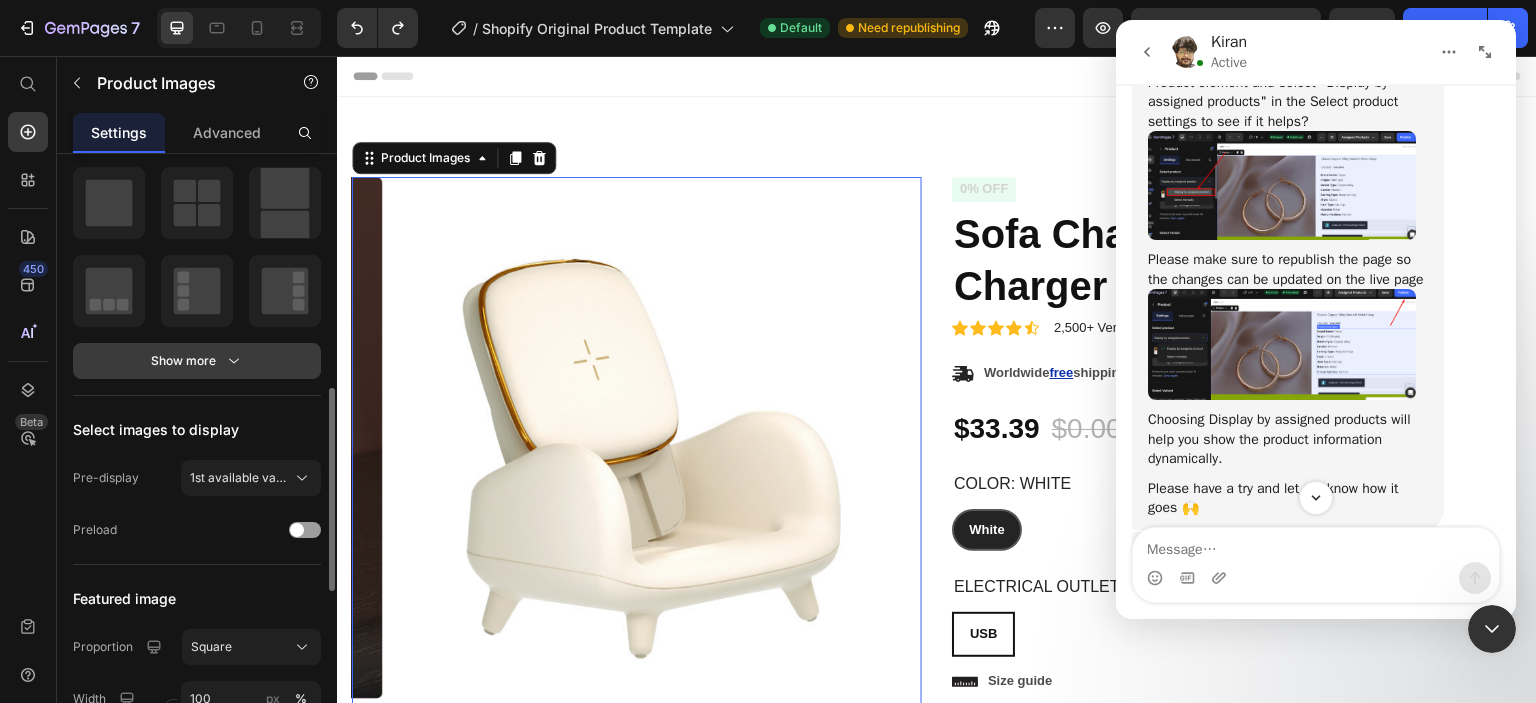 scroll, scrollTop: 400, scrollLeft: 0, axis: vertical 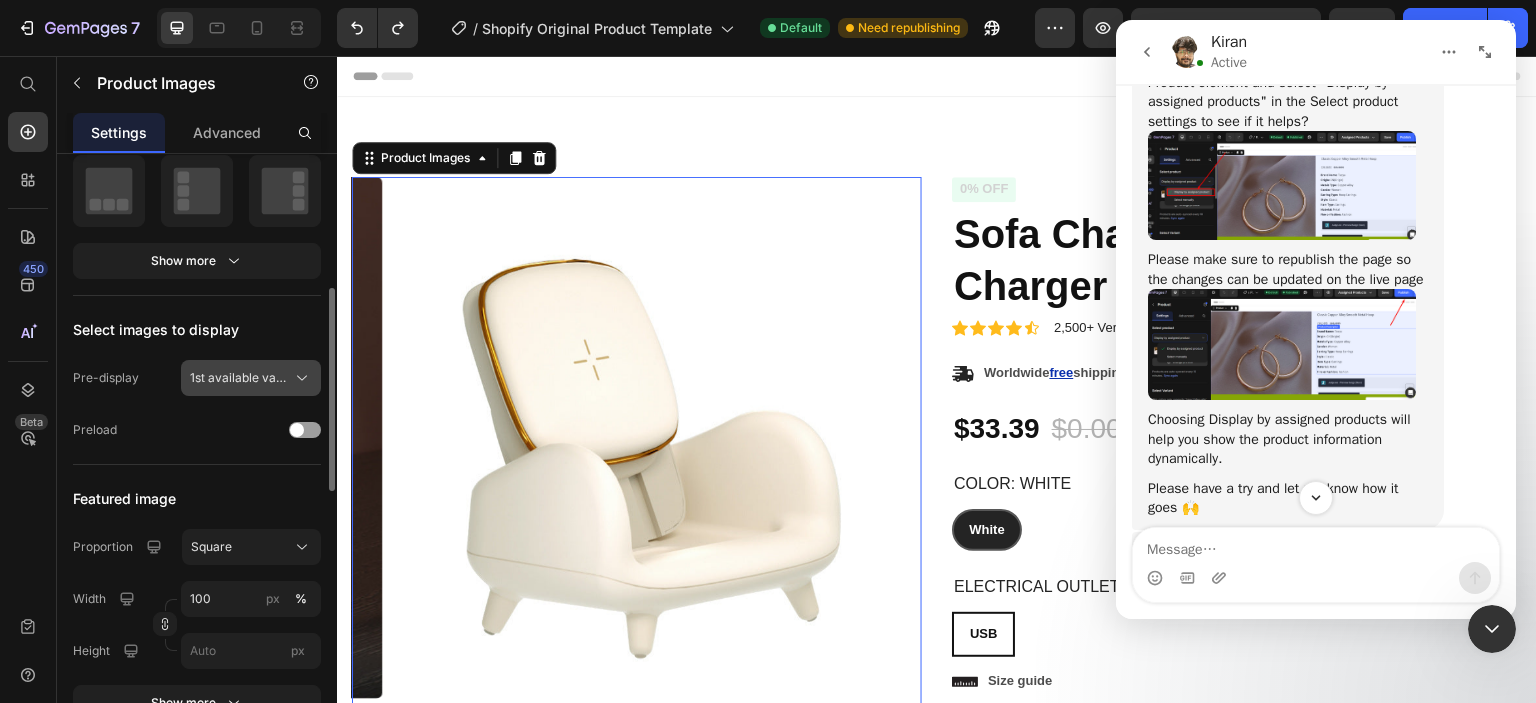 click on "1st available variant" at bounding box center (239, 378) 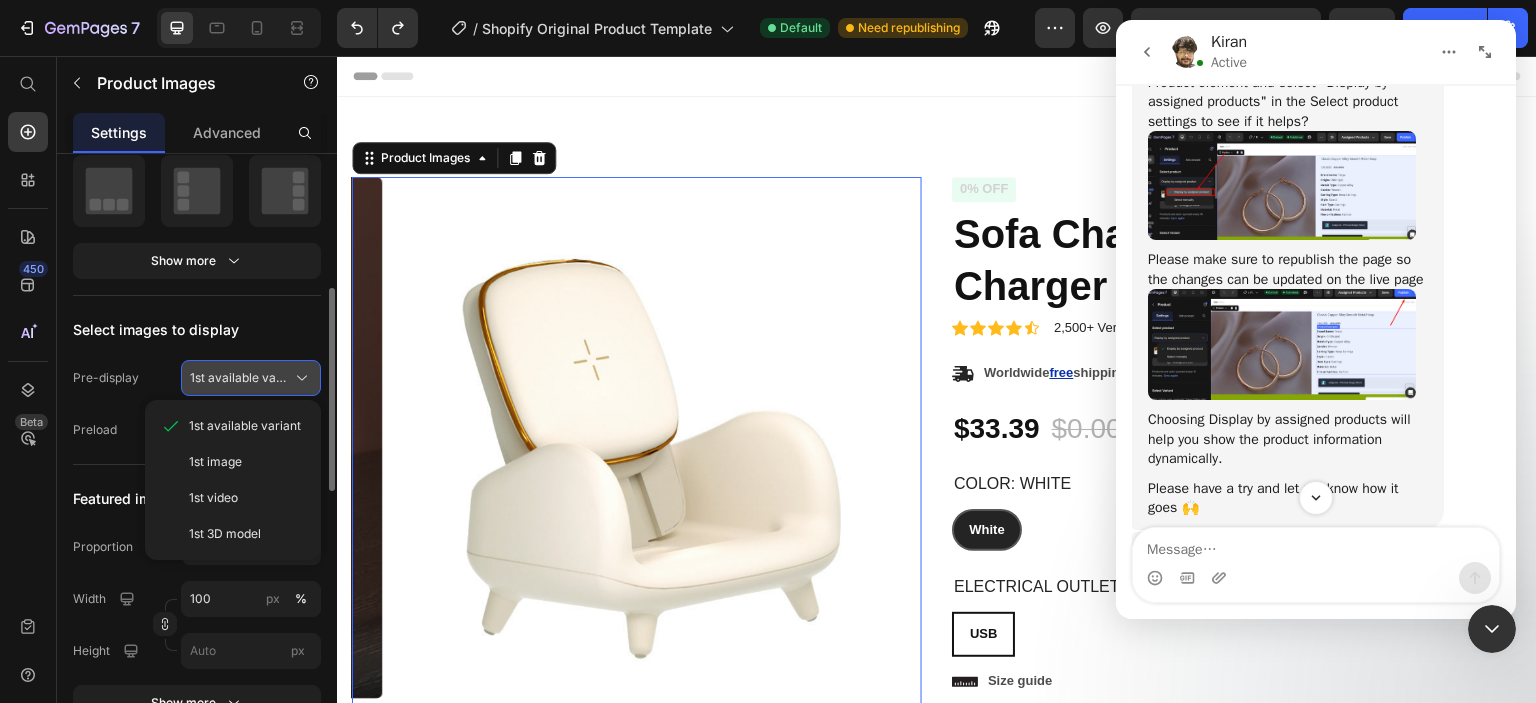 click on "1st available variant" at bounding box center [239, 378] 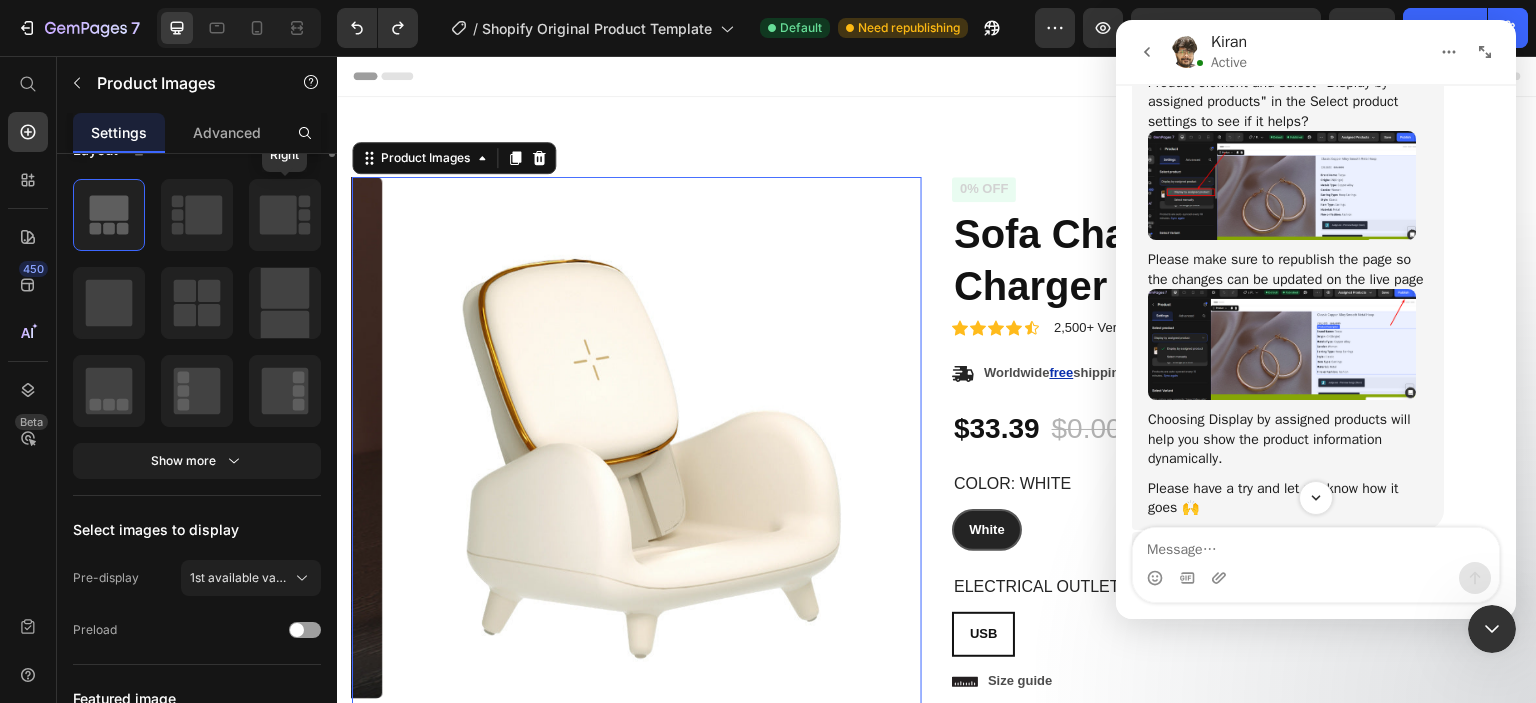 scroll, scrollTop: 0, scrollLeft: 0, axis: both 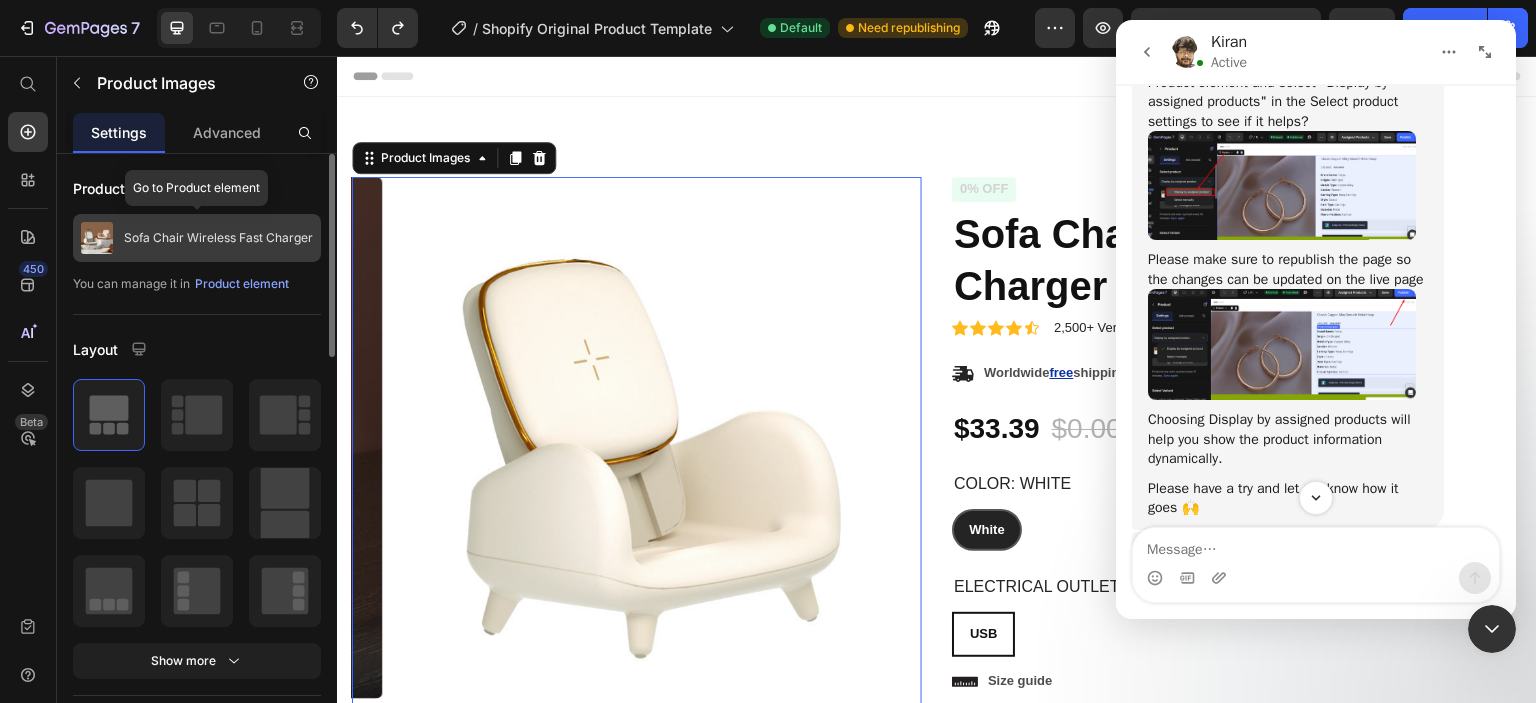click on "Sofa Chair Wireless Fast Charger" at bounding box center [218, 238] 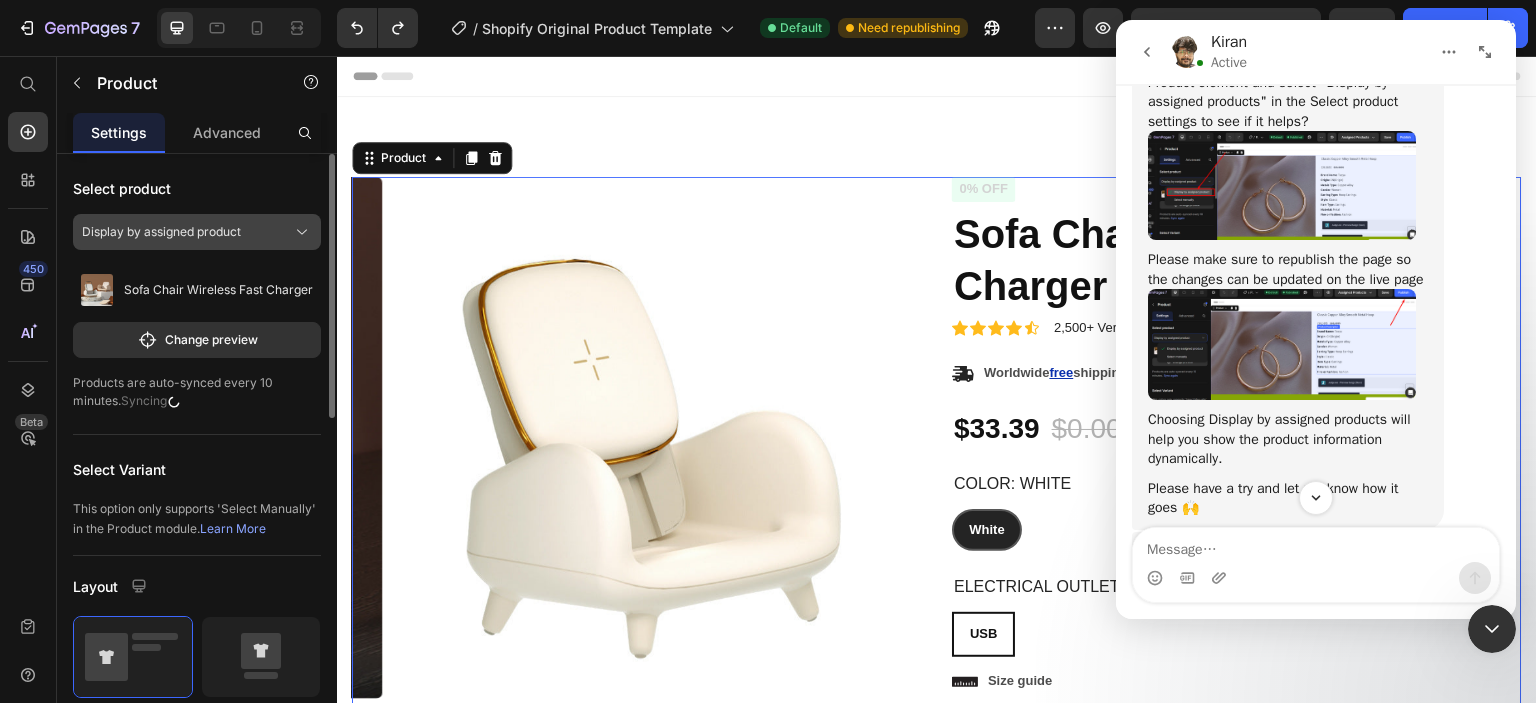 click on "Display by assigned product" 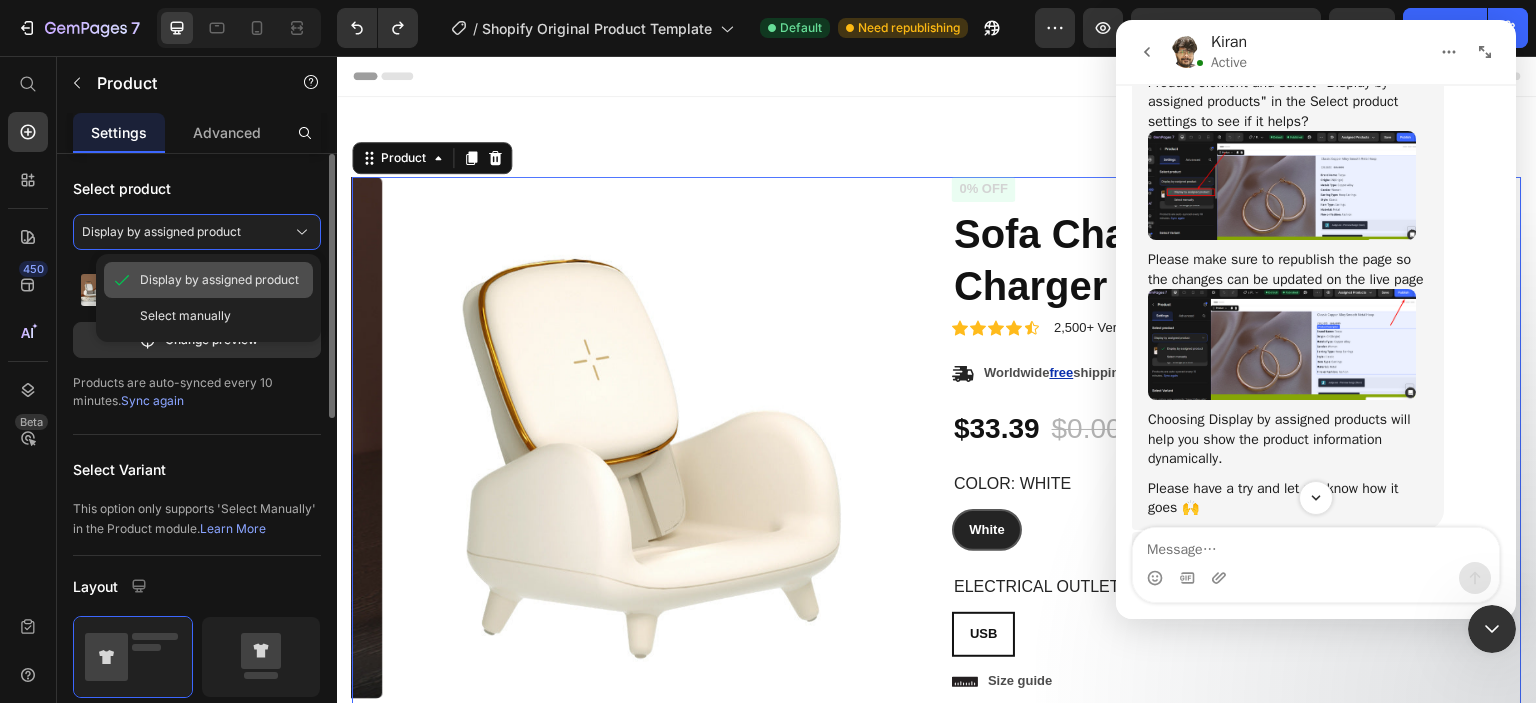click on "Display by assigned product" at bounding box center [219, 280] 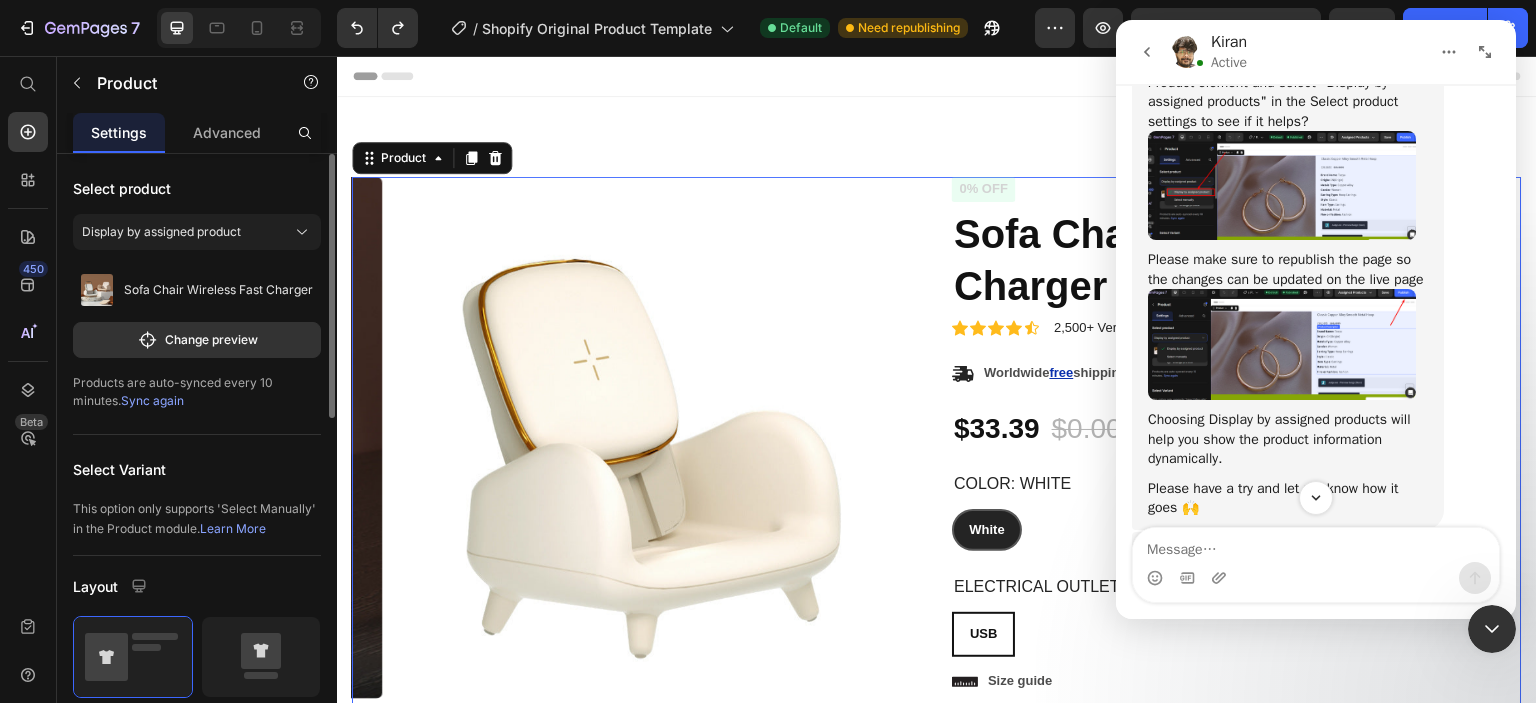 click 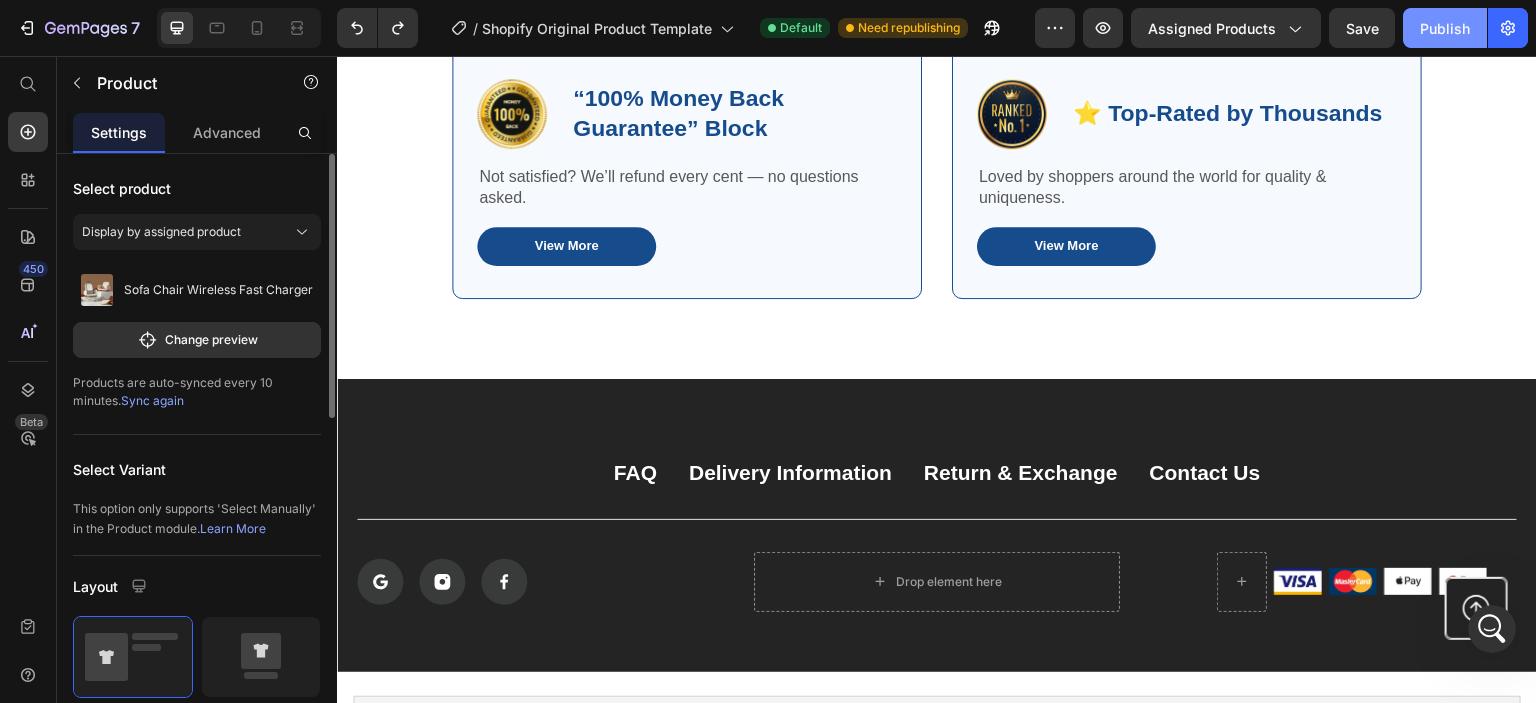 scroll, scrollTop: 3651, scrollLeft: 0, axis: vertical 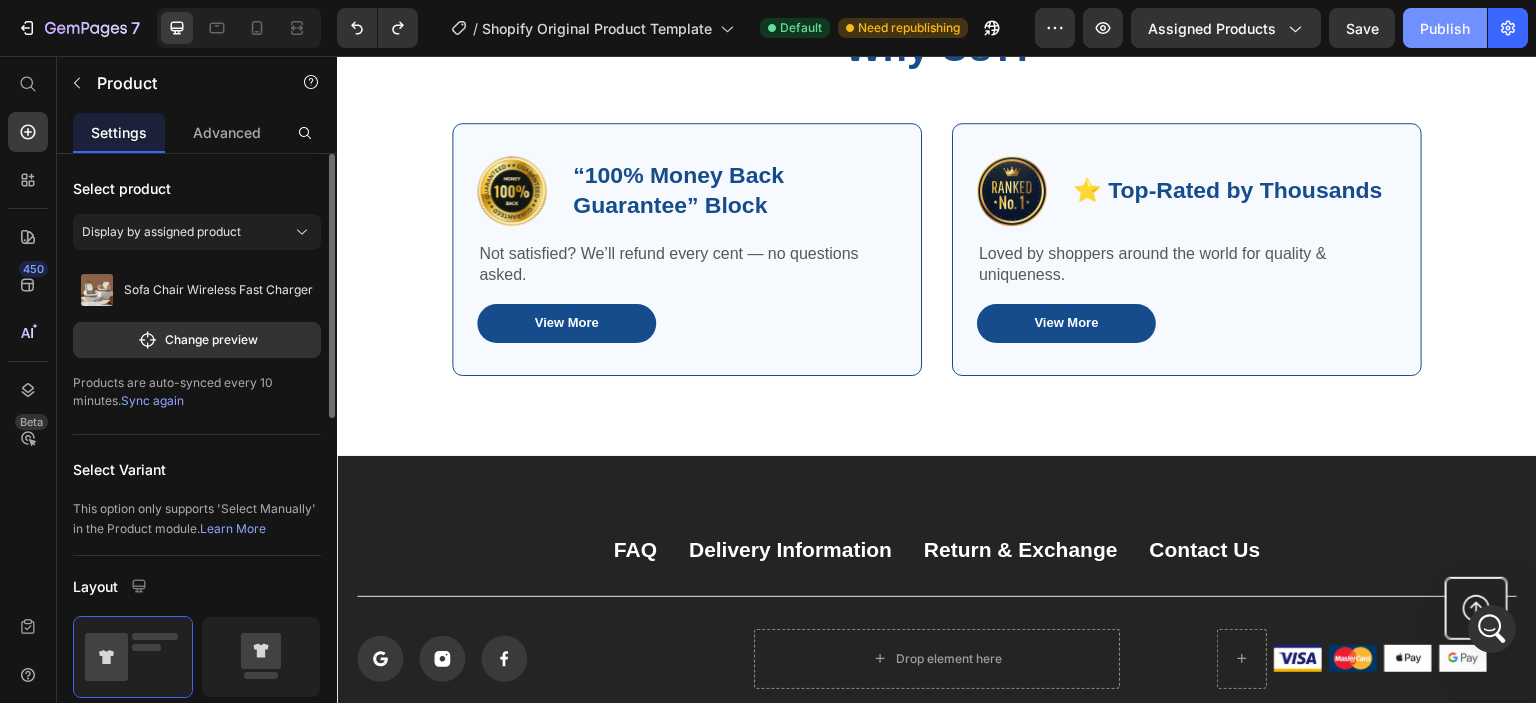 click on "Publish" at bounding box center [1445, 28] 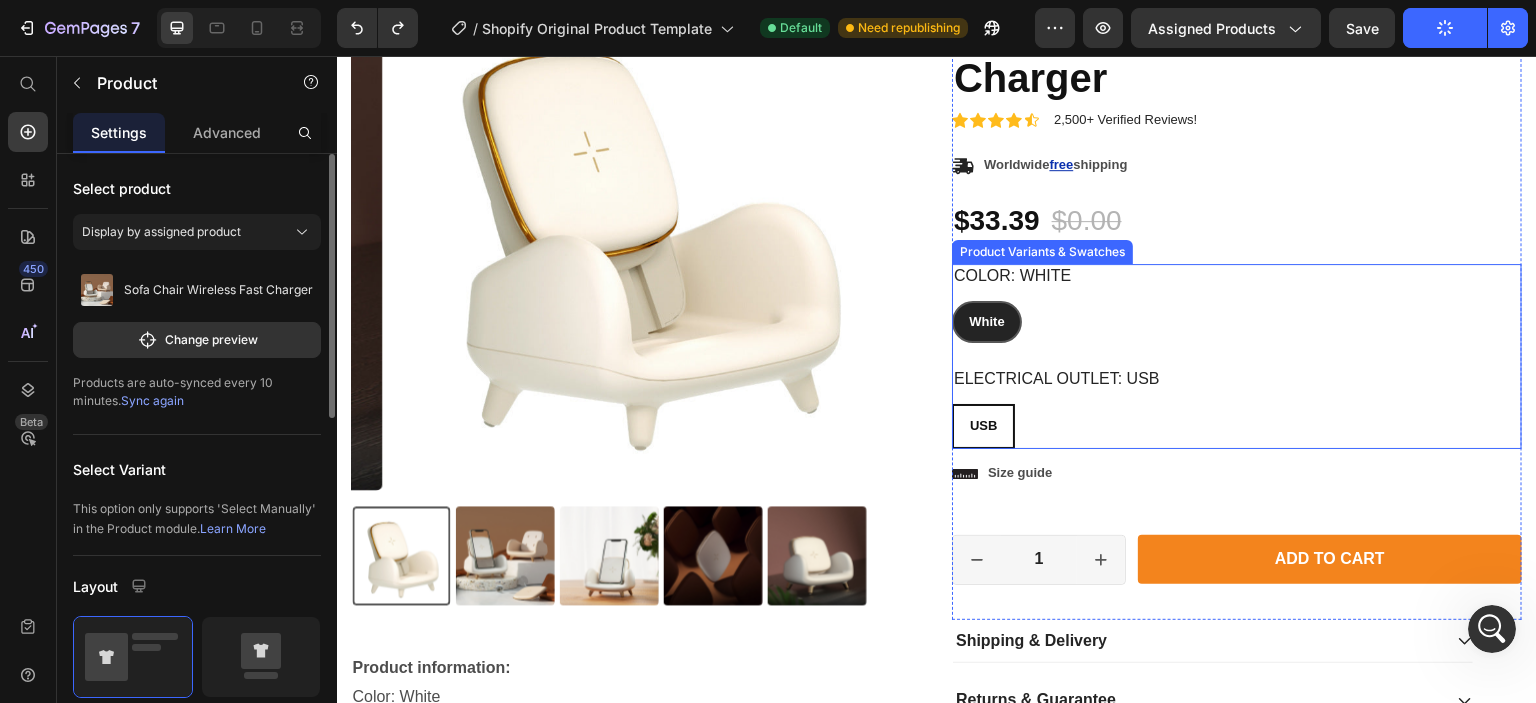 scroll, scrollTop: 8, scrollLeft: 0, axis: vertical 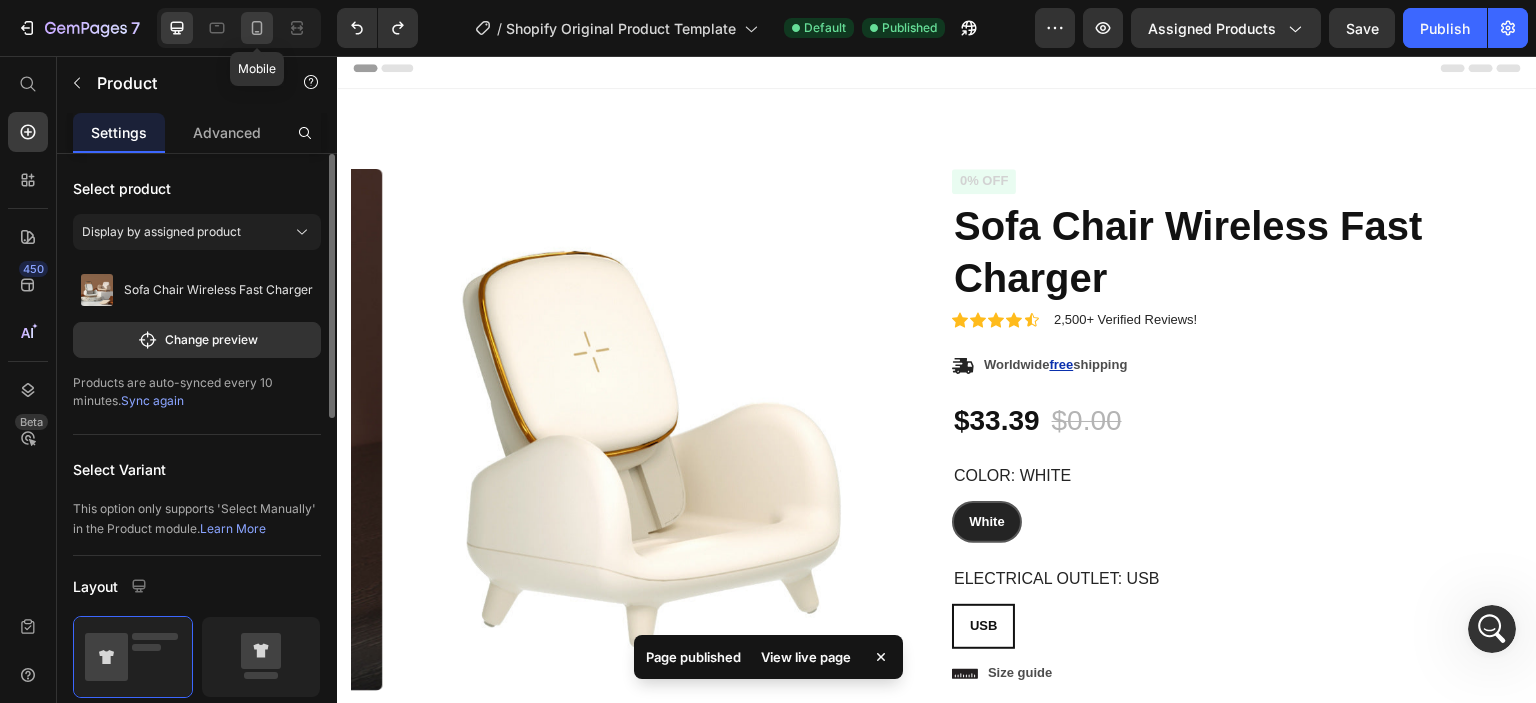 click 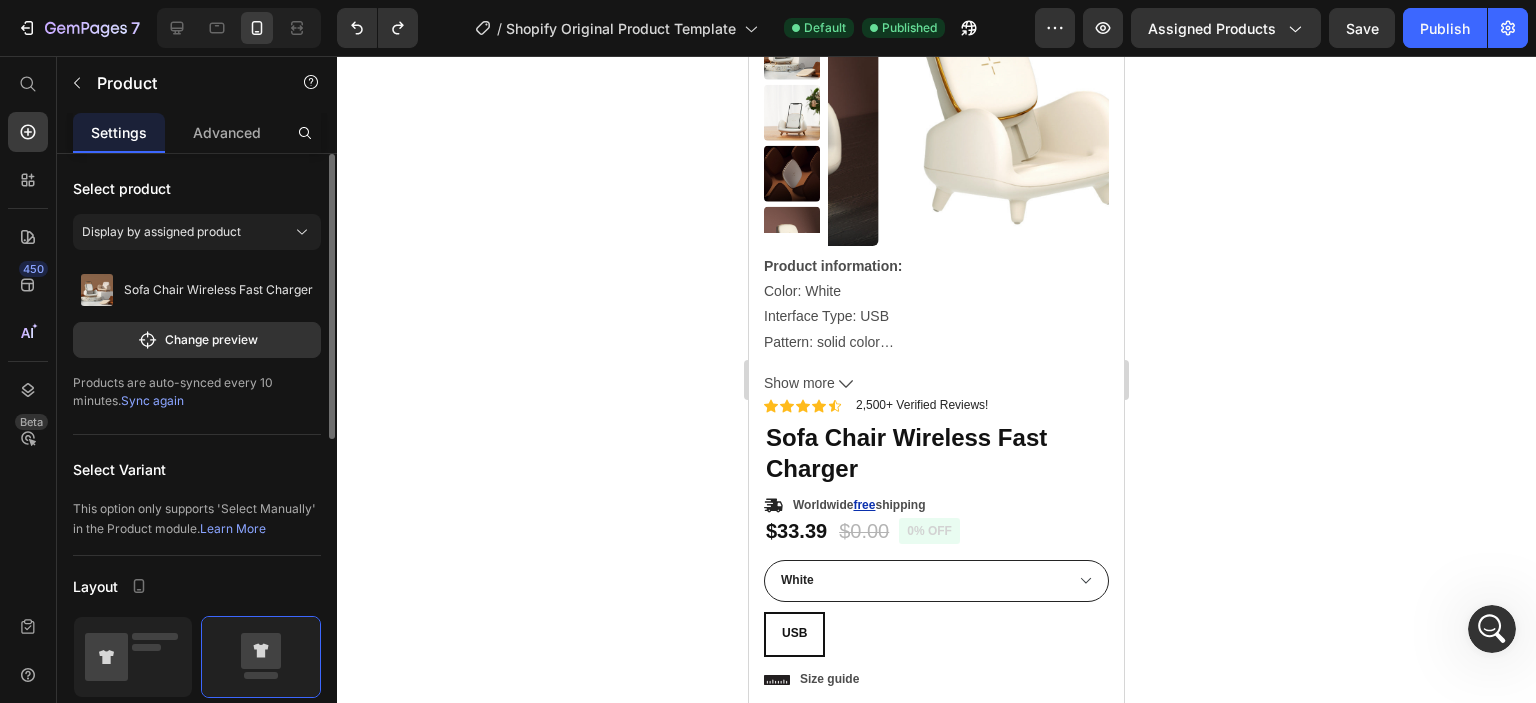scroll, scrollTop: 100, scrollLeft: 0, axis: vertical 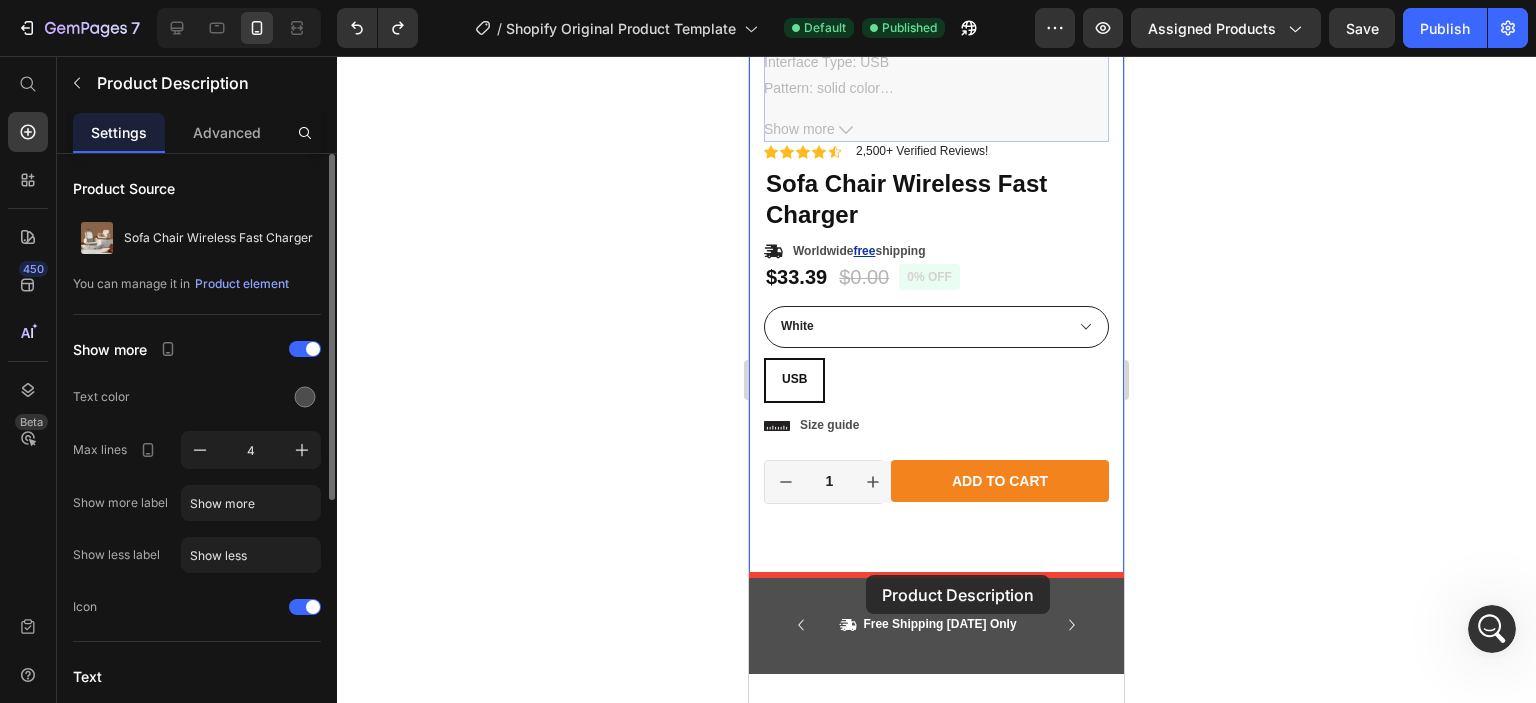 drag, startPoint x: 952, startPoint y: 303, endPoint x: 866, endPoint y: 575, distance: 285.2718 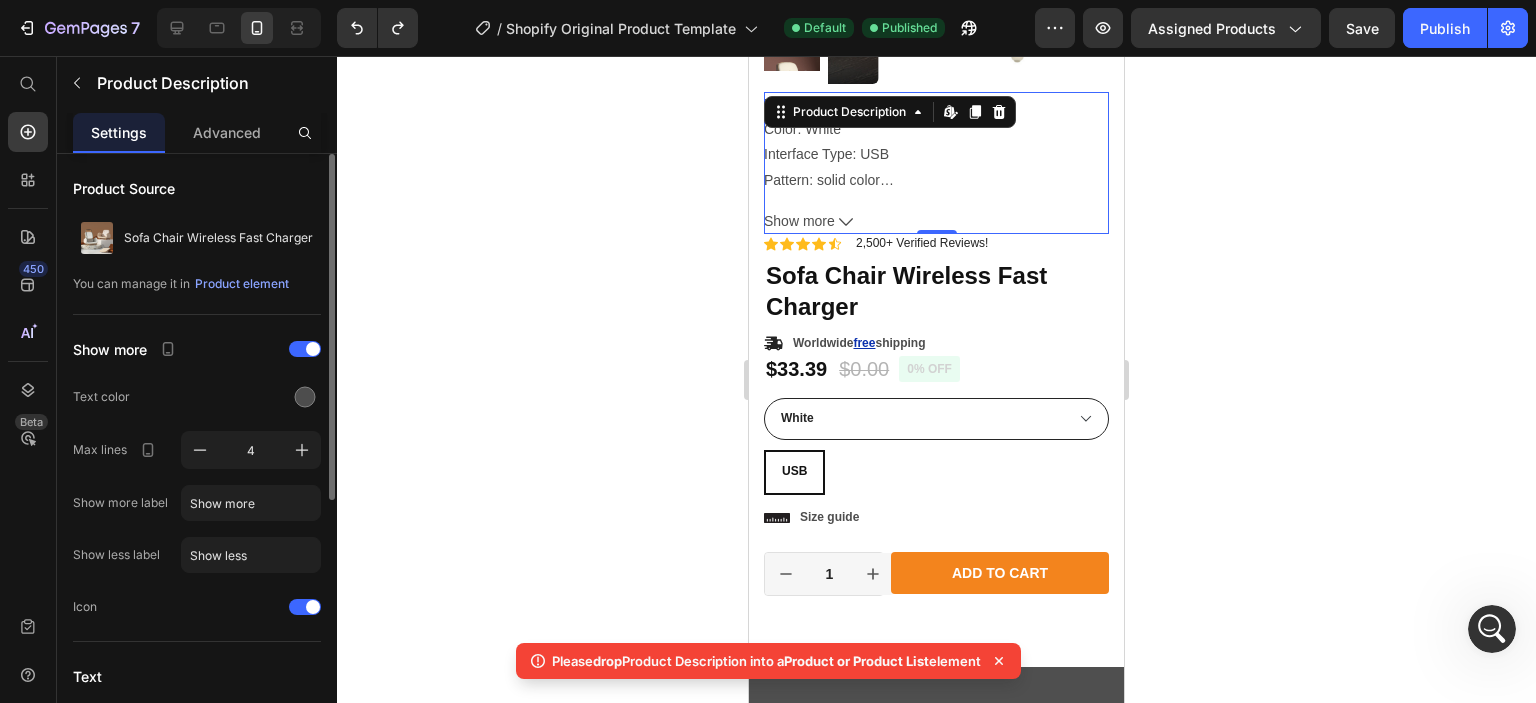 scroll, scrollTop: 300, scrollLeft: 0, axis: vertical 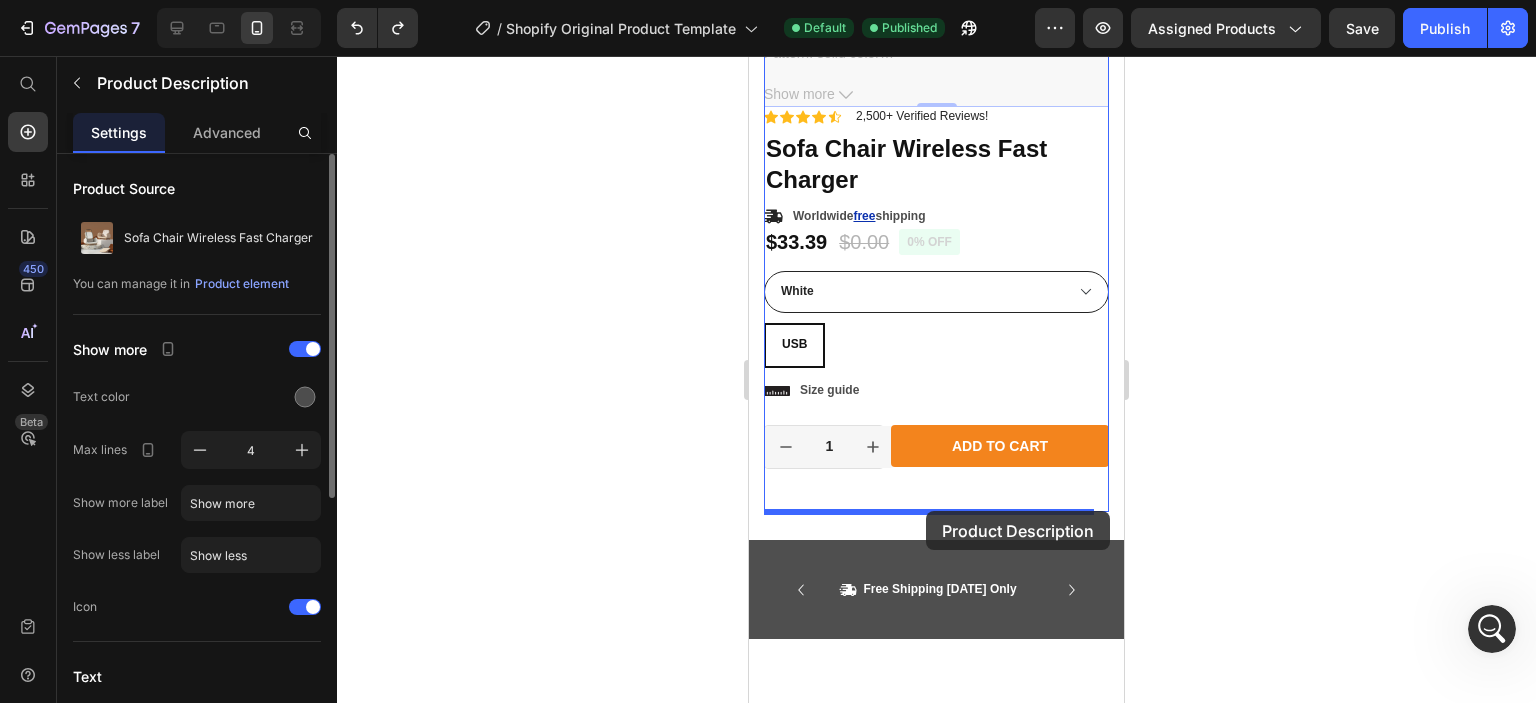 drag, startPoint x: 1034, startPoint y: 103, endPoint x: 926, endPoint y: 511, distance: 422.05212 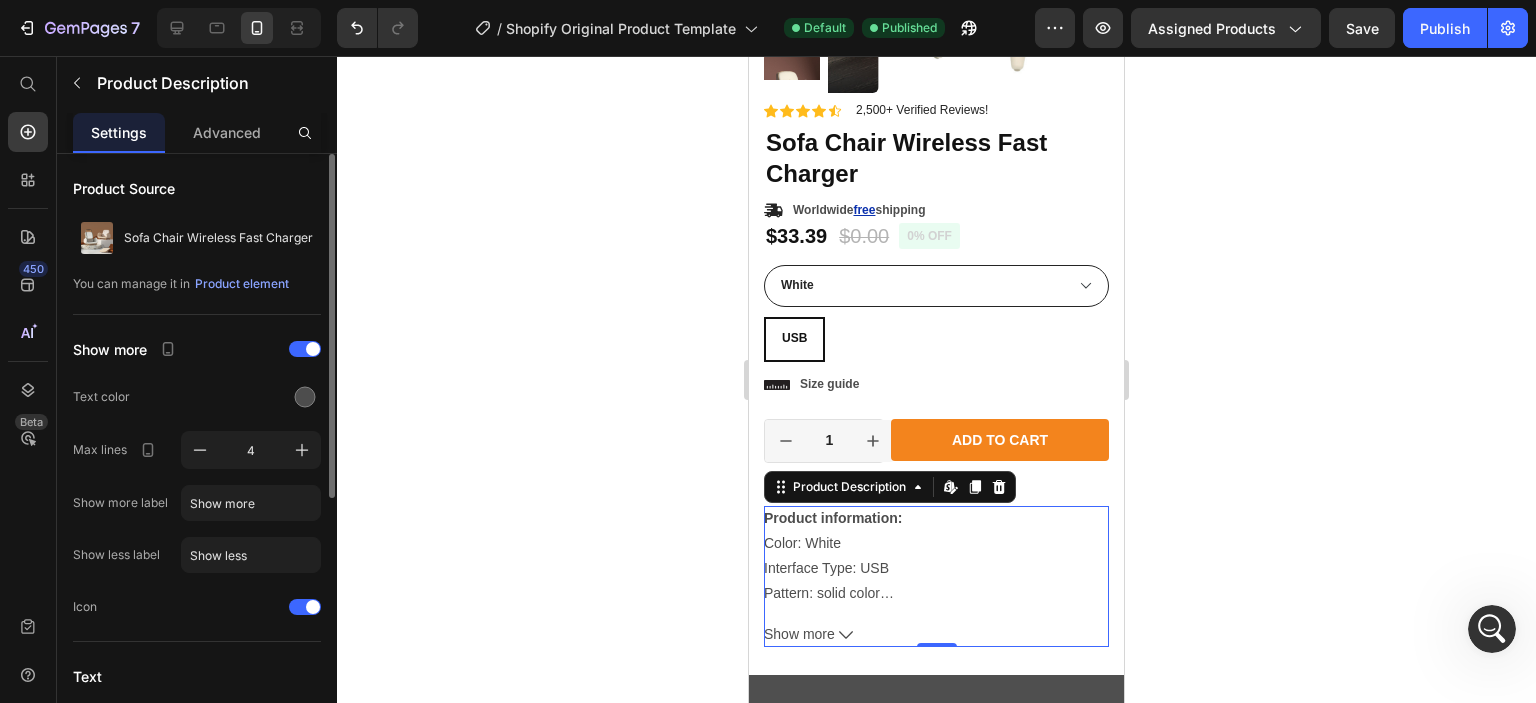 scroll, scrollTop: 235, scrollLeft: 0, axis: vertical 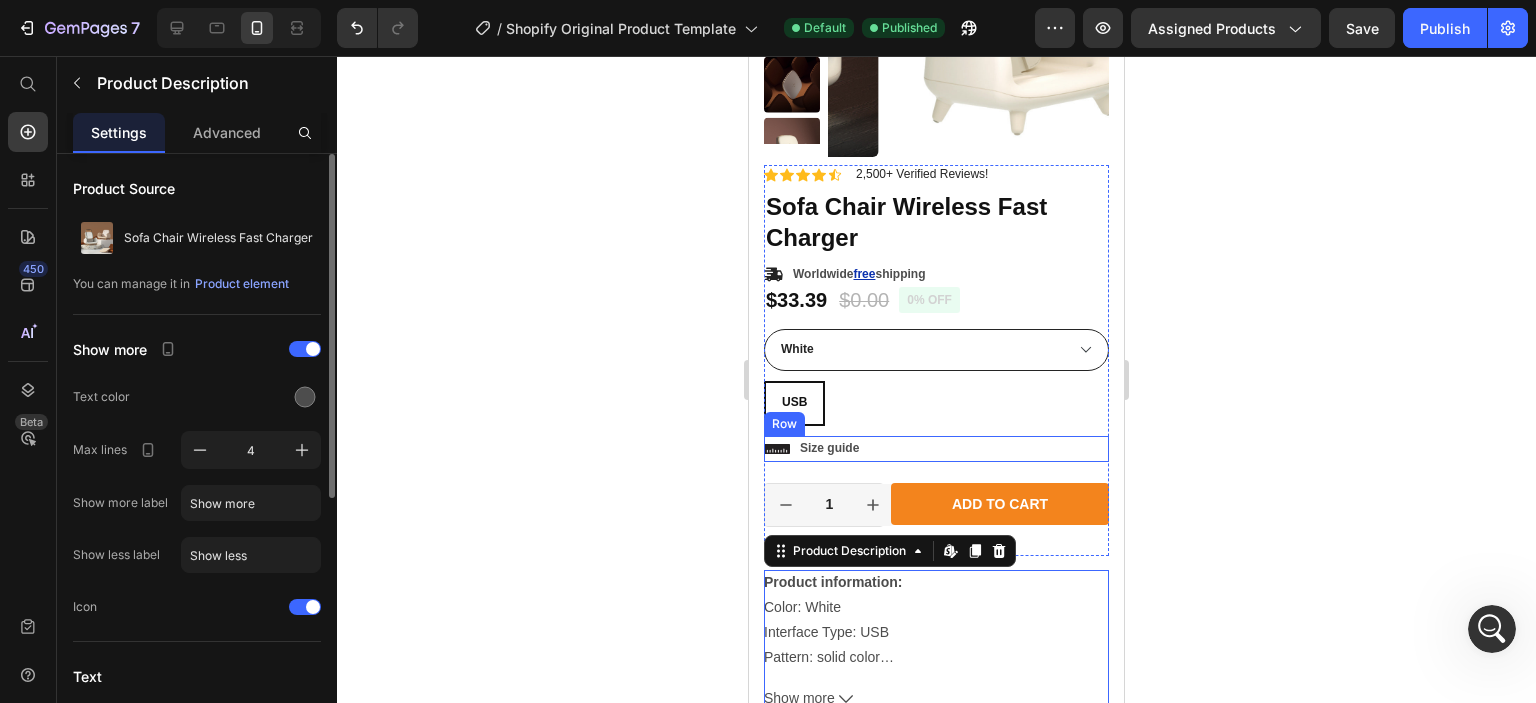 click on "Icon Size guide Text Block Row" at bounding box center (936, 449) 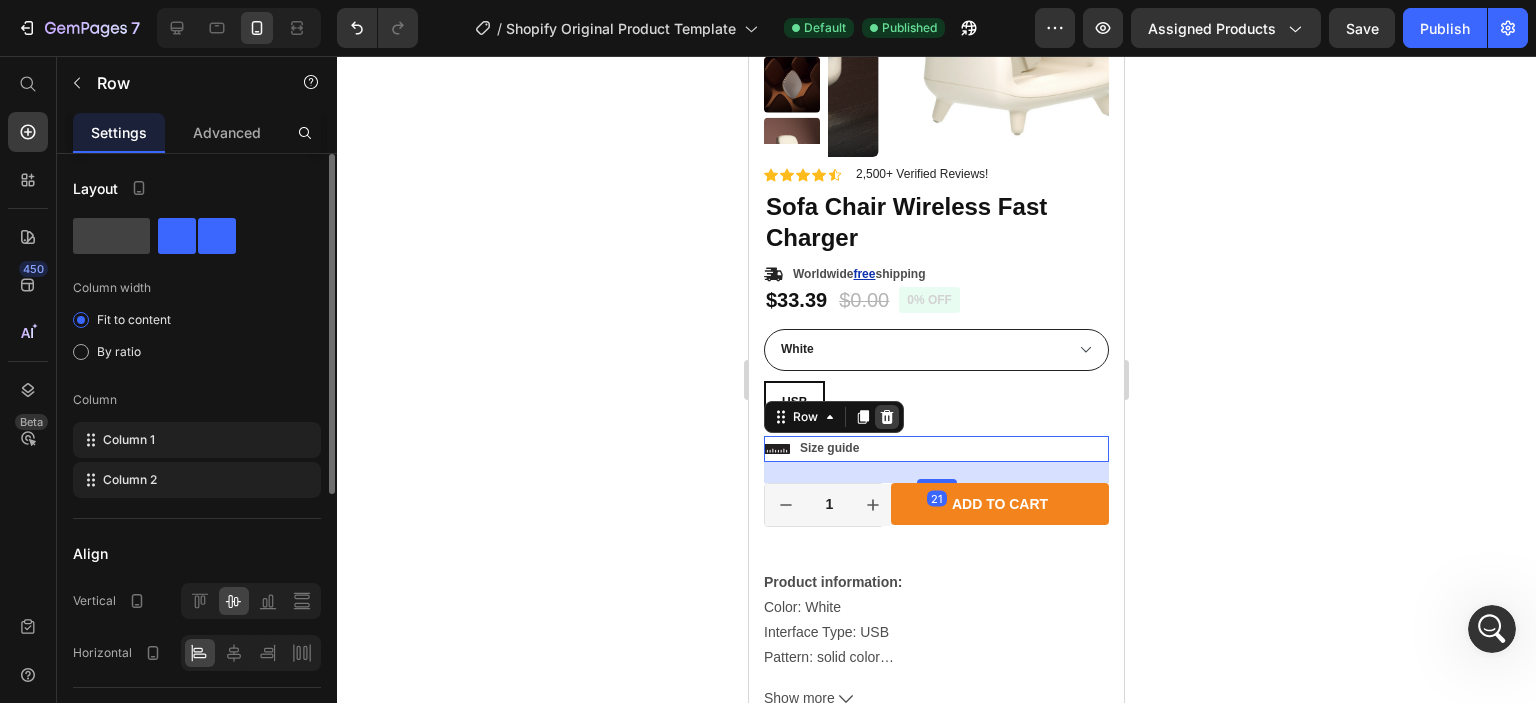 click 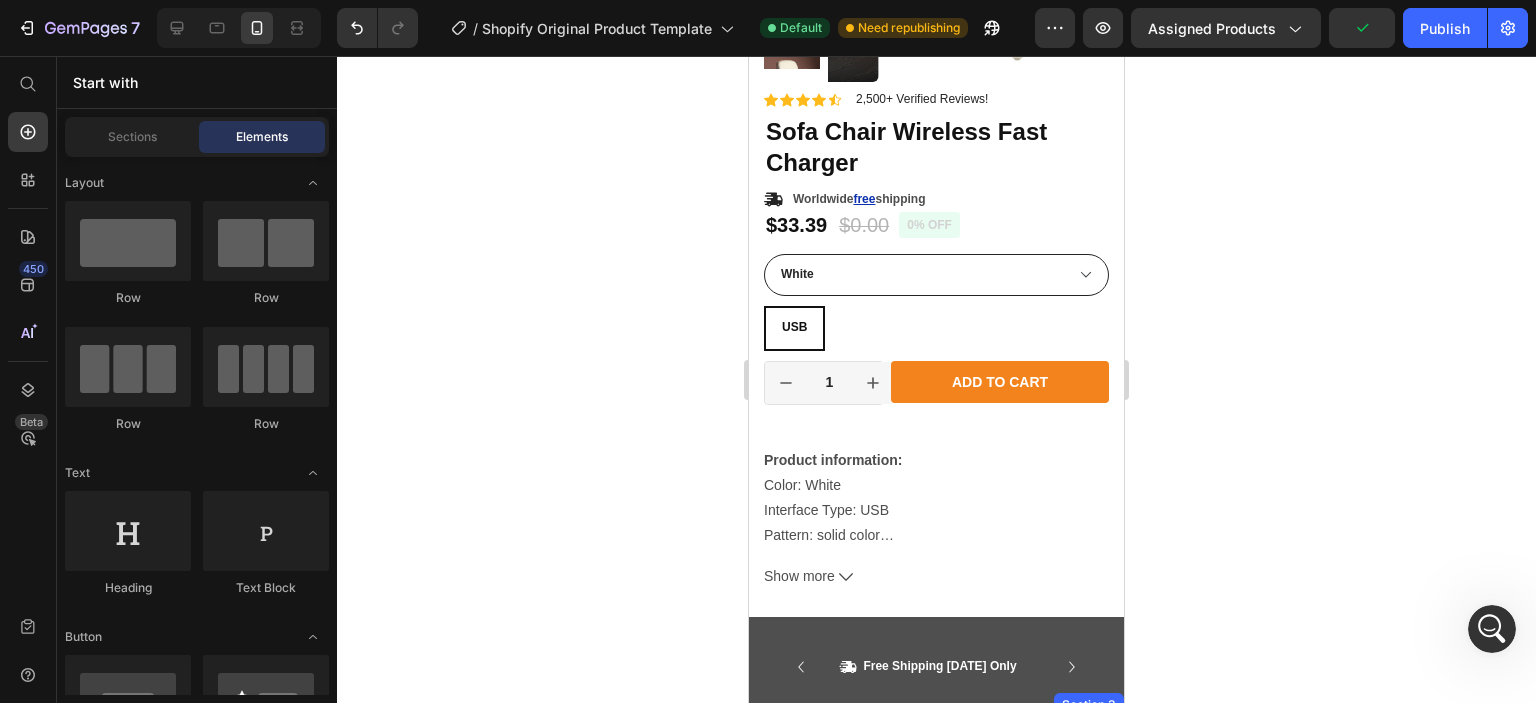 scroll, scrollTop: 235, scrollLeft: 0, axis: vertical 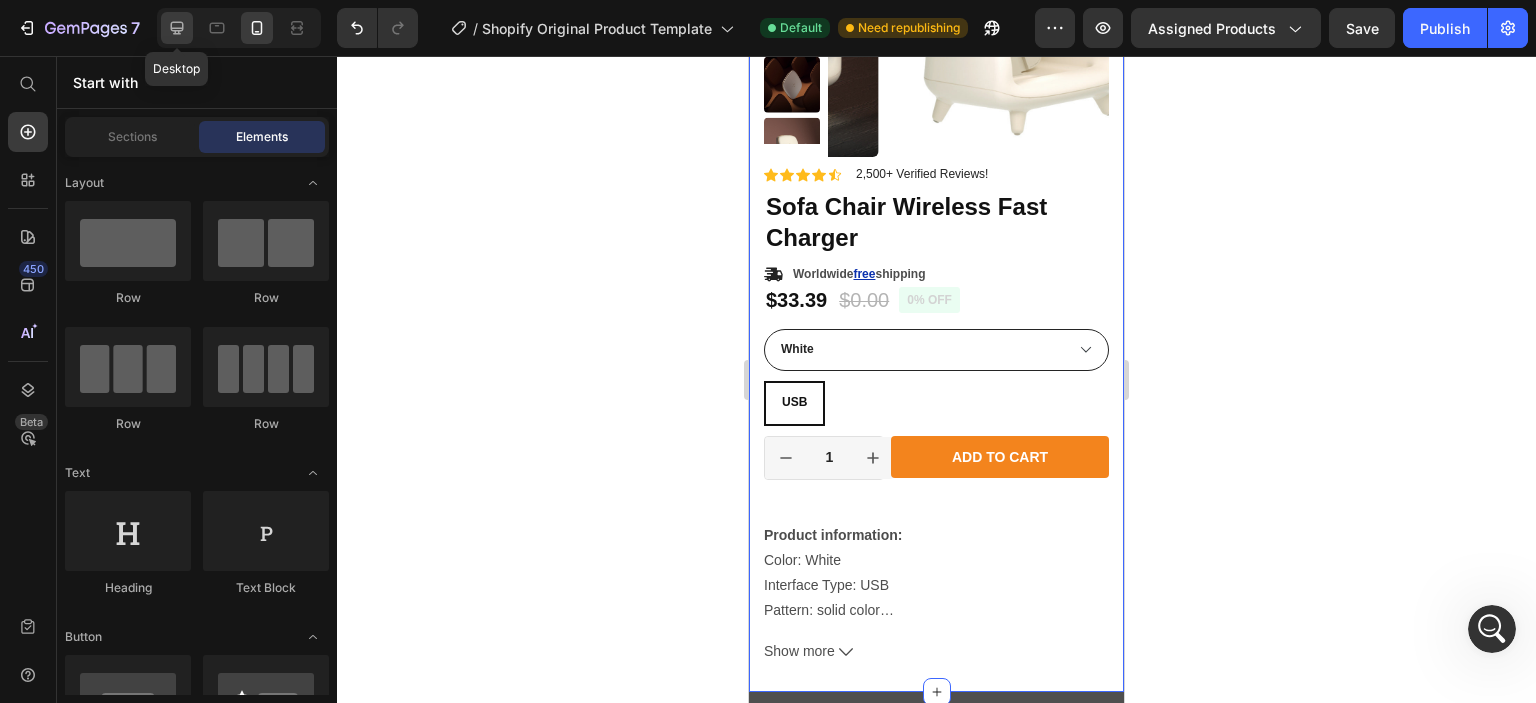 click 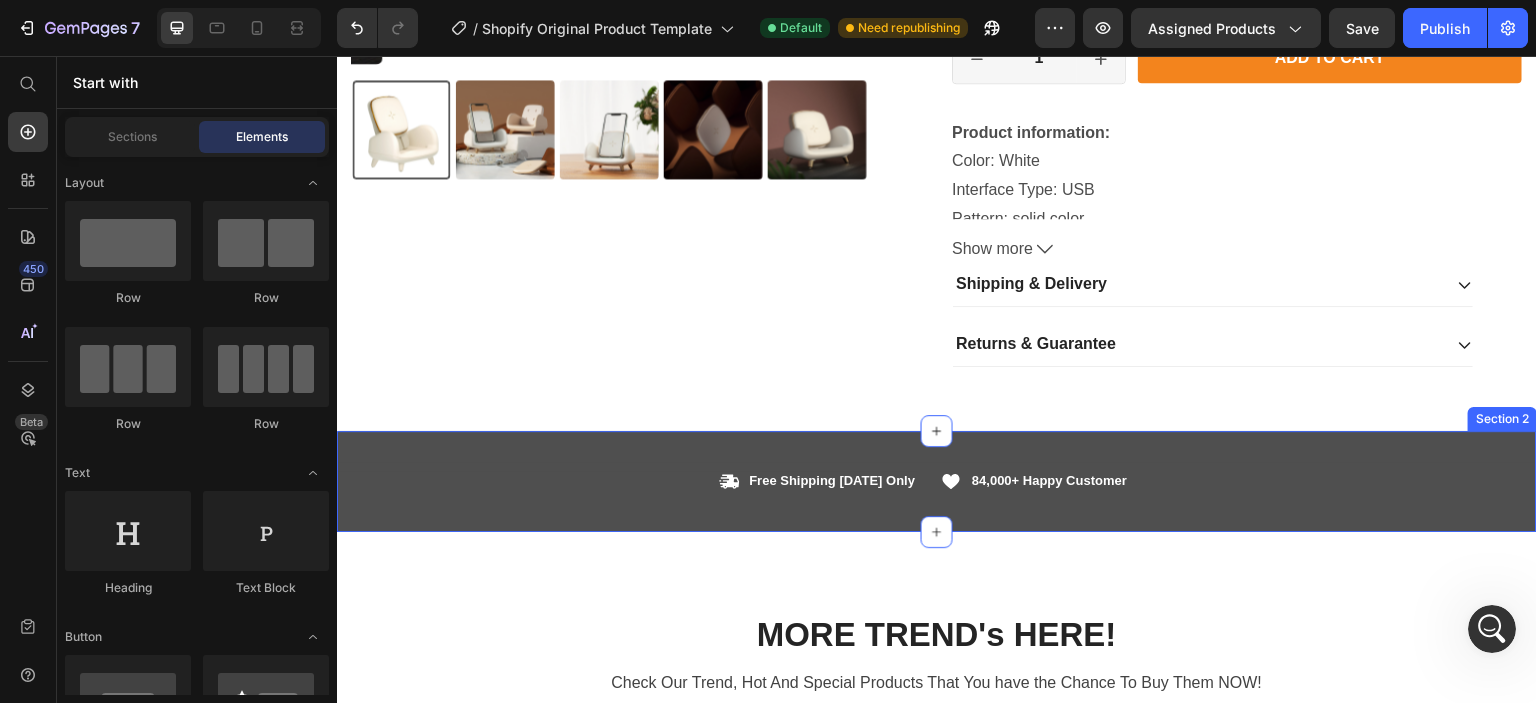 scroll, scrollTop: 535, scrollLeft: 0, axis: vertical 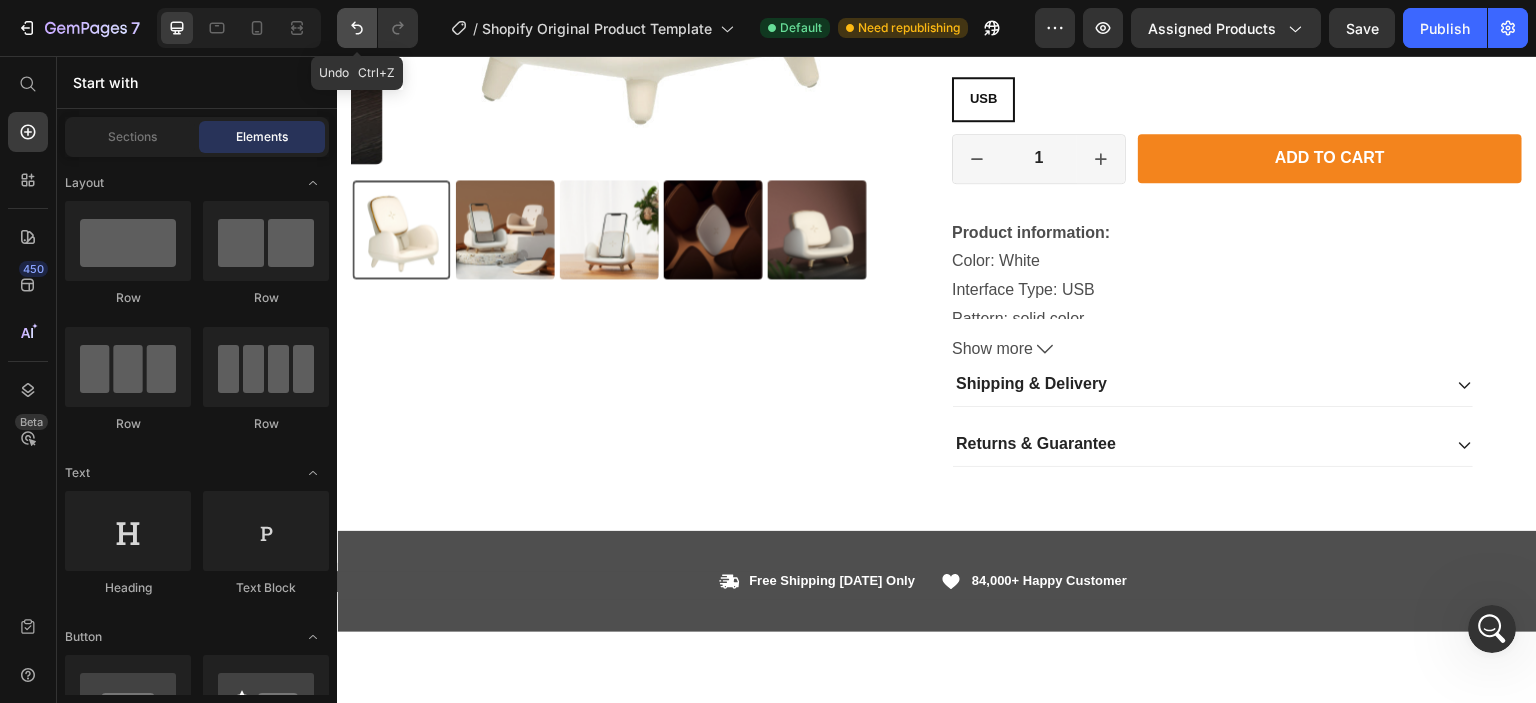 click 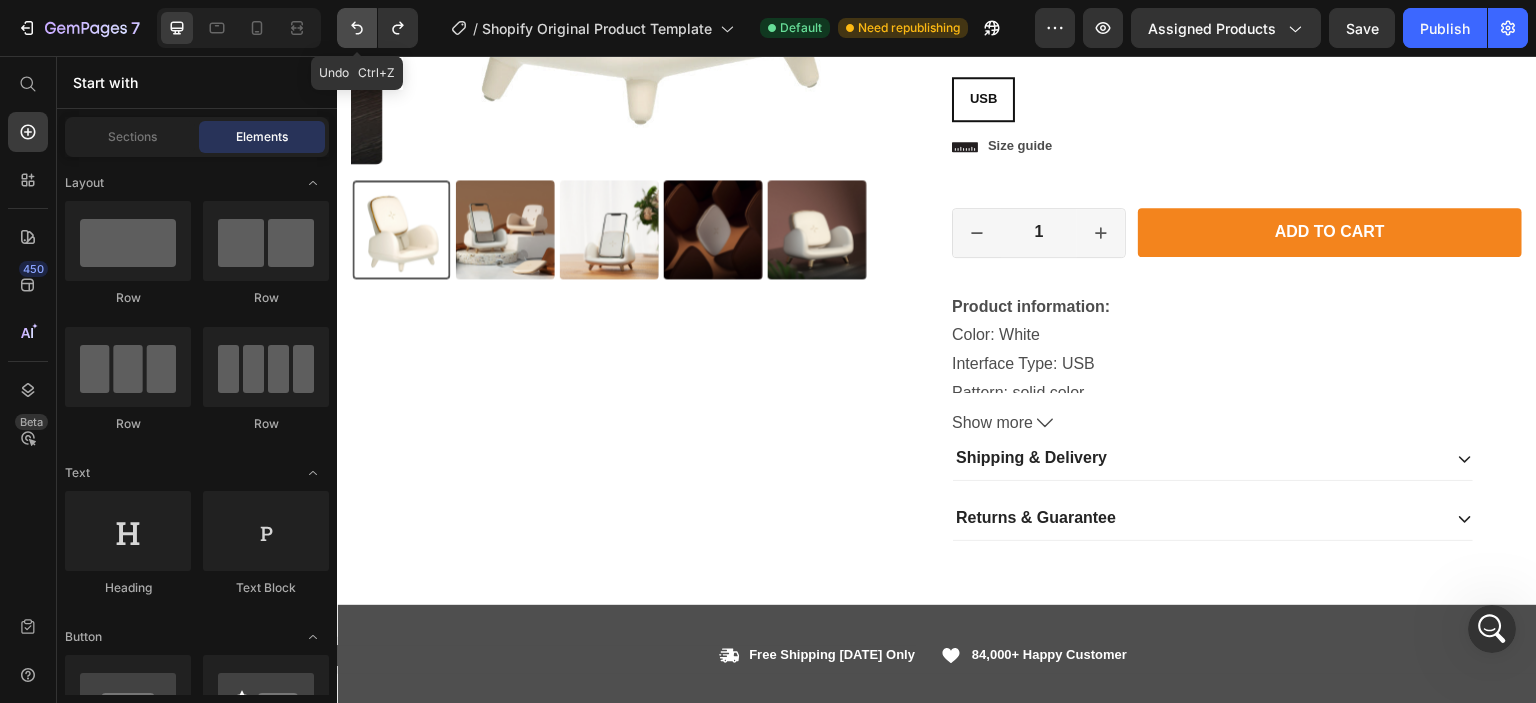 click 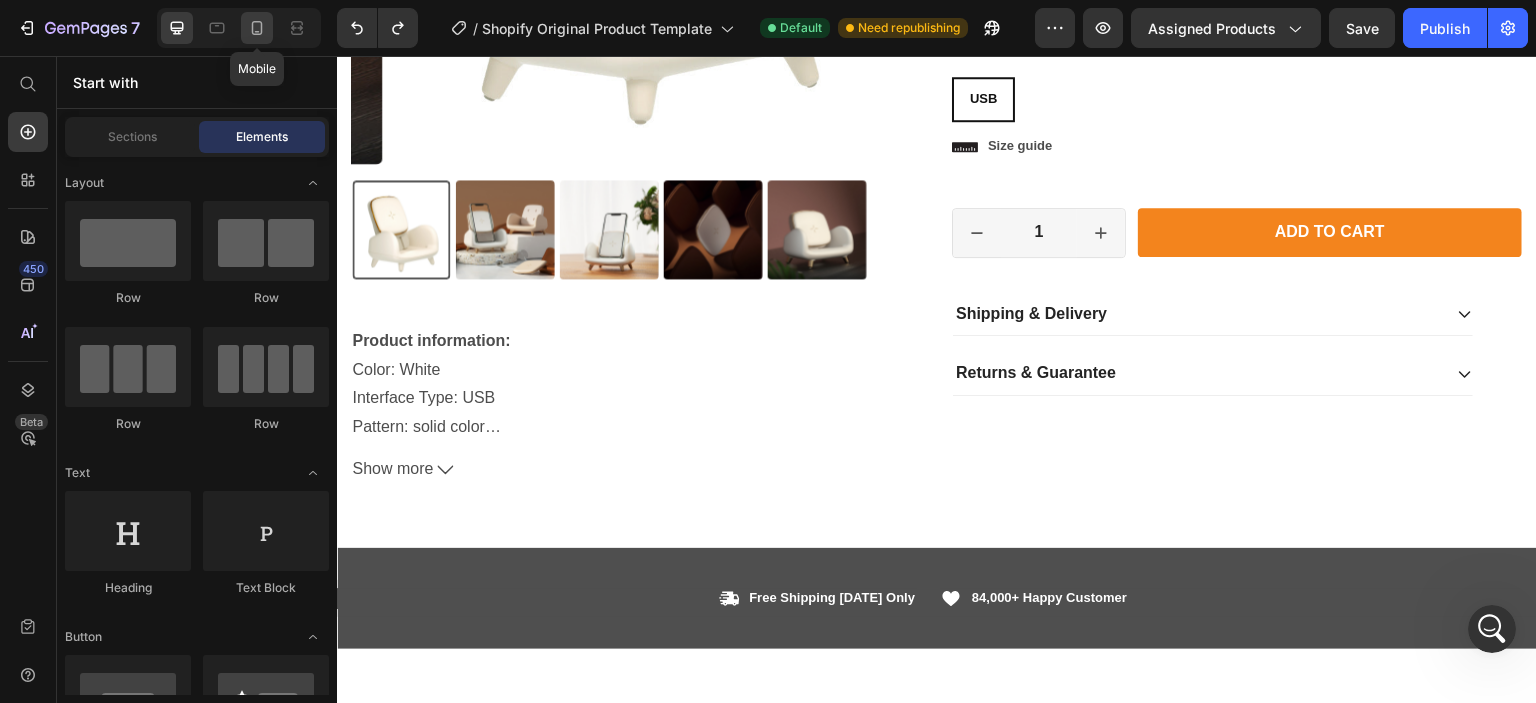 click 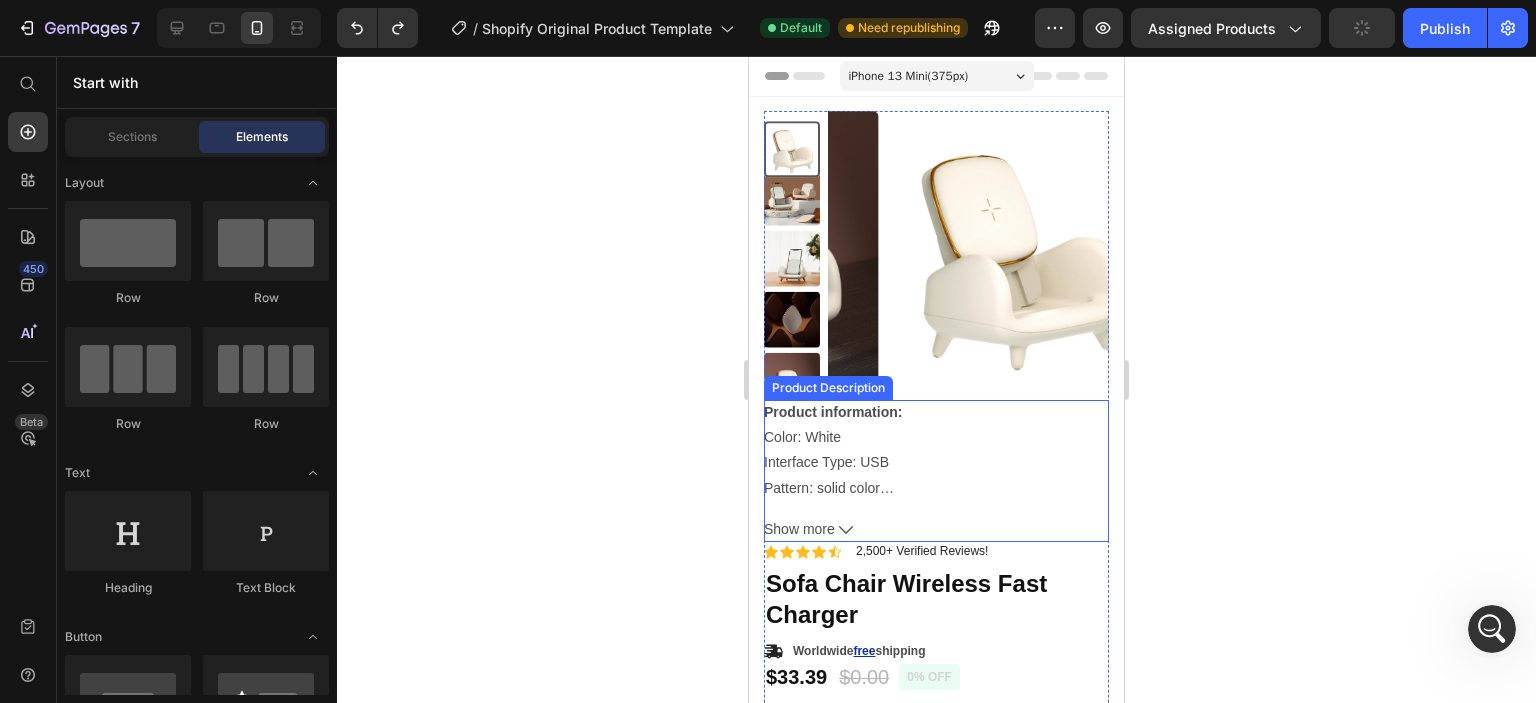 scroll, scrollTop: 200, scrollLeft: 0, axis: vertical 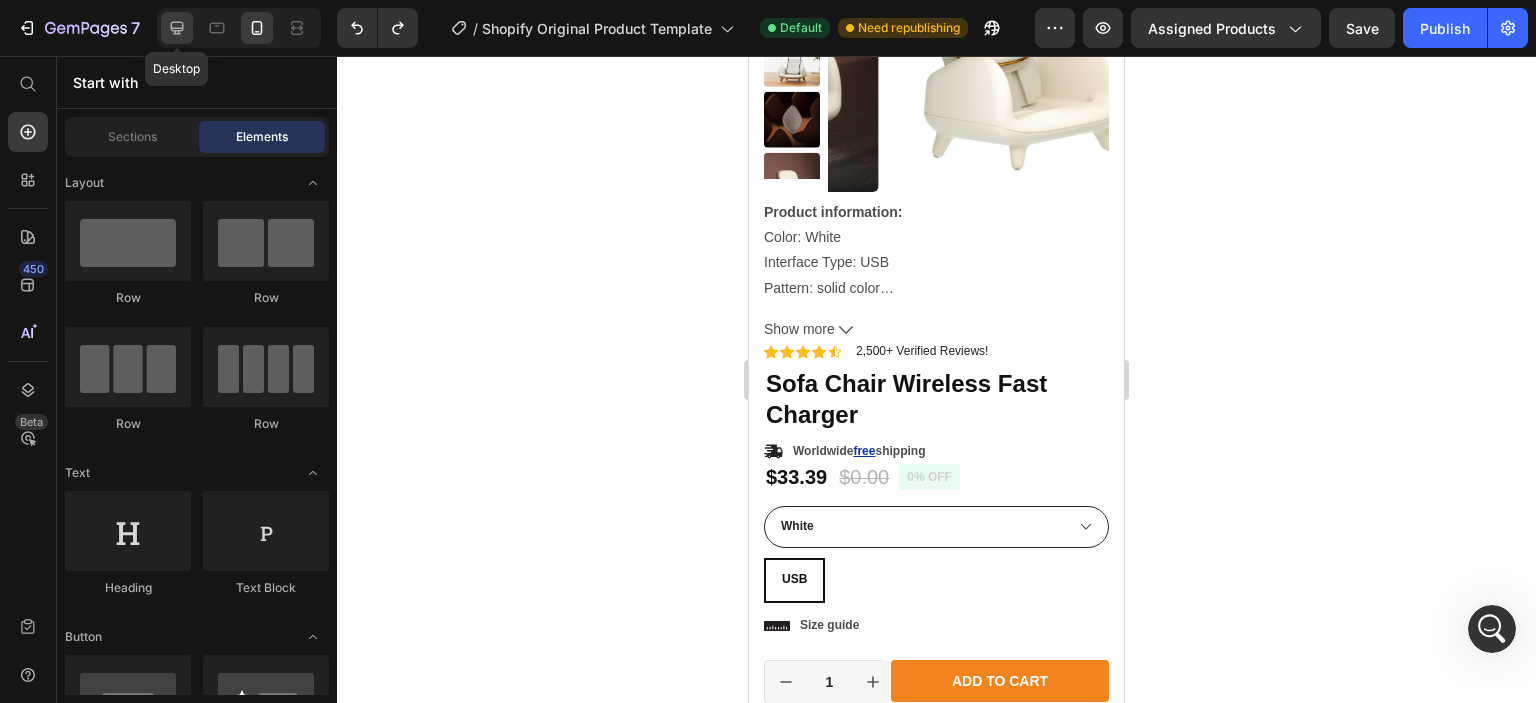 click 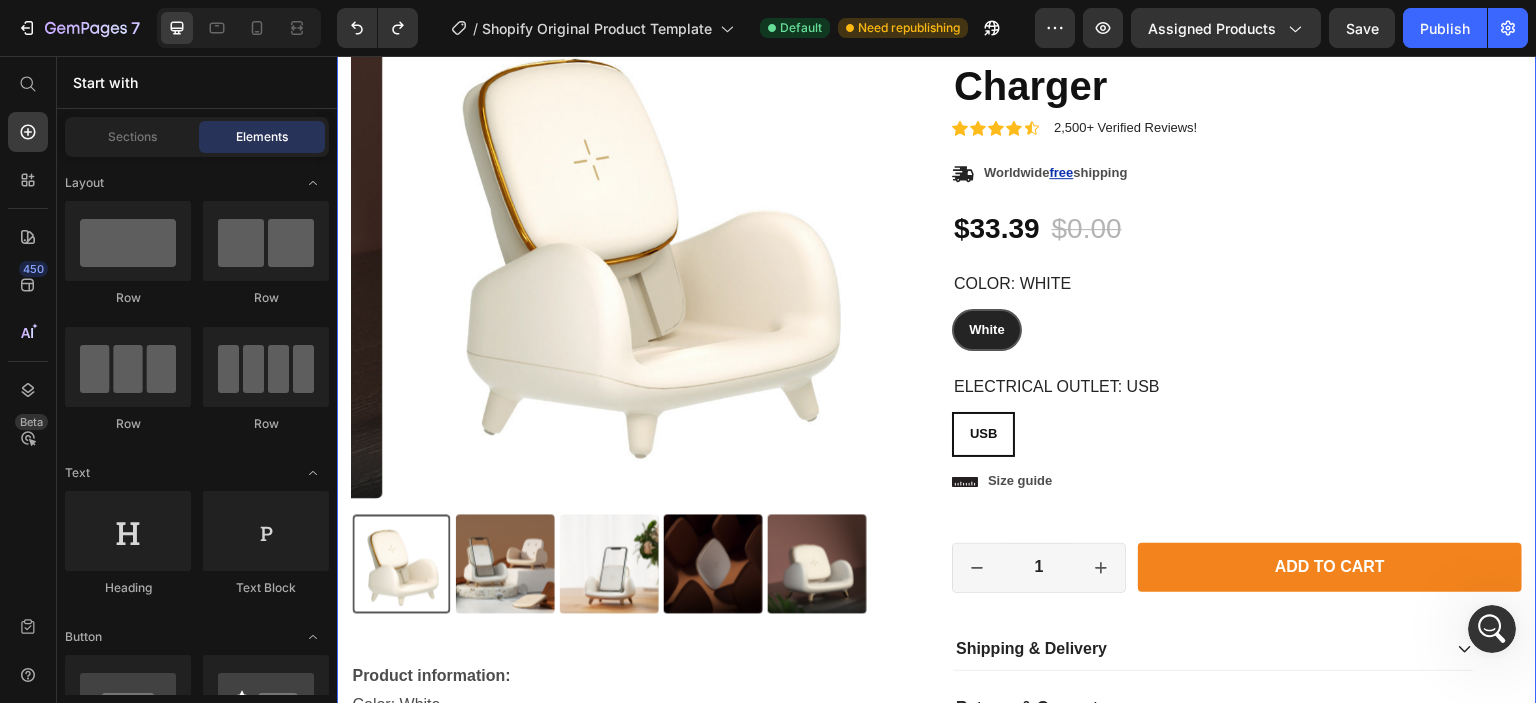 scroll, scrollTop: 600, scrollLeft: 0, axis: vertical 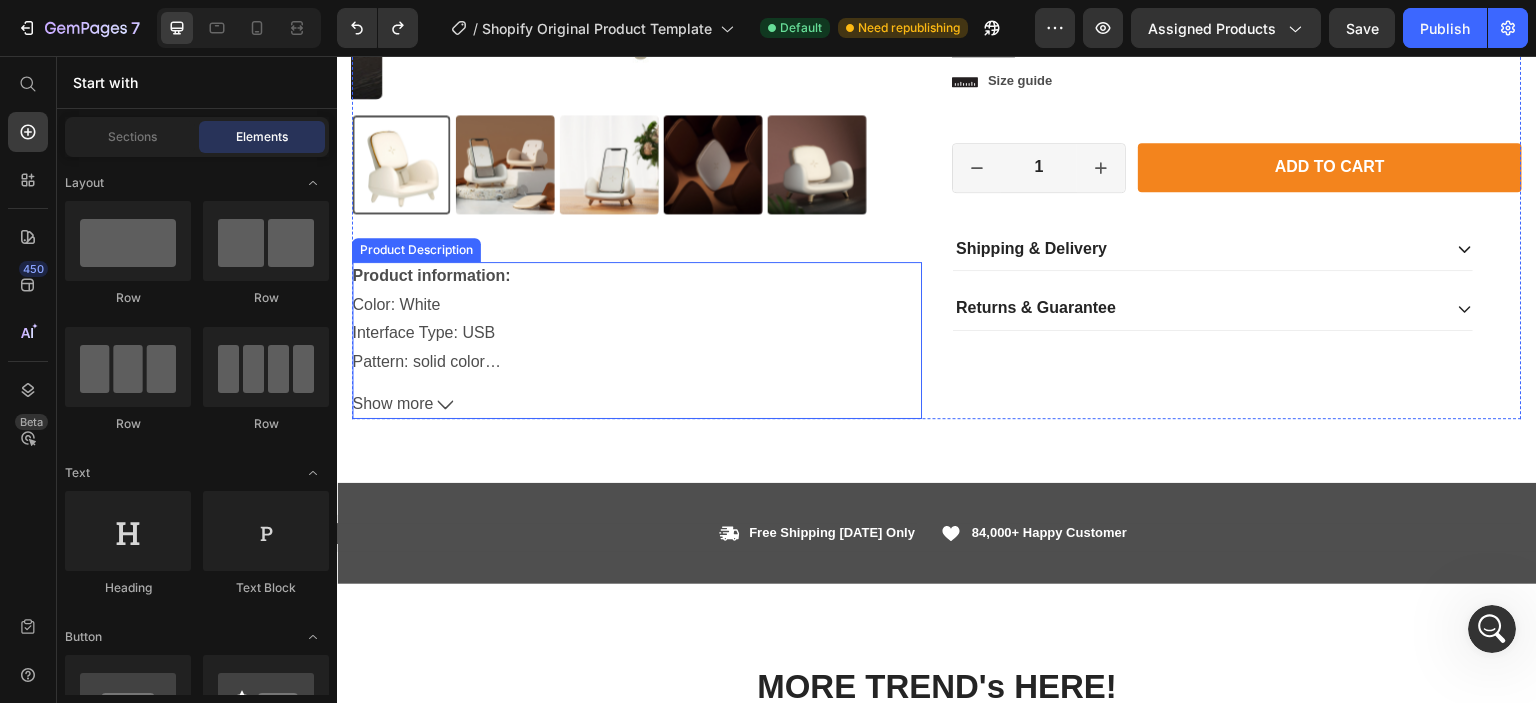 click on "Product information:
Color: White
Interface Type: USB
Pattern: solid color
Type: wireless charger
Size: 98mm*95mm*115mm
Packing list:
Wireless charger X1
Product Image:" at bounding box center [637, 318] 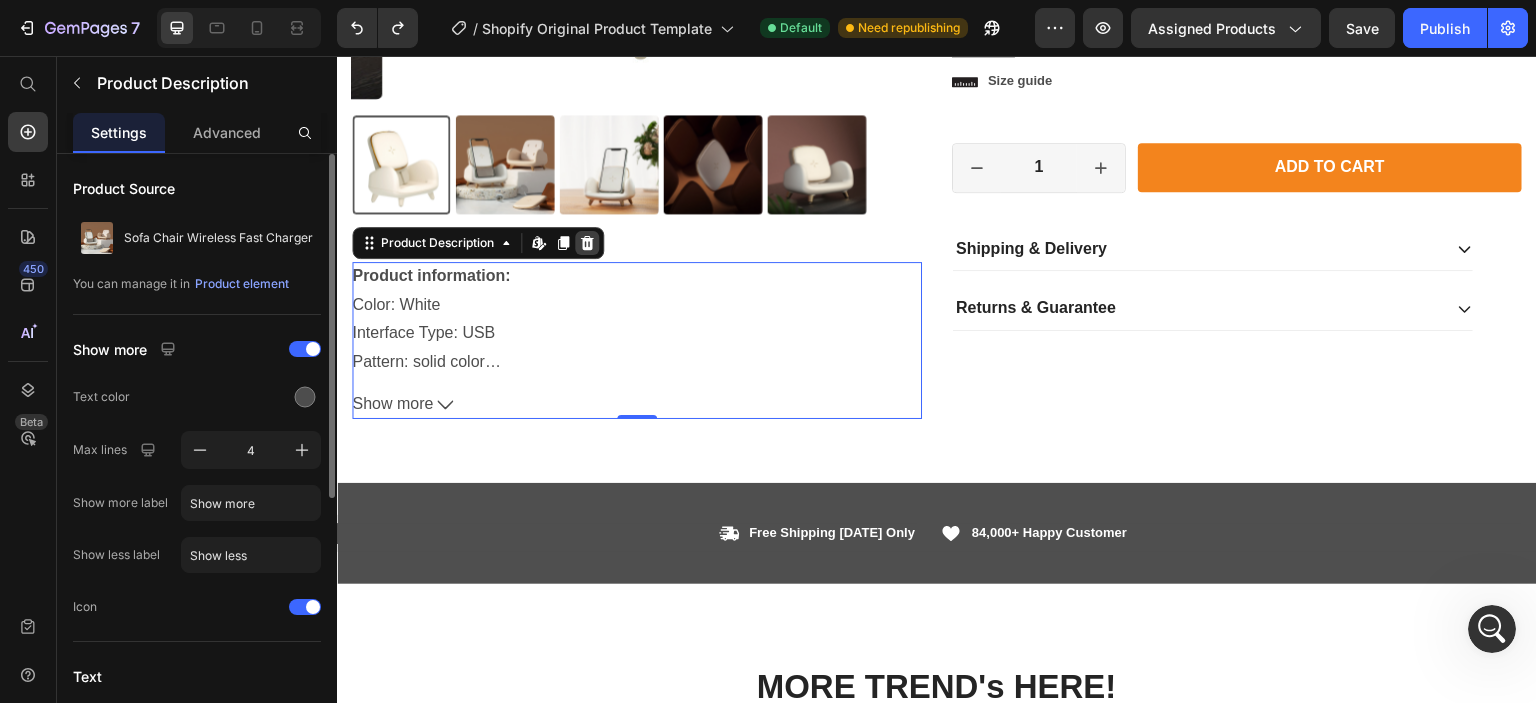 click 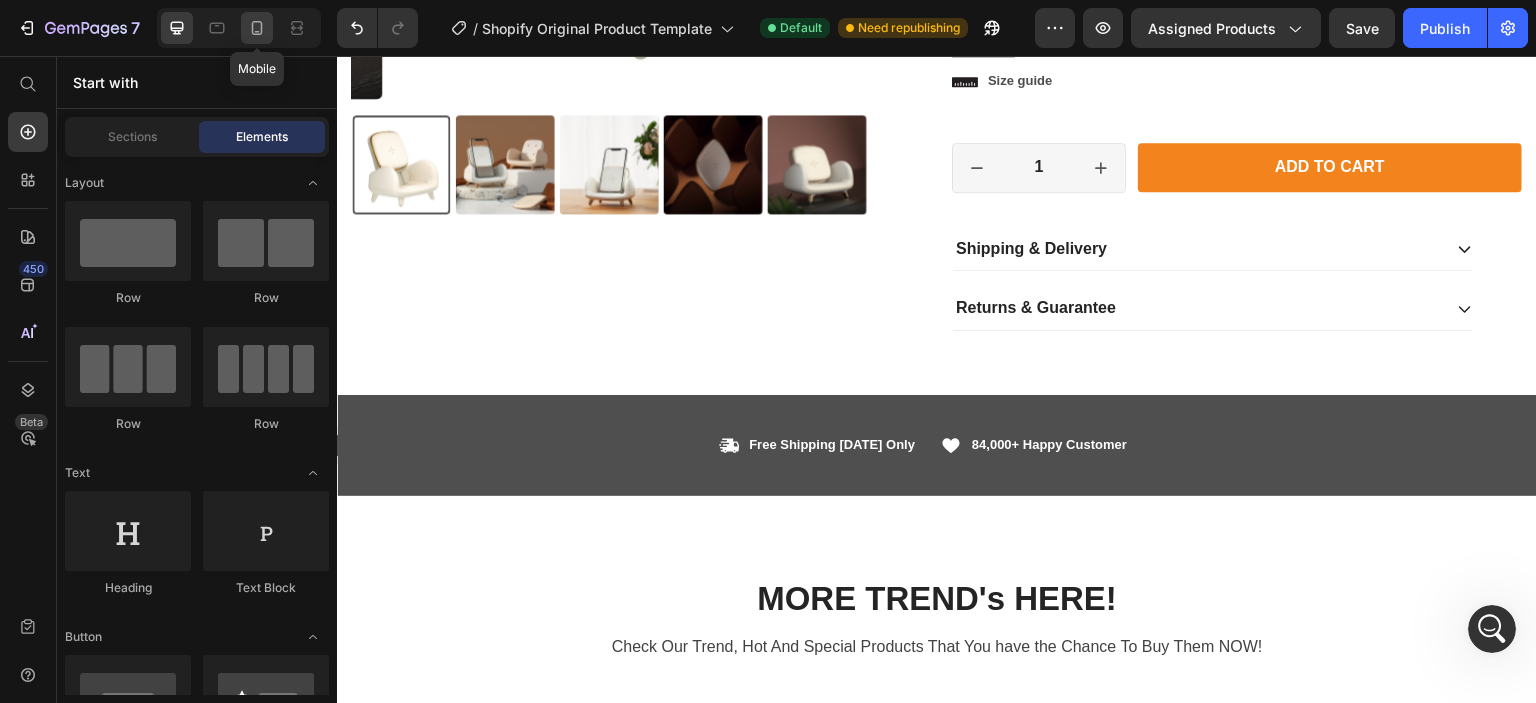 click 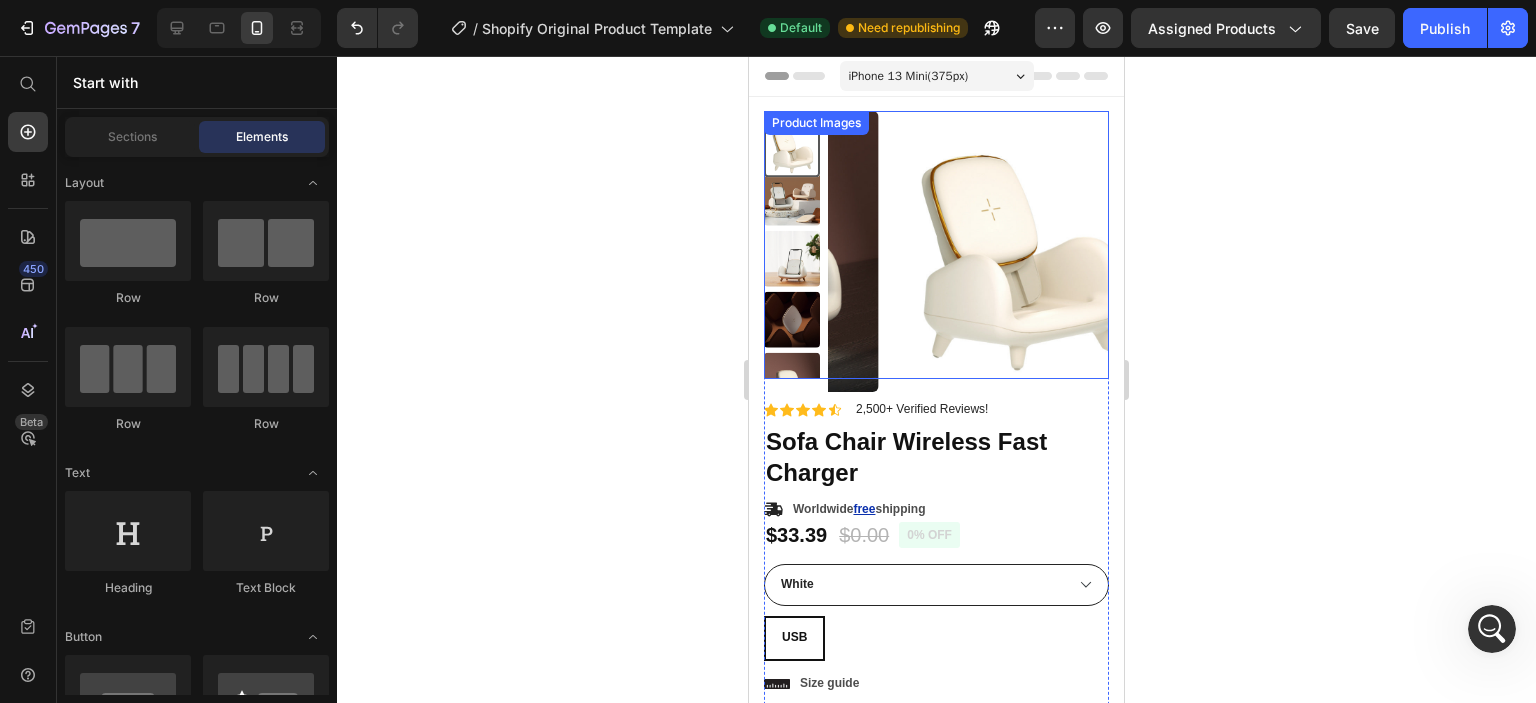 scroll, scrollTop: 200, scrollLeft: 0, axis: vertical 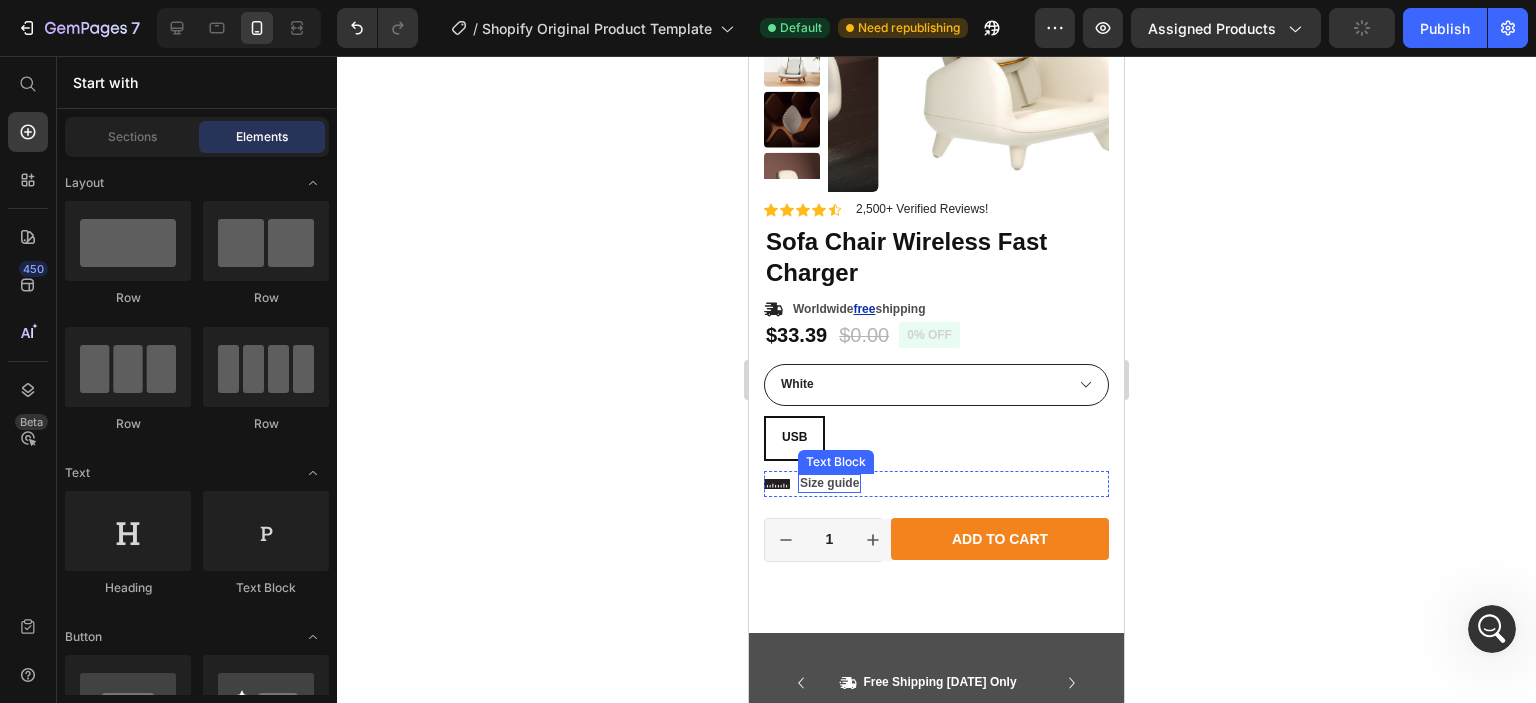 click on "Size guide" at bounding box center [829, 484] 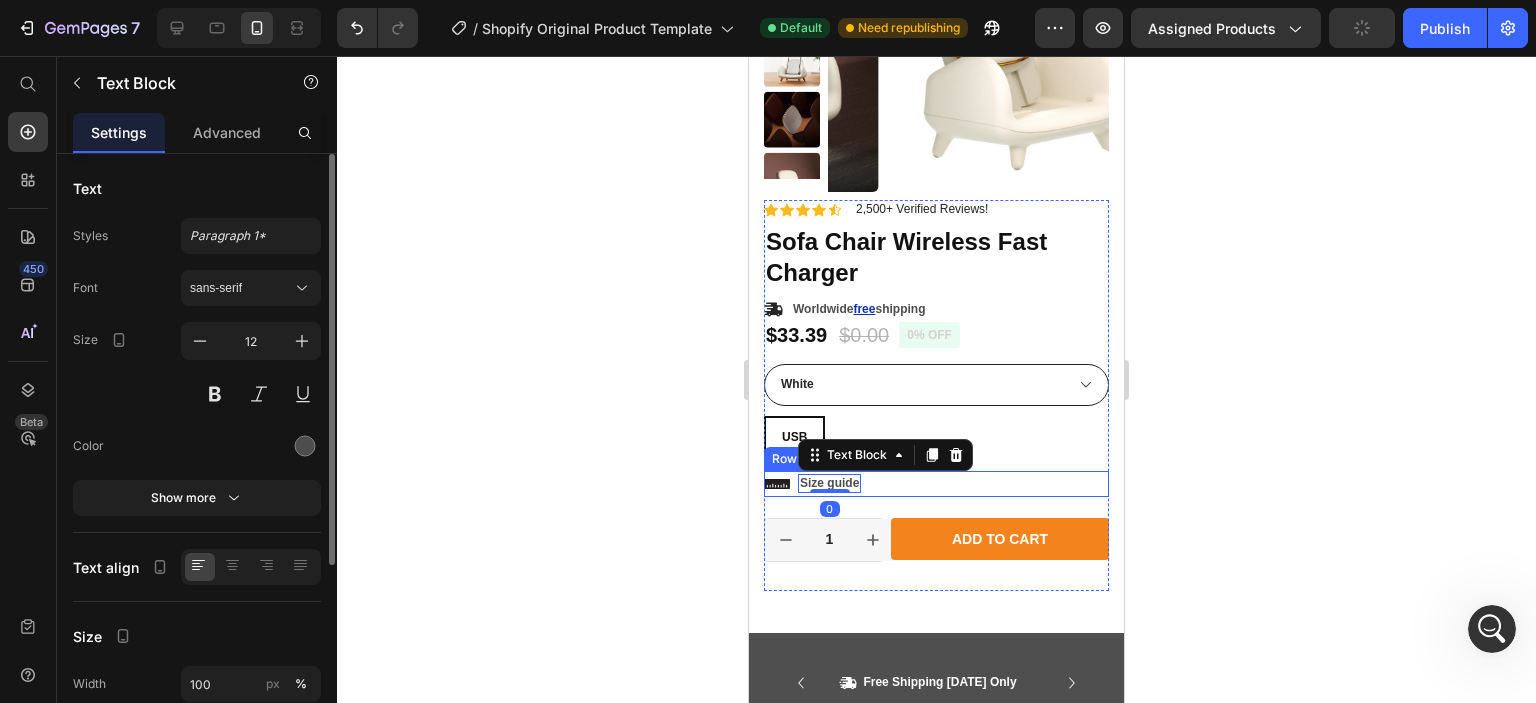 click on "Icon Size guide Text Block   0 Row" at bounding box center [936, 484] 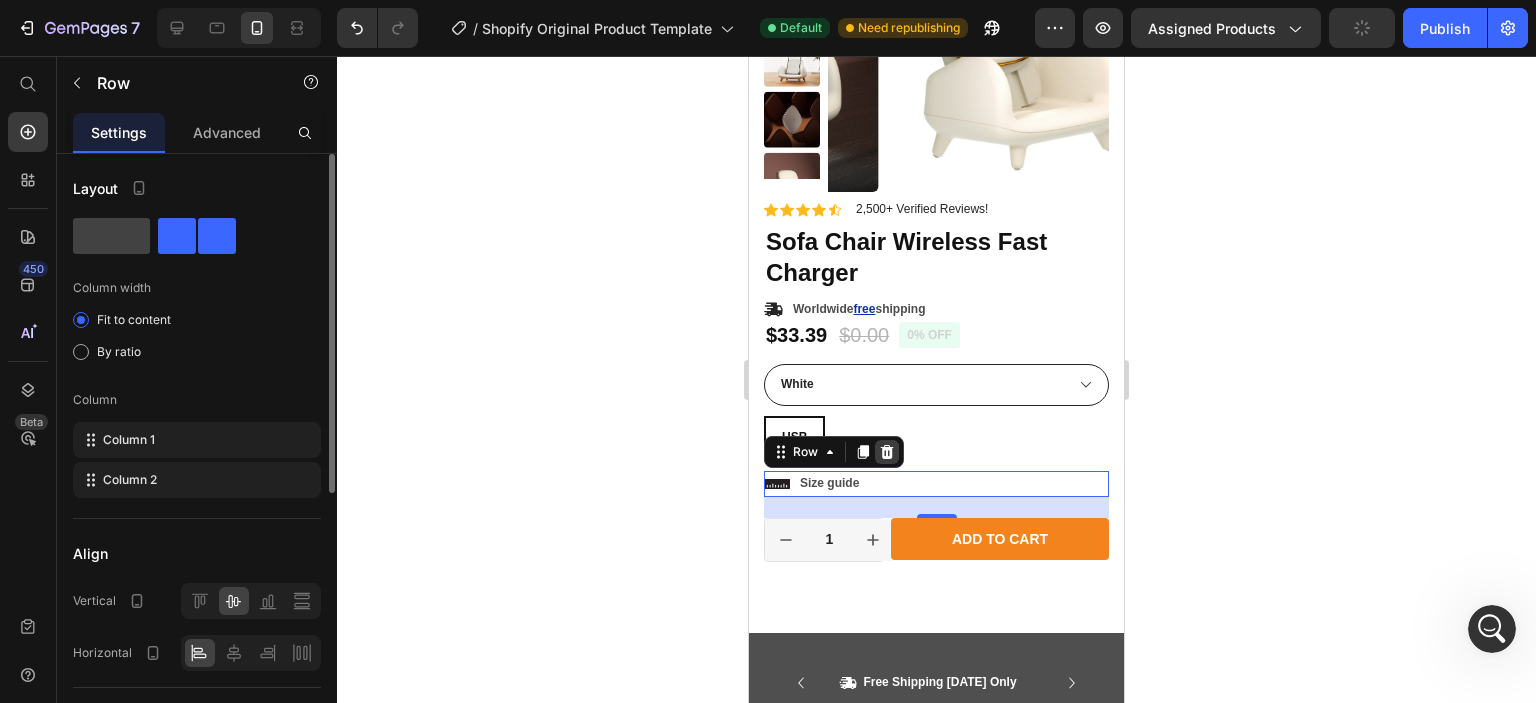 click 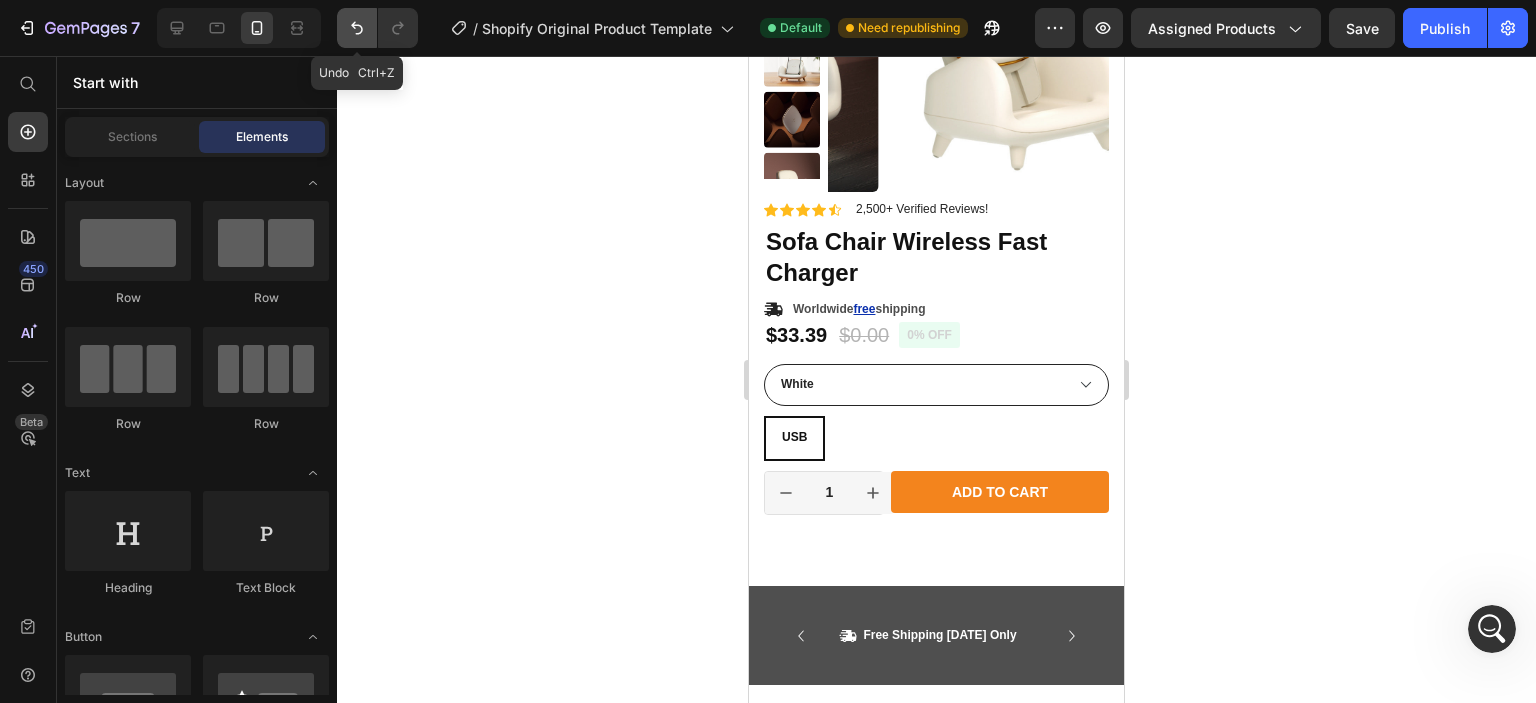 click 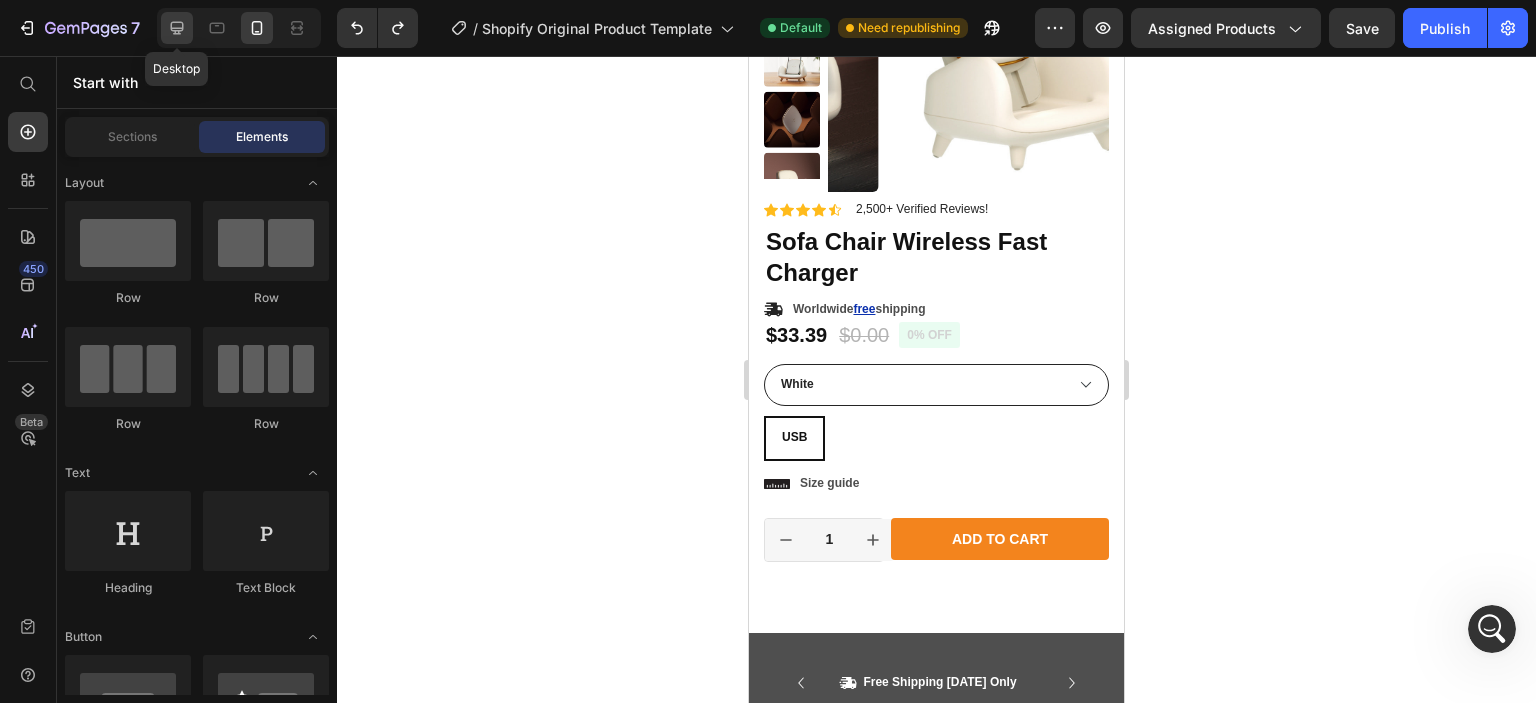 click 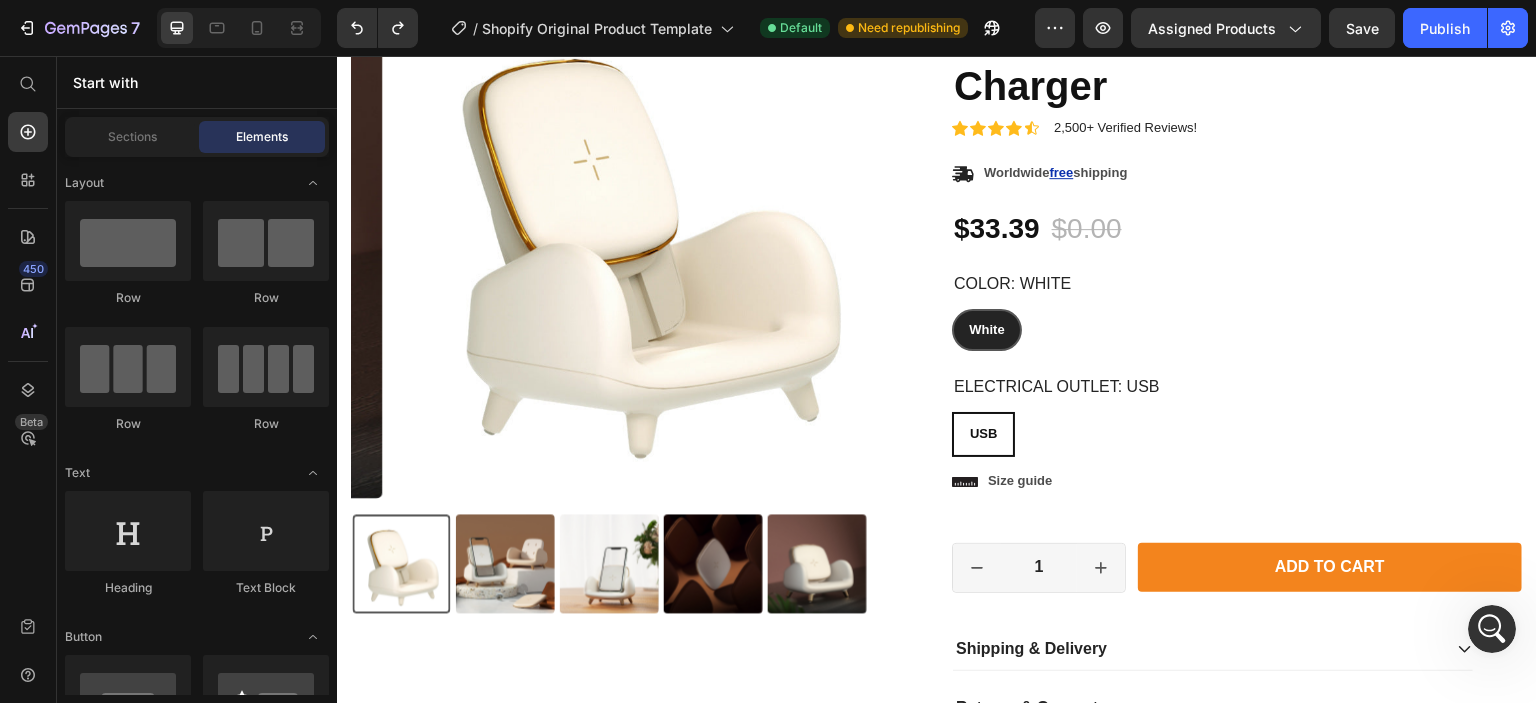 scroll, scrollTop: 500, scrollLeft: 0, axis: vertical 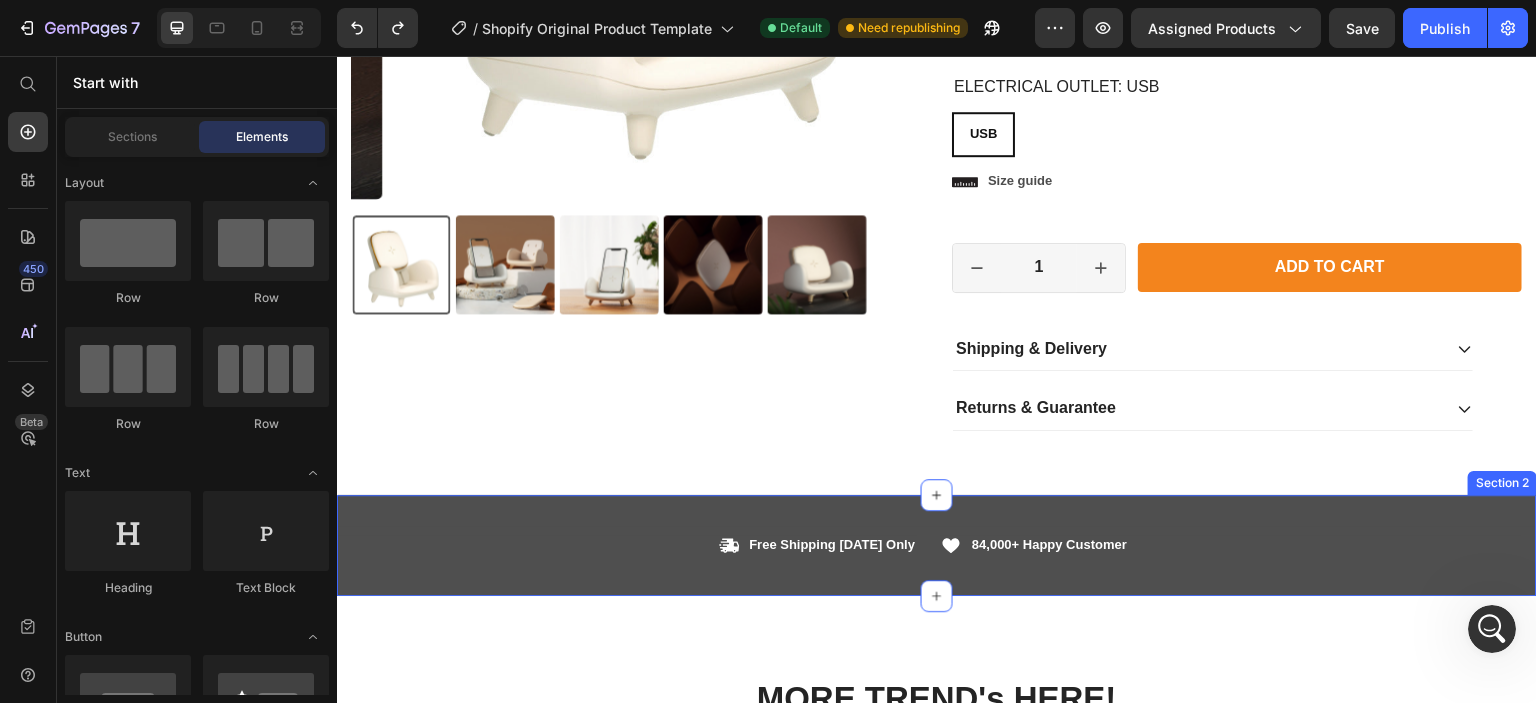 radio on "false" 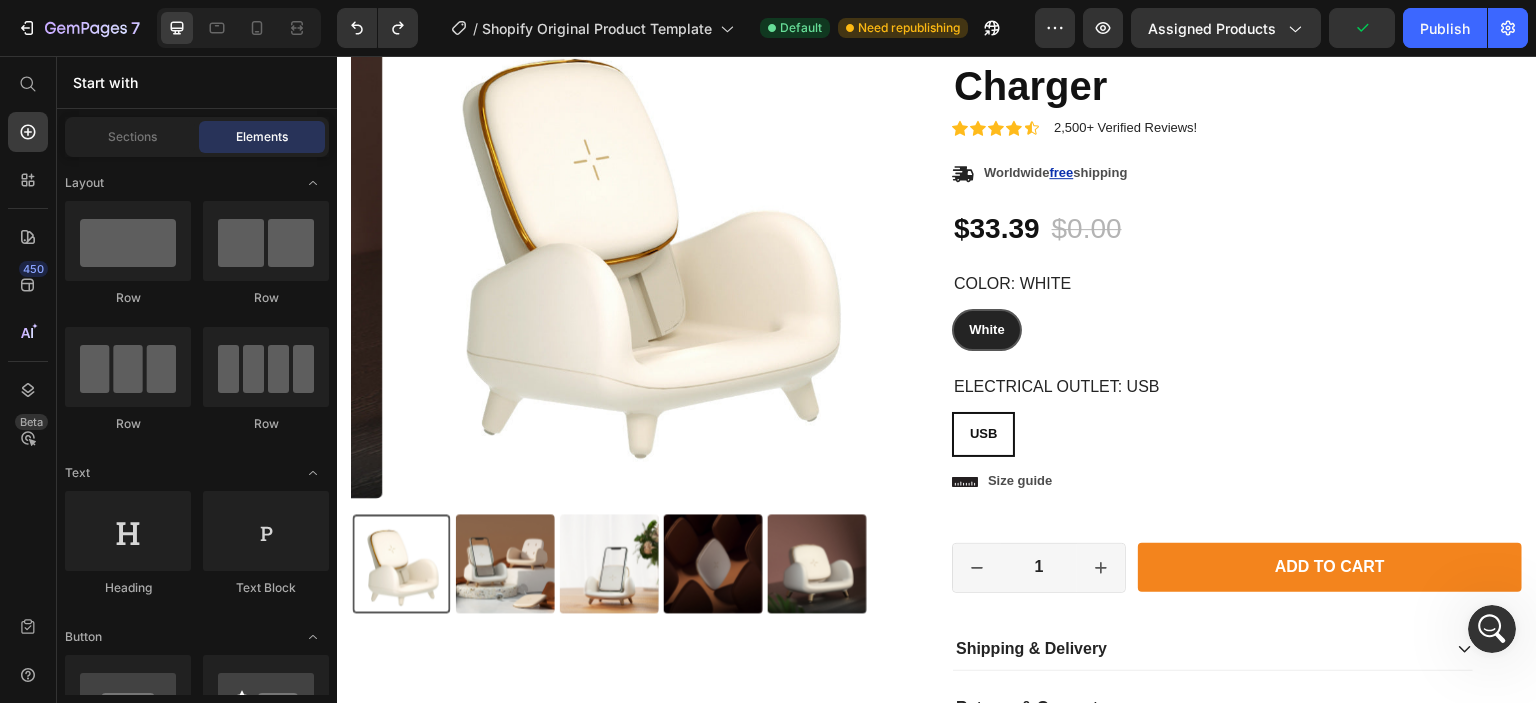 scroll, scrollTop: 300, scrollLeft: 0, axis: vertical 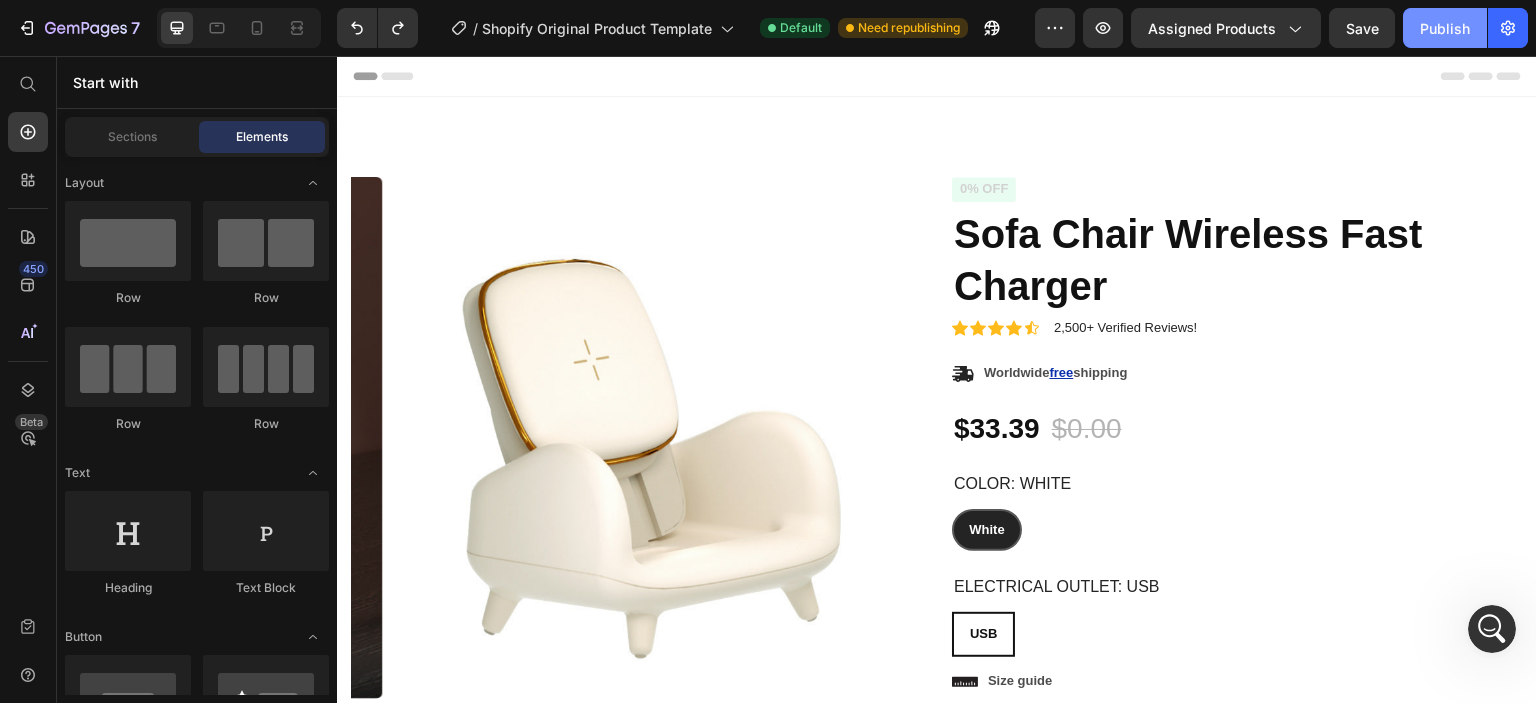 click on "Publish" 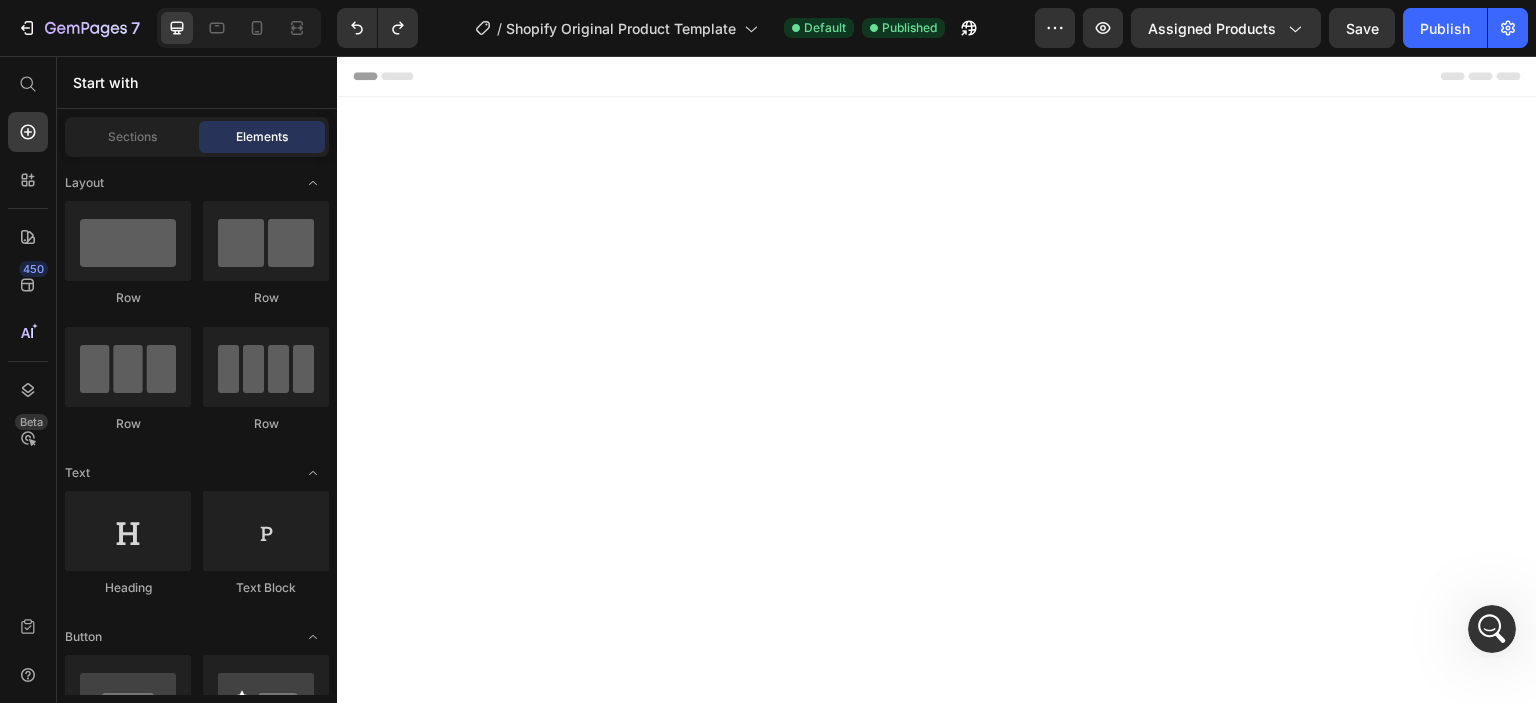 scroll, scrollTop: 2000, scrollLeft: 0, axis: vertical 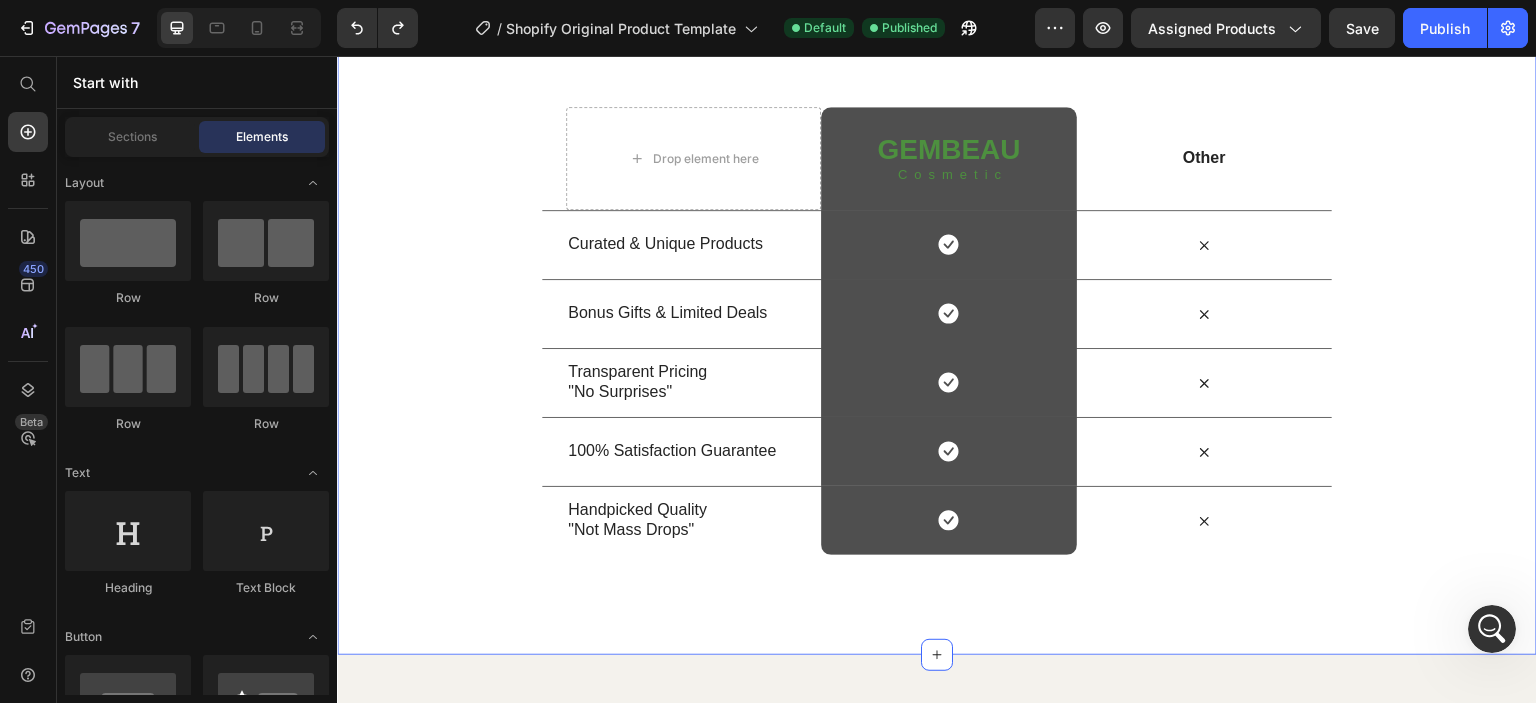 click on "Us vs Them Heading Row
Drop element here GEMBEAU Heading Cosmetic Text Block Row Other Text Block Row Curated & Unique Products Text Block
Icon Row
Icon Row Bonus Gifts & Limited Deals Text Block
Icon Row
Icon Row Transparent Pricing  "No Surprises" Text Block
Icon Row
Icon Row 100% Satisfaction Guarantee Text Block
Icon Row
Icon Row Handpicked Quality  "Not Mass Drops" Text Block
Icon Row
Icon Row" at bounding box center (937, 279) 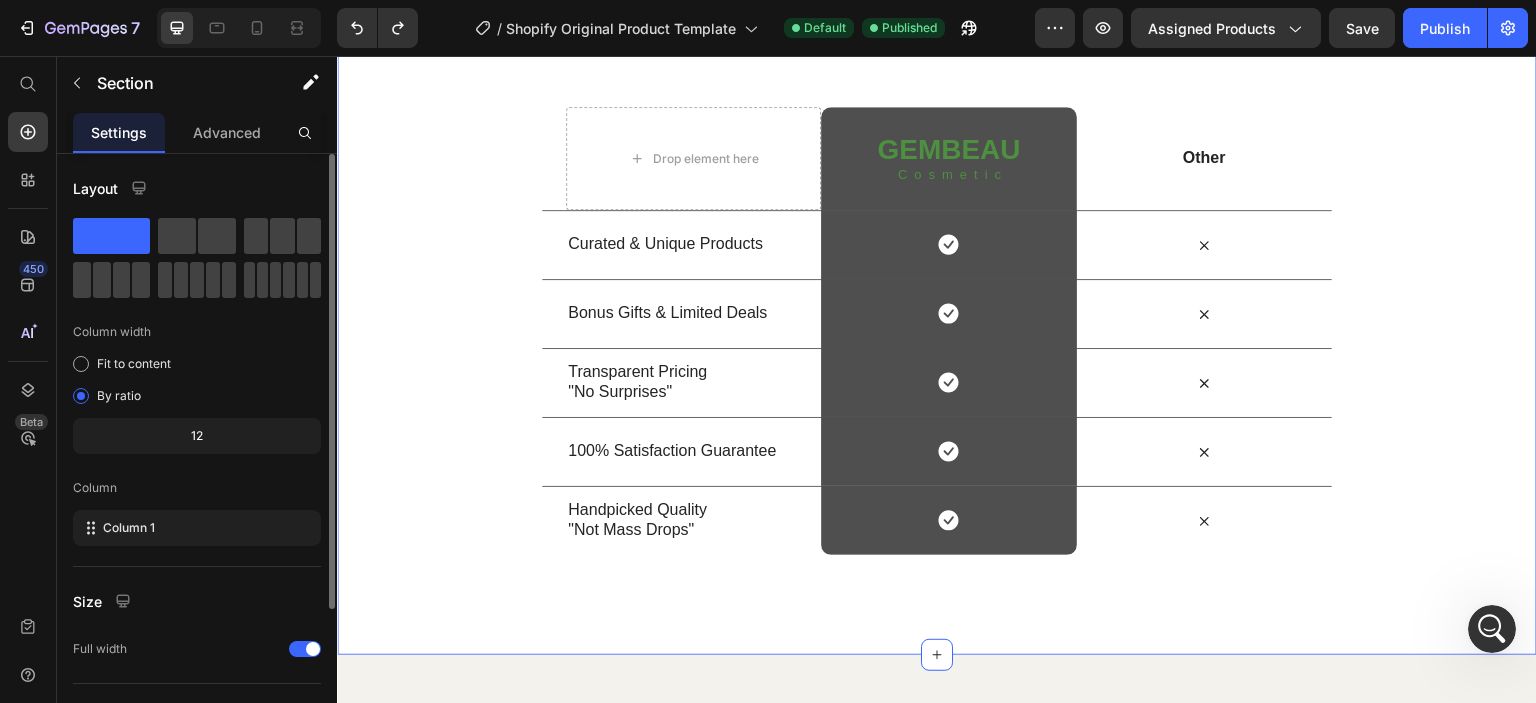 scroll, scrollTop: 1700, scrollLeft: 0, axis: vertical 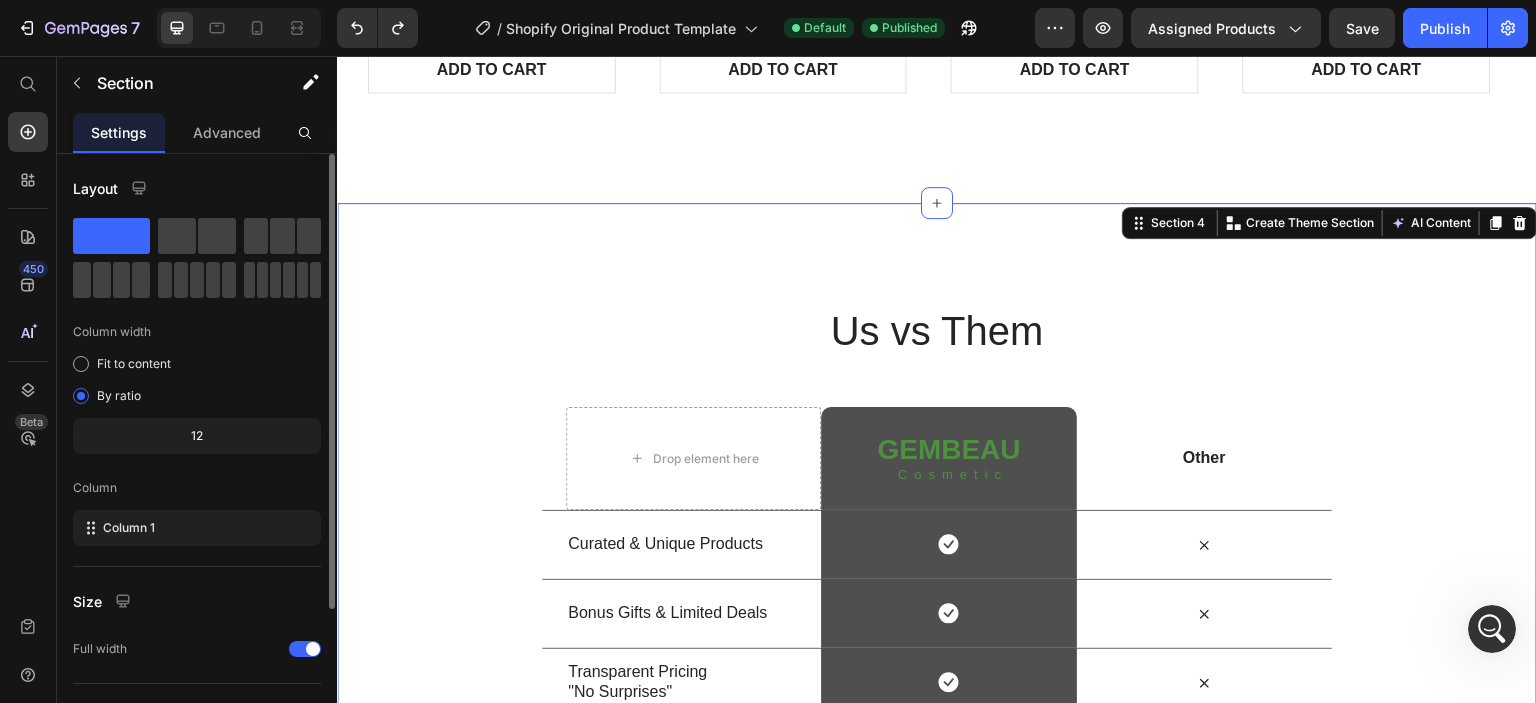 click on "Us vs Them Heading Row
Drop element here GEMBEAU Heading Cosmetic Text Block Row Other Text Block Row Curated & Unique Products Text Block
Icon Row
Icon Row Bonus Gifts & Limited Deals Text Block
Icon Row
Icon Row Transparent Pricing  "No Surprises" Text Block
Icon Row
Icon Row 100% Satisfaction Guarantee Text Block
Icon Row
Icon Row Handpicked Quality  "Not Mass Drops" Text Block
Icon Row
Icon Row Section 4   You can create reusable sections Create Theme Section AI Content Write with GemAI What would you like to describe here? Tone and Voice Persuasive Product Sofa Chair Wireless Fast Charger Show more Generate" at bounding box center [937, 579] 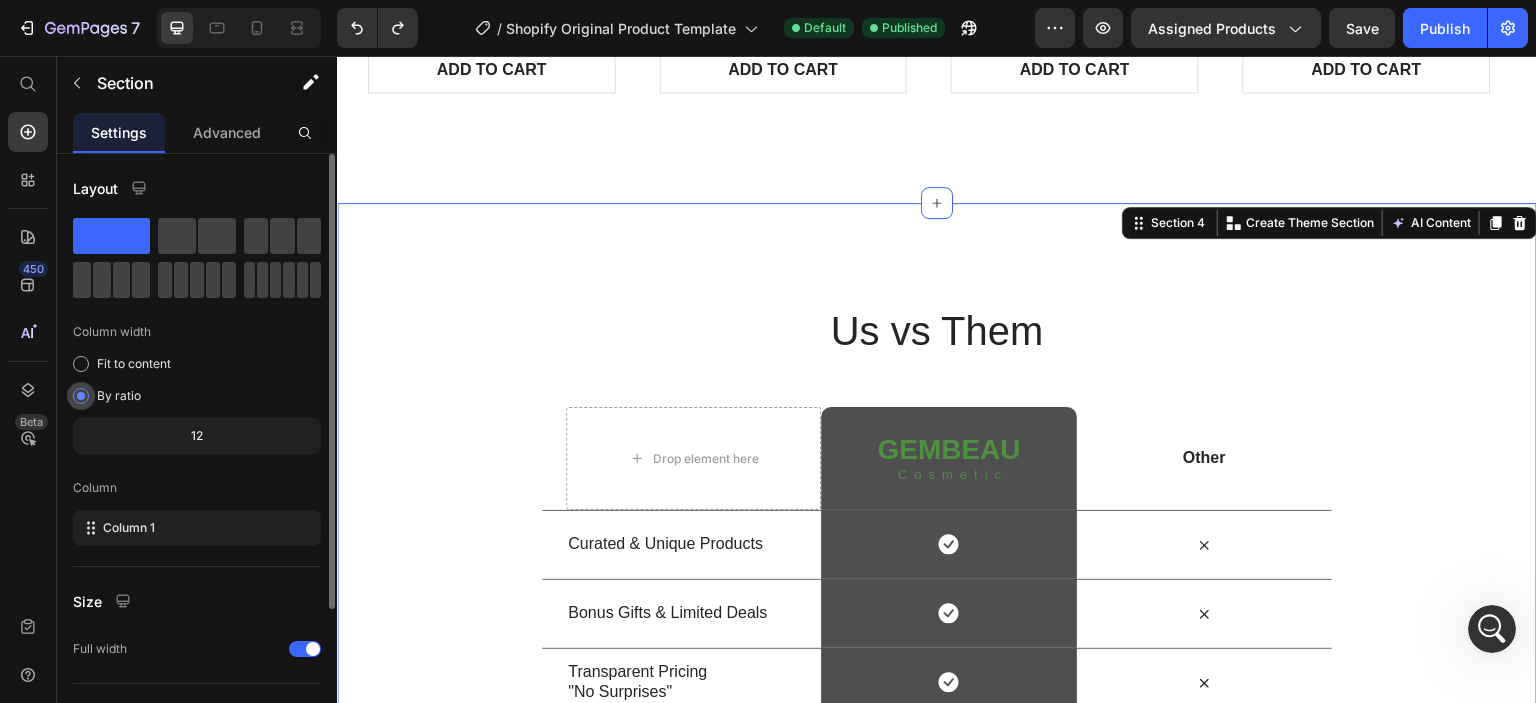 scroll, scrollTop: 200, scrollLeft: 0, axis: vertical 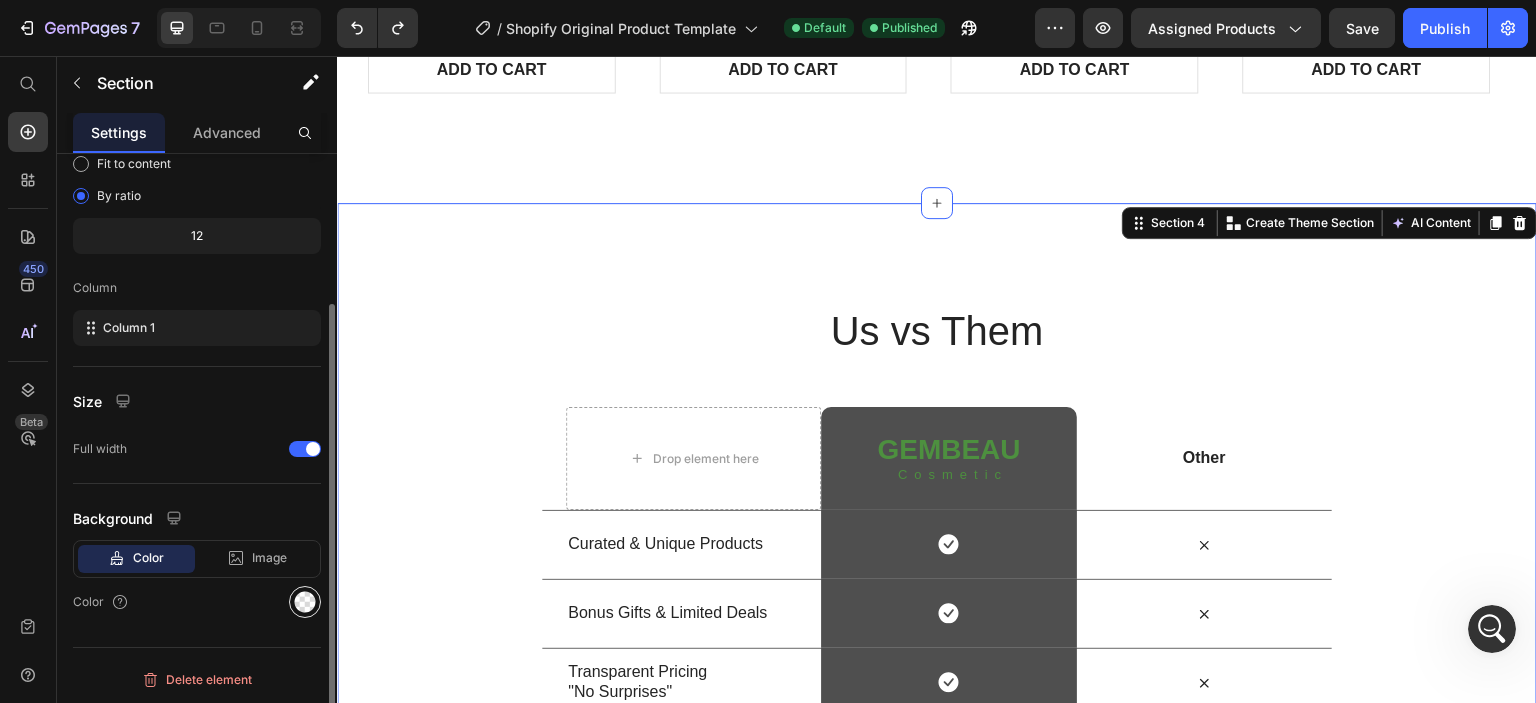 click at bounding box center [305, 602] 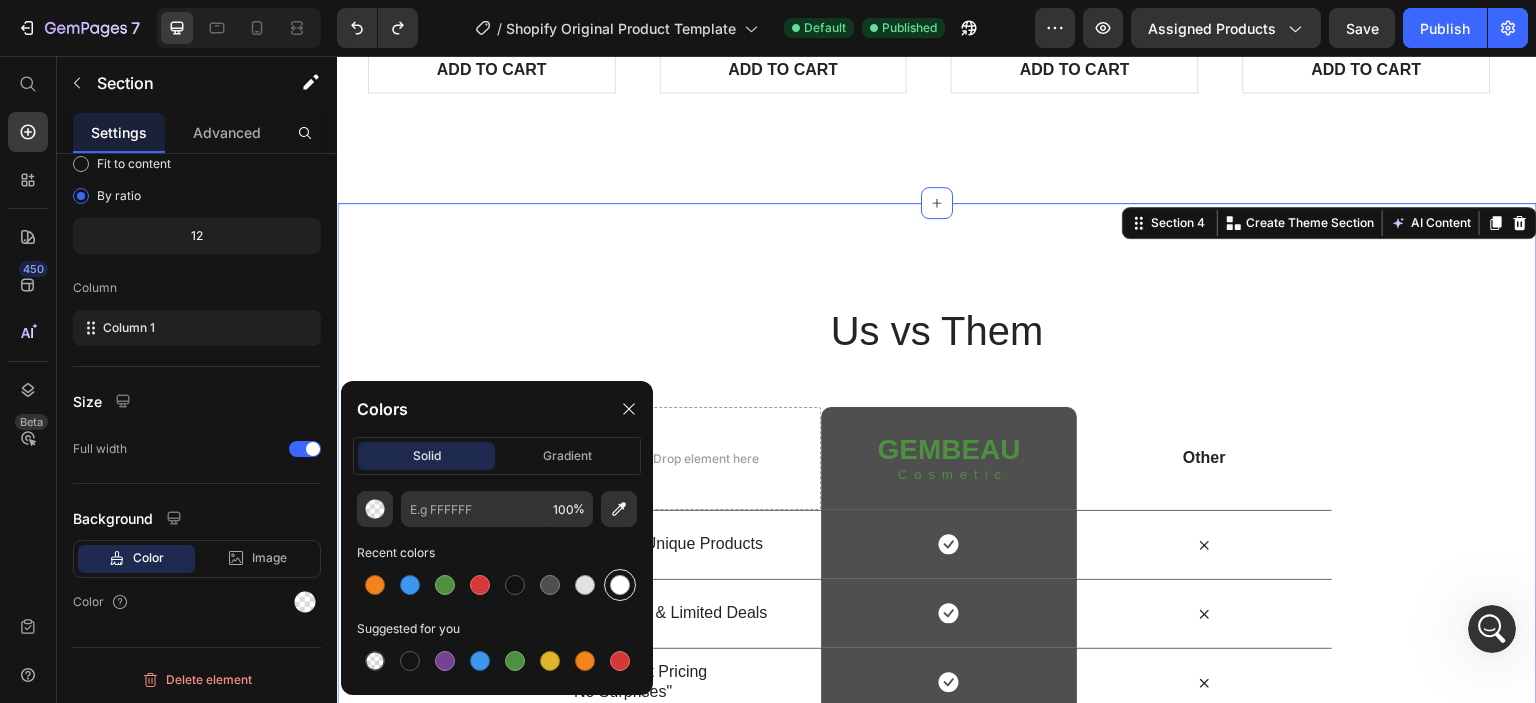 click at bounding box center [620, 585] 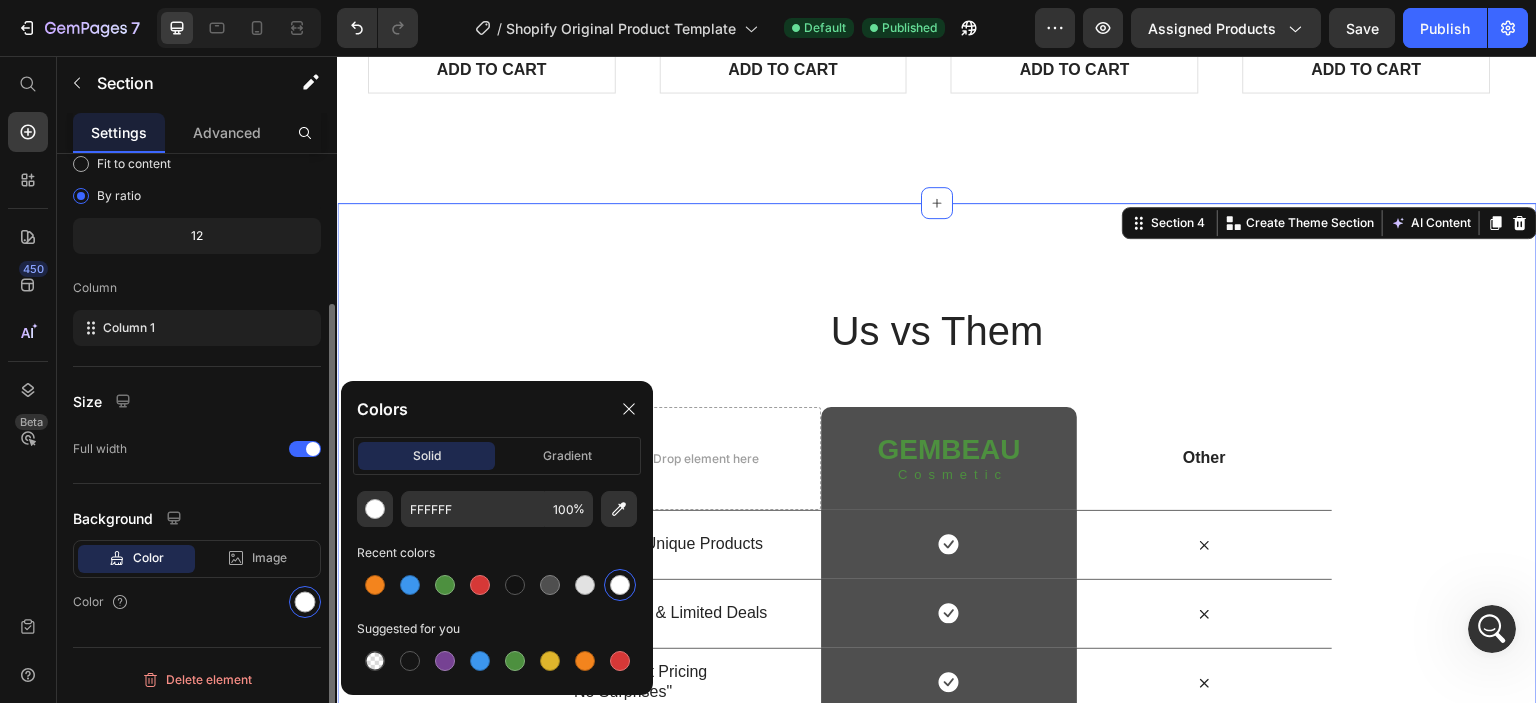 click on "Background" at bounding box center (197, 518) 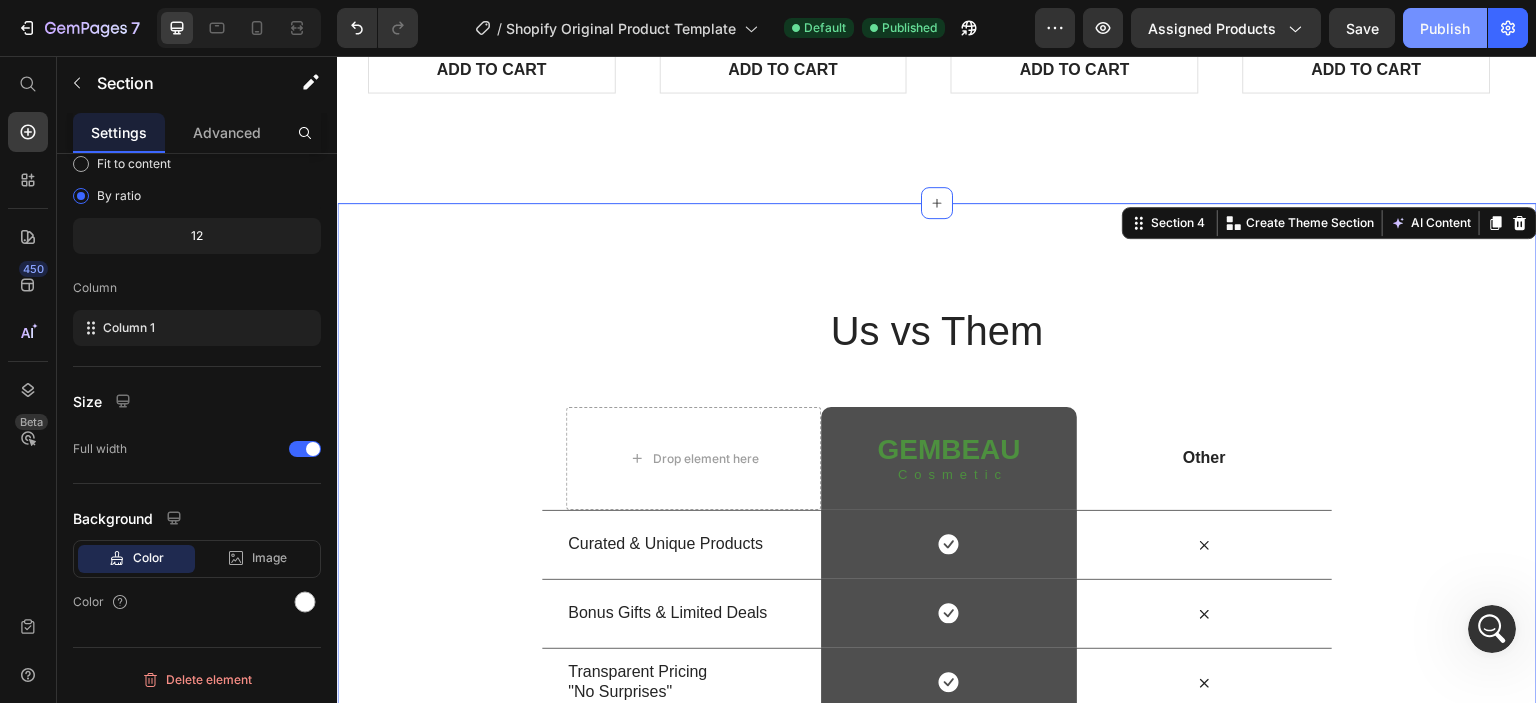 click on "Publish" at bounding box center [1445, 28] 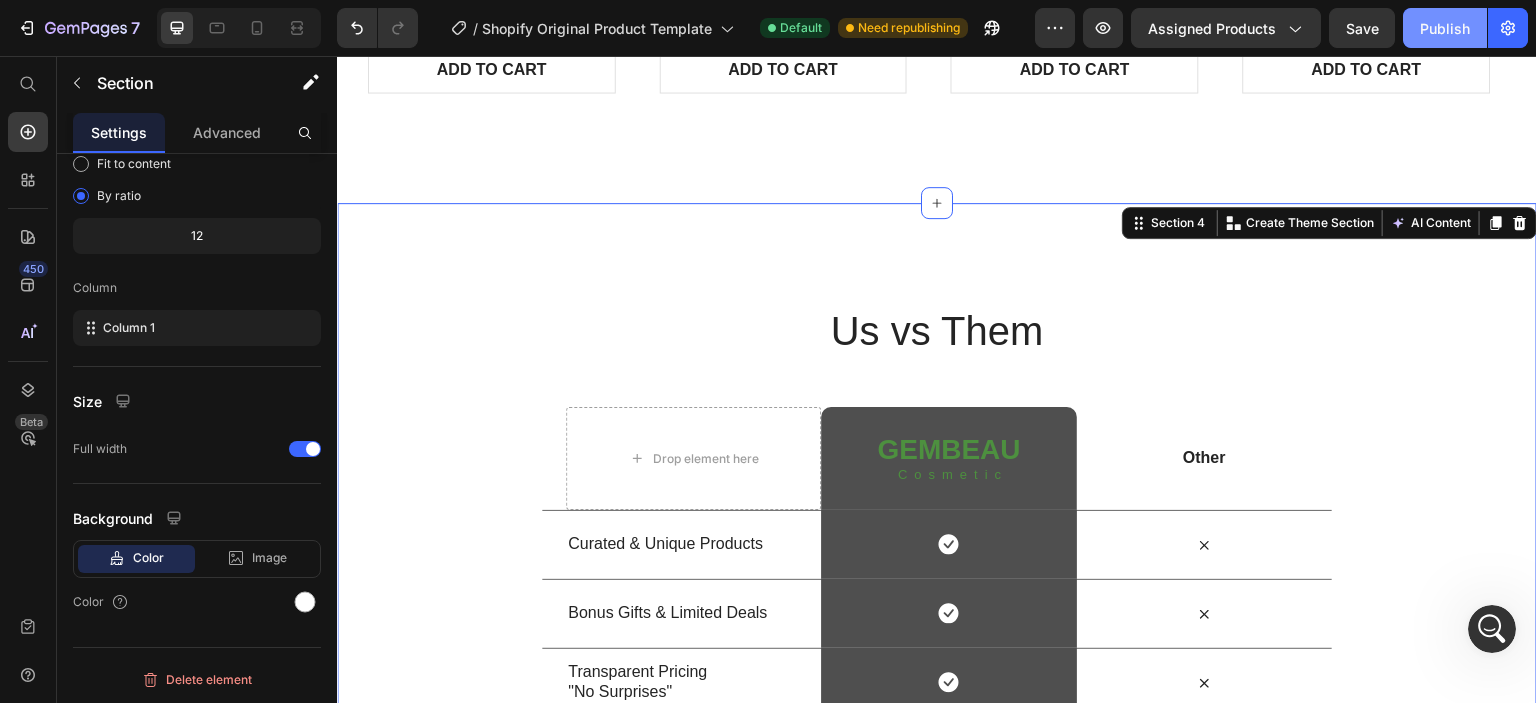click on "Publish" at bounding box center (1445, 28) 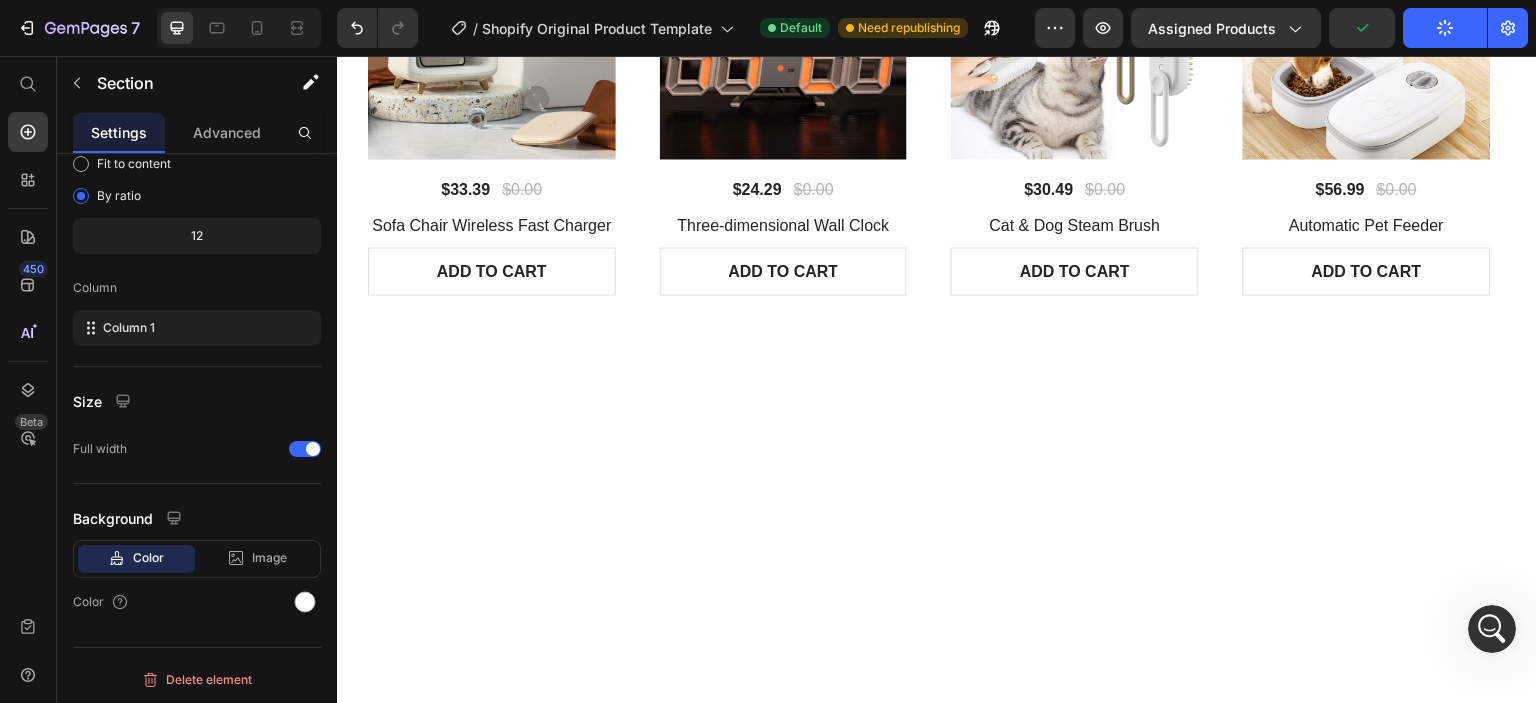 scroll, scrollTop: 0, scrollLeft: 0, axis: both 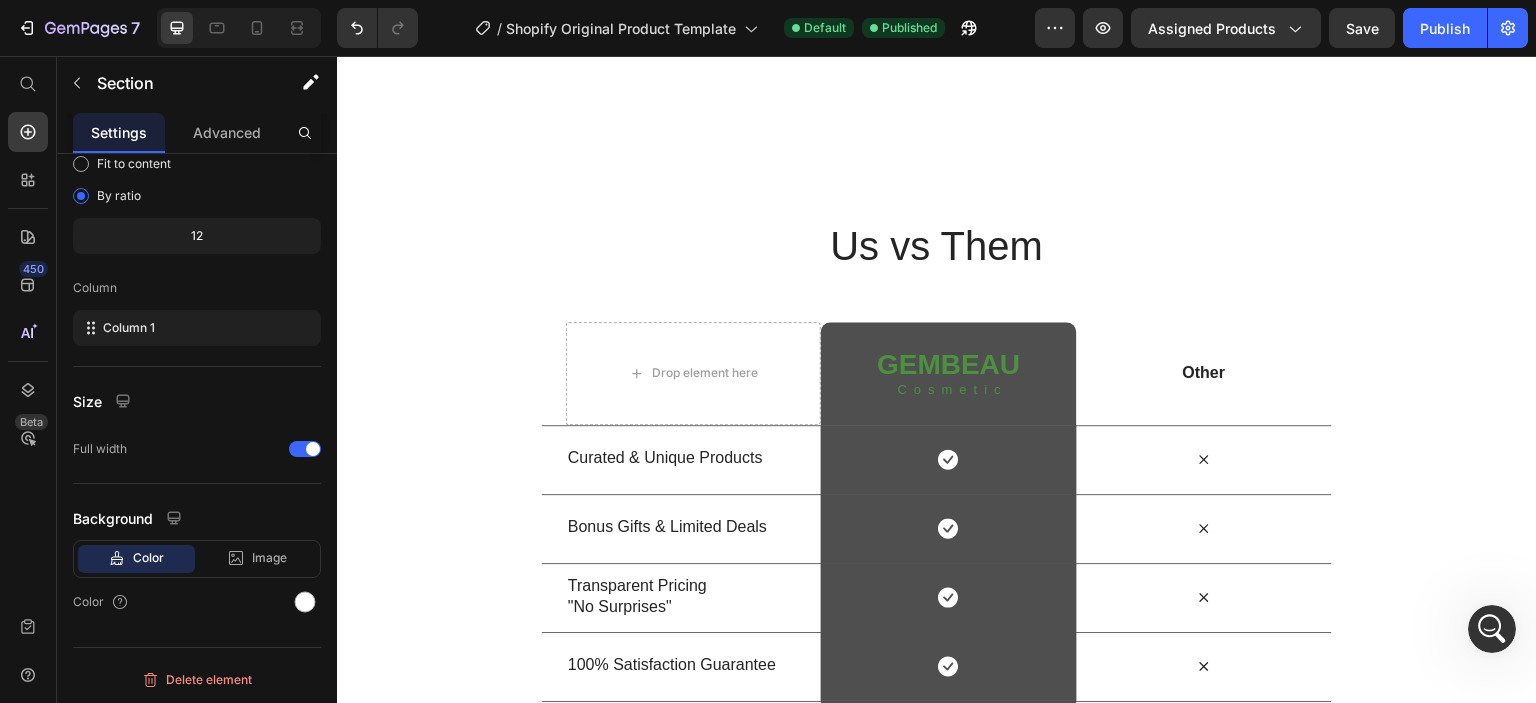 click on "Us vs Them Heading Row
Drop element here GEMBEAU Heading Cosmetic Text Block Row Other Text Block Row Curated & Unique Products Text Block
Icon Row
Icon Row Bonus Gifts & Limited Deals Text Block
Icon Row
Icon Row Transparent Pricing  "No Surprises" Text Block
Icon Row
Icon Row 100% Satisfaction Guarantee Text Block
Icon Row
Icon Row Handpicked Quality  "Not Mass Drops" Text Block
Icon Row
Icon Row Section 4" at bounding box center (937, 494) 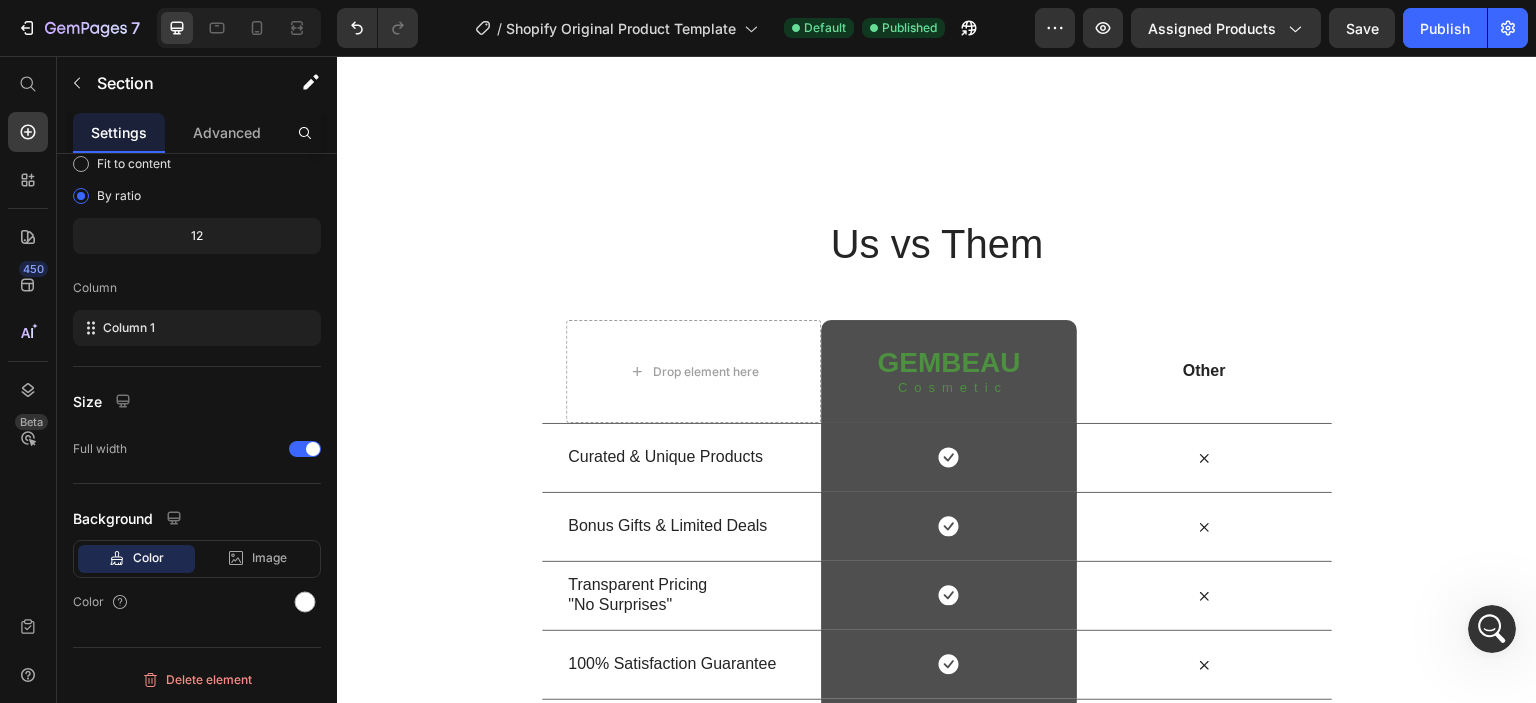 scroll, scrollTop: 1800, scrollLeft: 0, axis: vertical 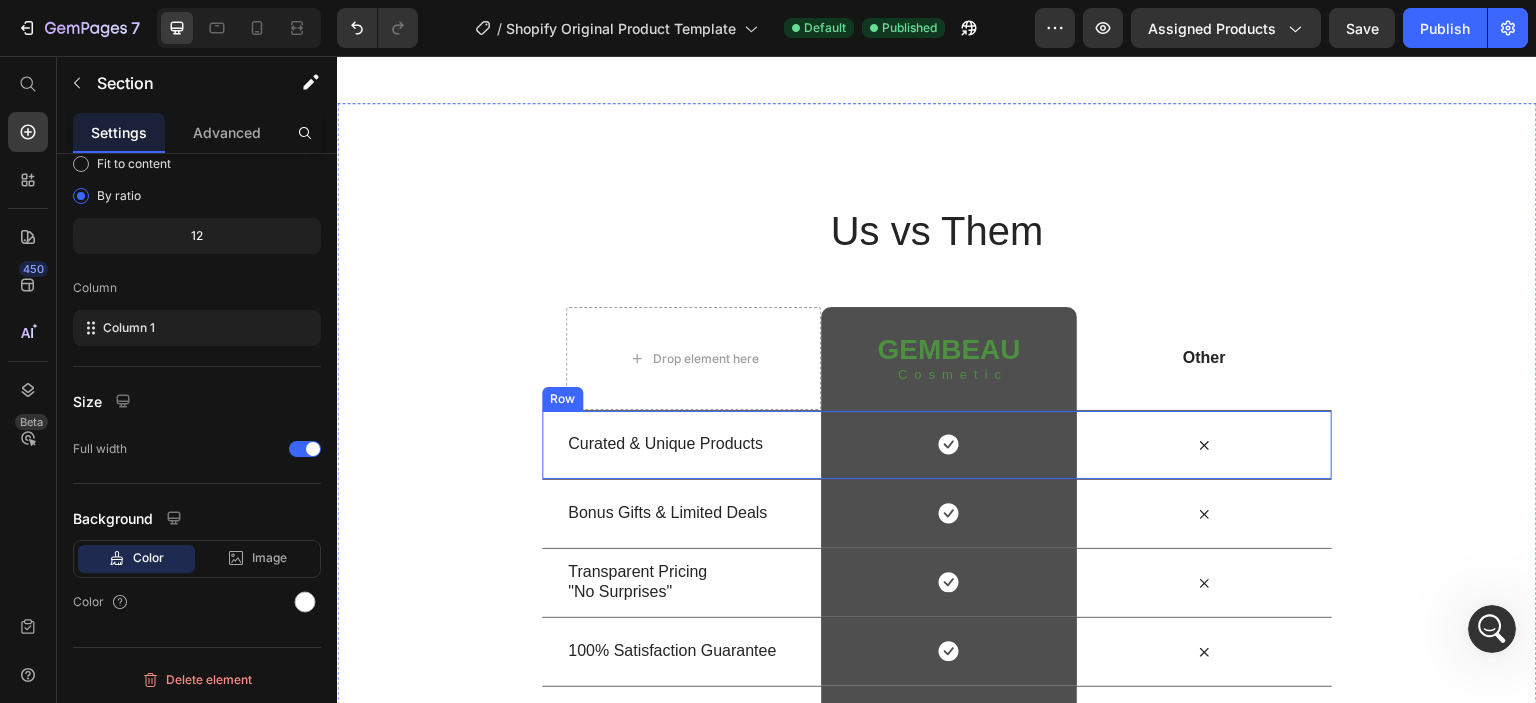 click on "Curated & Unique Products Text Block
Icon Row
Icon Row" at bounding box center (937, 444) 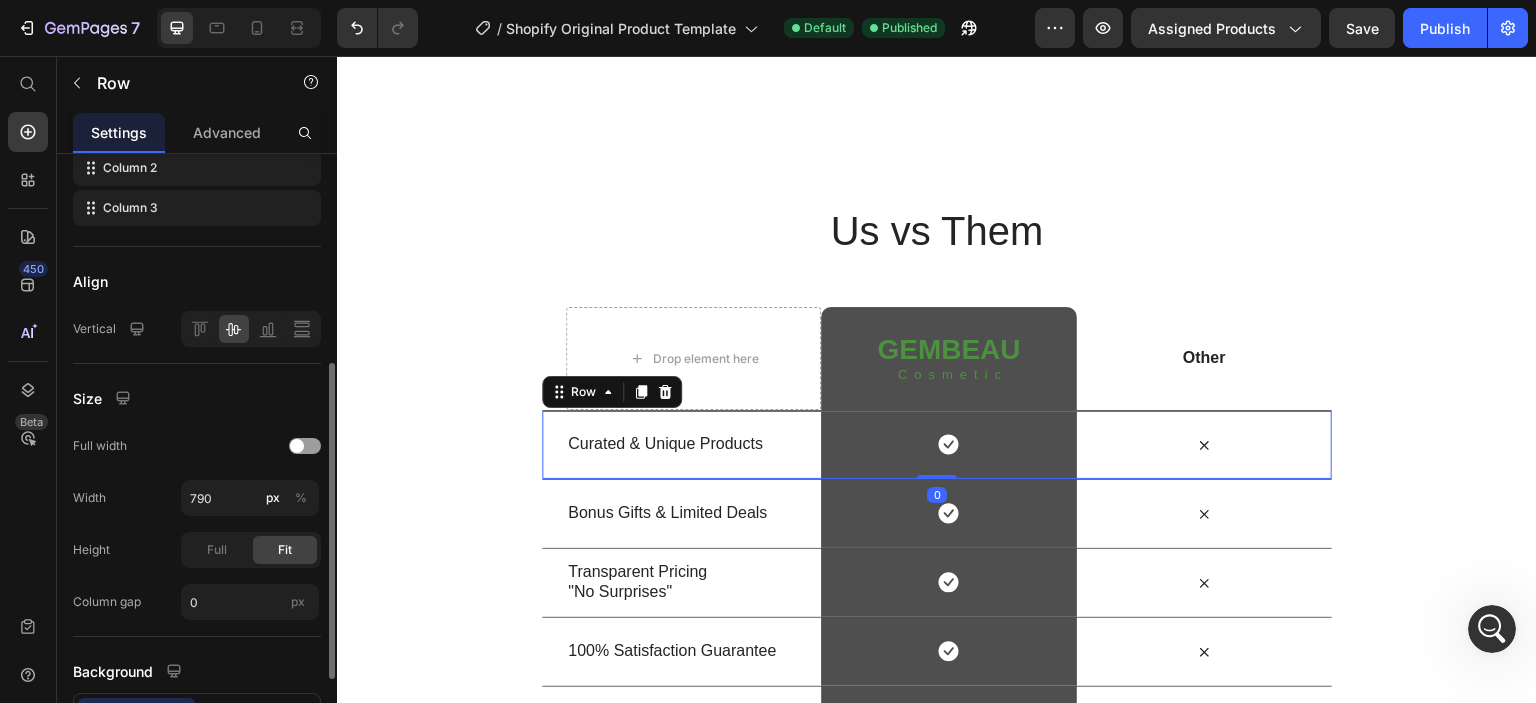 scroll, scrollTop: 552, scrollLeft: 0, axis: vertical 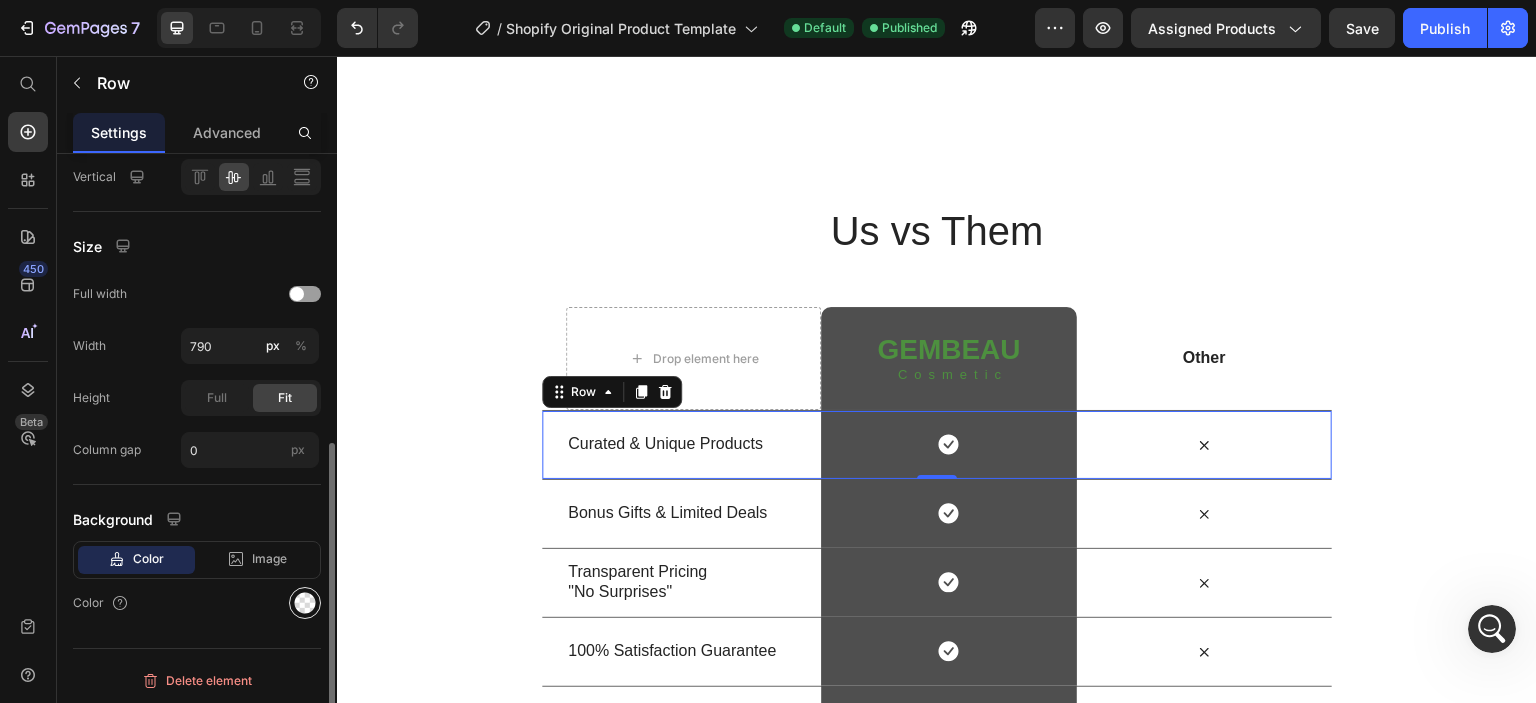 click 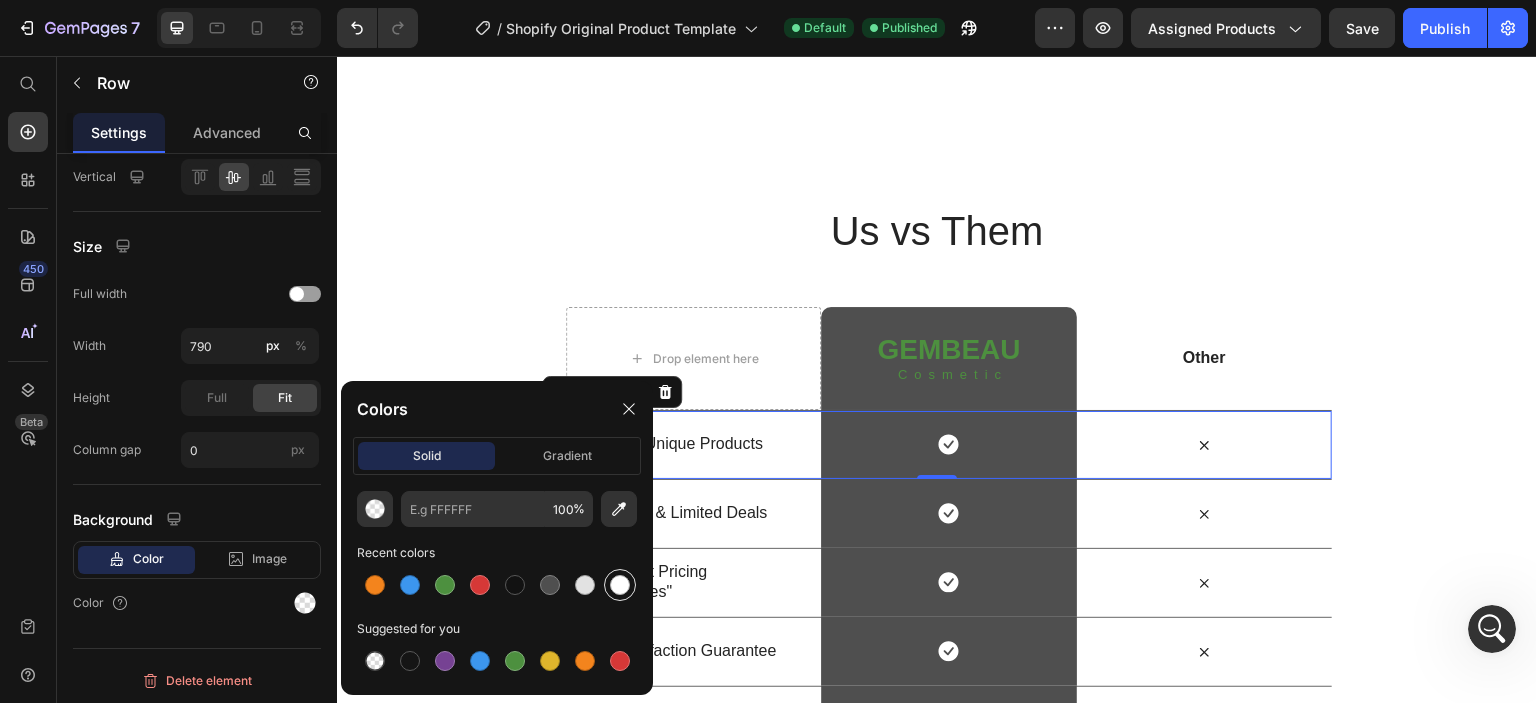 click at bounding box center [620, 585] 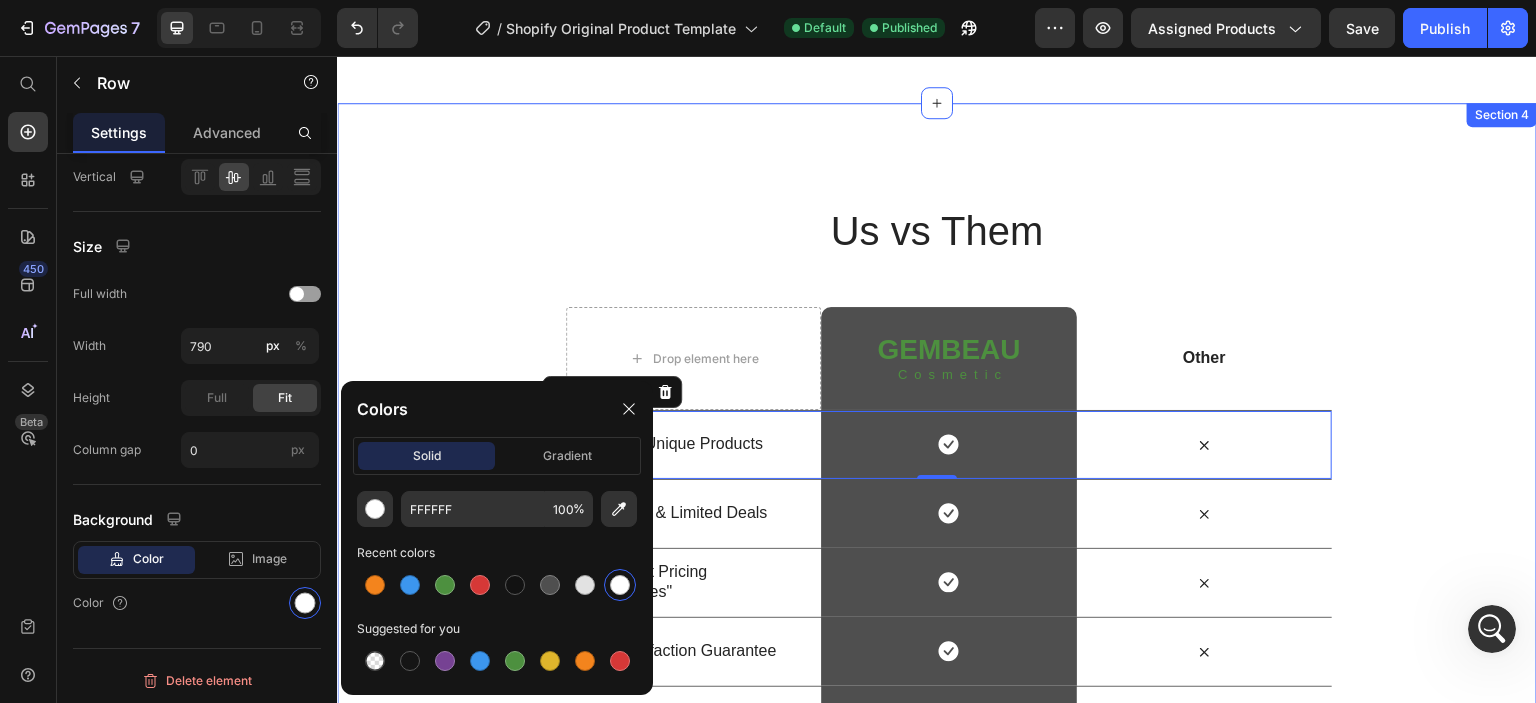click on "Us vs Them Heading Row
Drop element here GEMBEAU Heading Cosmetic Text Block Row Other Text Block Row Curated & Unique Products Text Block
Icon Row
Icon Row   0 Bonus Gifts & Limited Deals Text Block
Icon Row
Icon Row Transparent Pricing  "No Surprises" Text Block
Icon Row
Icon Row 100% Satisfaction Guarantee Text Block
Icon Row
Icon Row Handpicked Quality  "Not Mass Drops" Text Block
Icon Row
Icon Row" at bounding box center [937, 479] 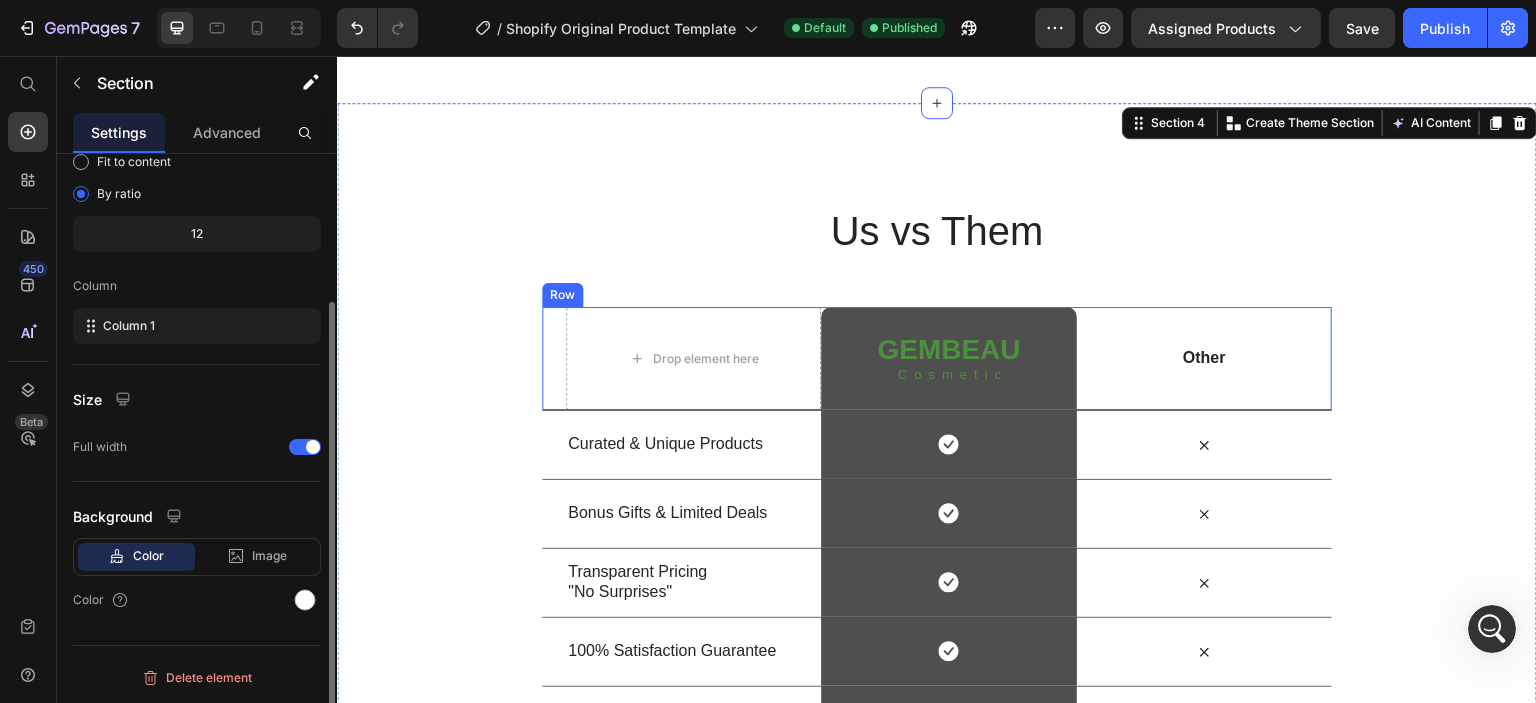 scroll, scrollTop: 0, scrollLeft: 0, axis: both 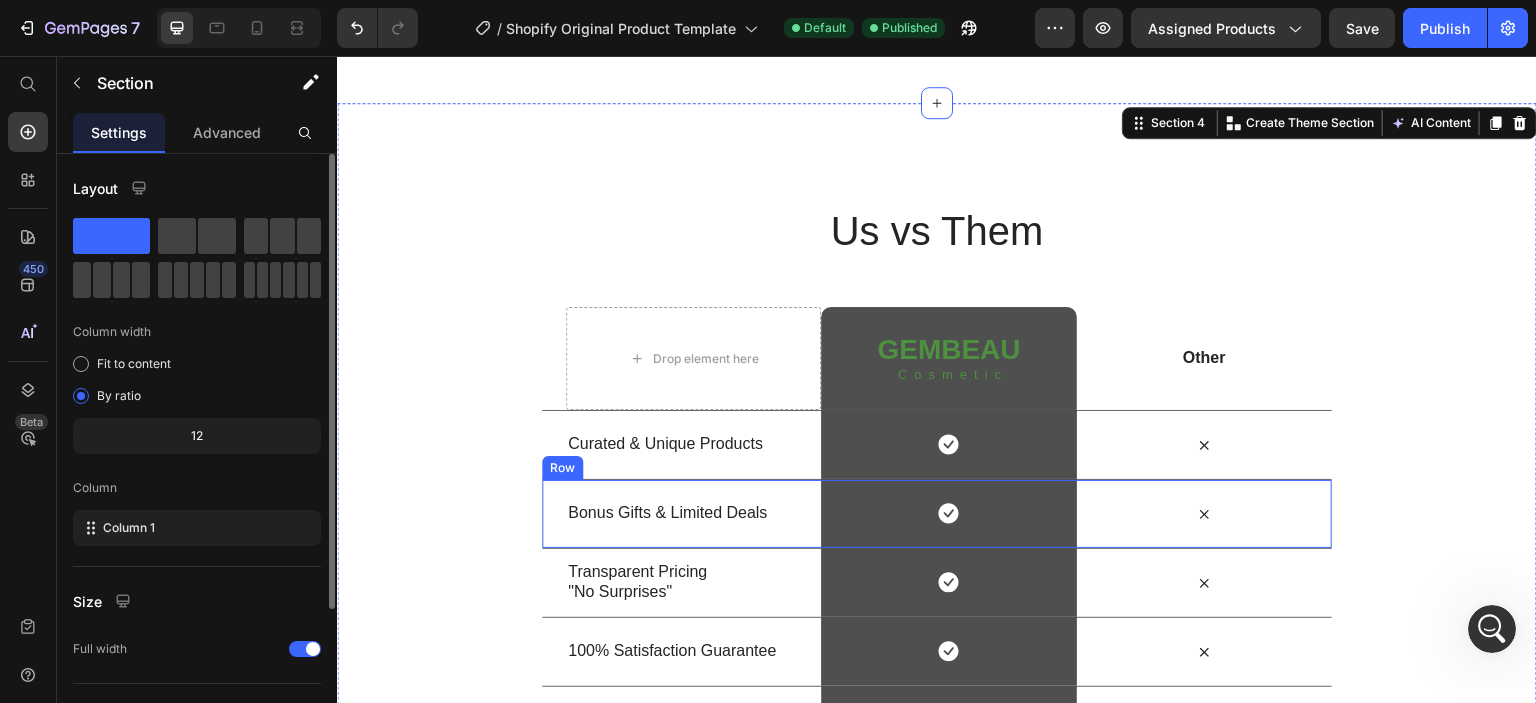 click on "Bonus Gifts & Limited Deals Text Block
Icon Row
Icon Row" at bounding box center (937, 513) 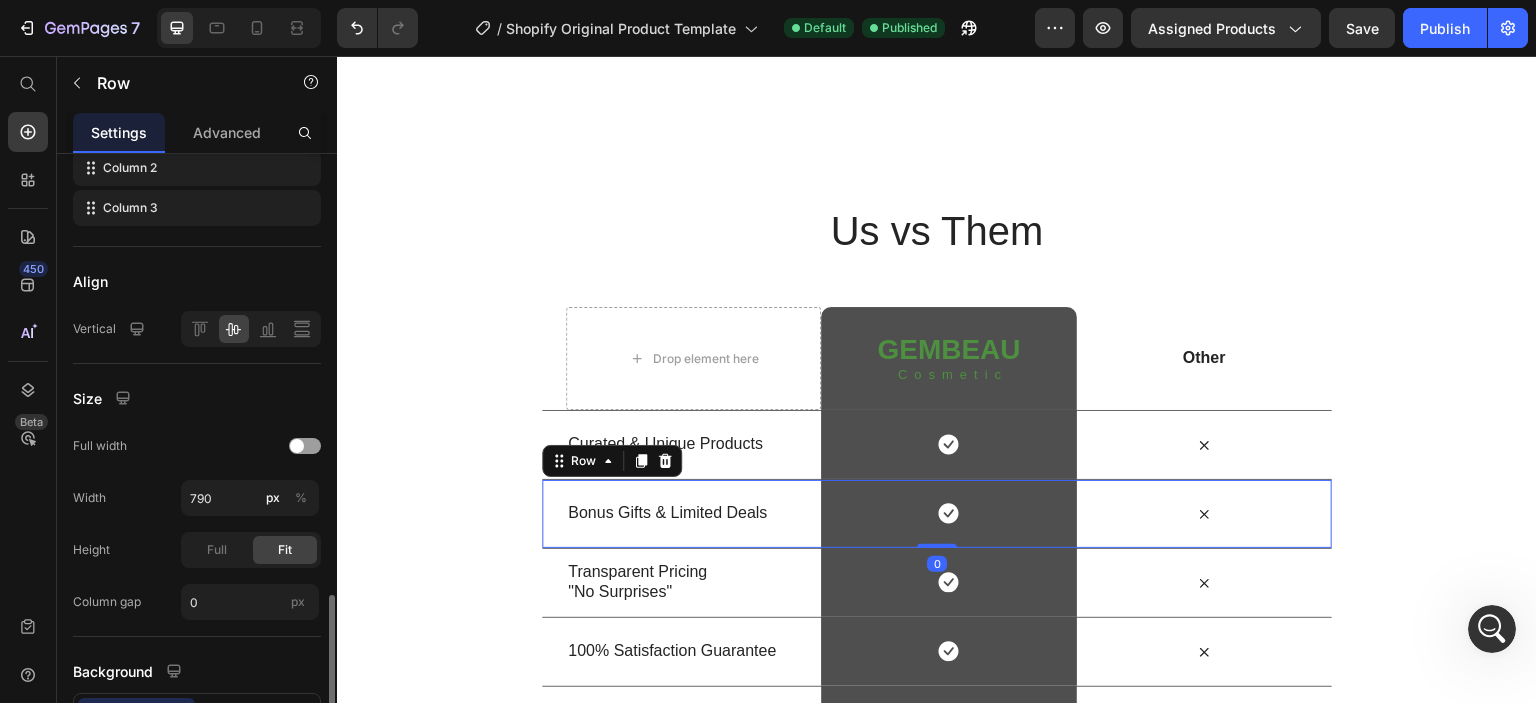 scroll, scrollTop: 552, scrollLeft: 0, axis: vertical 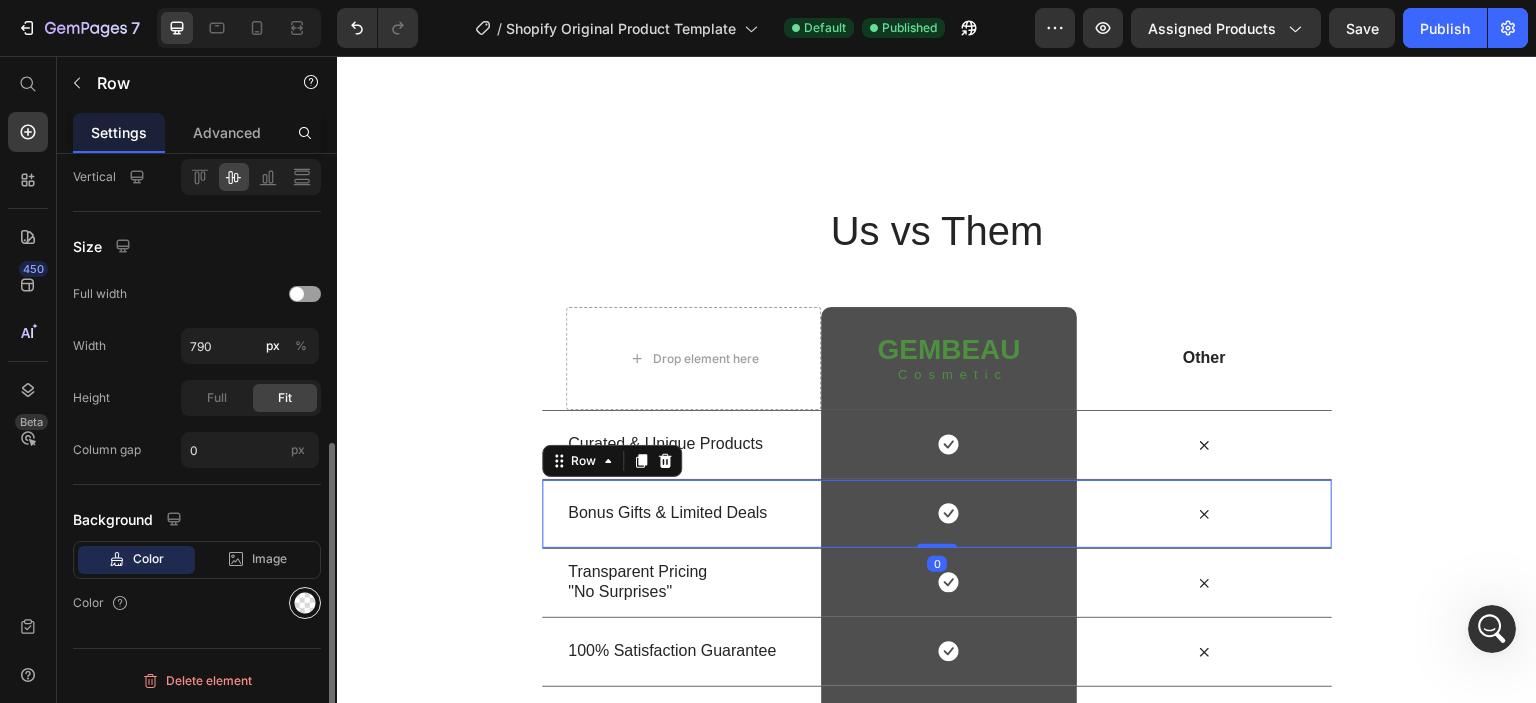 click at bounding box center (305, 603) 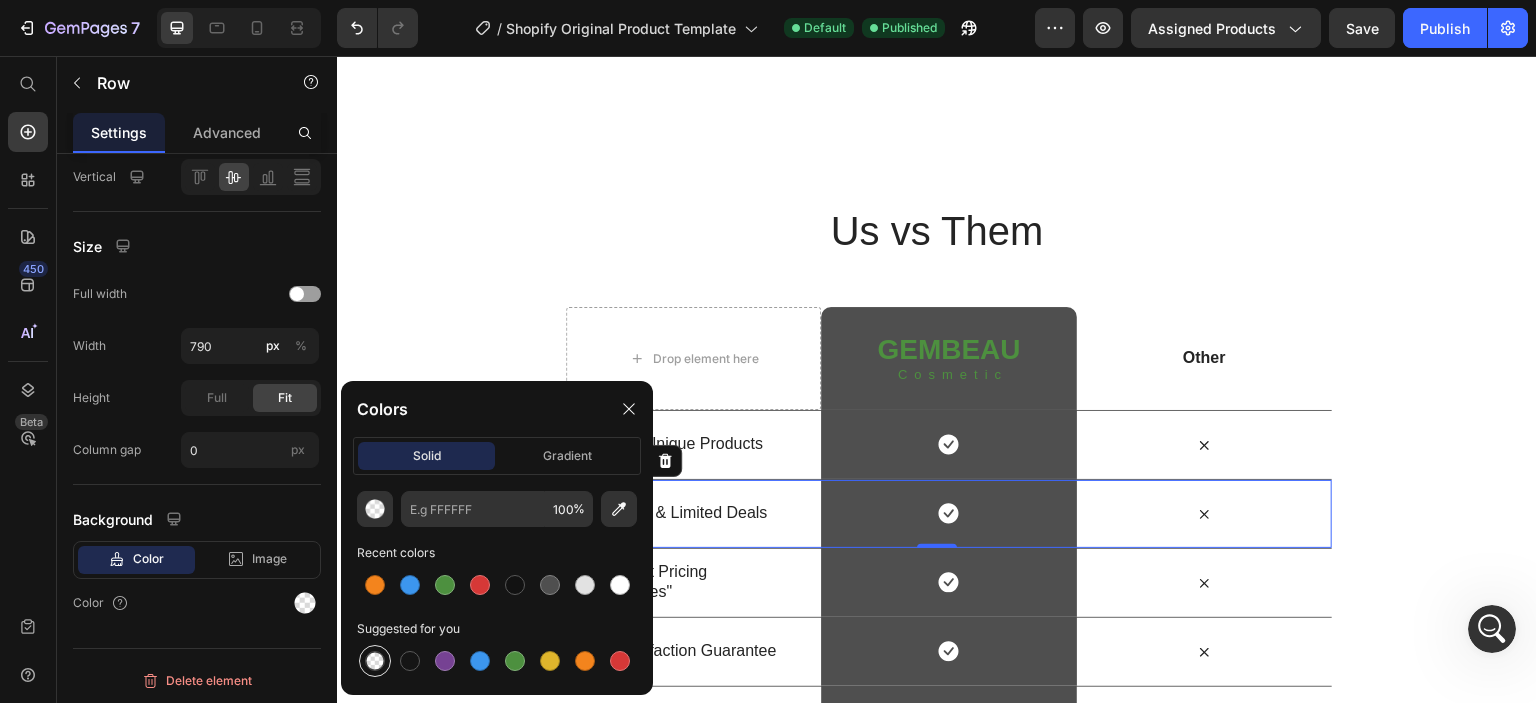 click at bounding box center [375, 661] 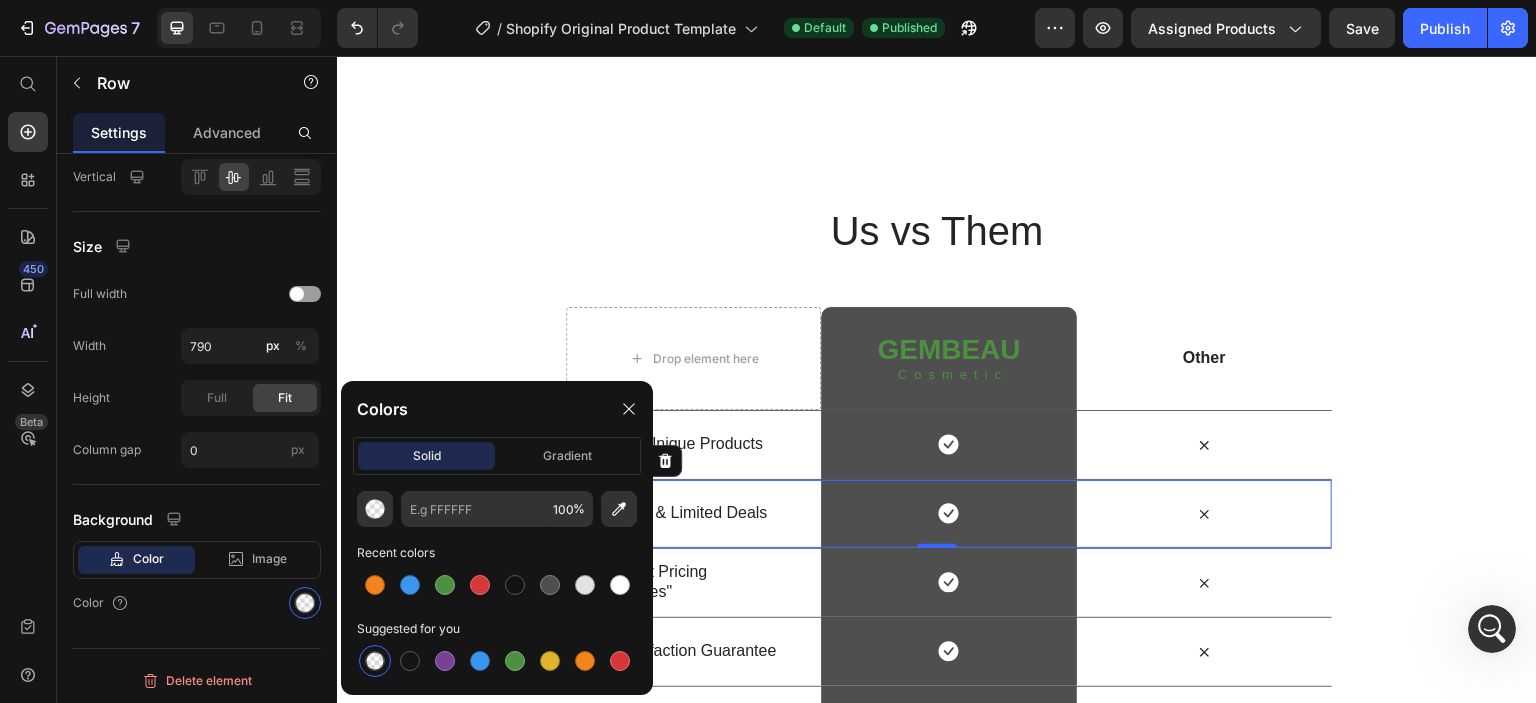 type on "000000" 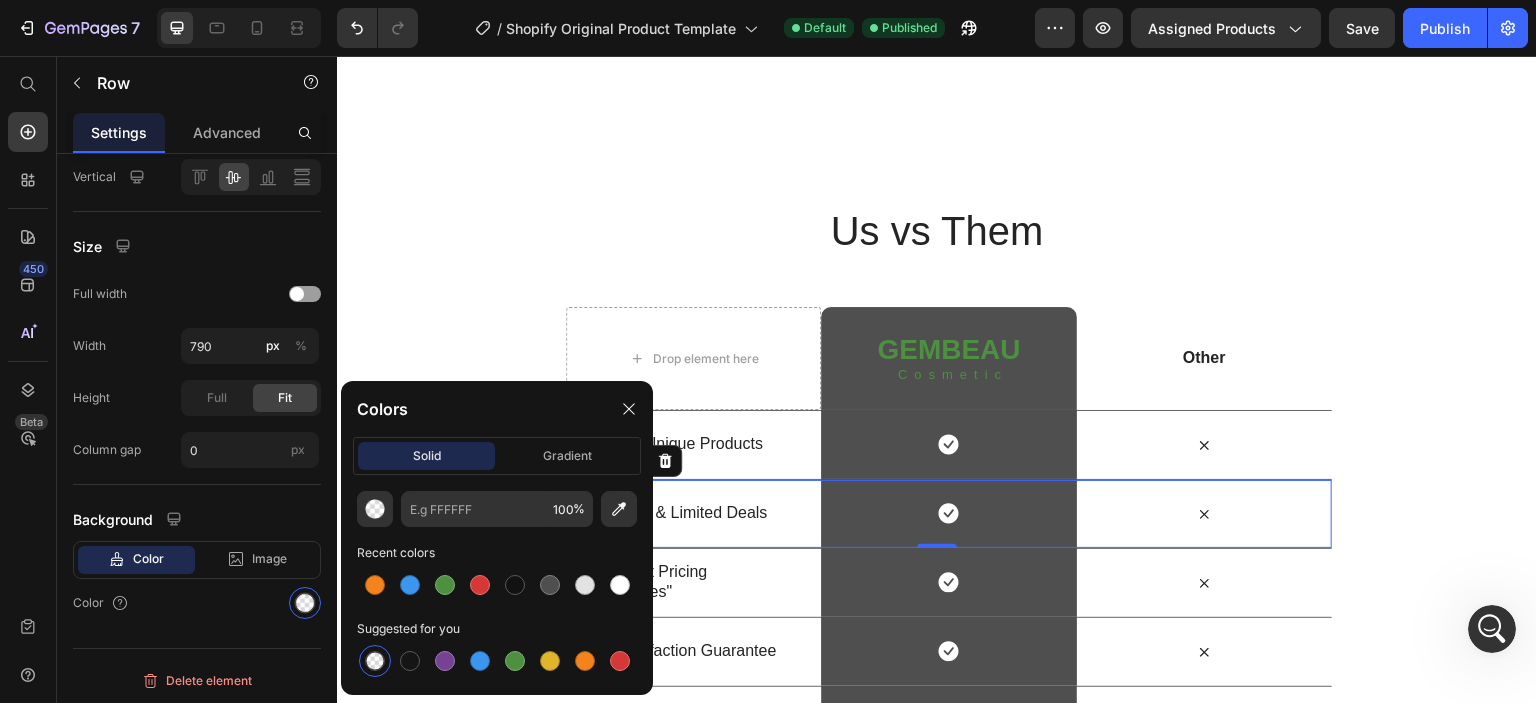 type on "0" 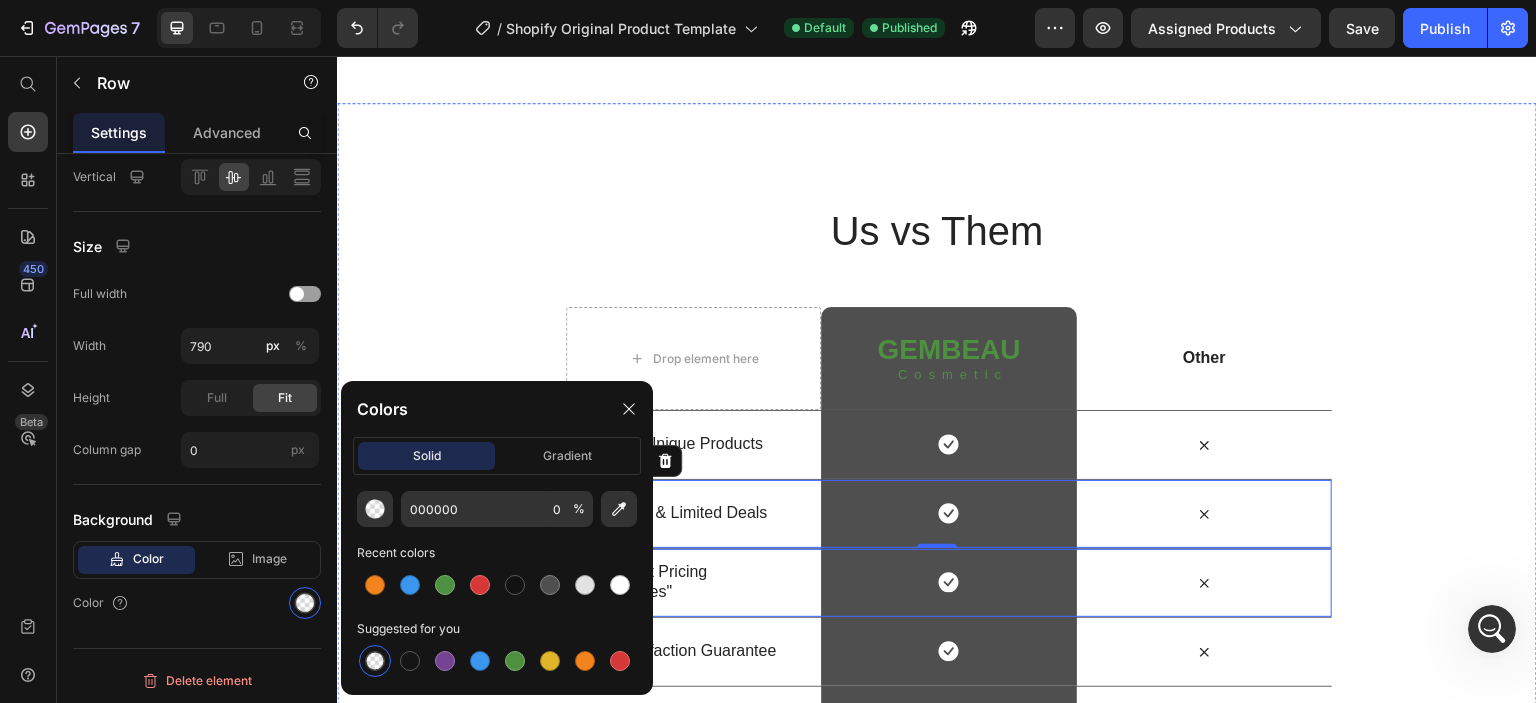 click on "Icon" at bounding box center [1204, 583] 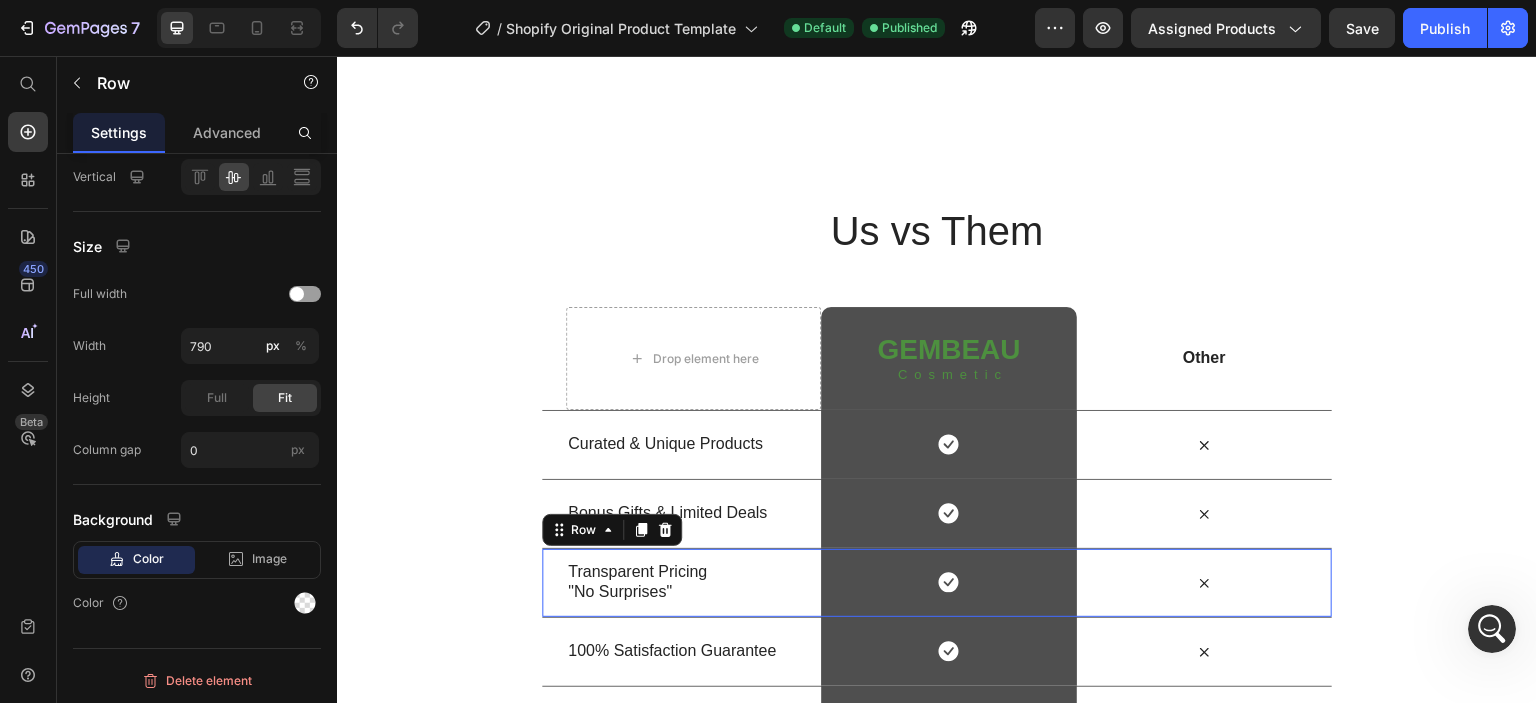 scroll, scrollTop: 552, scrollLeft: 0, axis: vertical 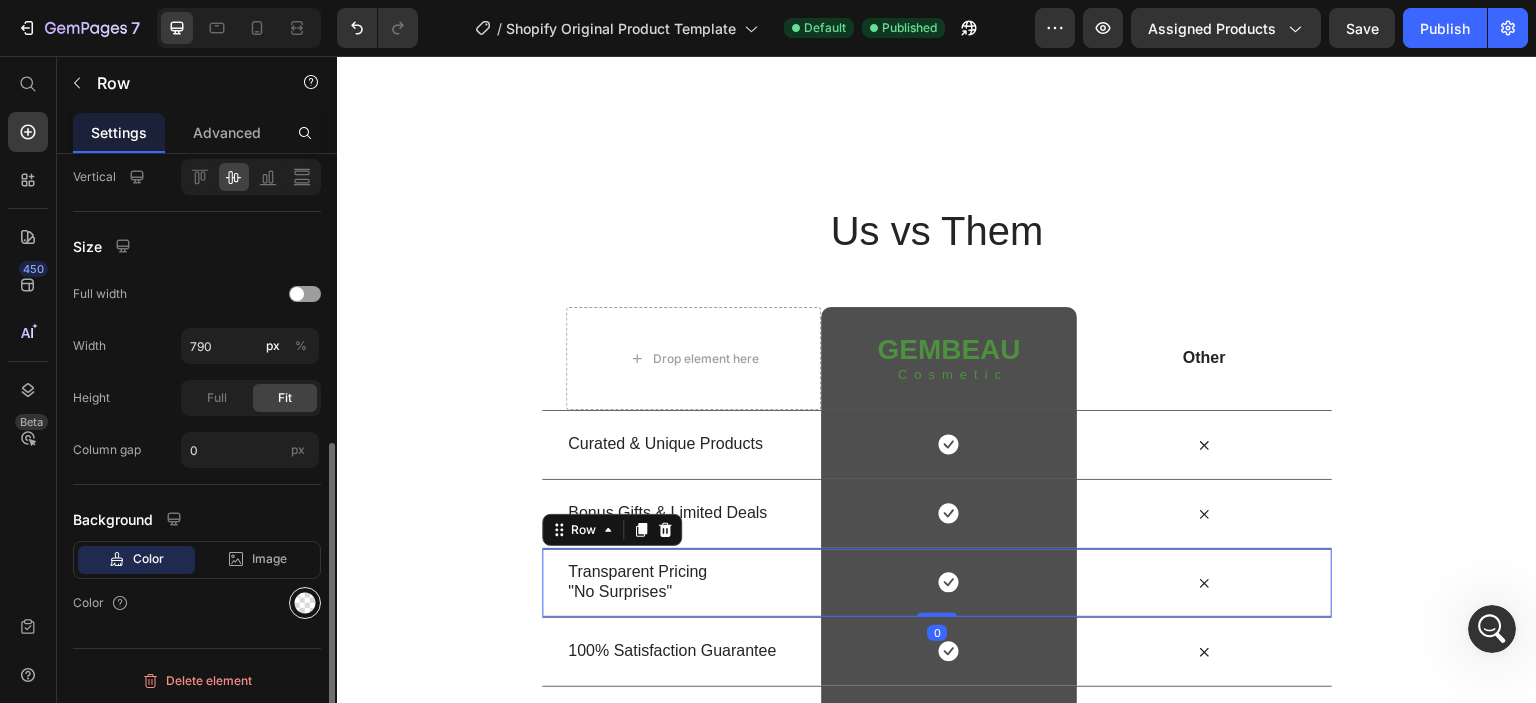 click at bounding box center (305, 603) 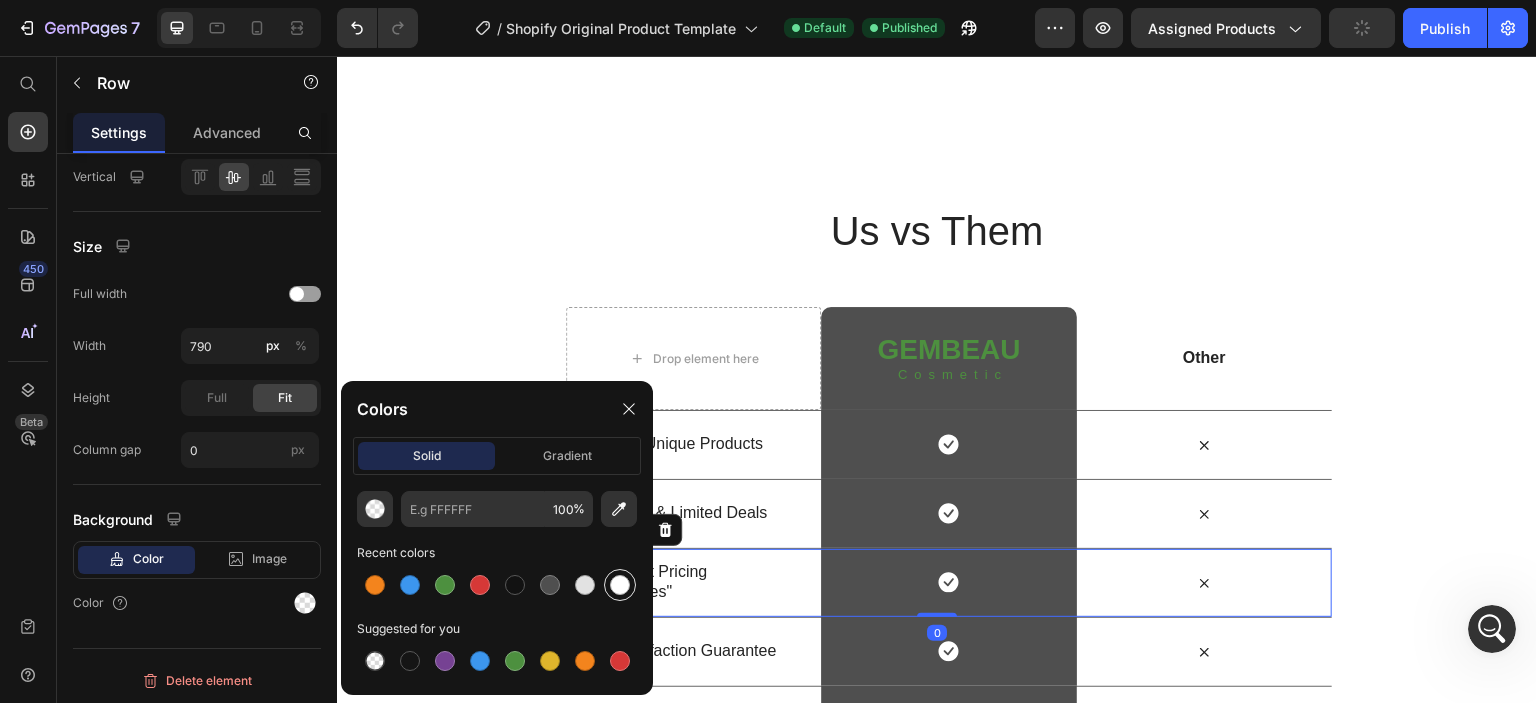 click at bounding box center (620, 585) 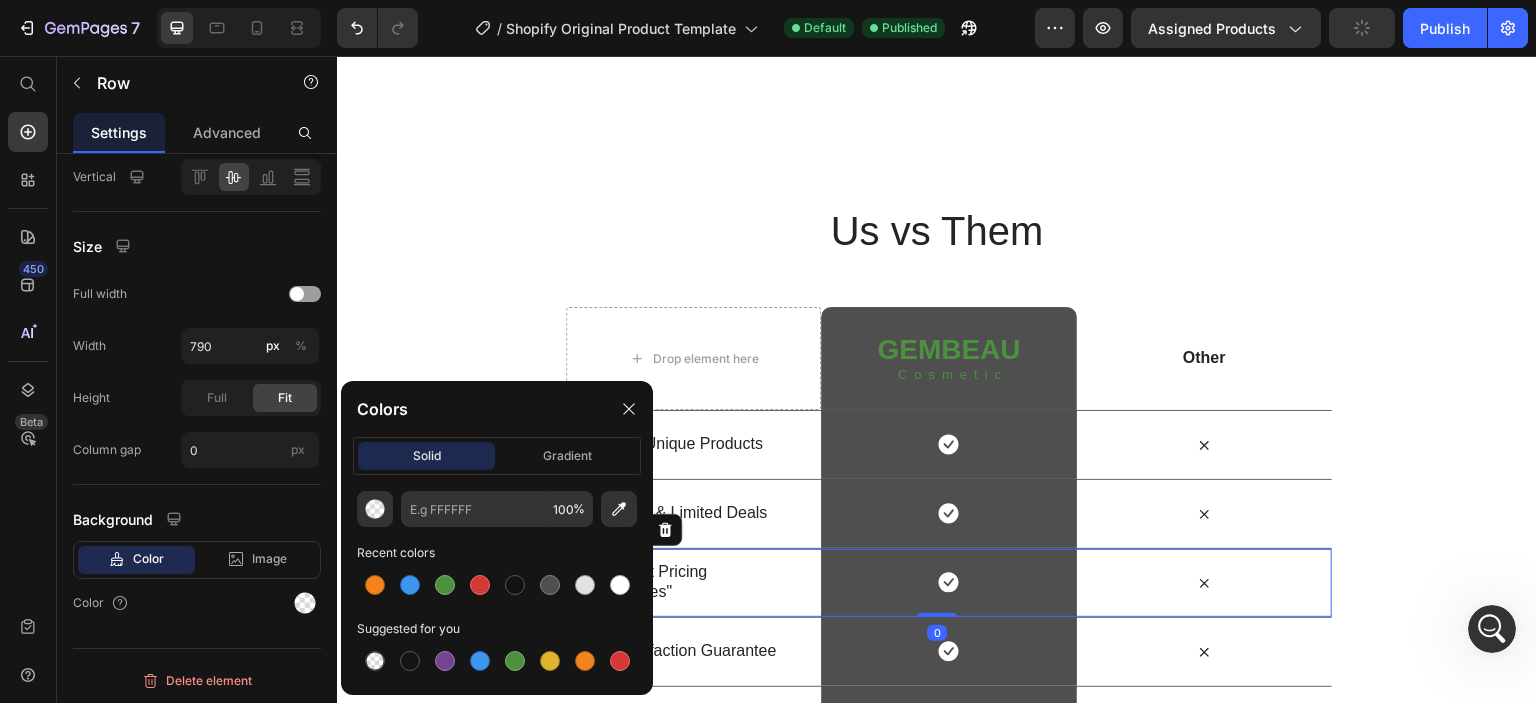 type on "FFFFFF" 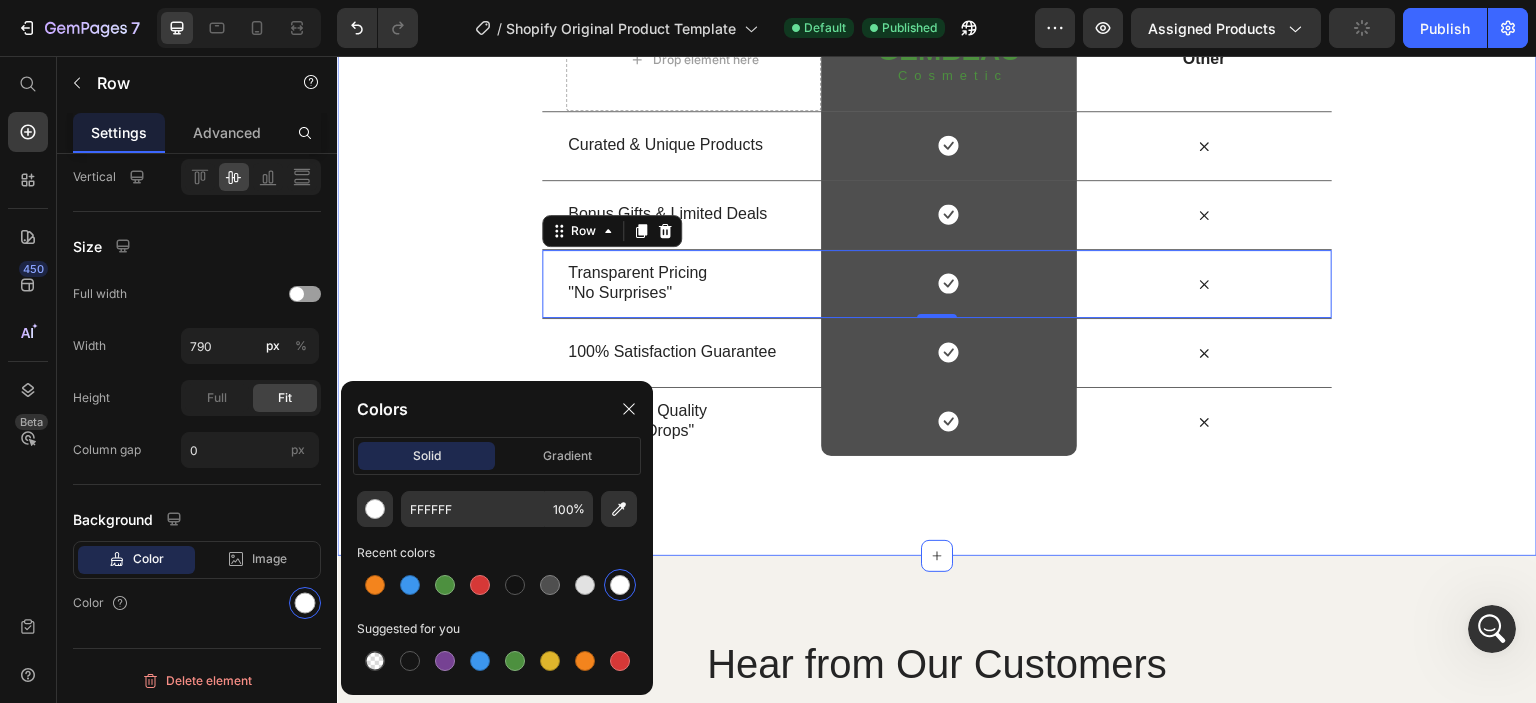 scroll, scrollTop: 2100, scrollLeft: 0, axis: vertical 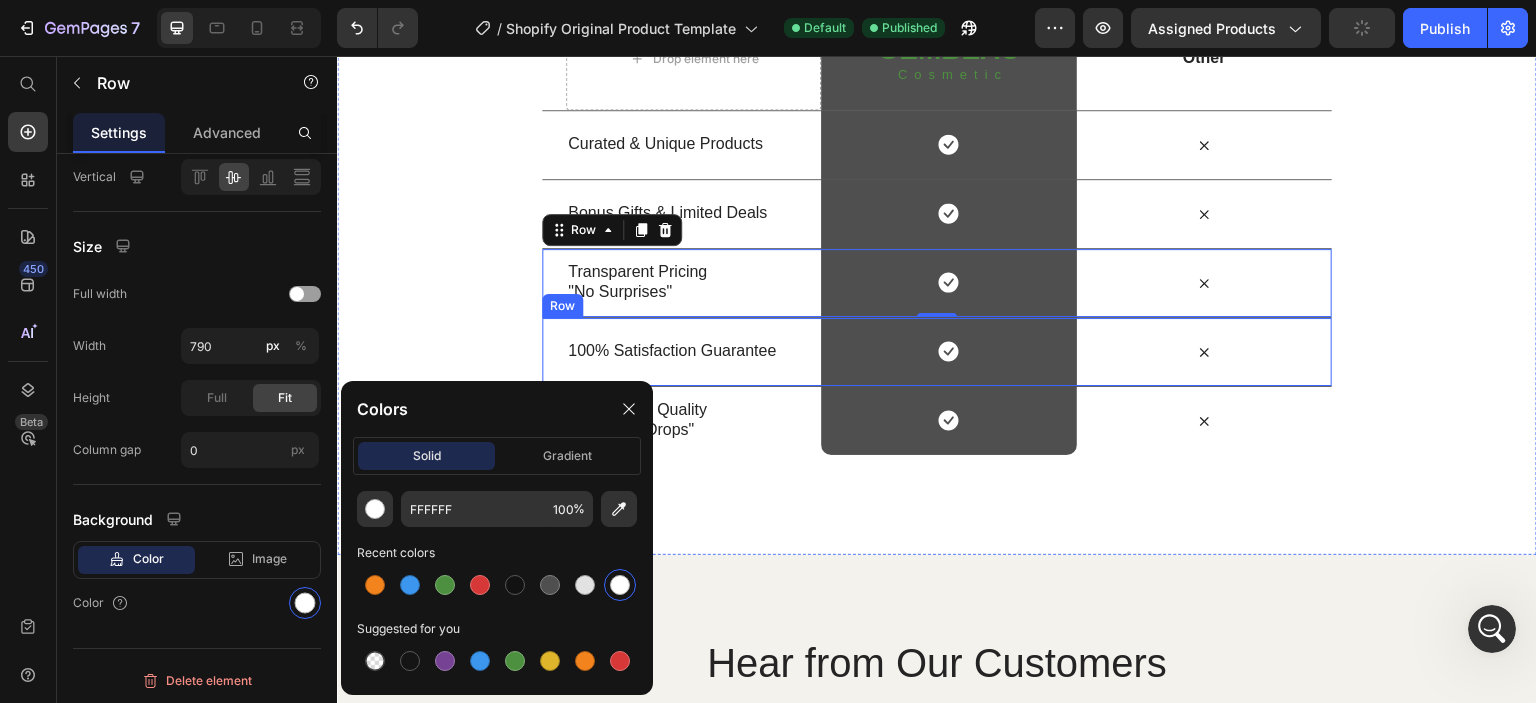 click on "100% Satisfaction Guarantee Text Block
Icon Row
Icon Row" at bounding box center [937, 351] 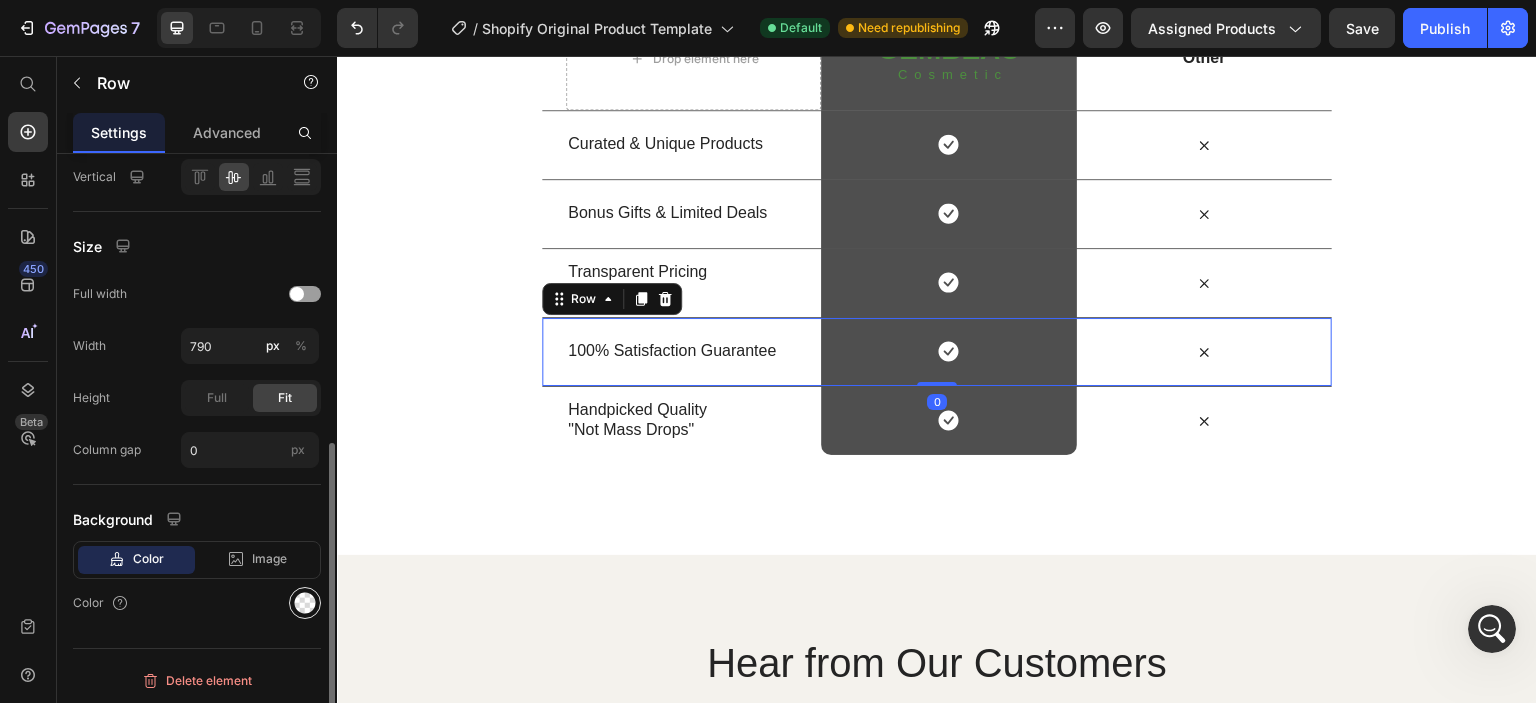 click at bounding box center (305, 603) 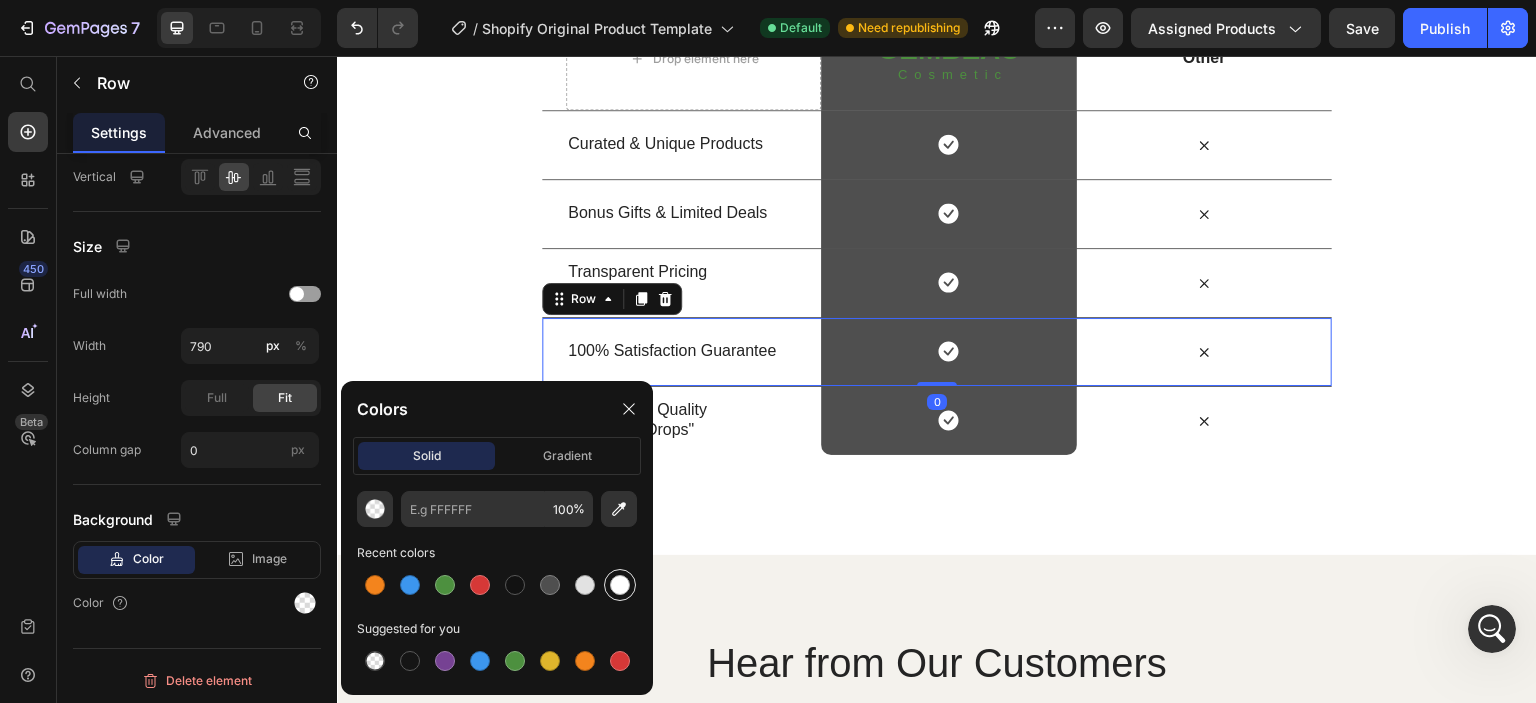 click at bounding box center [620, 585] 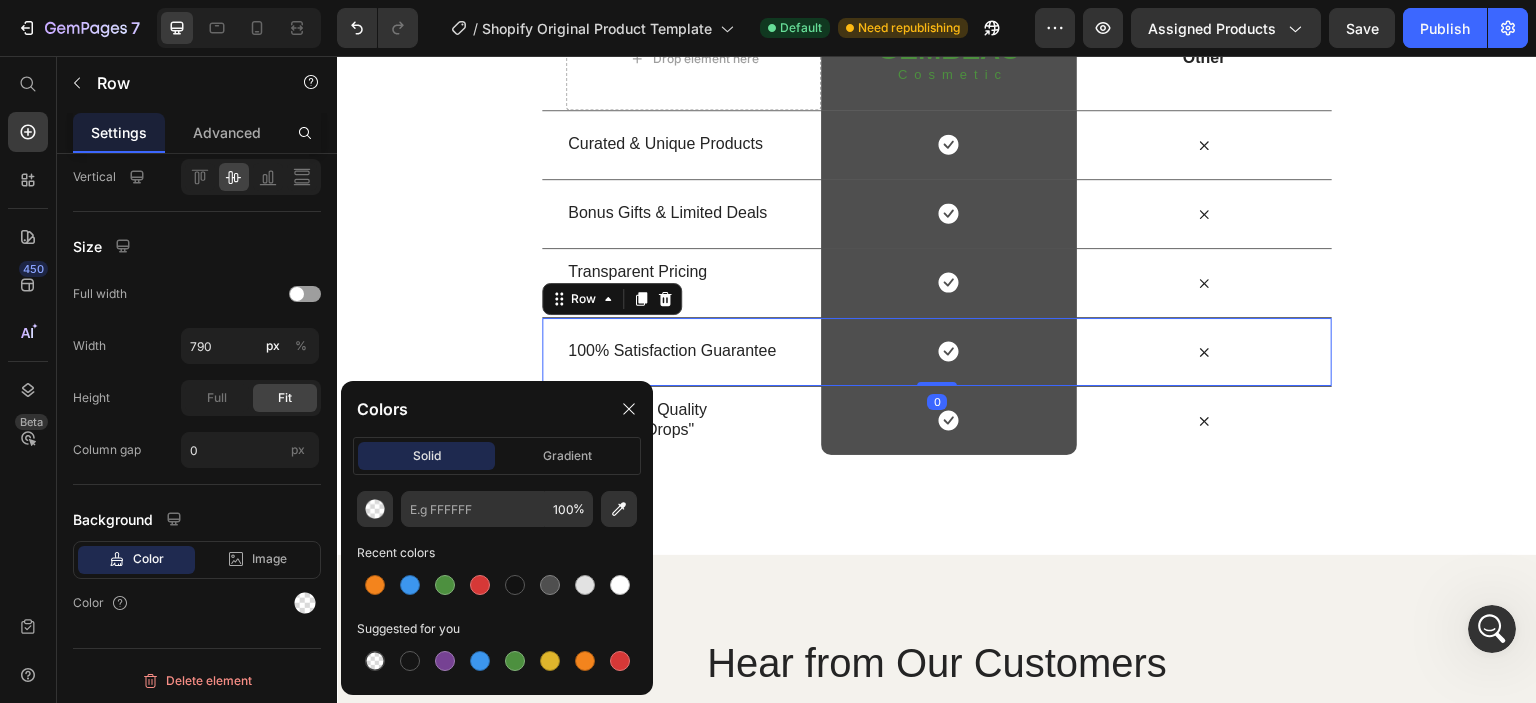 type on "FFFFFF" 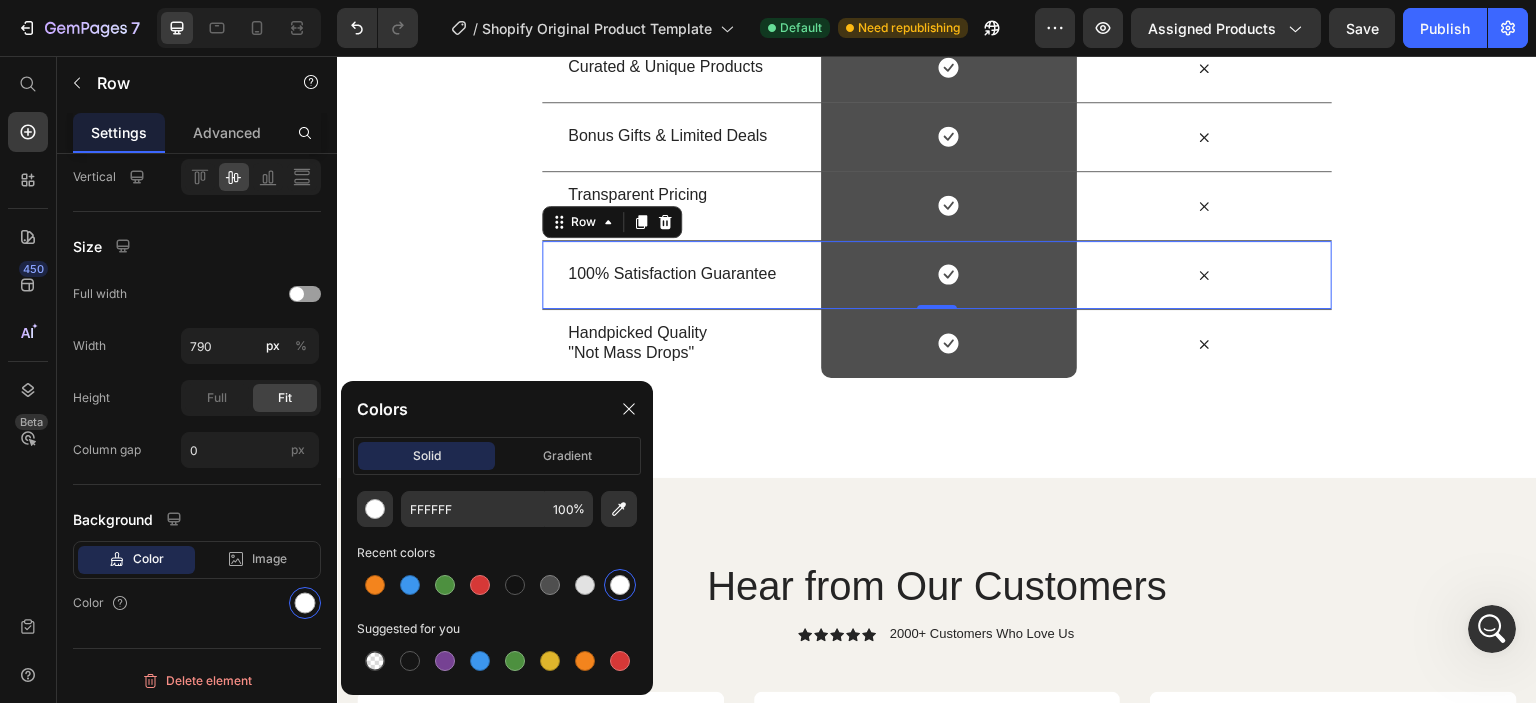 scroll, scrollTop: 2200, scrollLeft: 0, axis: vertical 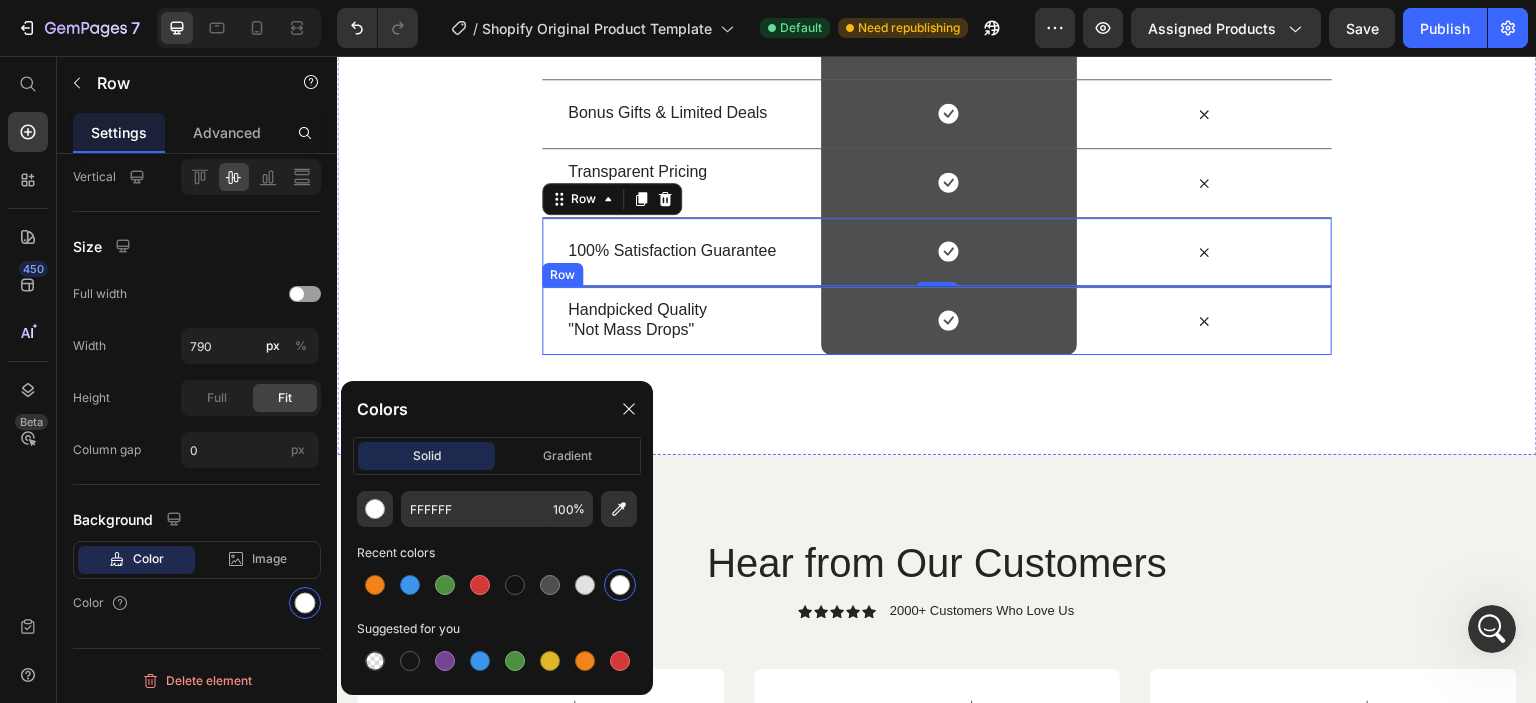 click on "Handpicked Quality  "Not Mass Drops" Text Block
Icon Row
Icon Row" at bounding box center [937, 320] 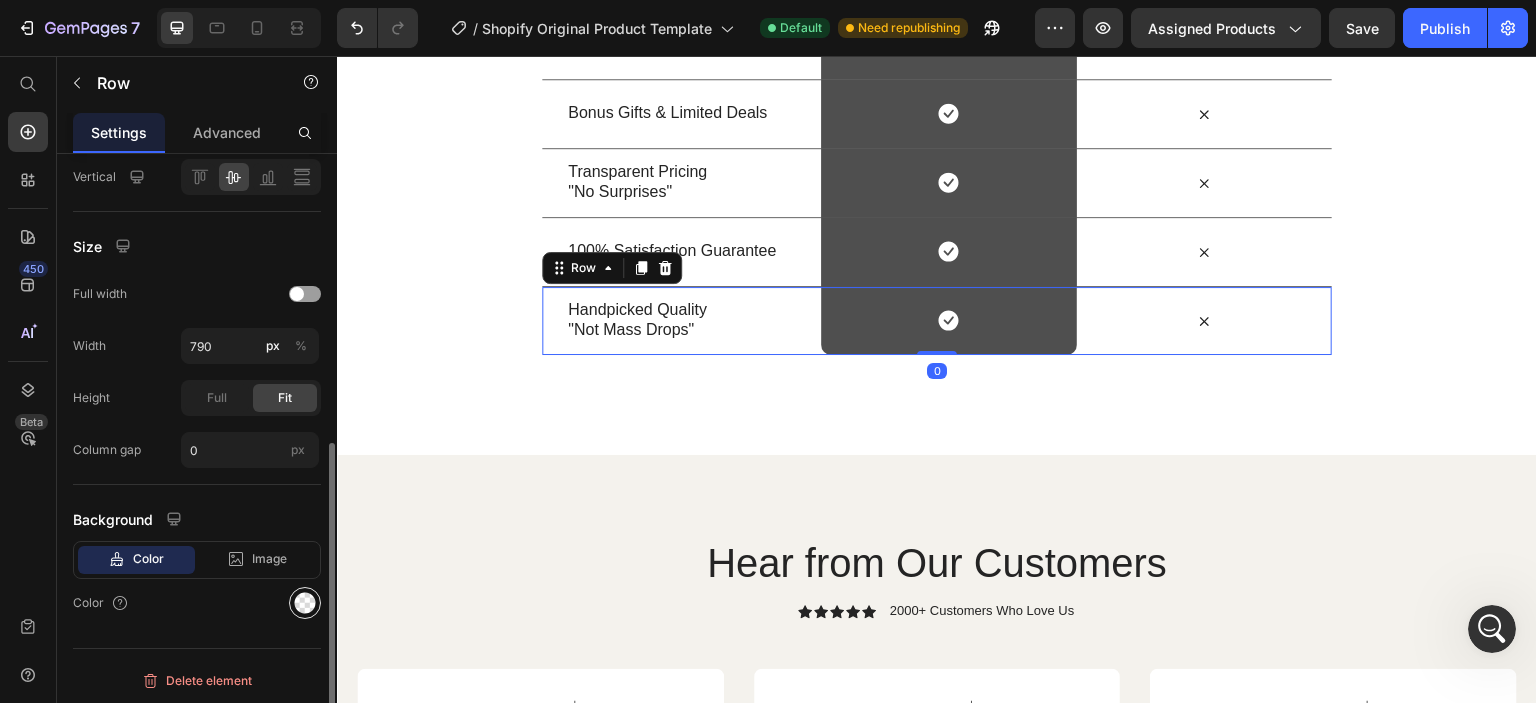 click at bounding box center (305, 603) 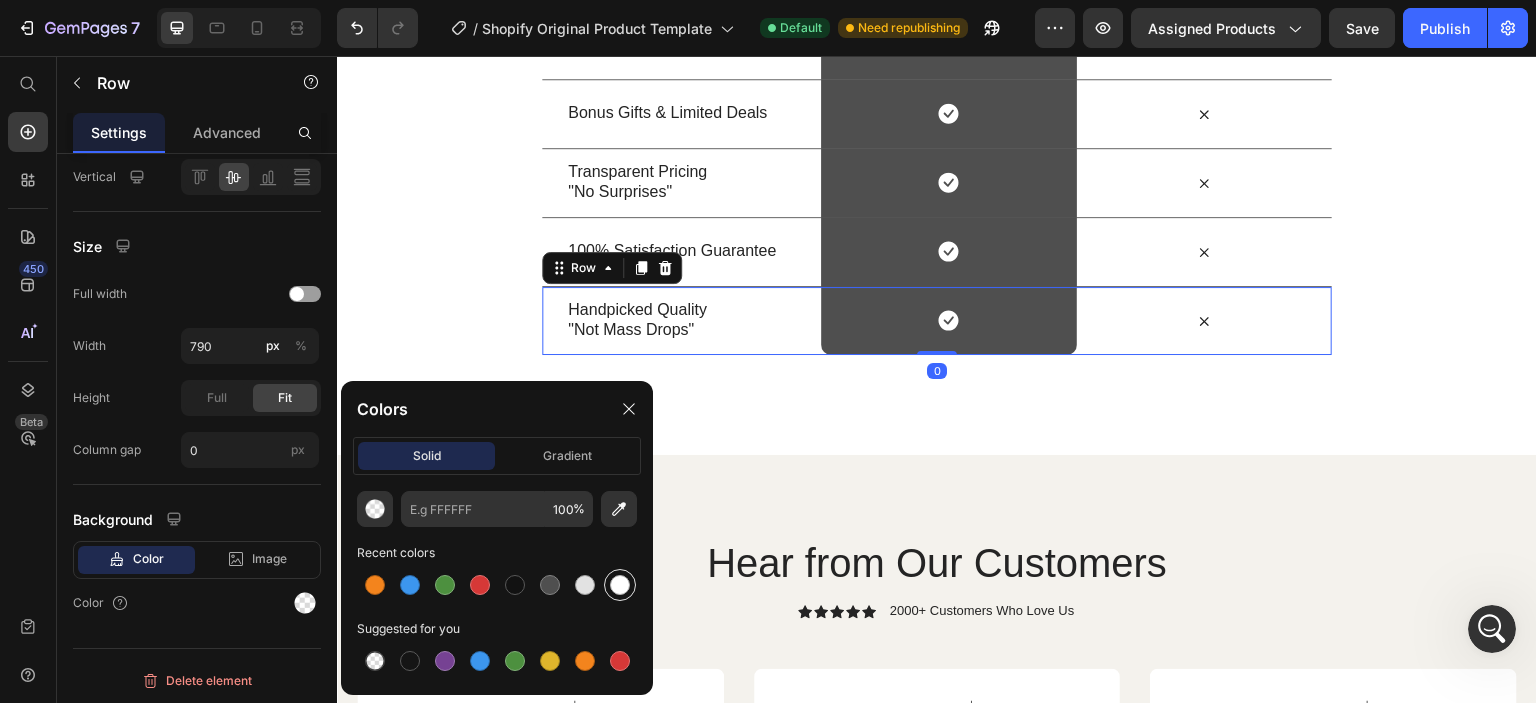 click at bounding box center [620, 585] 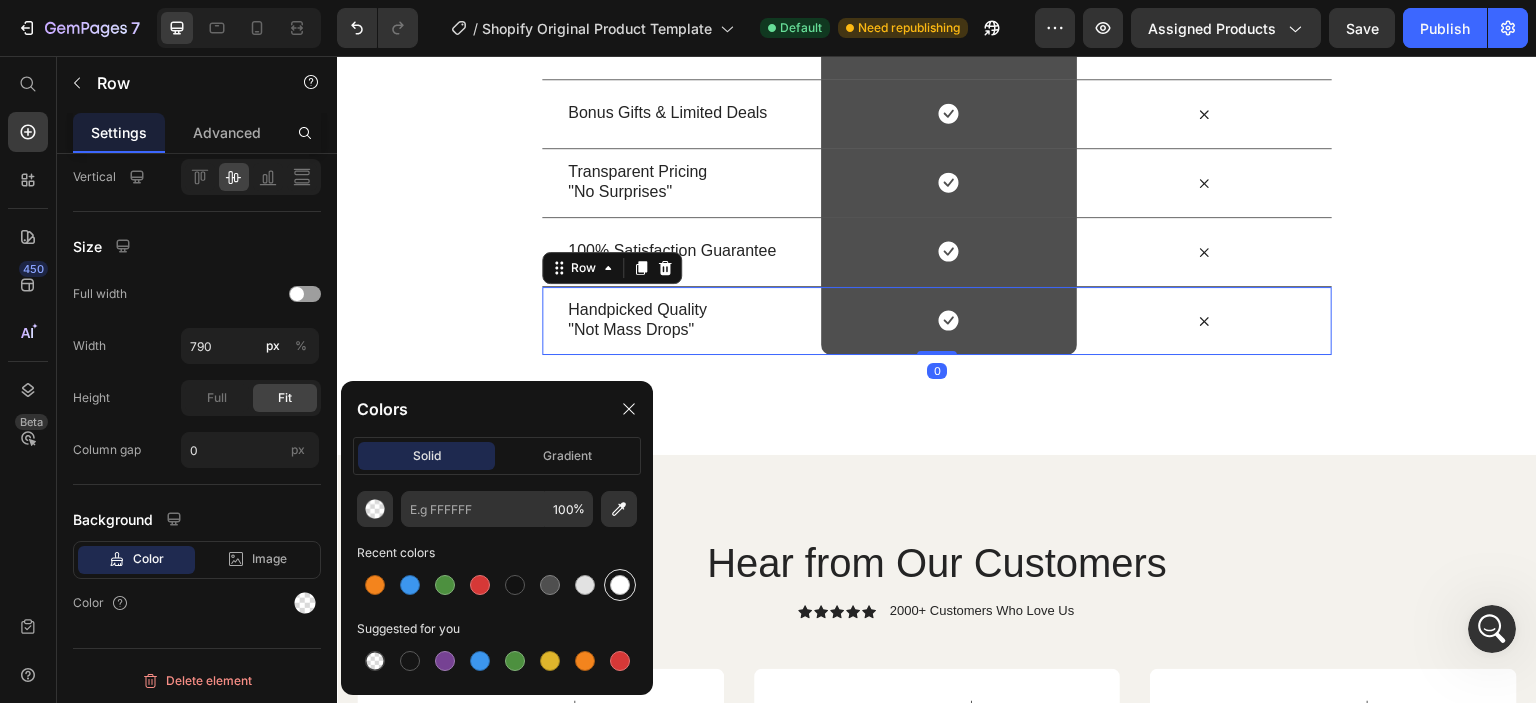 type on "FFFFFF" 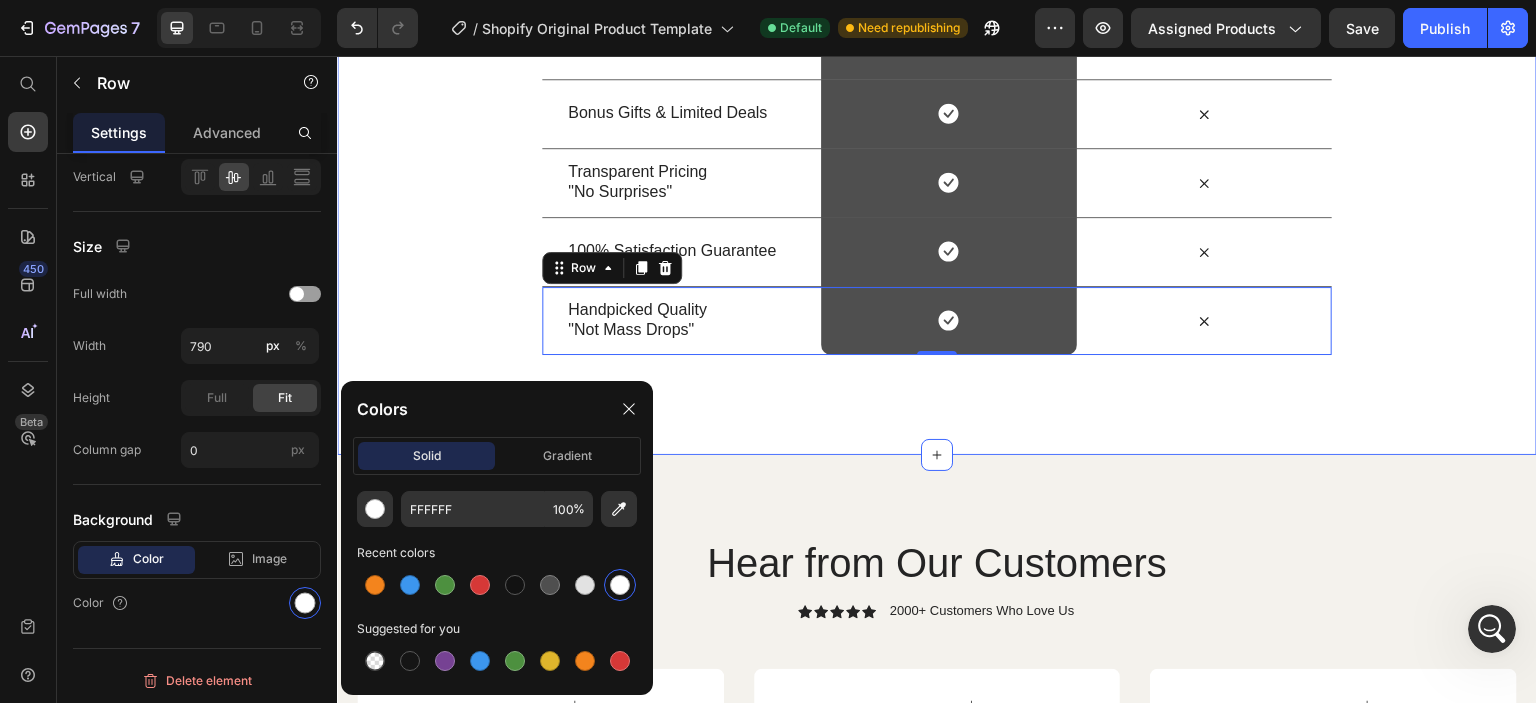 click on "Us vs Them Heading Row
Drop element here GEMBEAU Heading Cosmetic Text Block Row Other Text Block Row Curated & Unique Products Text Block
Icon Row
Icon Row Bonus Gifts & Limited Deals Text Block
Icon Row
Icon Row Transparent Pricing  "No Surprises" Text Block
Icon Row
Icon Row 100% Satisfaction Guarantee Text Block
Icon Row
Icon Row Handpicked Quality  "Not Mass Drops" Text Block
Icon Row
Icon Row   0" at bounding box center [937, 79] 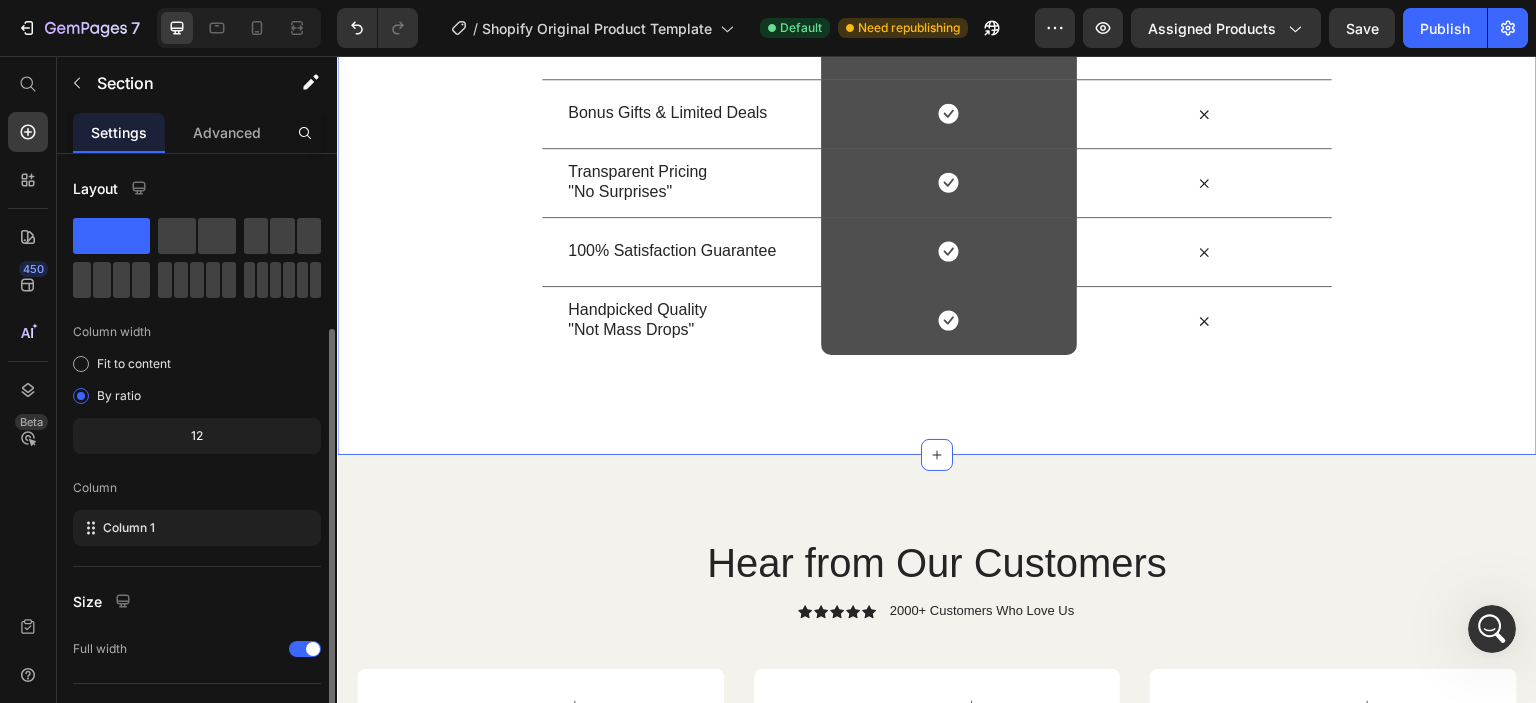 scroll, scrollTop: 200, scrollLeft: 0, axis: vertical 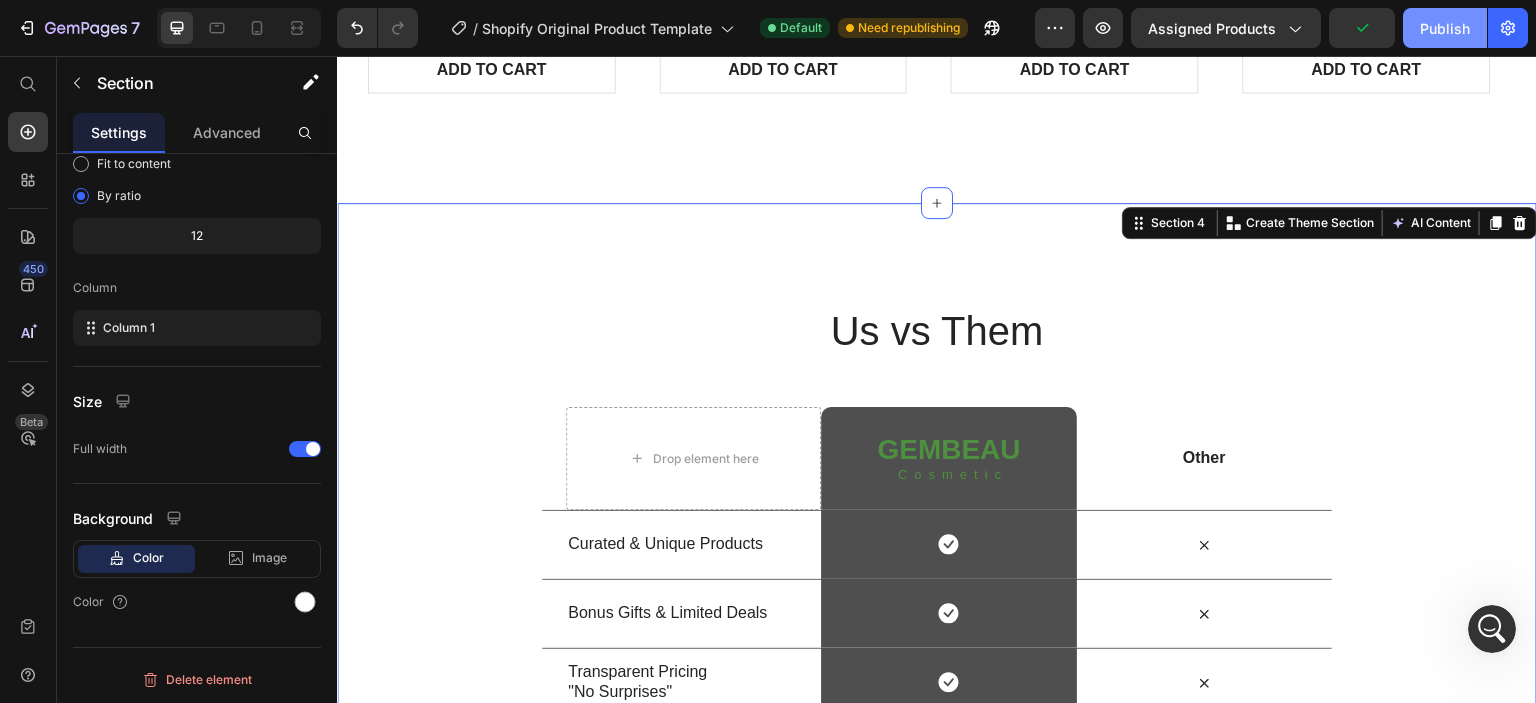 click on "Publish" at bounding box center [1445, 28] 